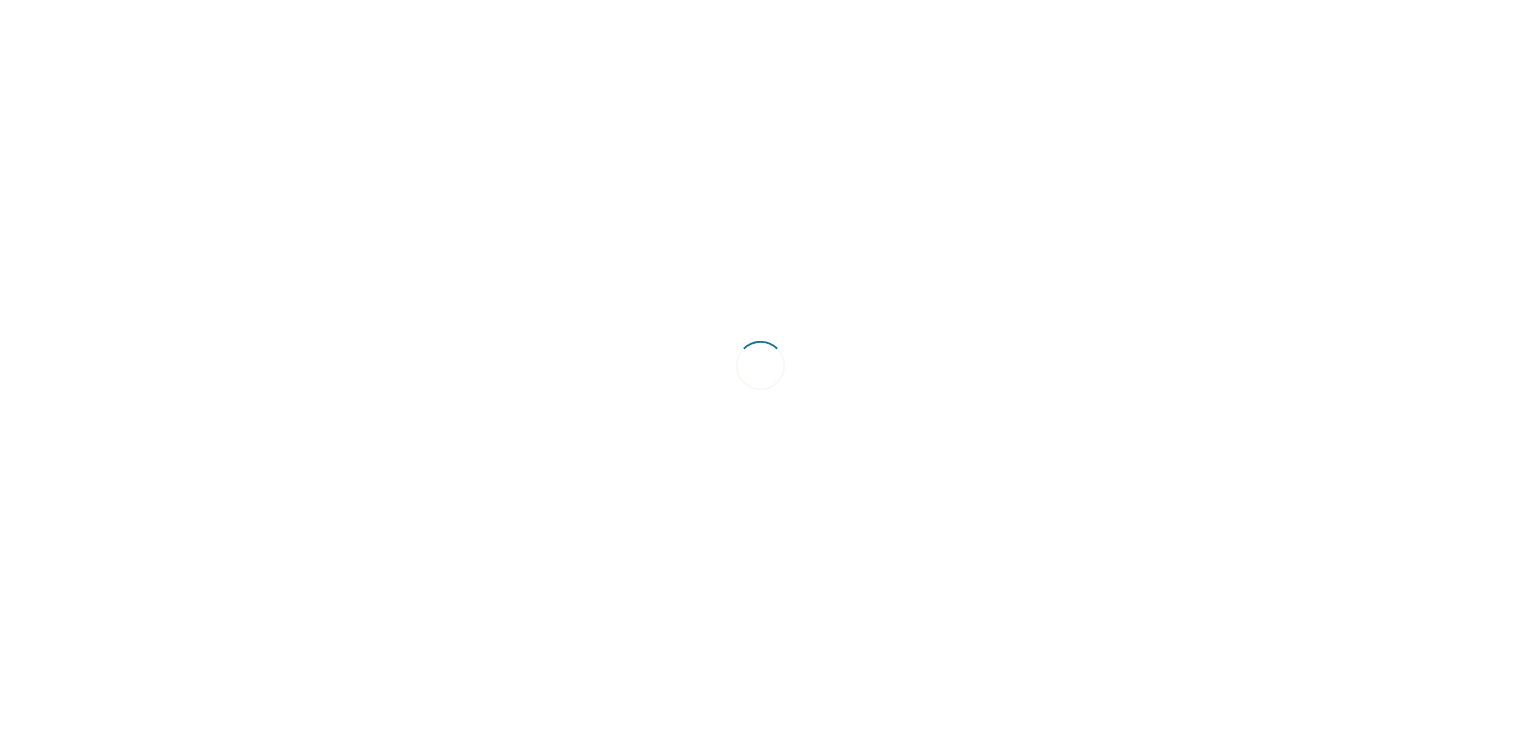 scroll, scrollTop: 0, scrollLeft: 0, axis: both 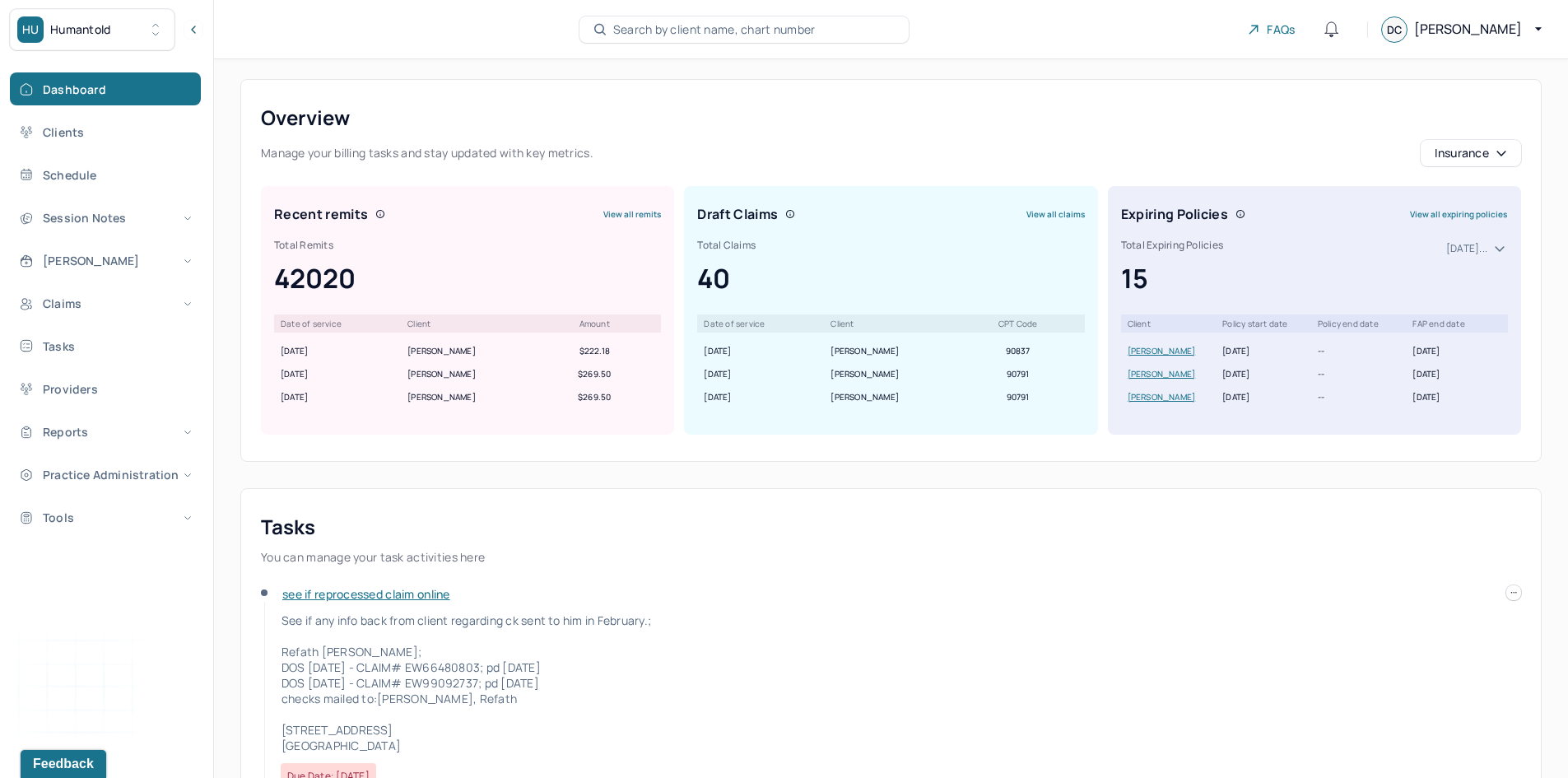 click on "View all claims" at bounding box center [1055, 214] 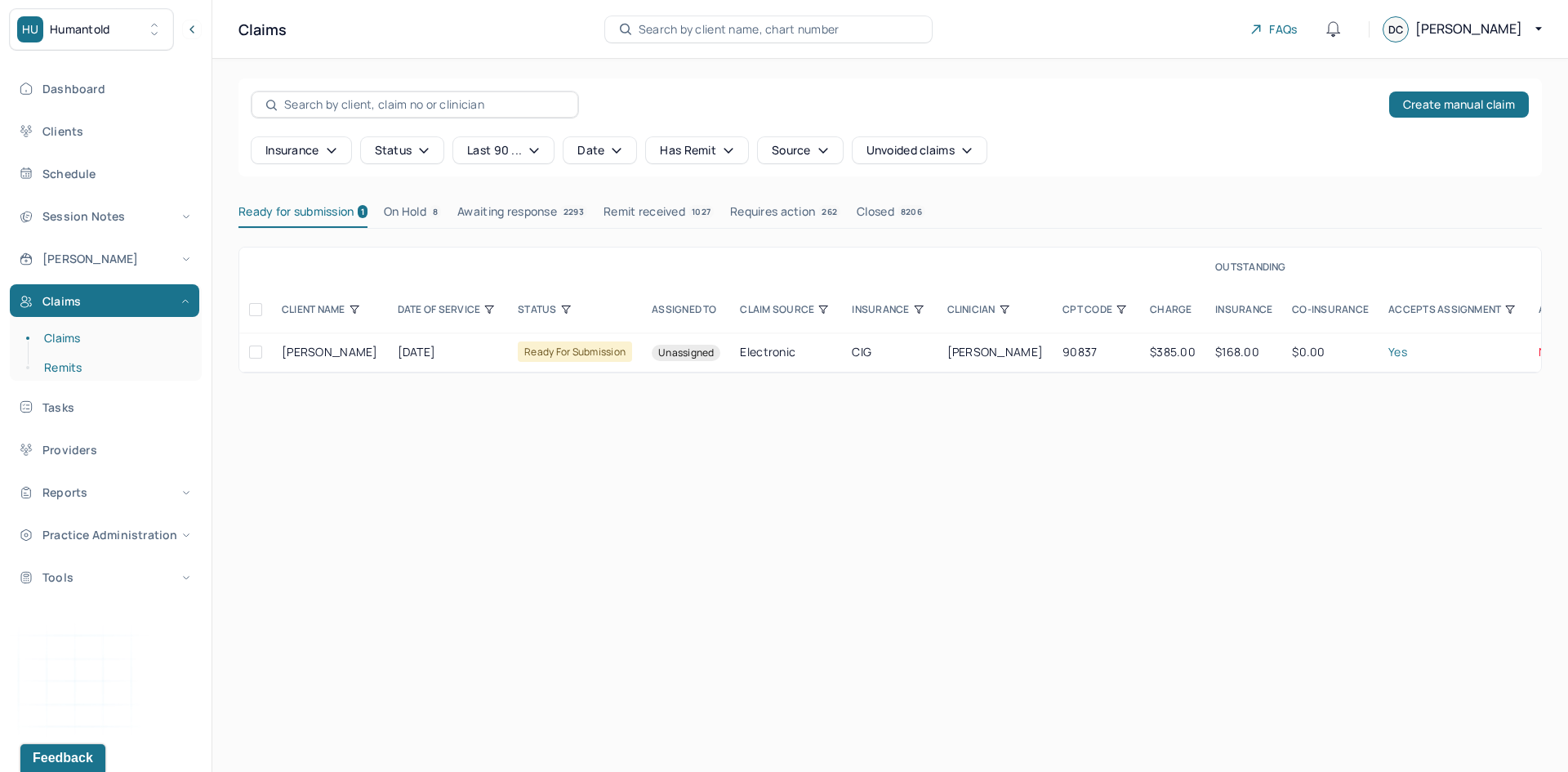 click on "Remits" at bounding box center (114, 368) 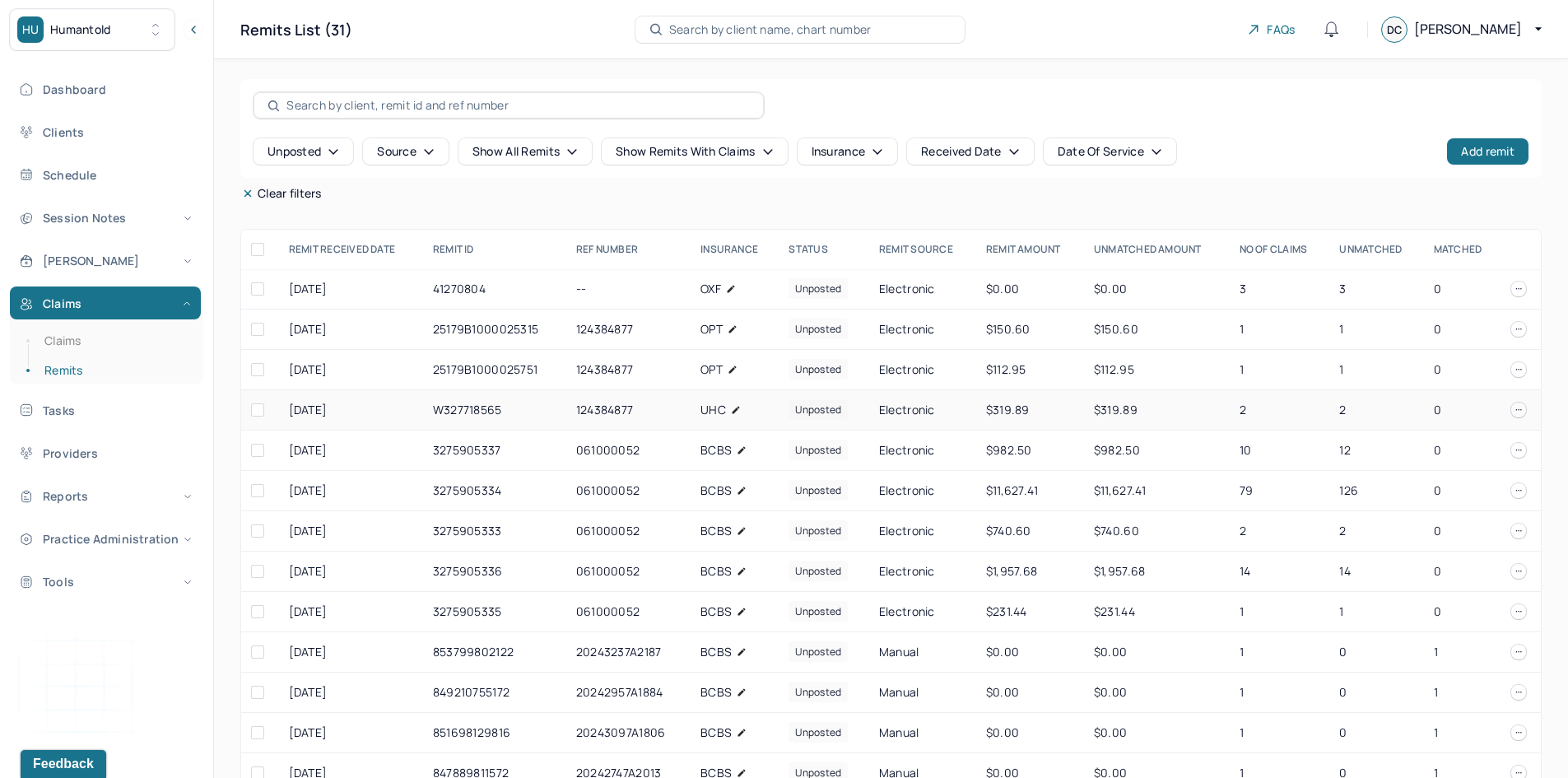 click on "UHC" at bounding box center (713, 410) 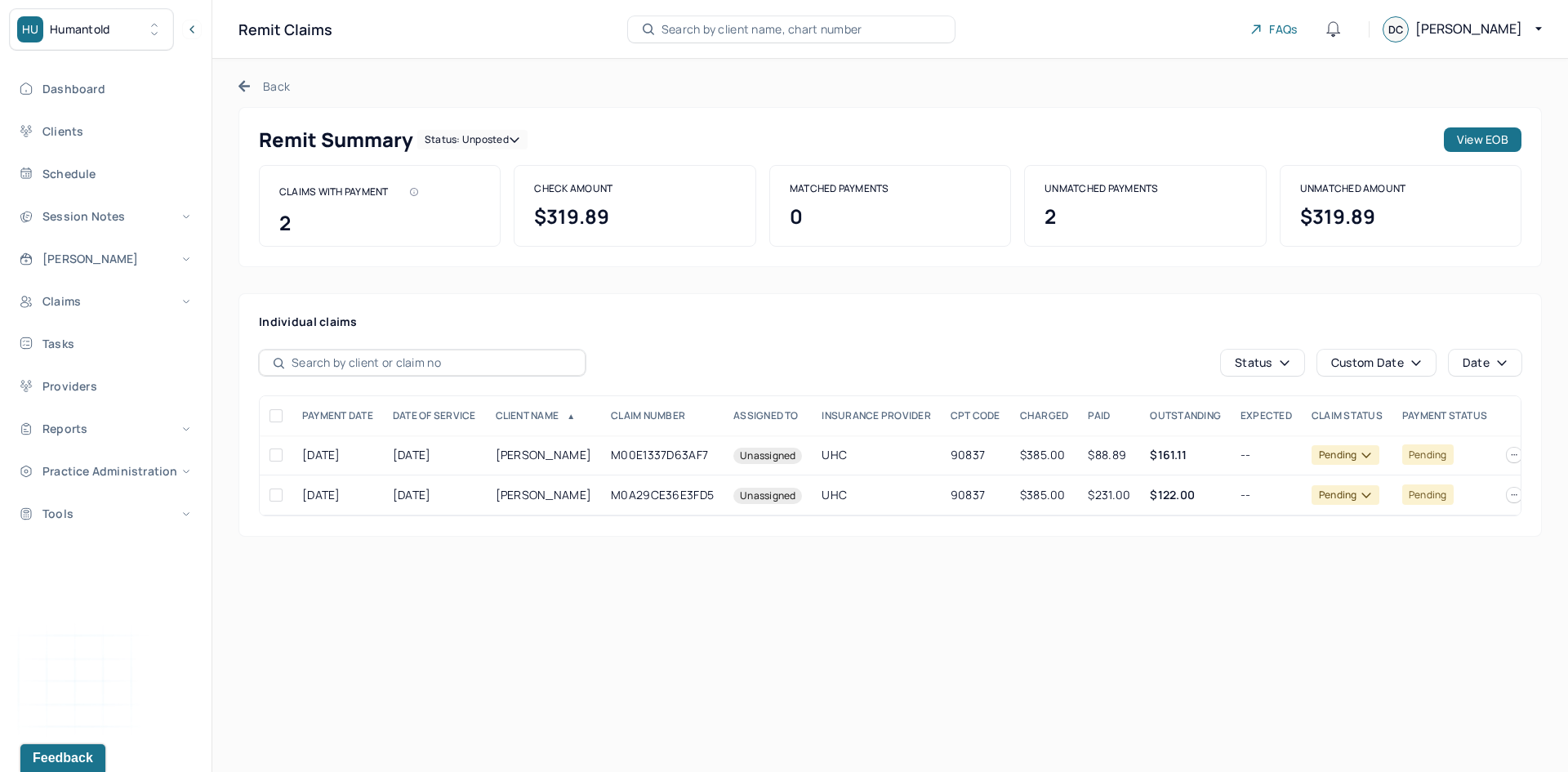 click 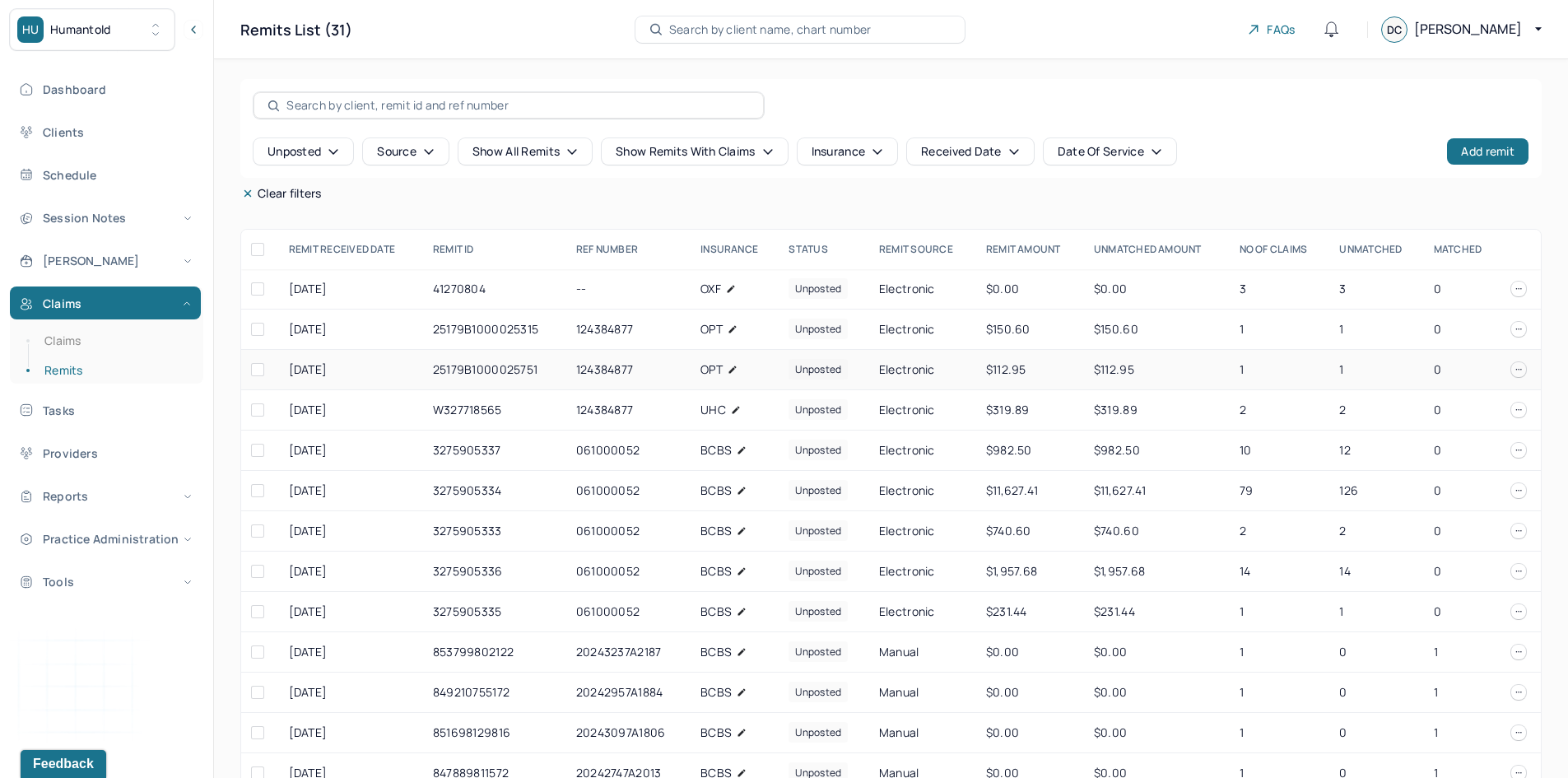 click on "124384877" at bounding box center (628, 370) 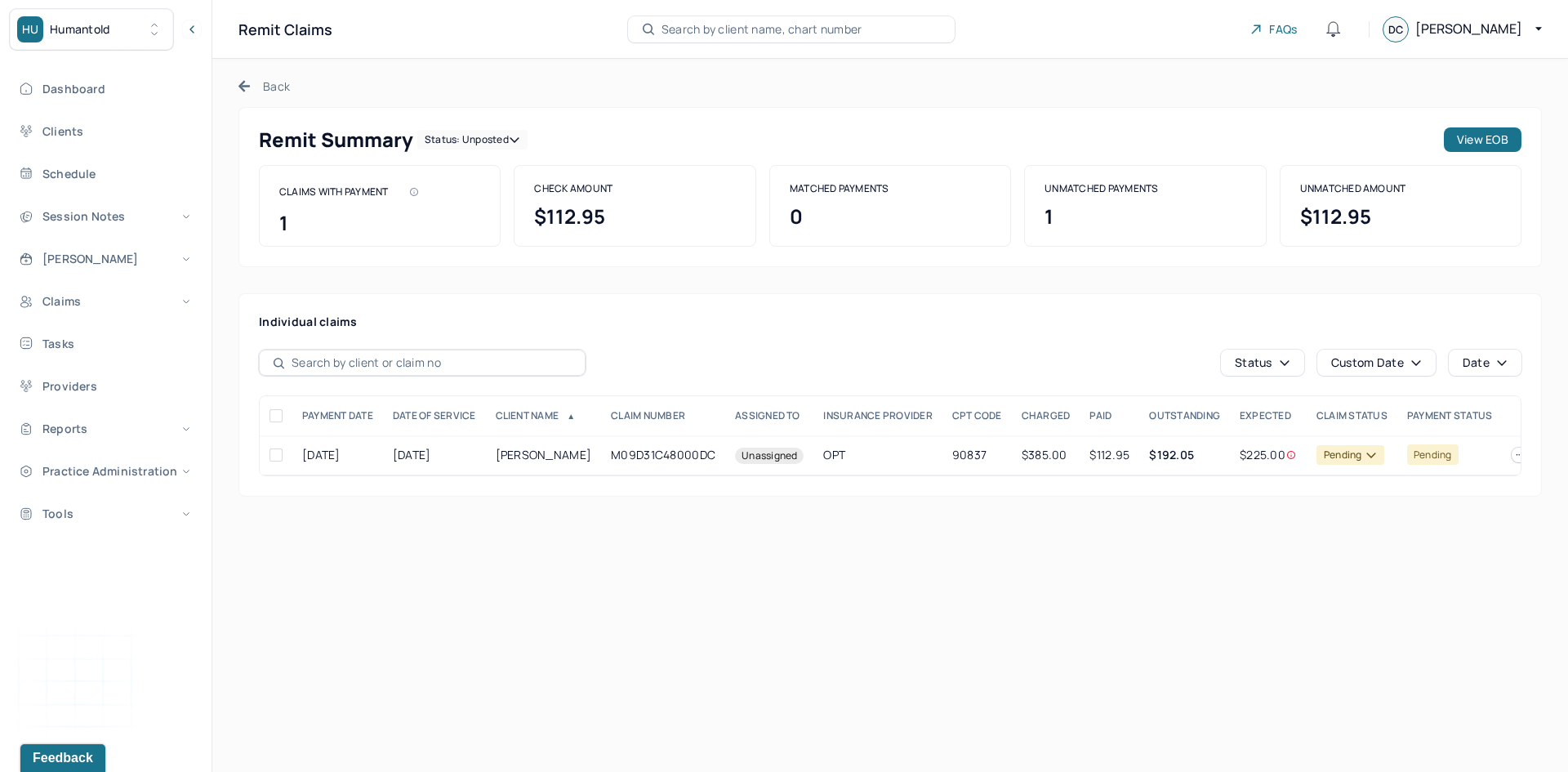 click on "Back" at bounding box center [264, 86] 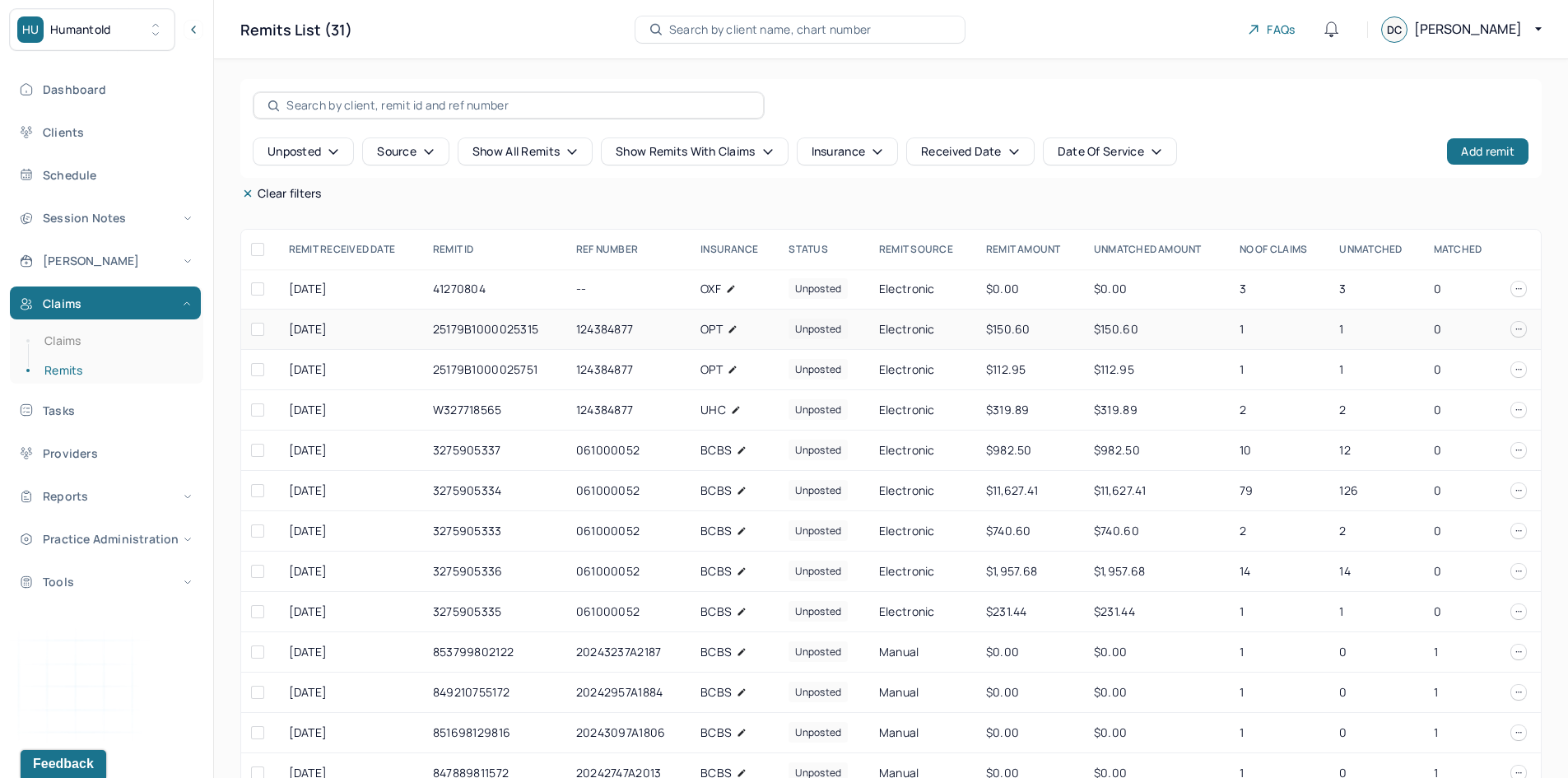 click on "124384877" at bounding box center (628, 329) 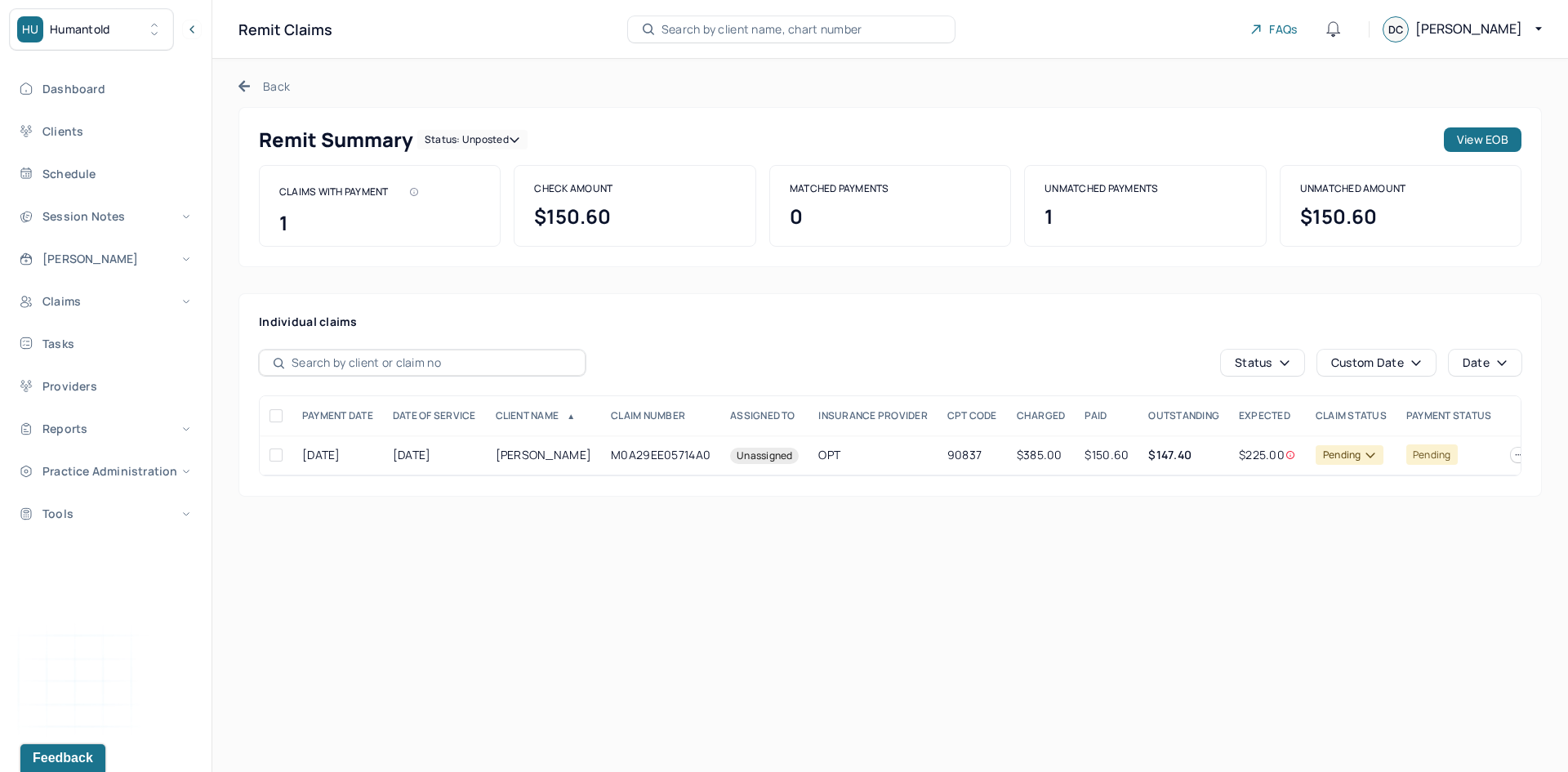 click 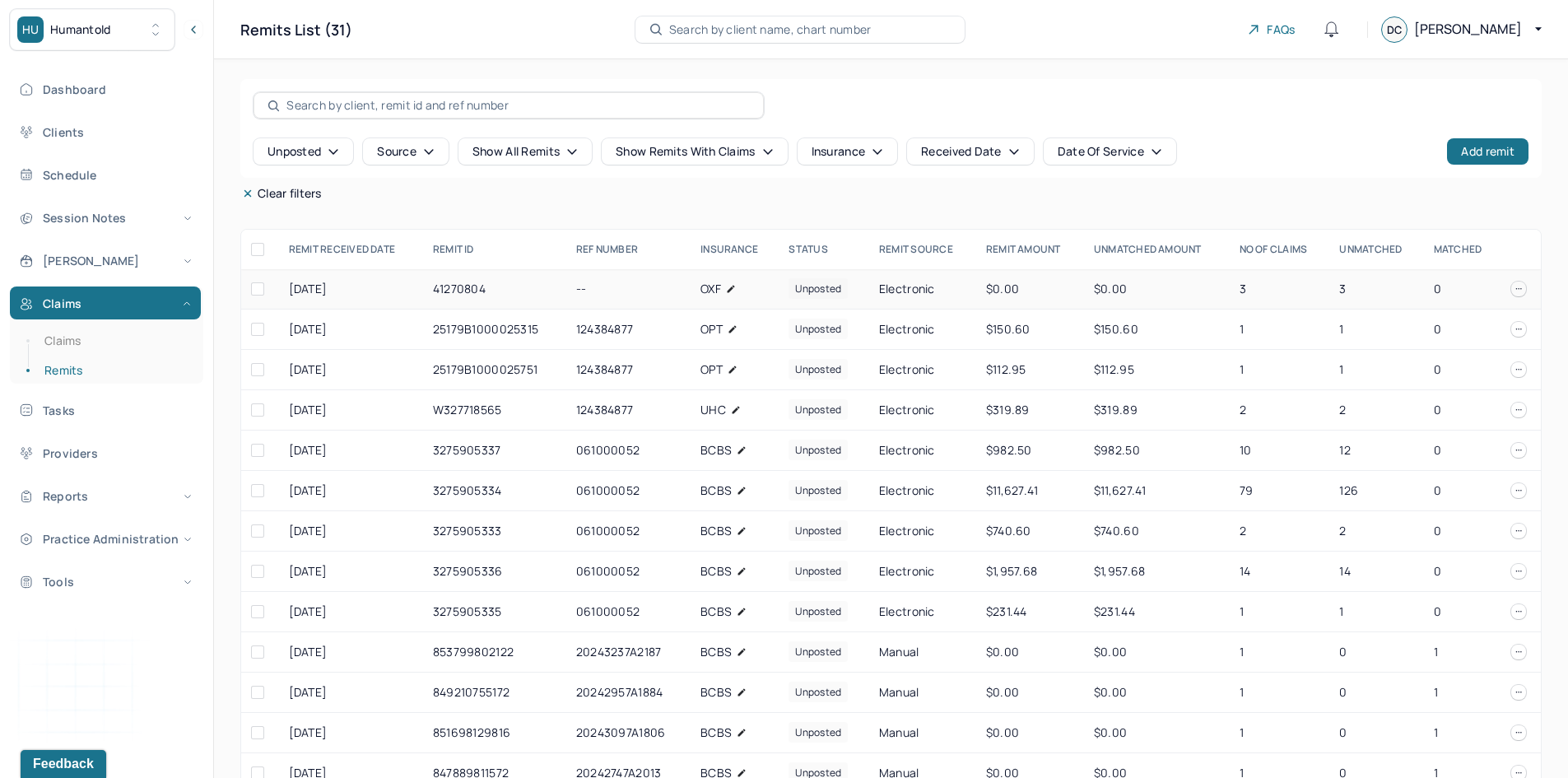 click on "41270804" at bounding box center [495, 289] 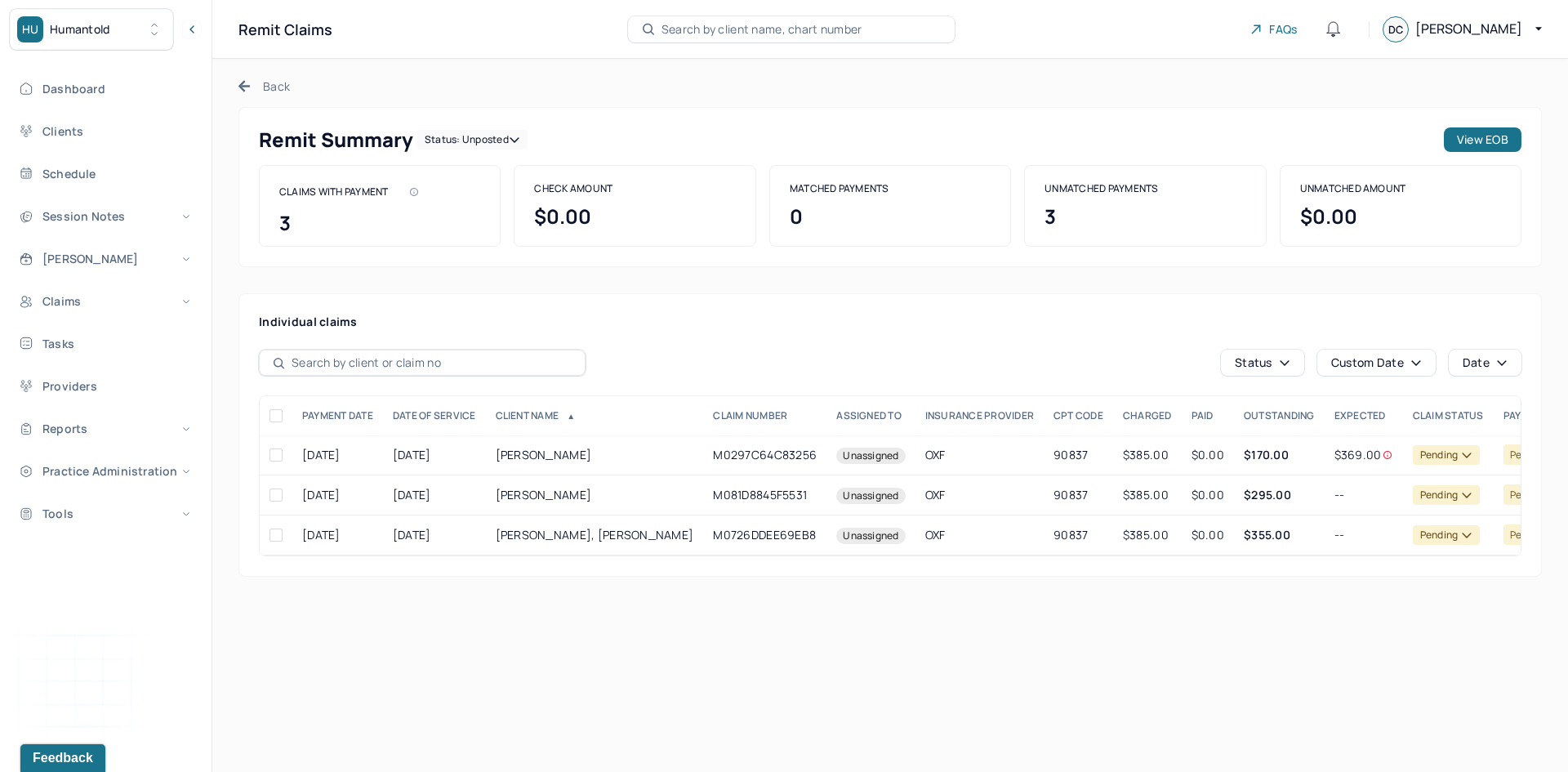 click 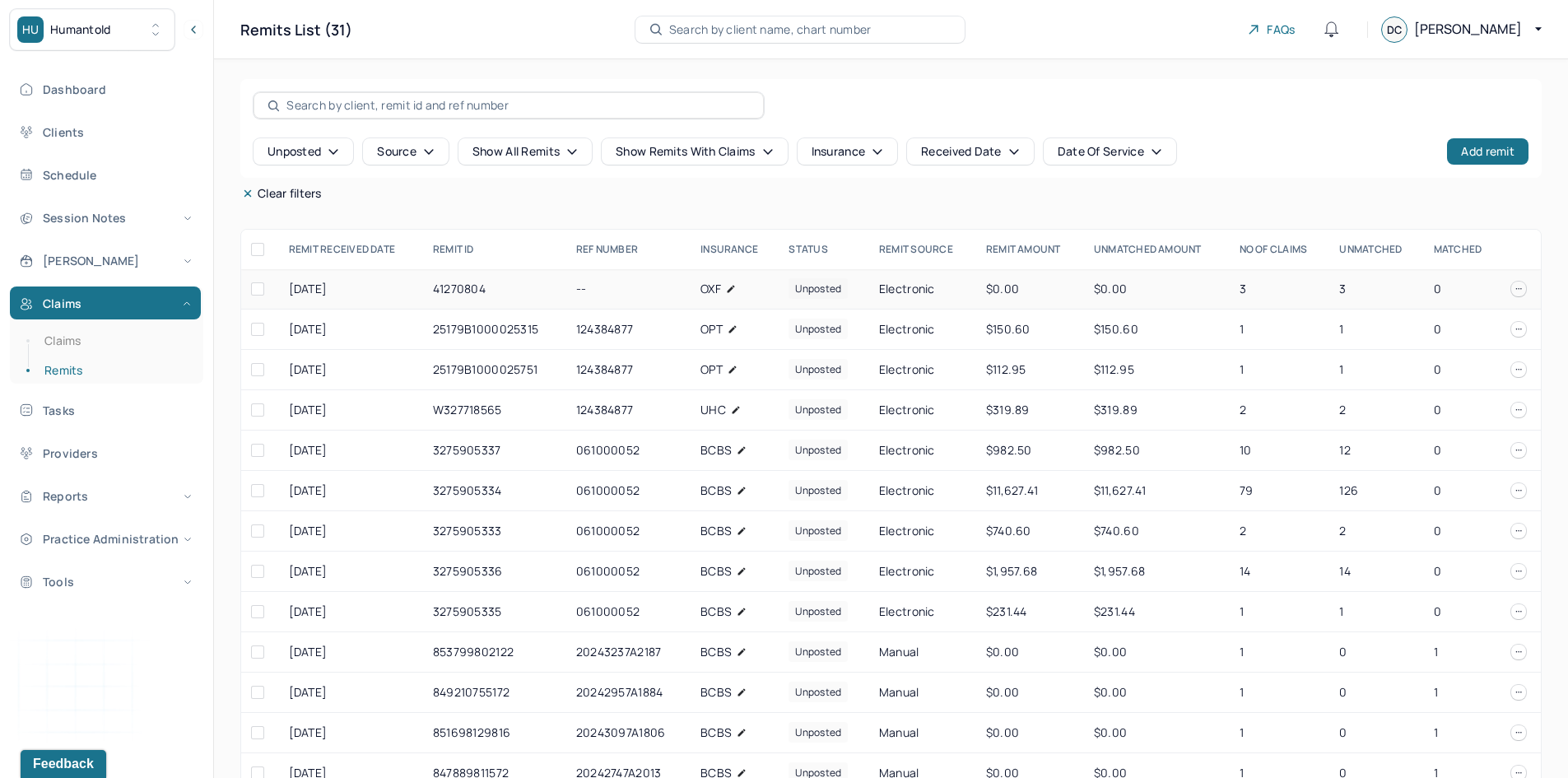 click on "41270804" at bounding box center (495, 289) 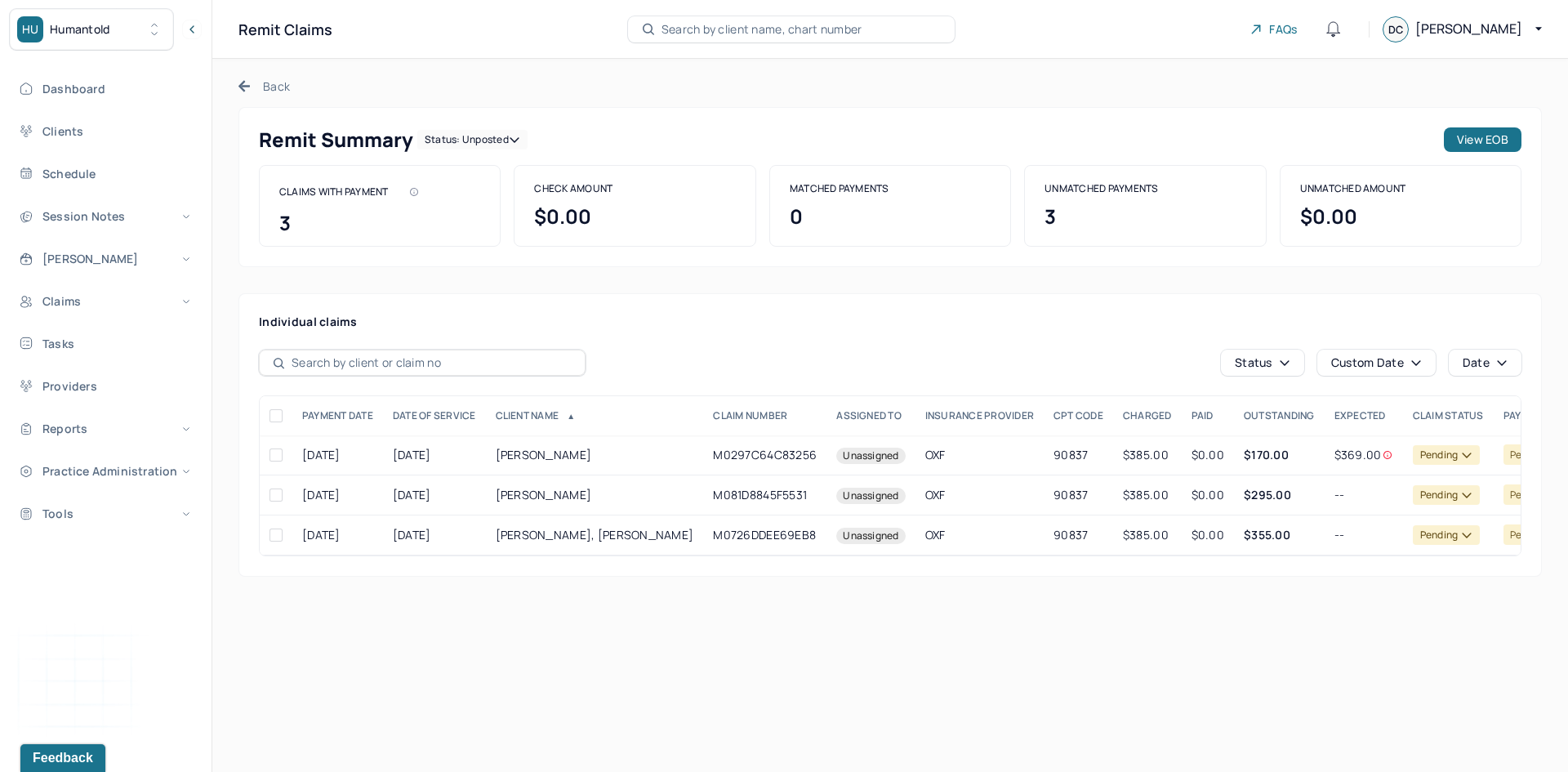 click 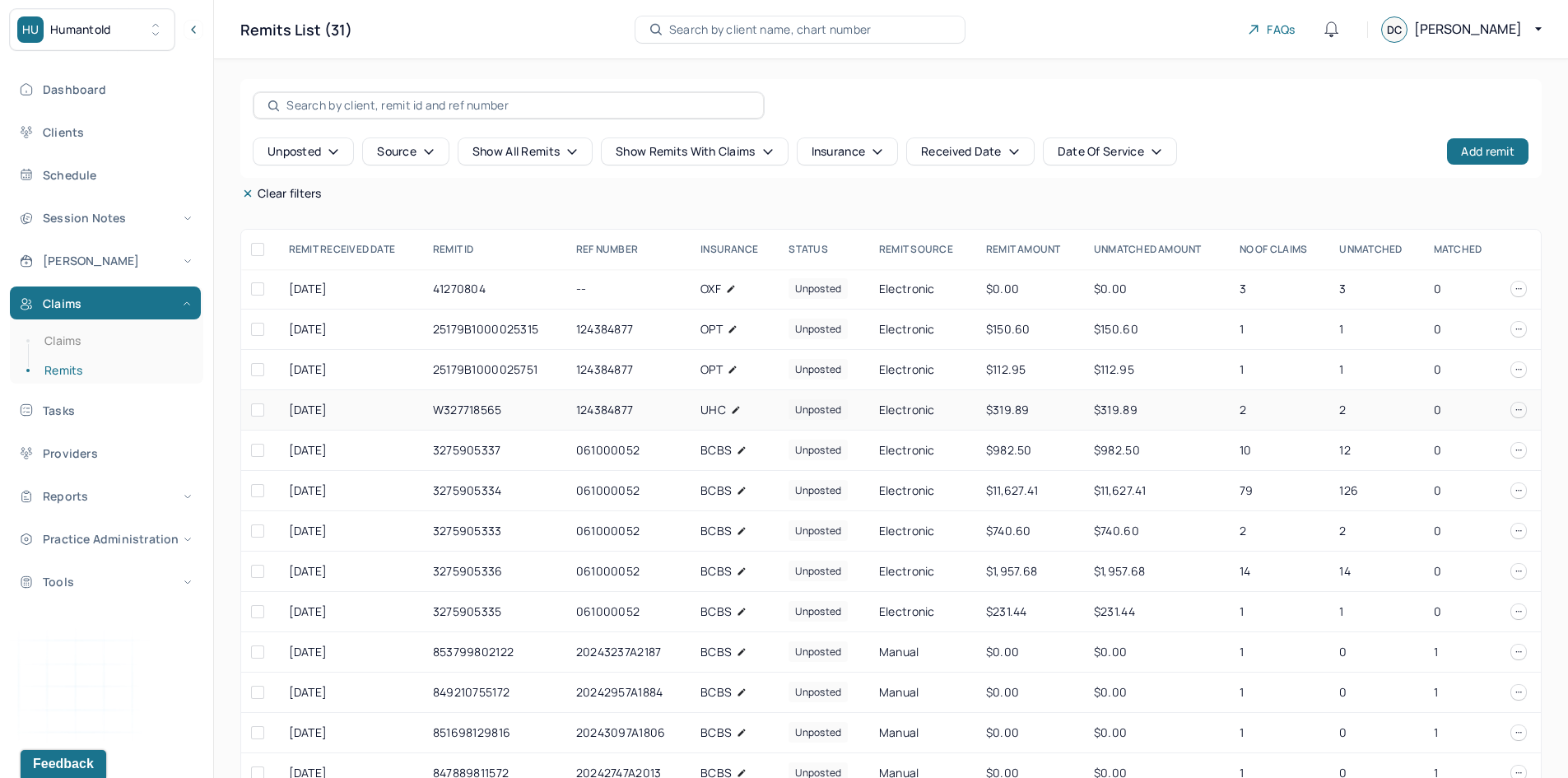 click on "UHC" at bounding box center [713, 410] 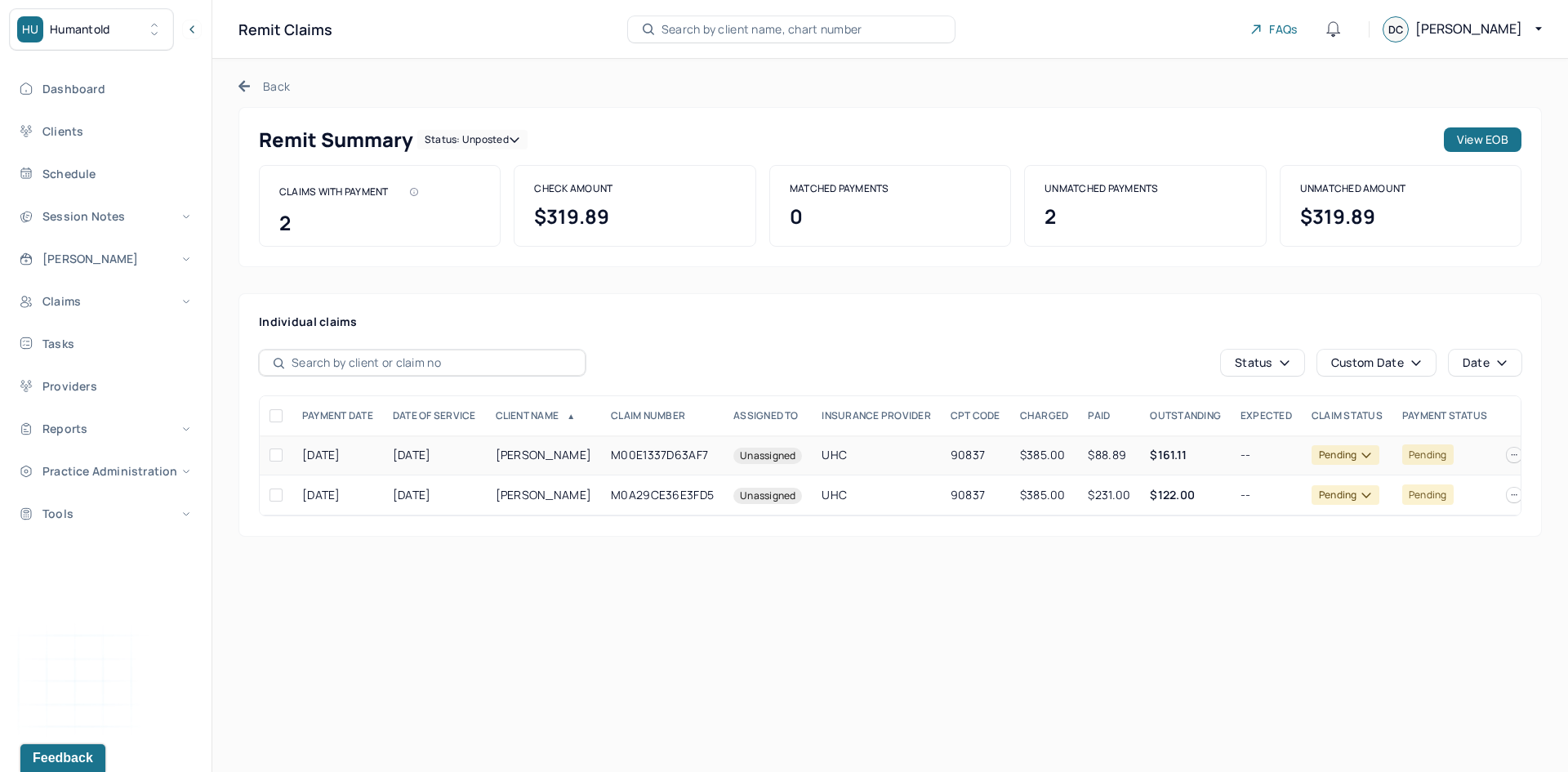 click on "05/20/2025" at bounding box center [434, 455] 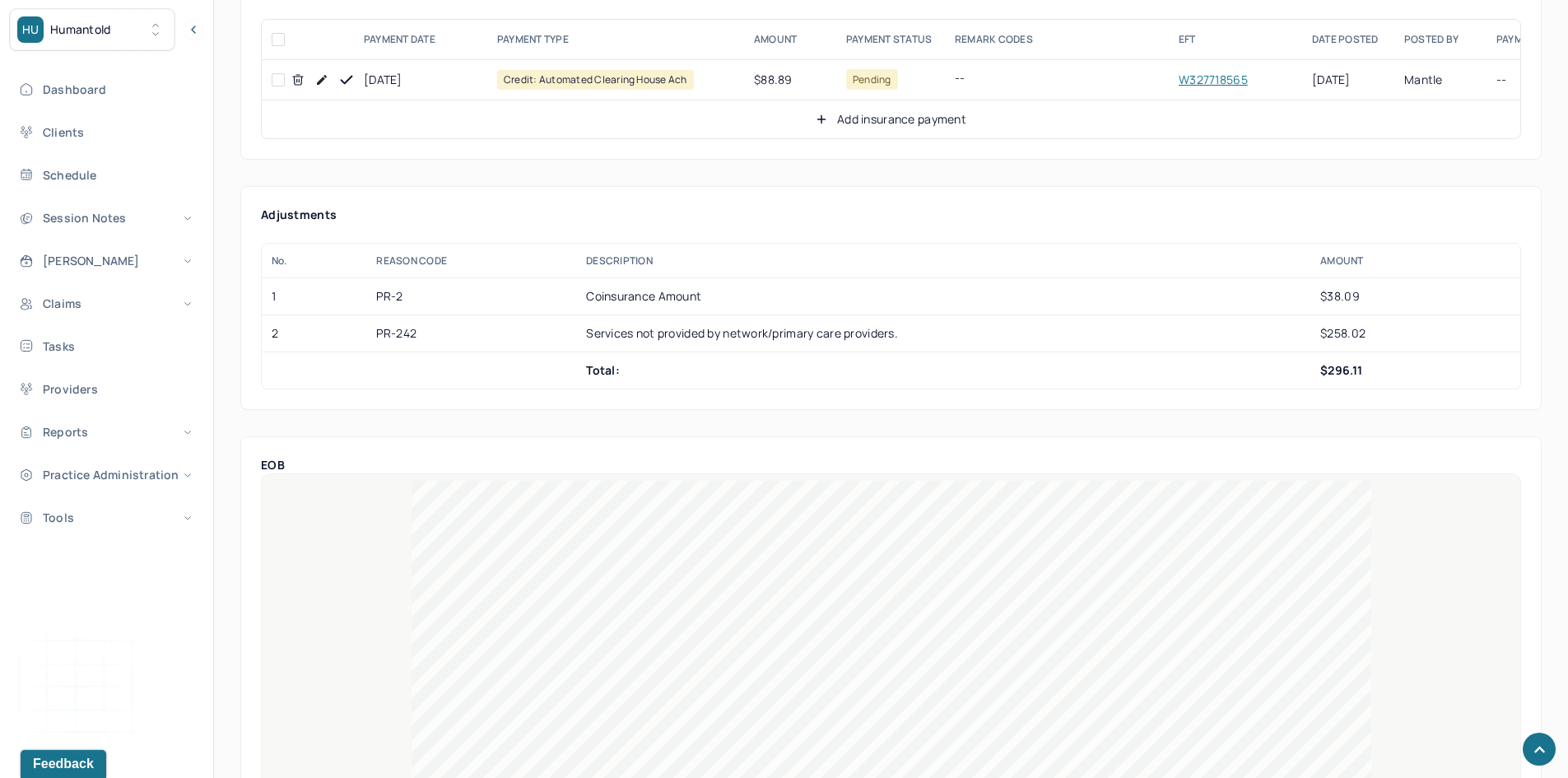 scroll, scrollTop: 741, scrollLeft: 0, axis: vertical 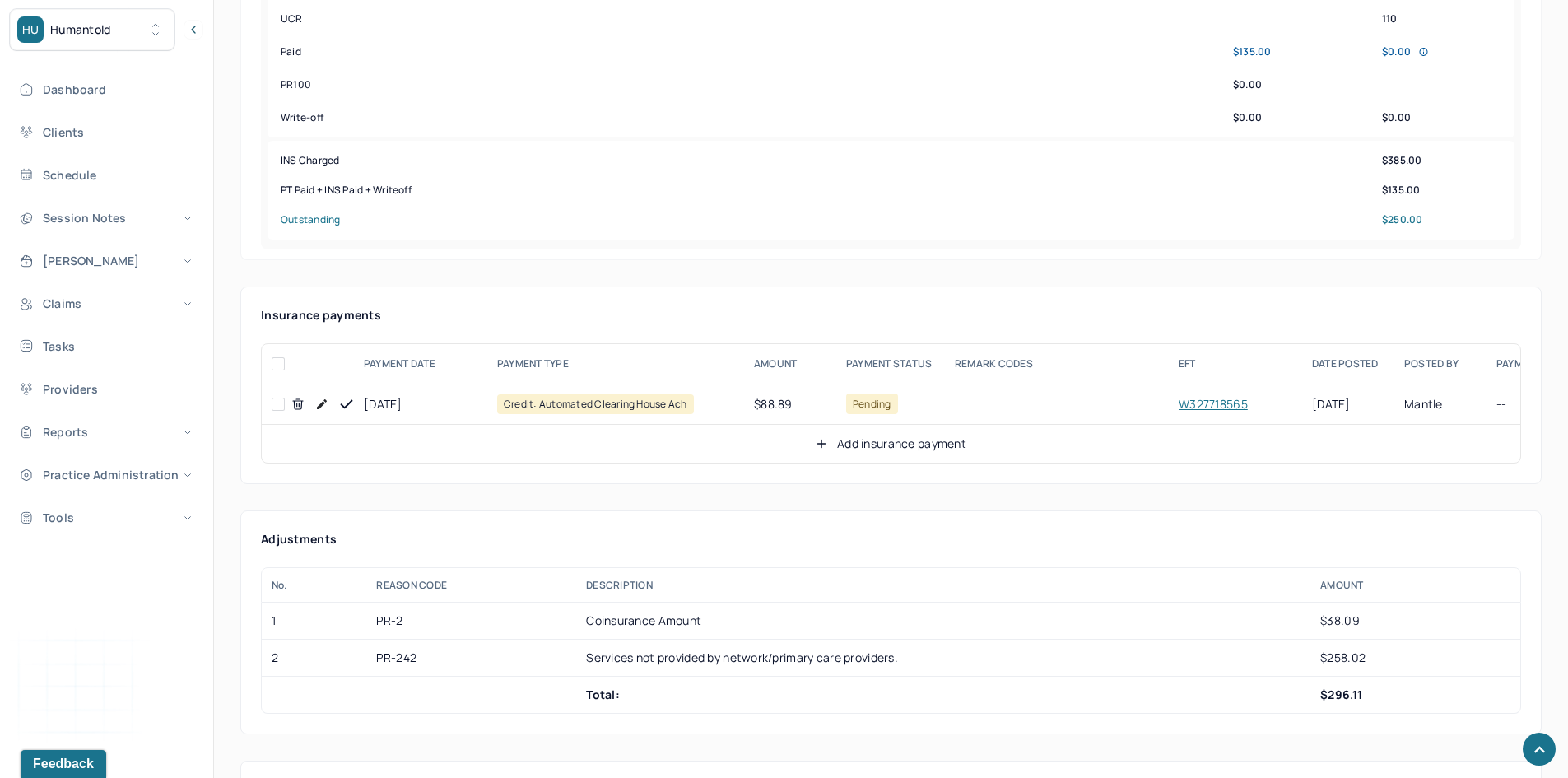 click at bounding box center [278, 404] 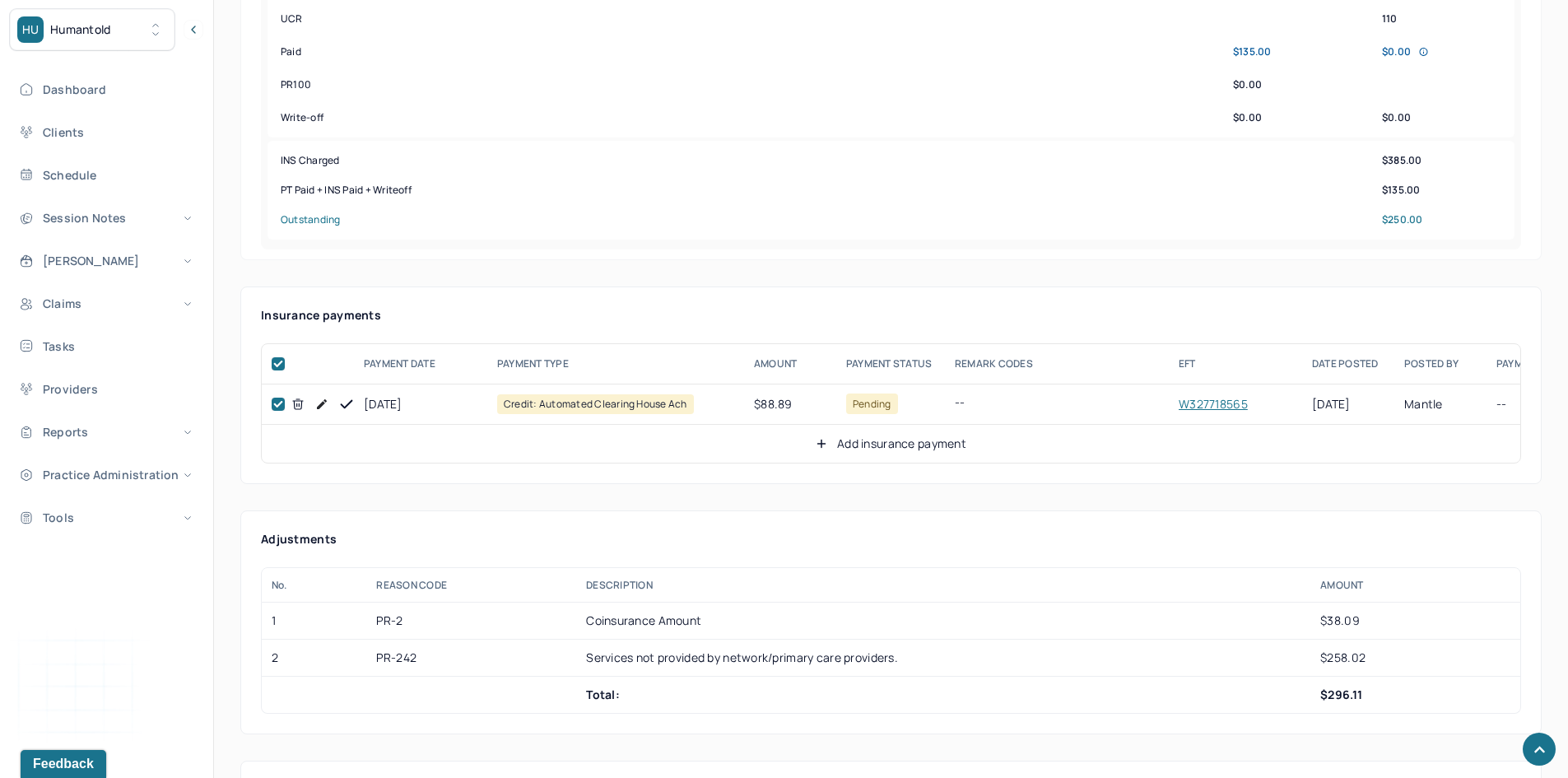 checkbox on "true" 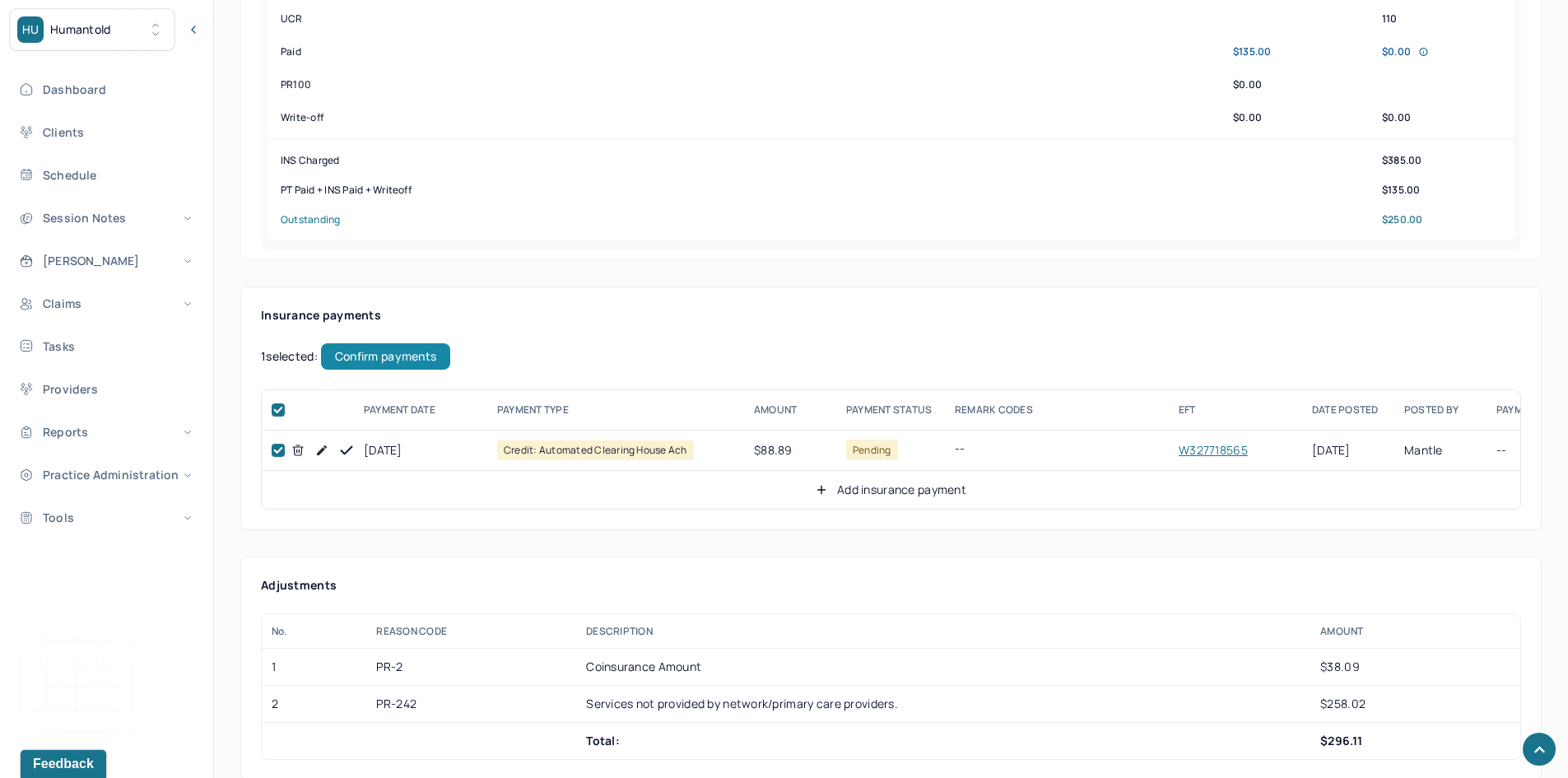click on "Confirm payments" at bounding box center [385, 356] 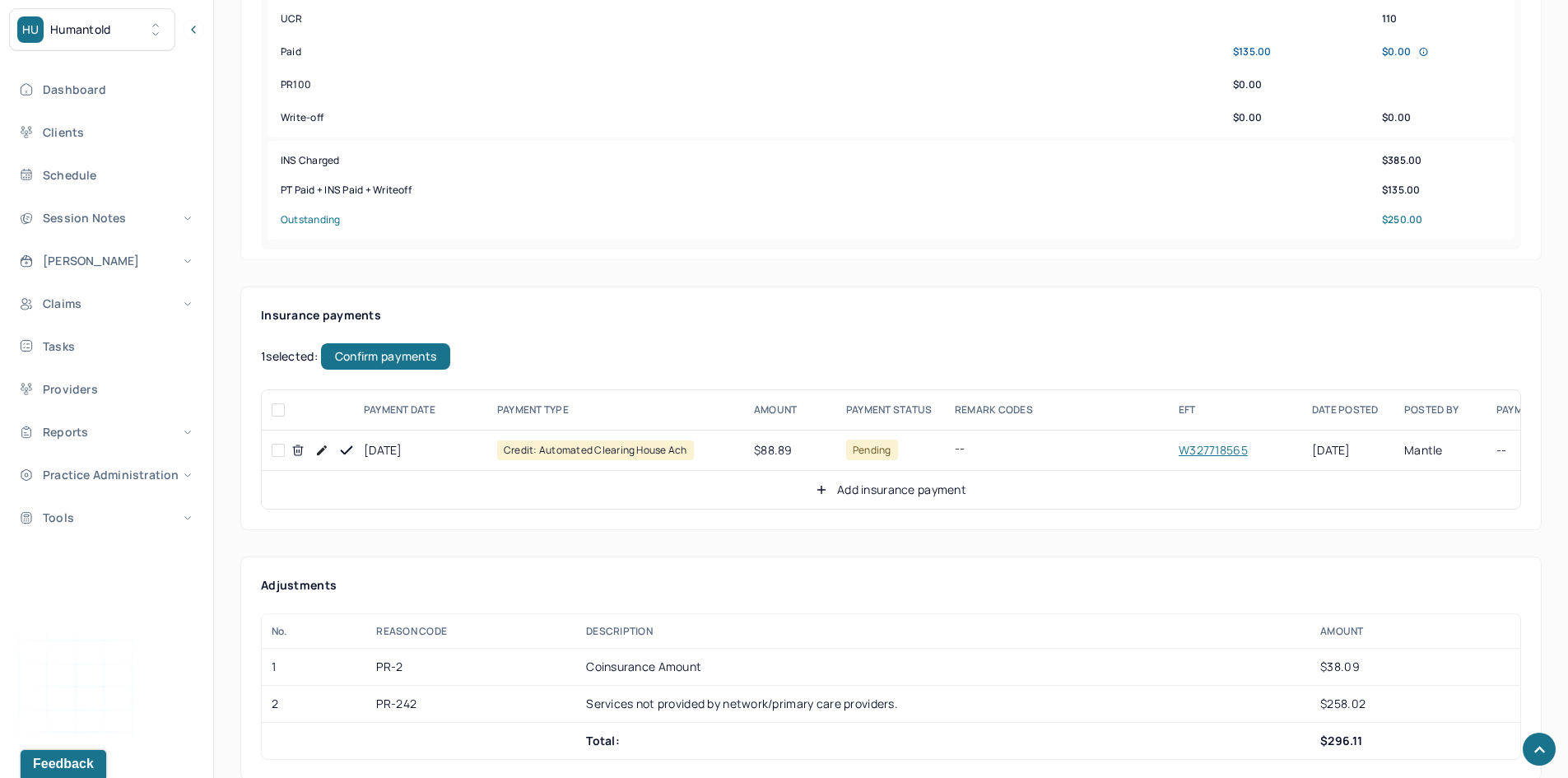 checkbox on "false" 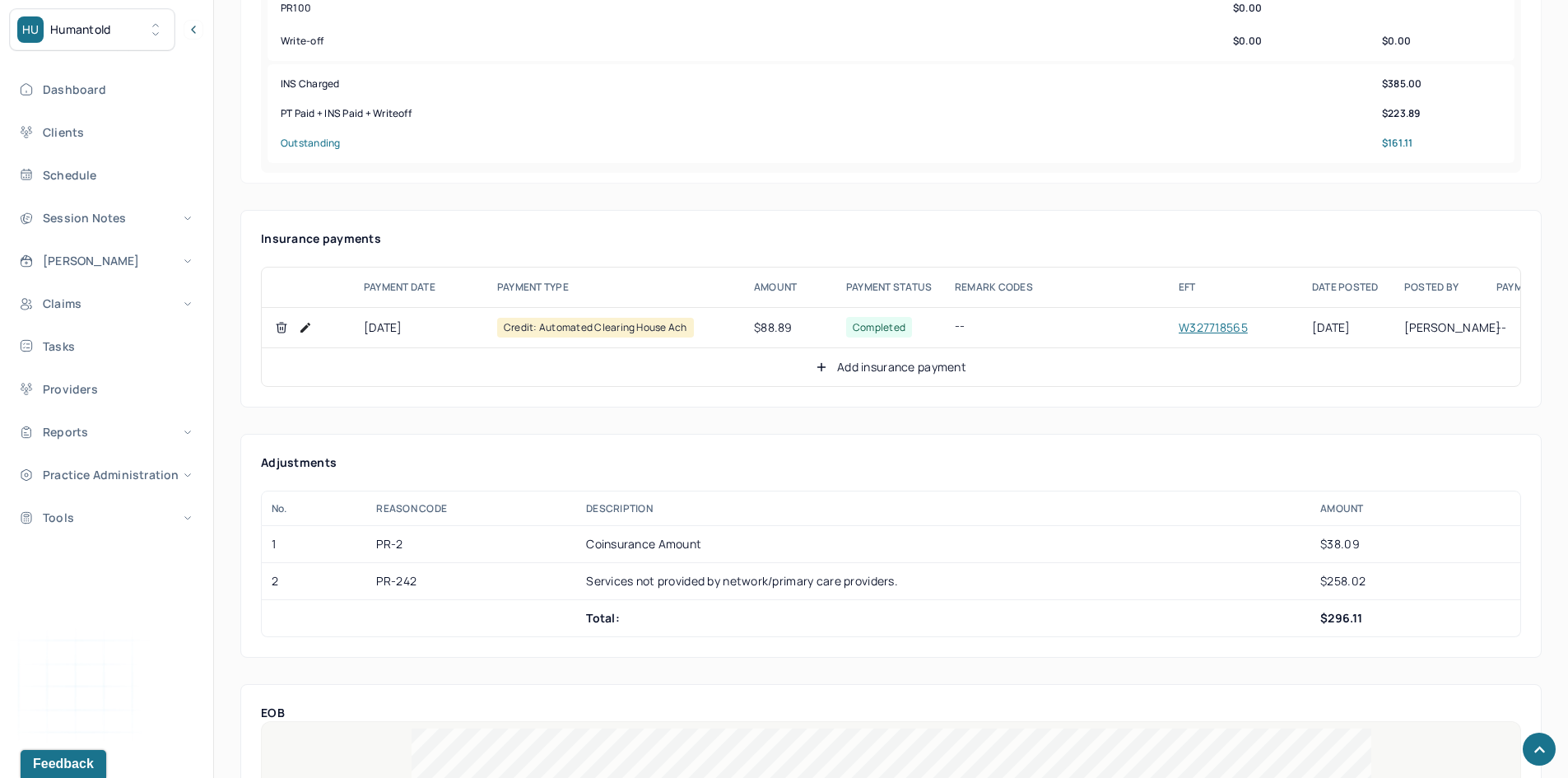 scroll, scrollTop: 823, scrollLeft: 0, axis: vertical 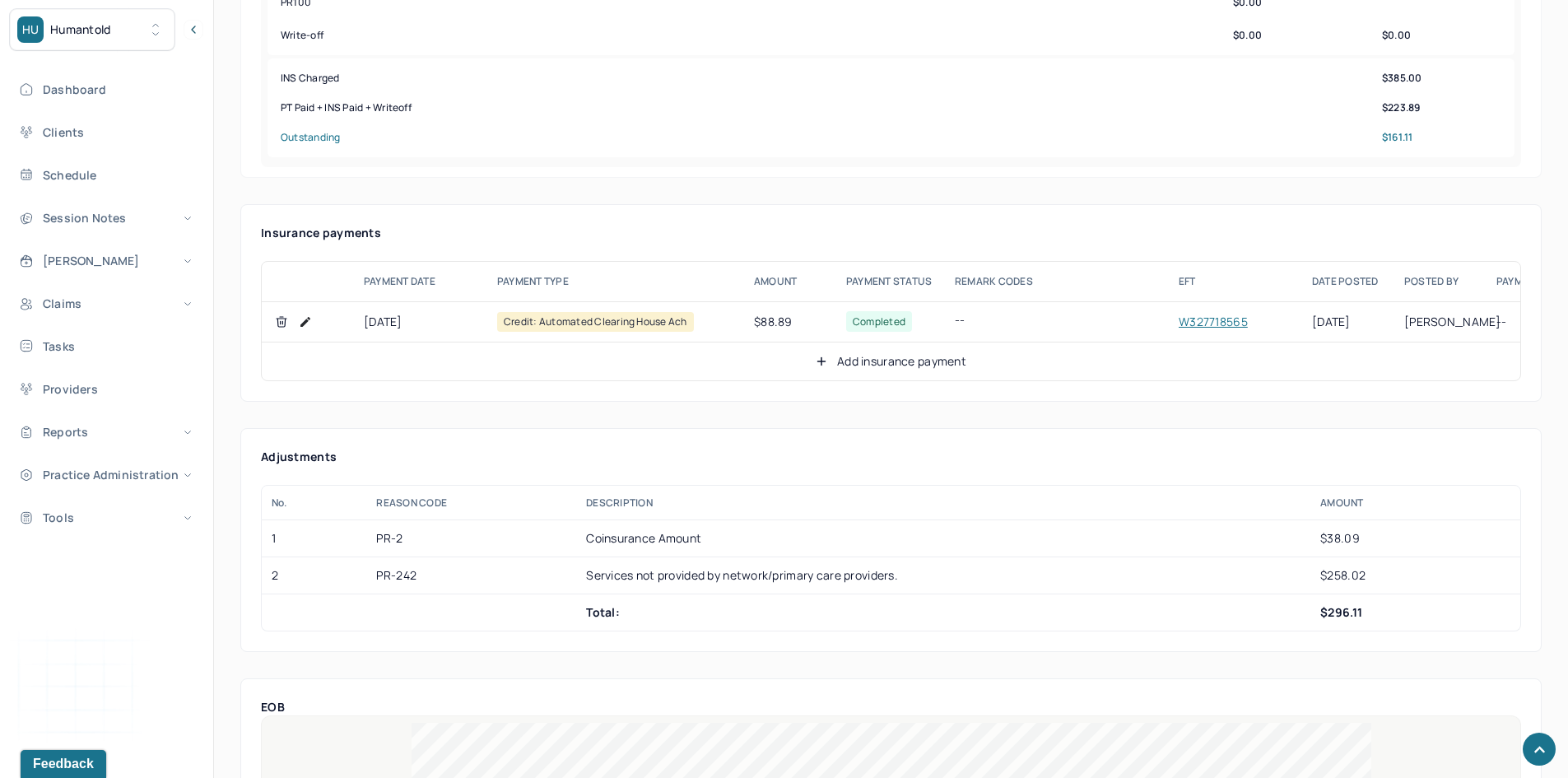 click 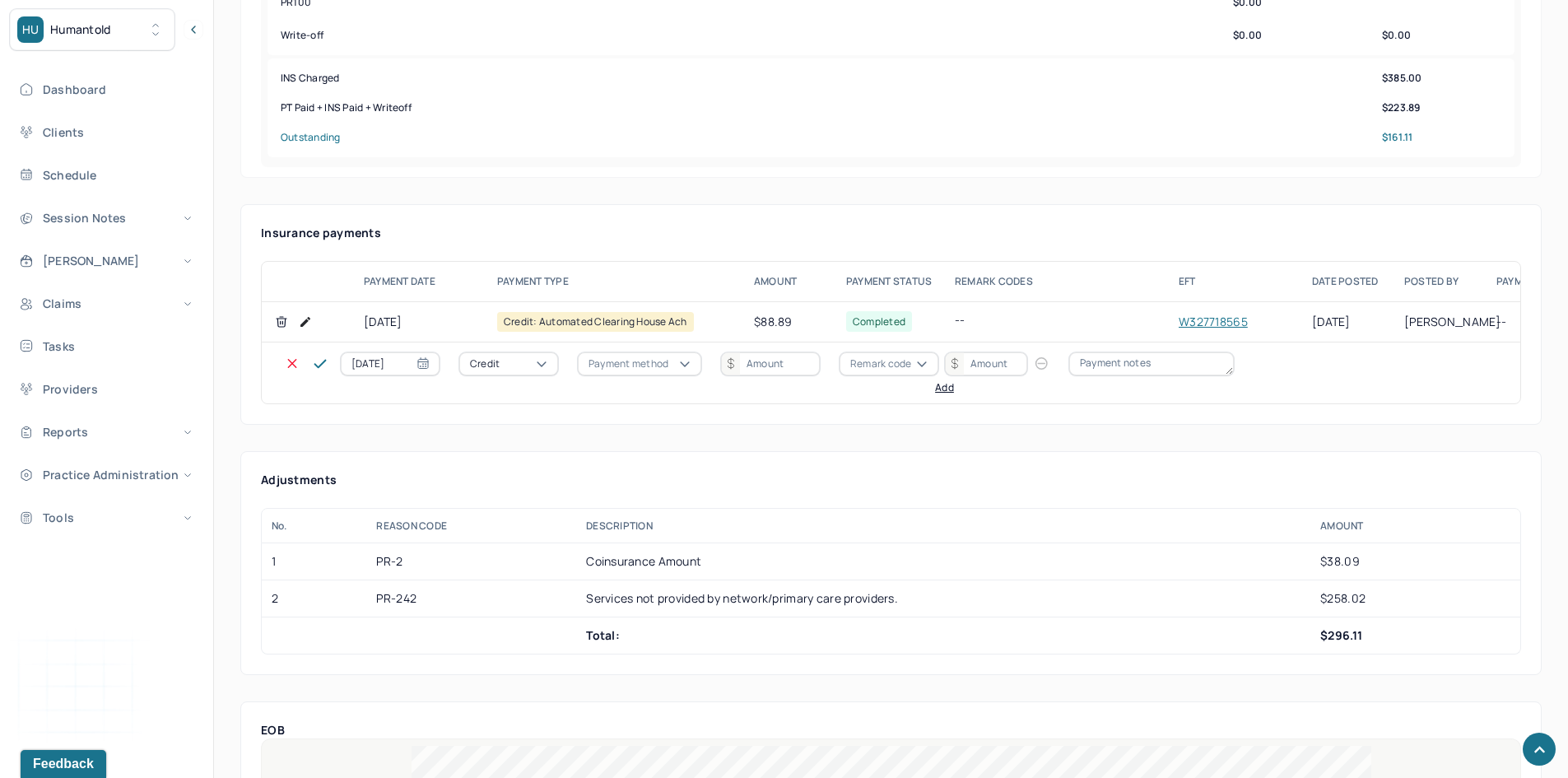 click on "Credit" at bounding box center [509, 364] 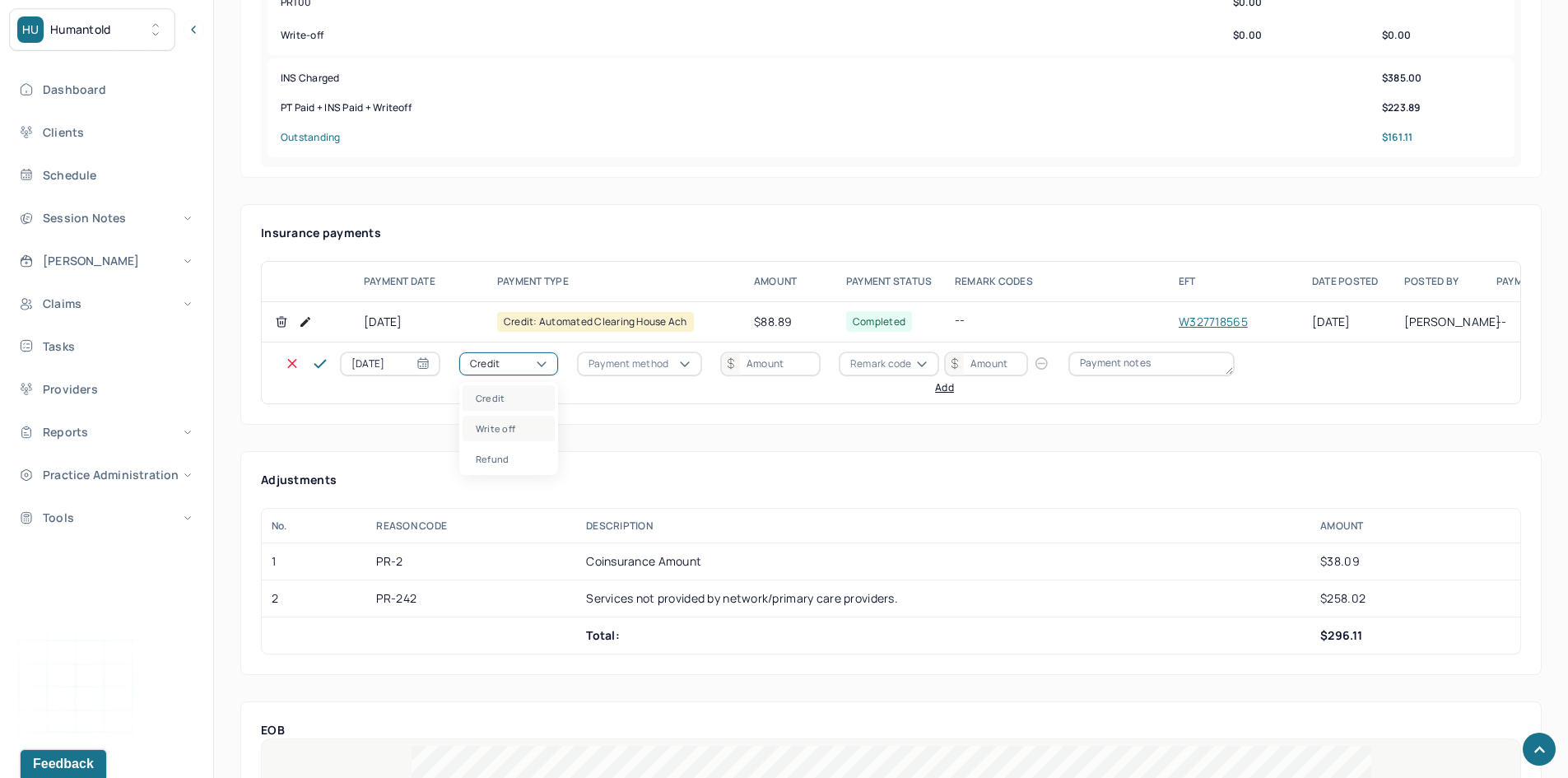 click on "Write off" at bounding box center [509, 428] 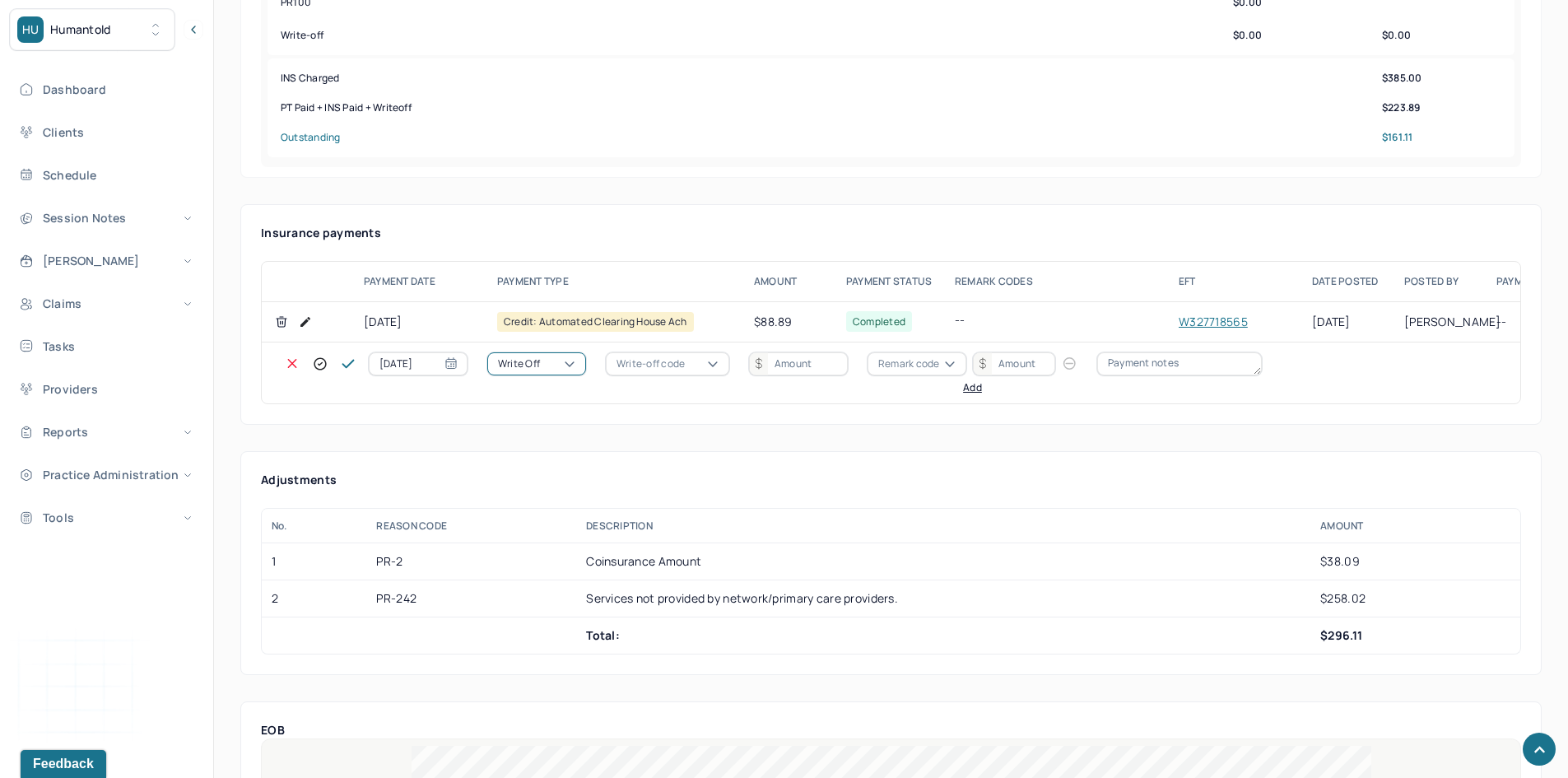click on "Write-off code" at bounding box center [650, 364] 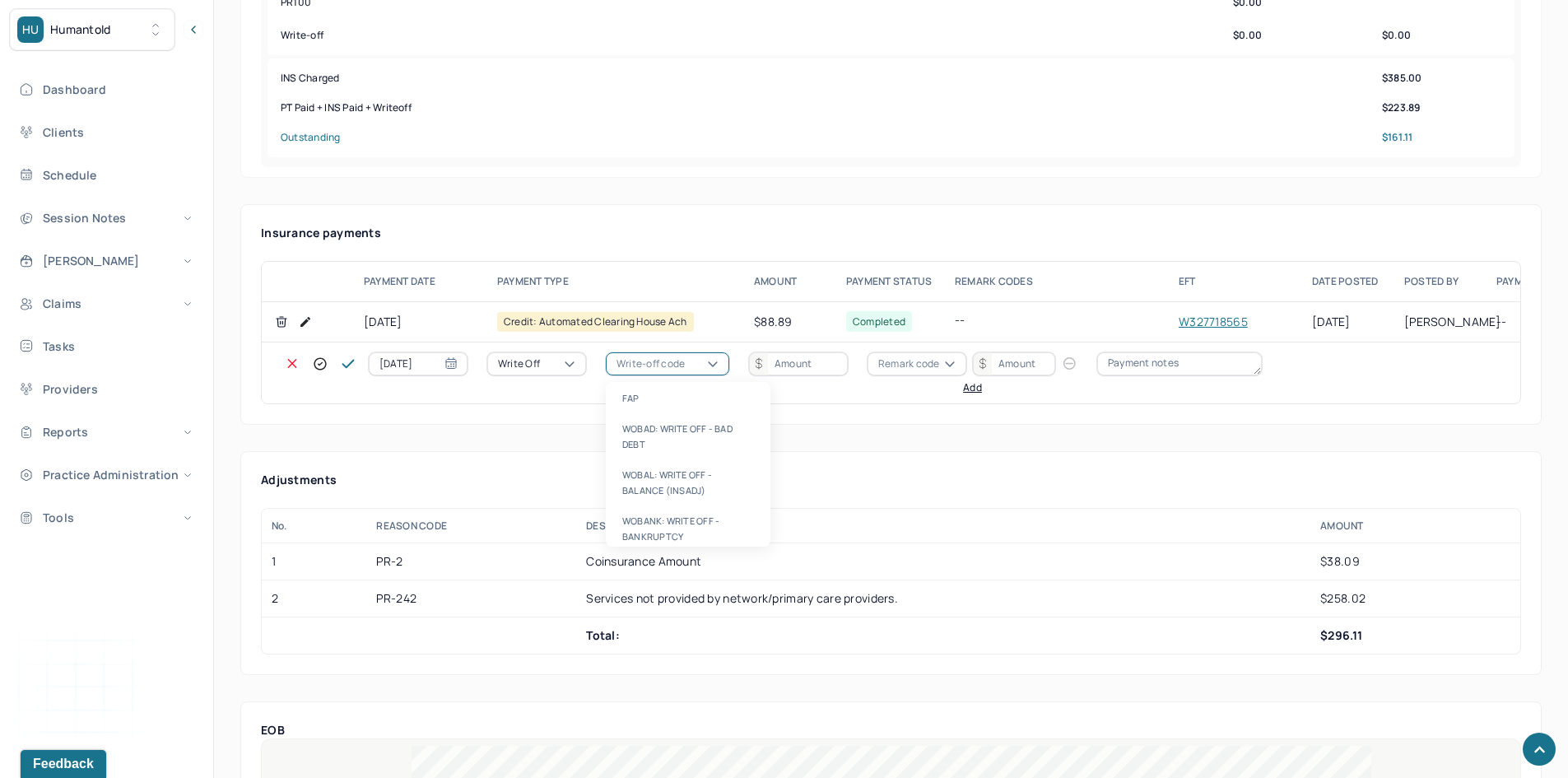 click on "WOBAL: WRITE OFF - BALANCE (INSADJ)" at bounding box center (688, 482) 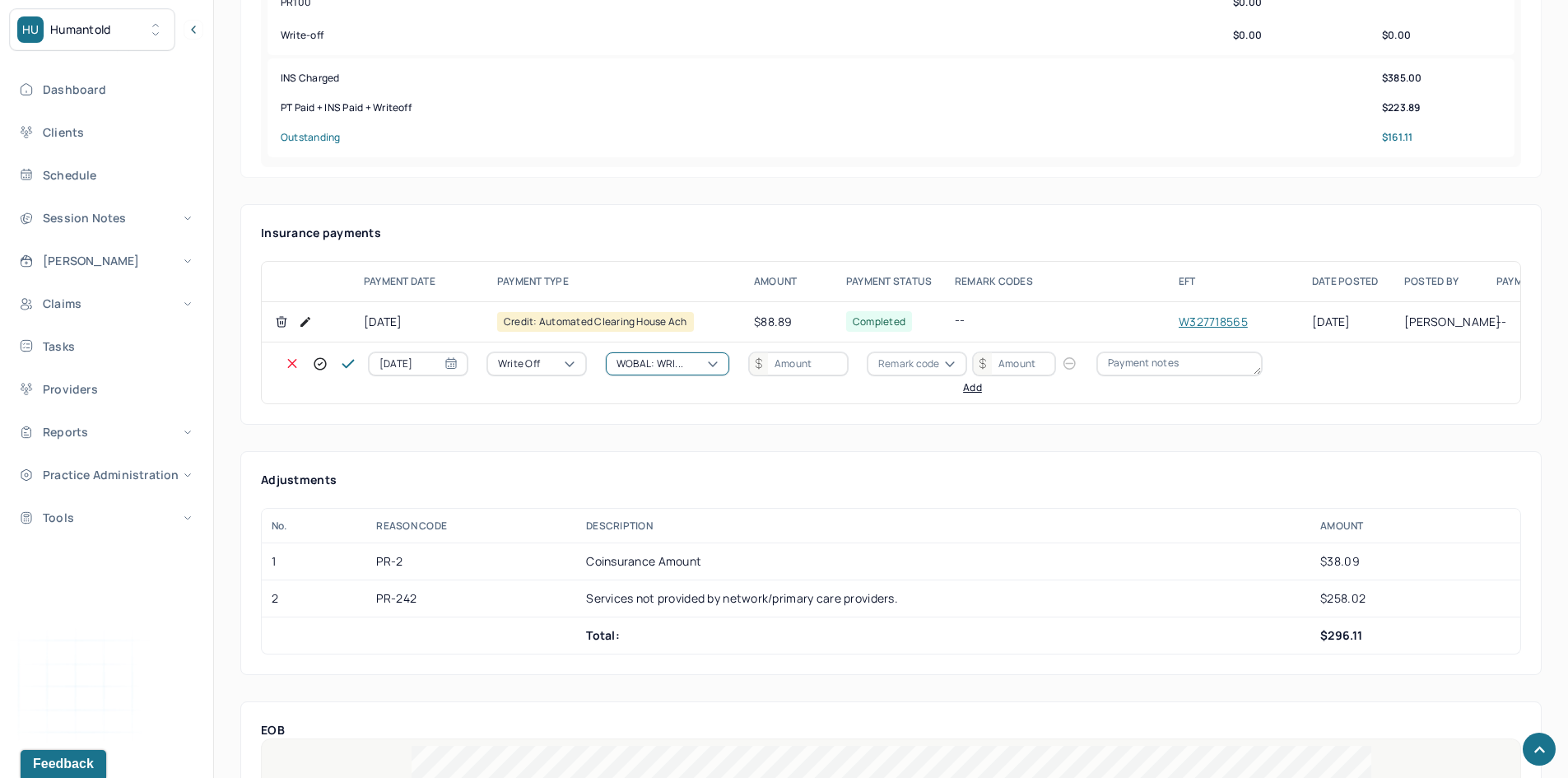 click at bounding box center (798, 364) 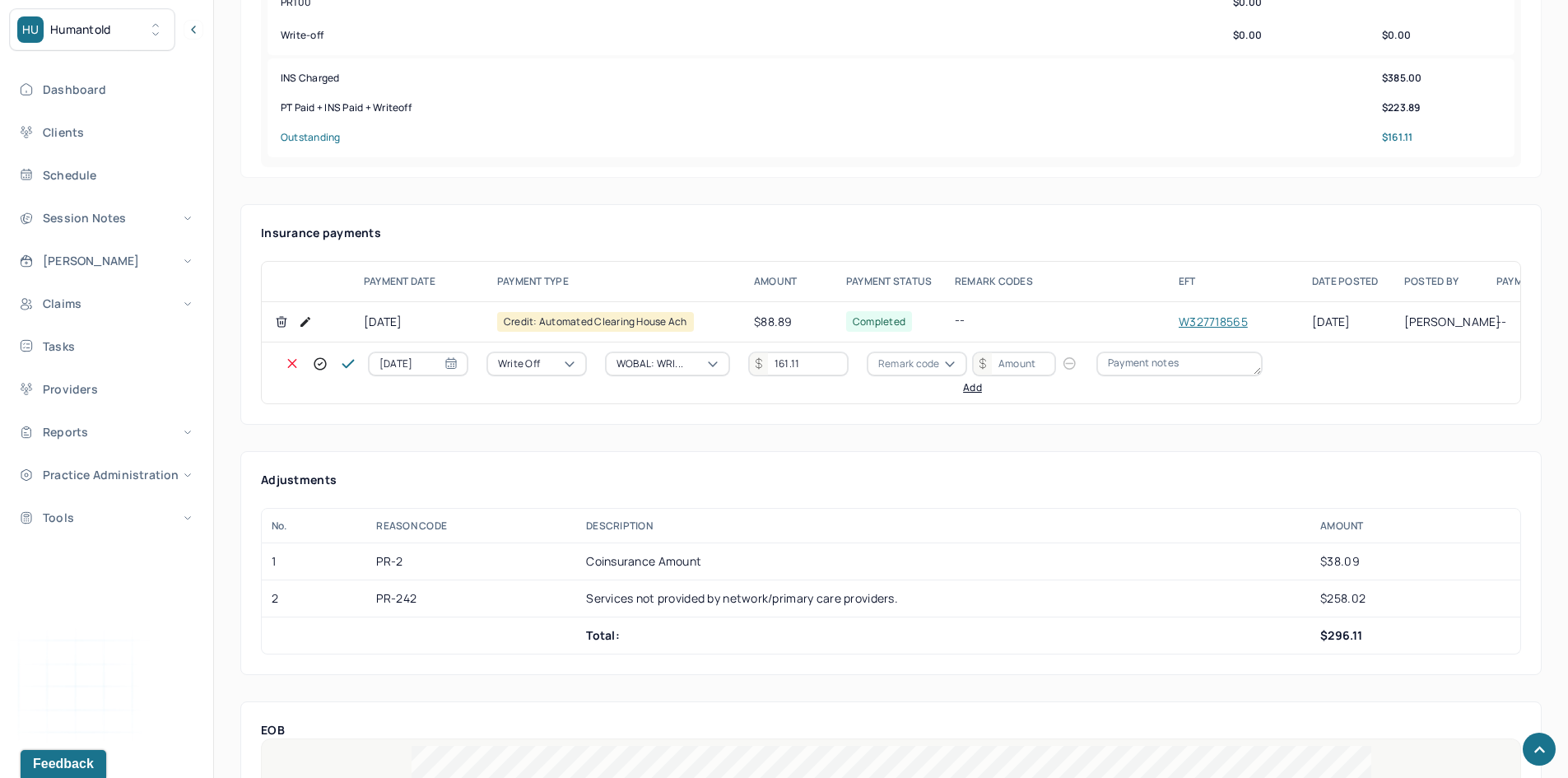 type on "161.11" 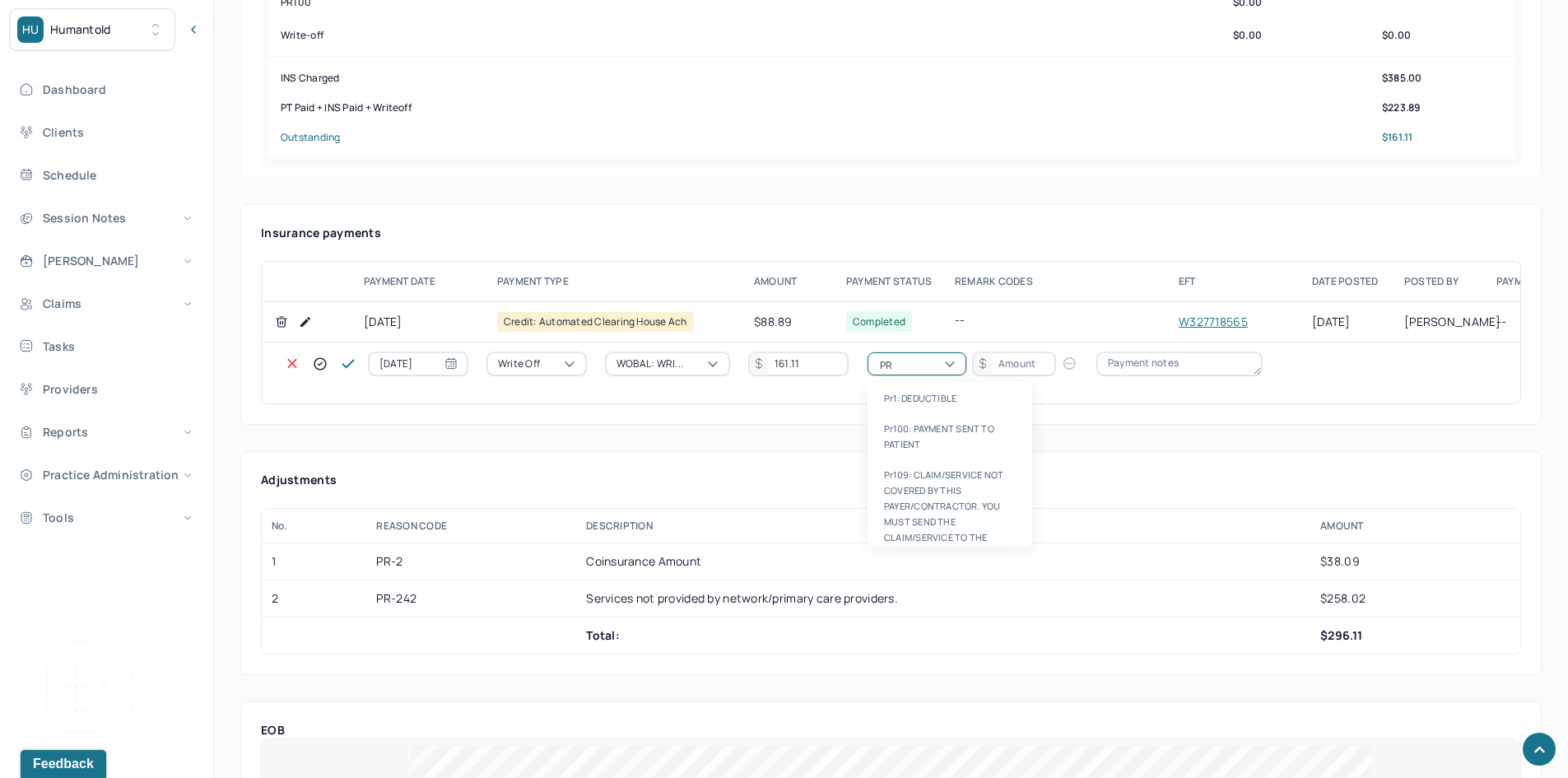 type on "PR2" 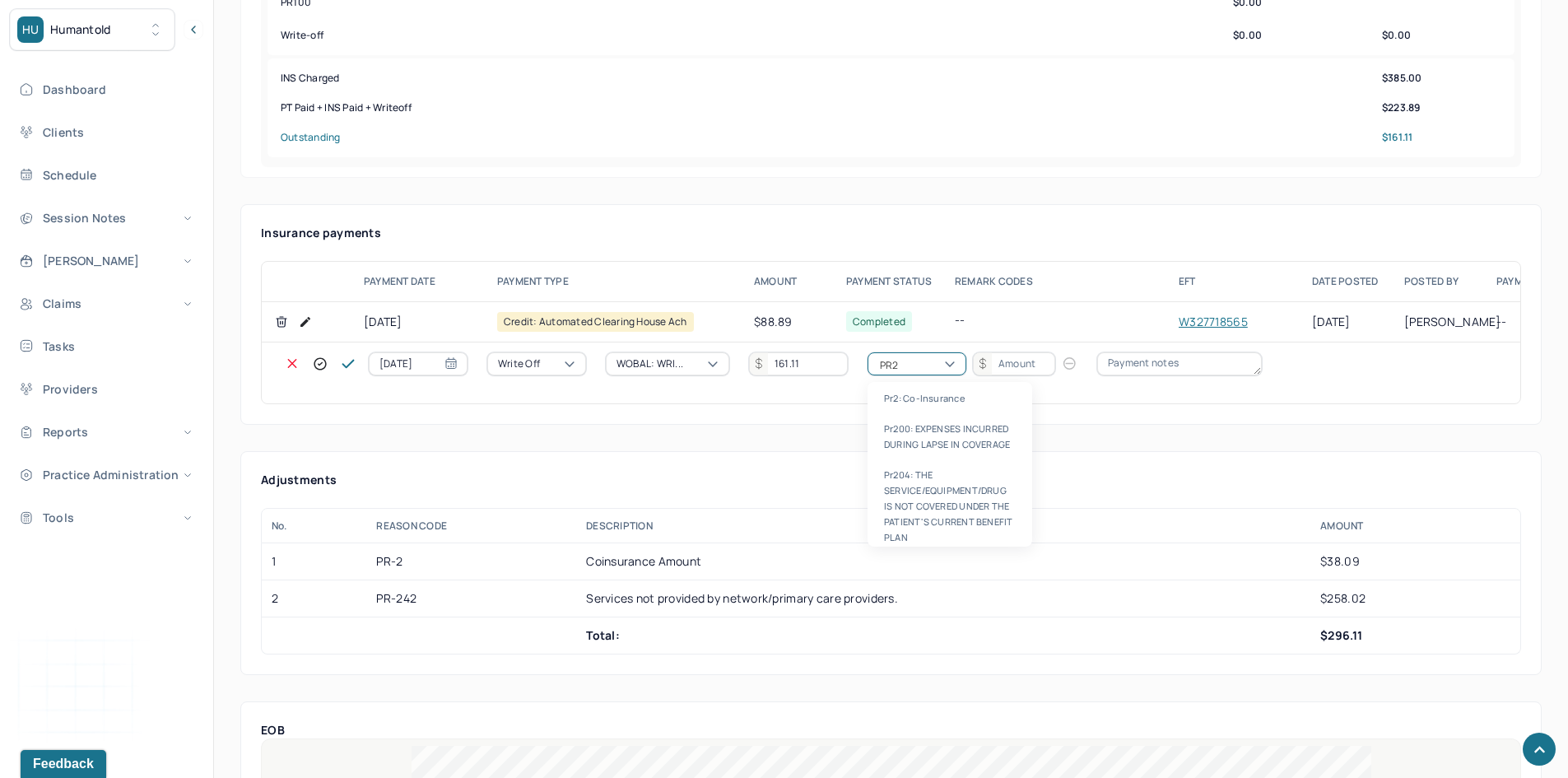 type 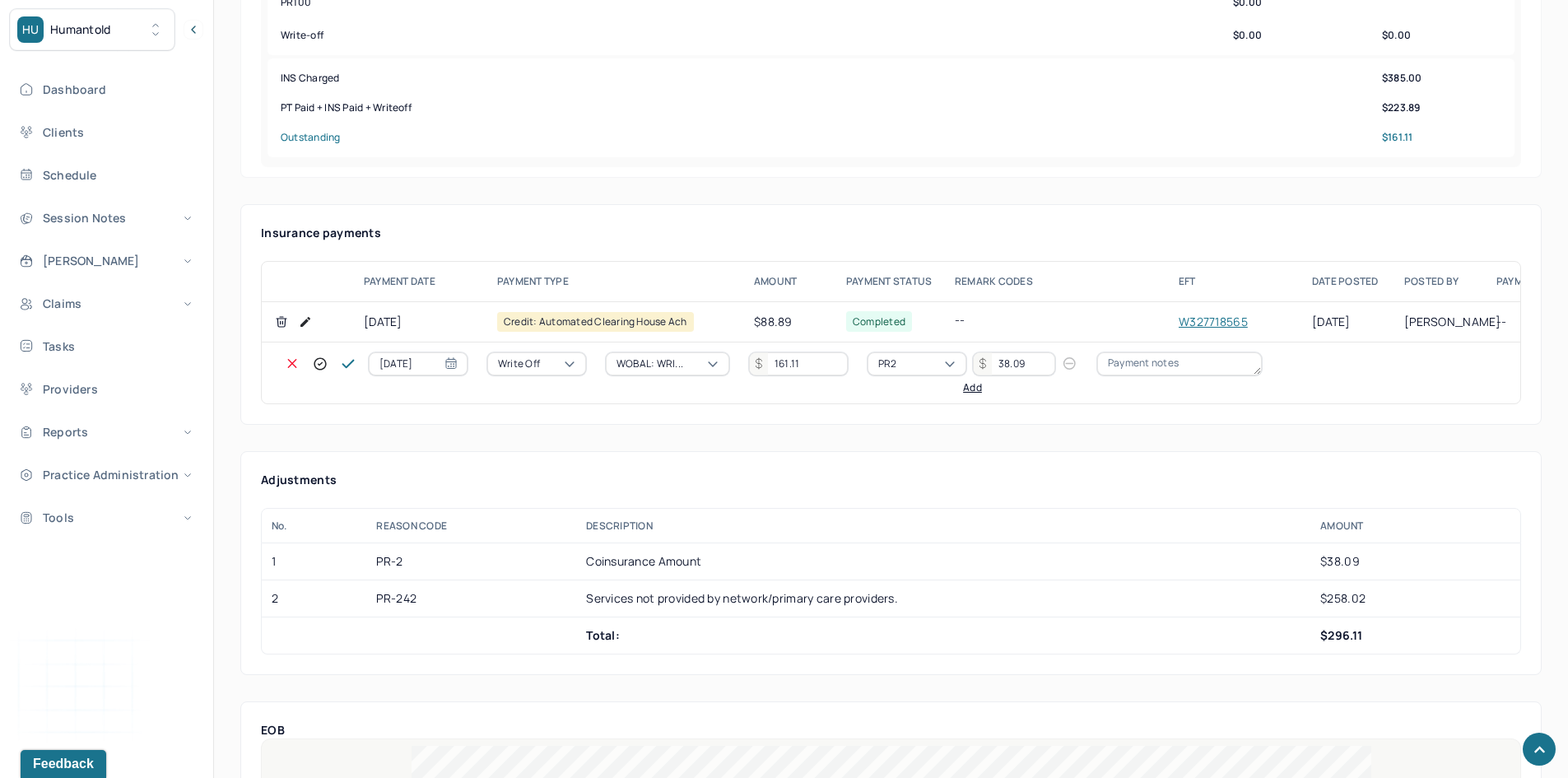 type on "38.09" 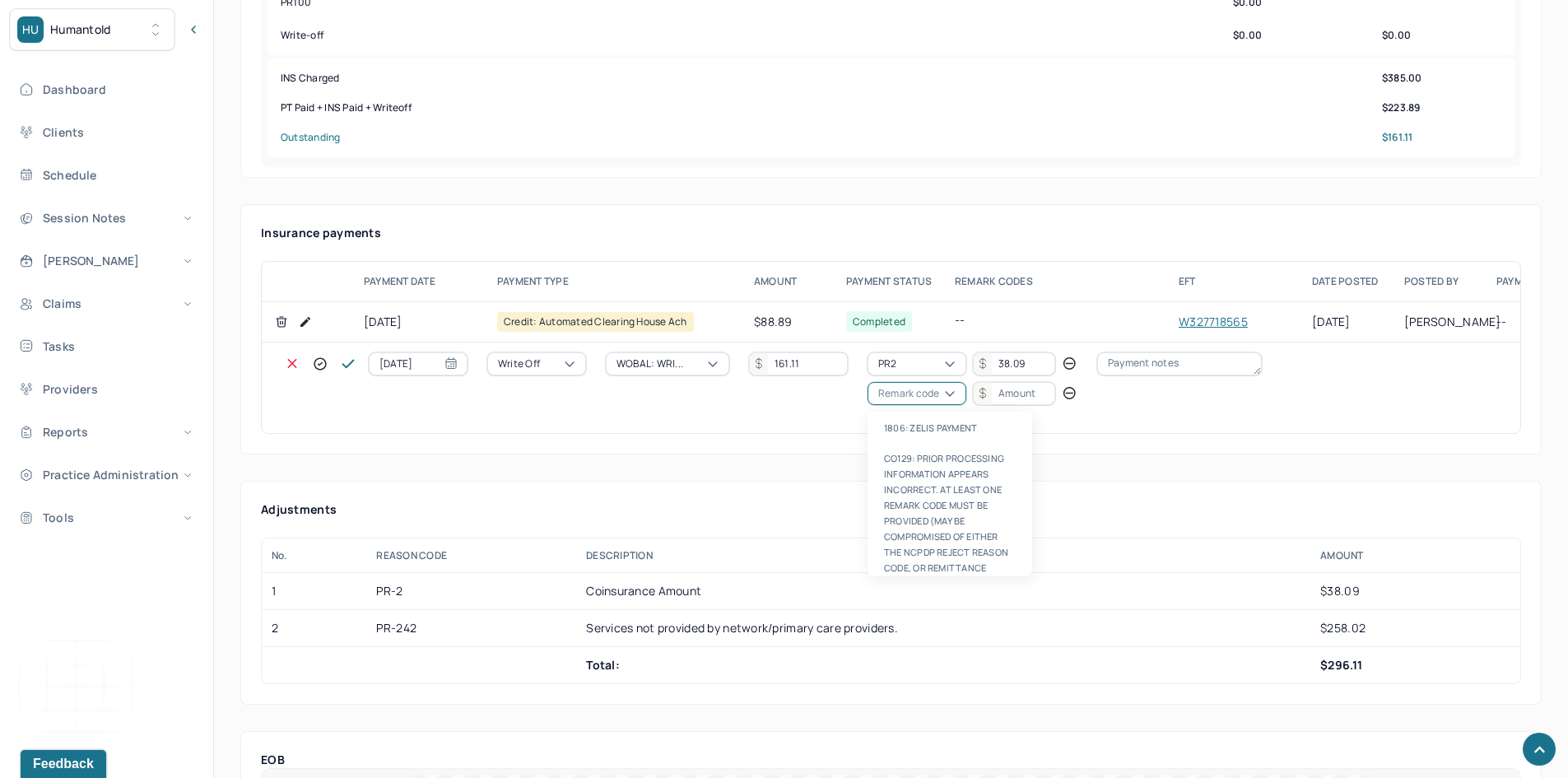 click on "Remark code" at bounding box center [909, 394] 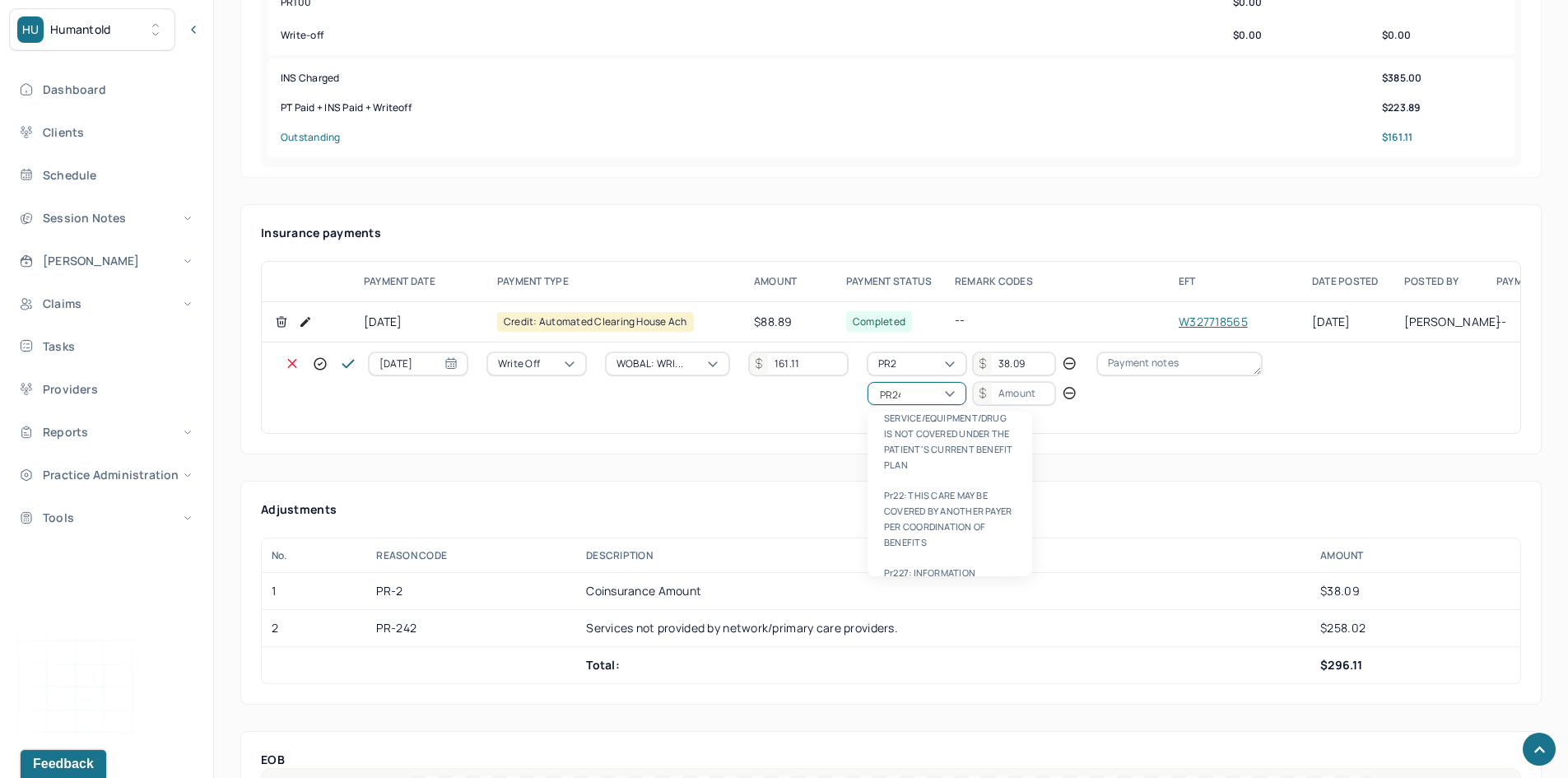 scroll, scrollTop: 0, scrollLeft: 0, axis: both 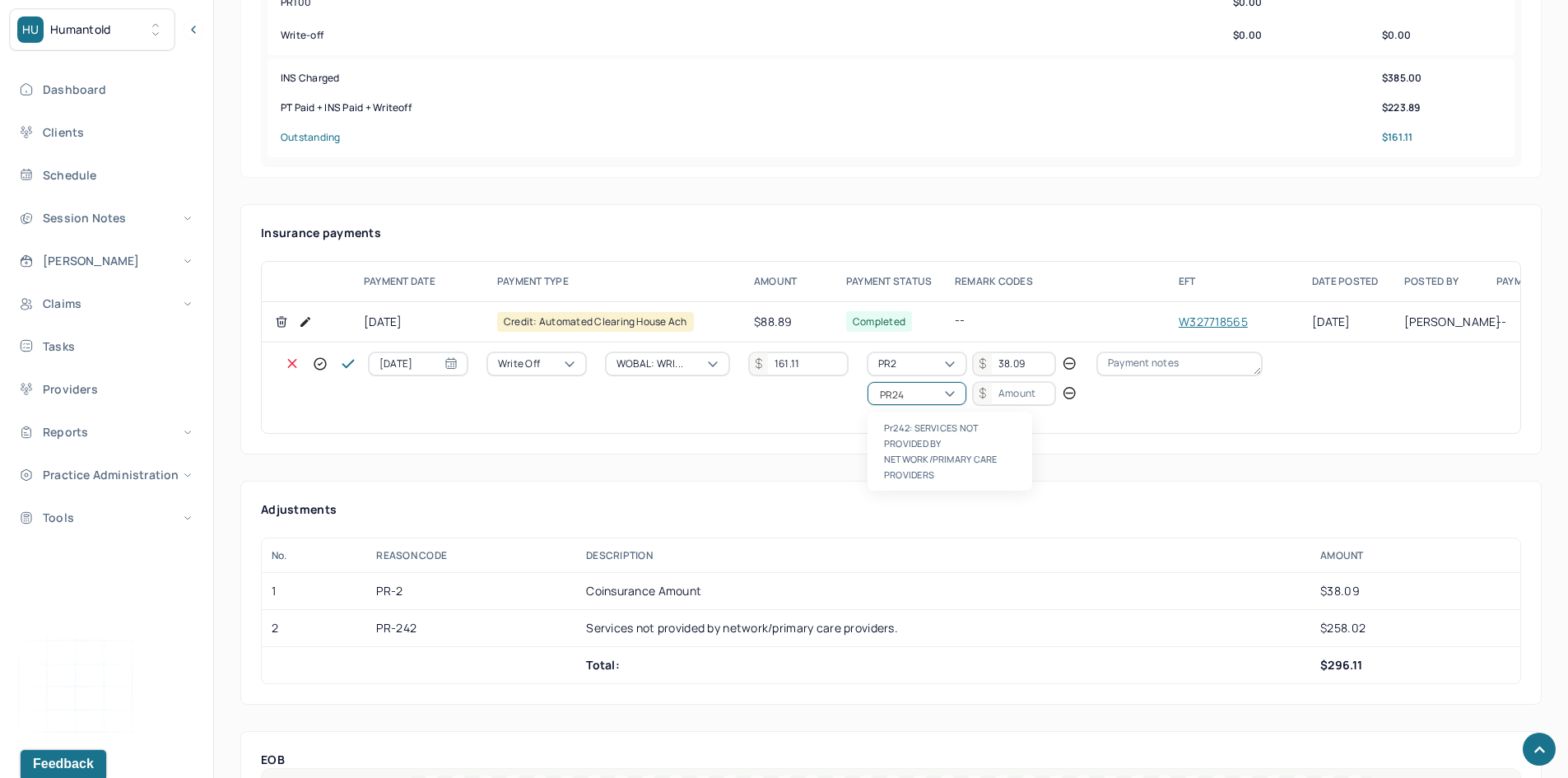 type on "PR242" 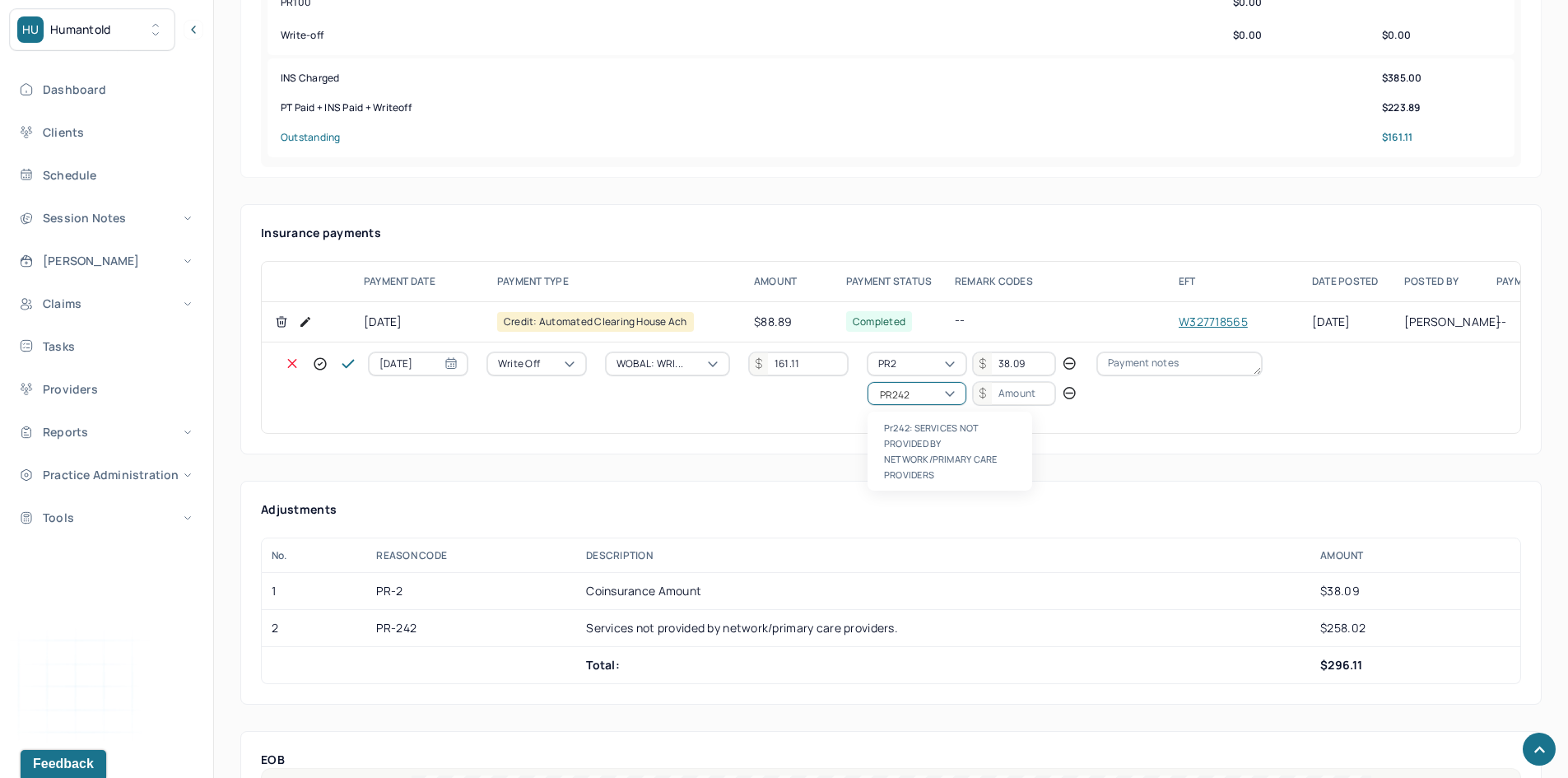 type 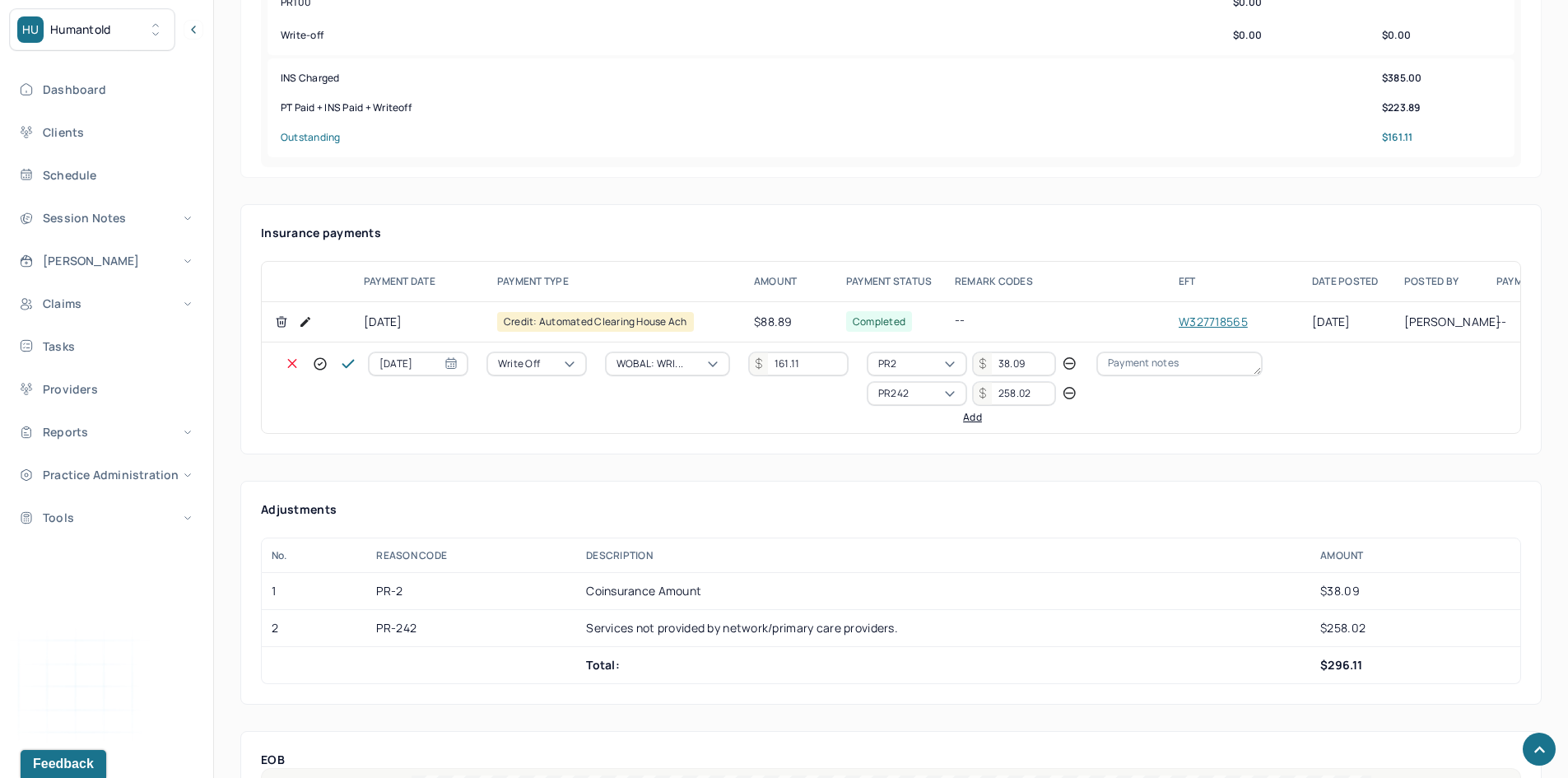 type on "258.02" 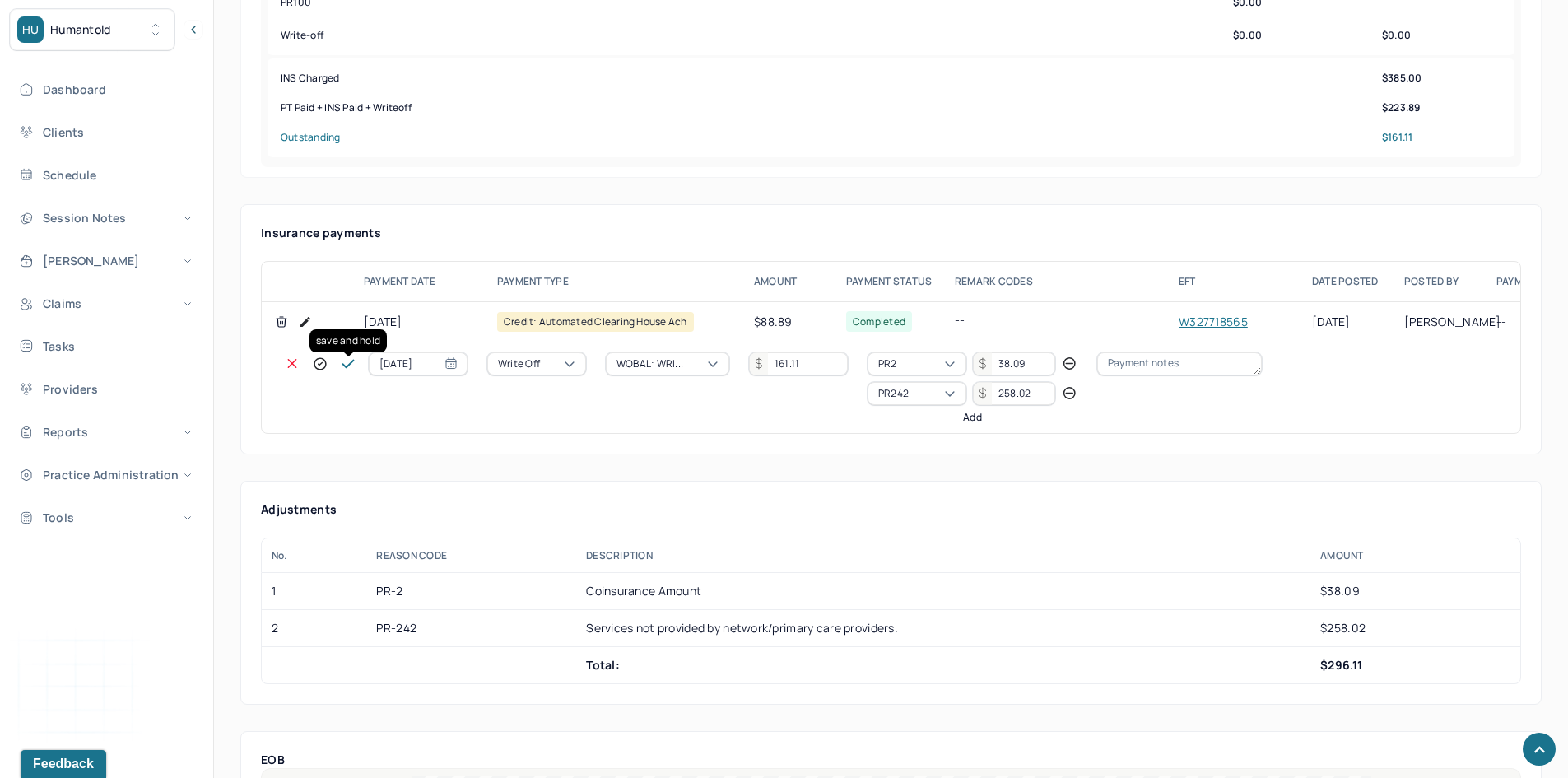 click 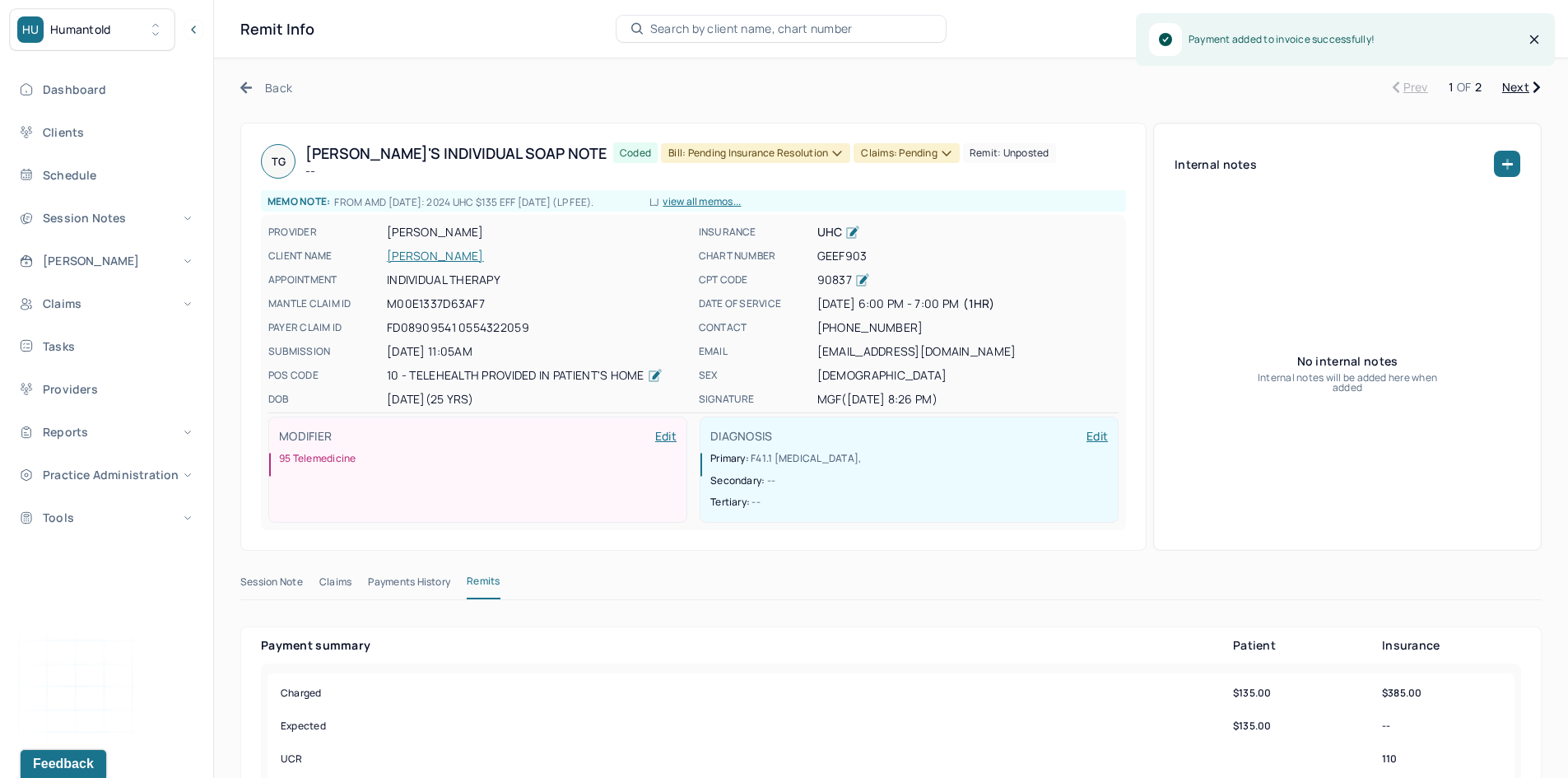 scroll, scrollTop: 0, scrollLeft: 0, axis: both 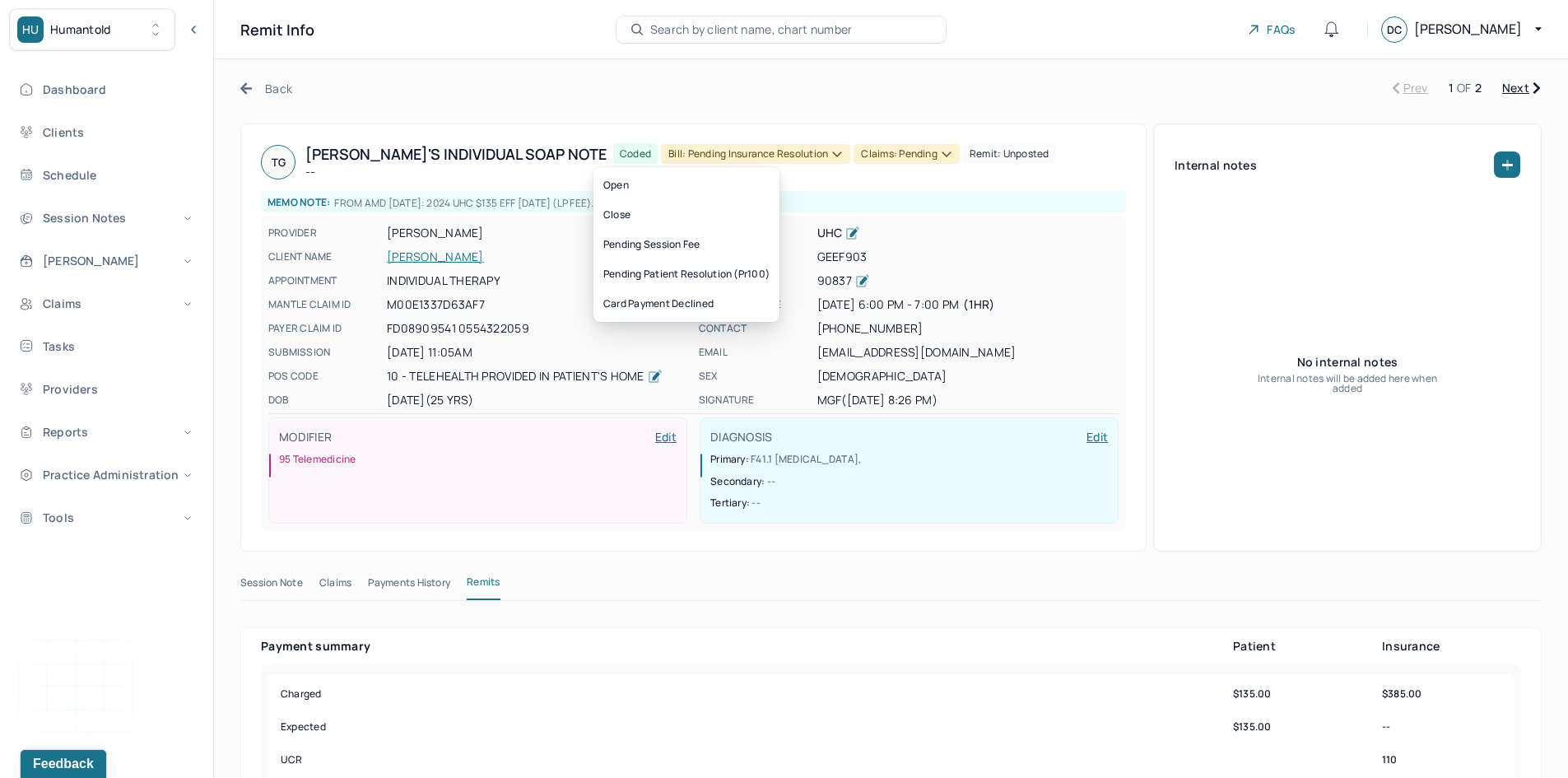 click on "Bill: Pending Insurance Resolution" at bounding box center (756, 154) 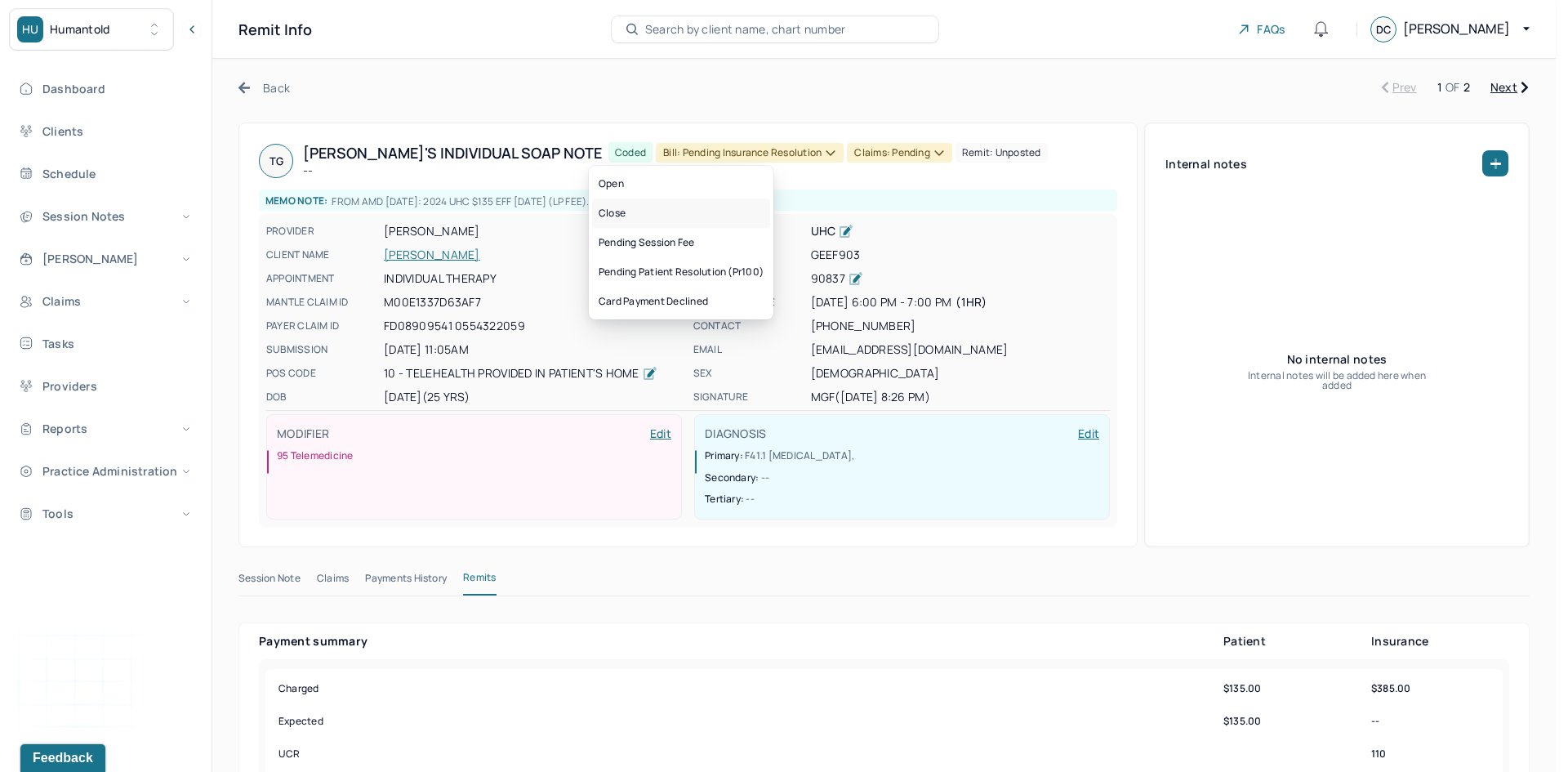 click on "Close" at bounding box center [681, 213] 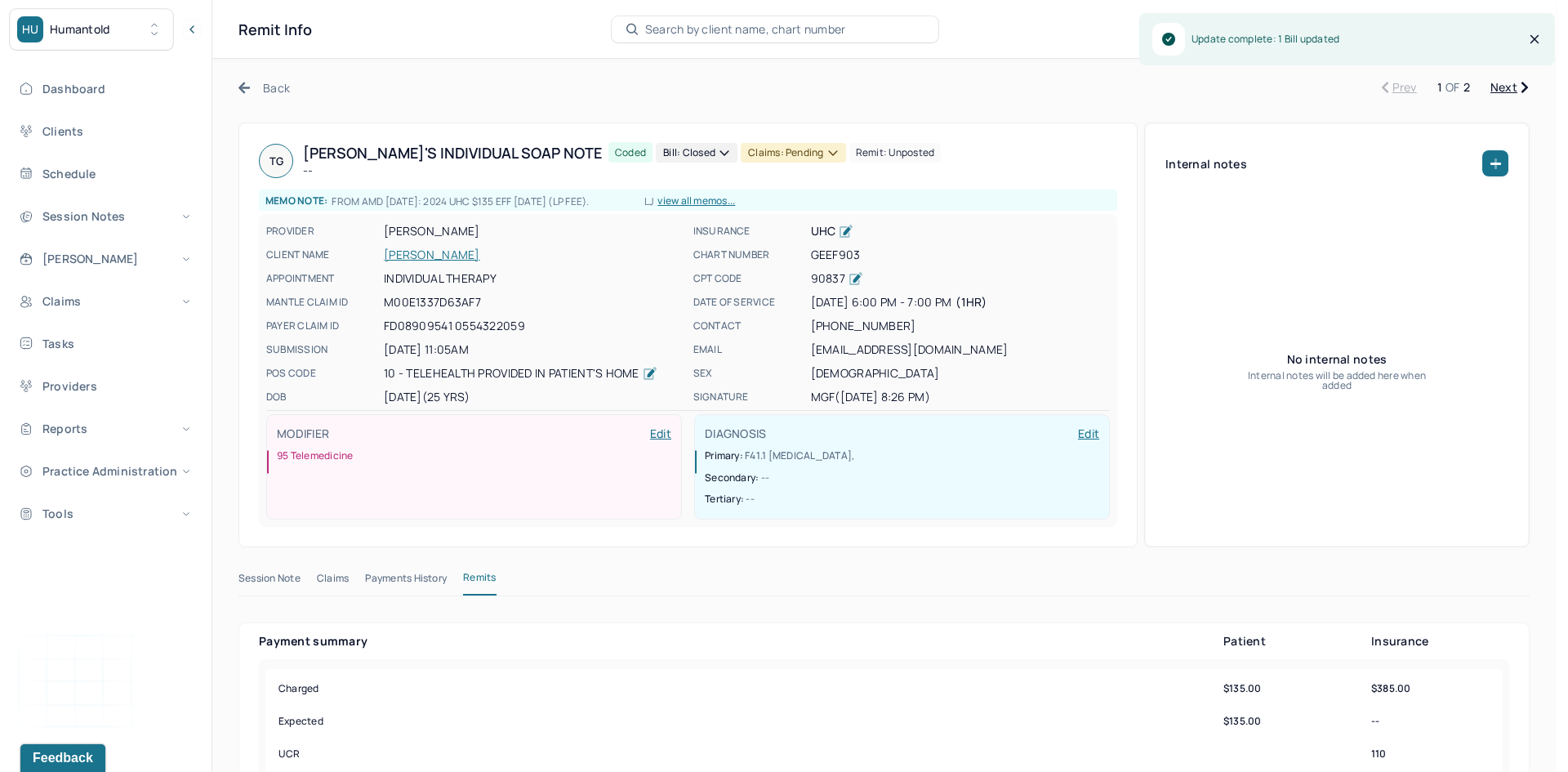 click on "Claims: pending" at bounding box center (793, 153) 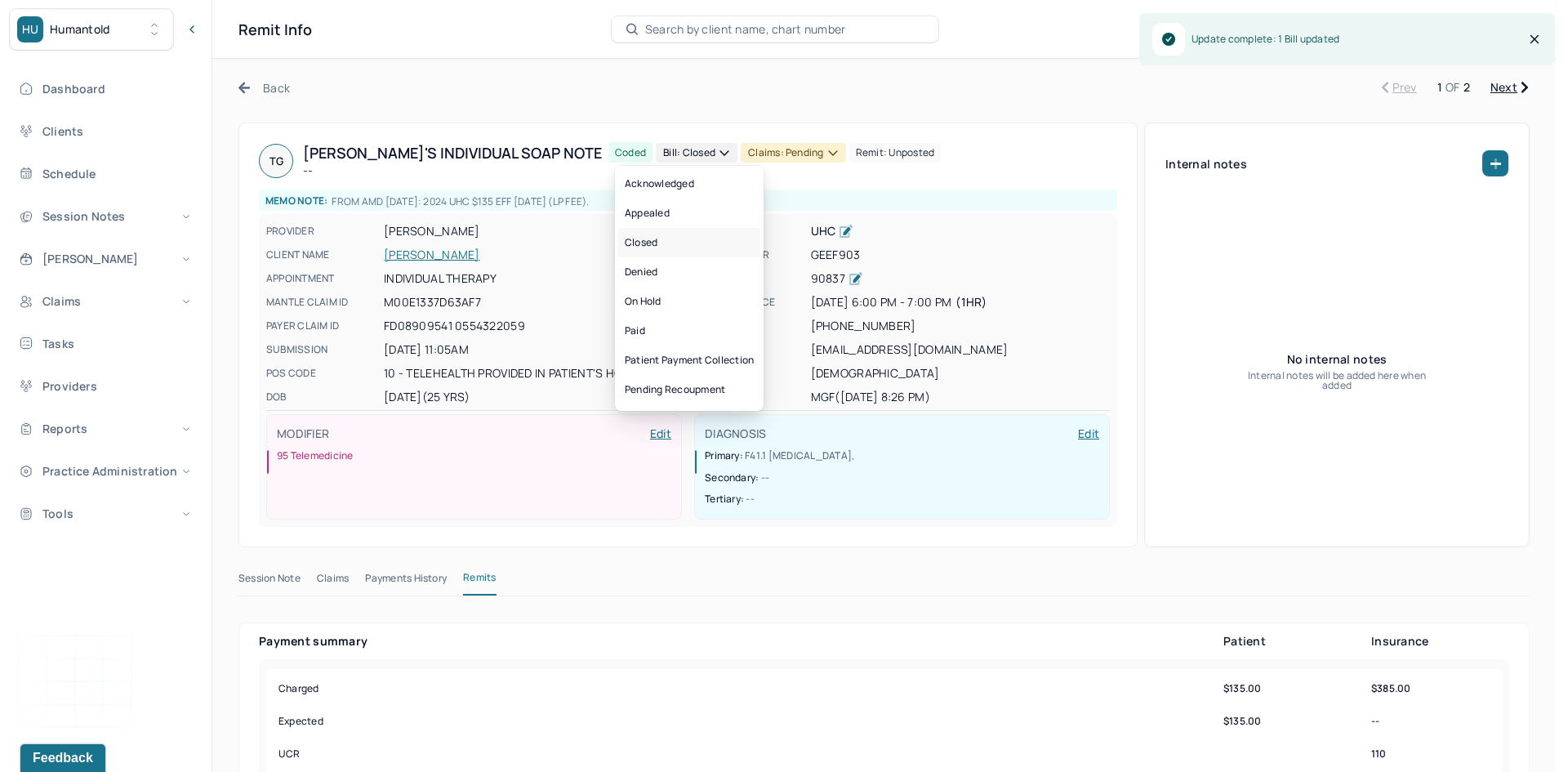 click on "Closed" at bounding box center (689, 243) 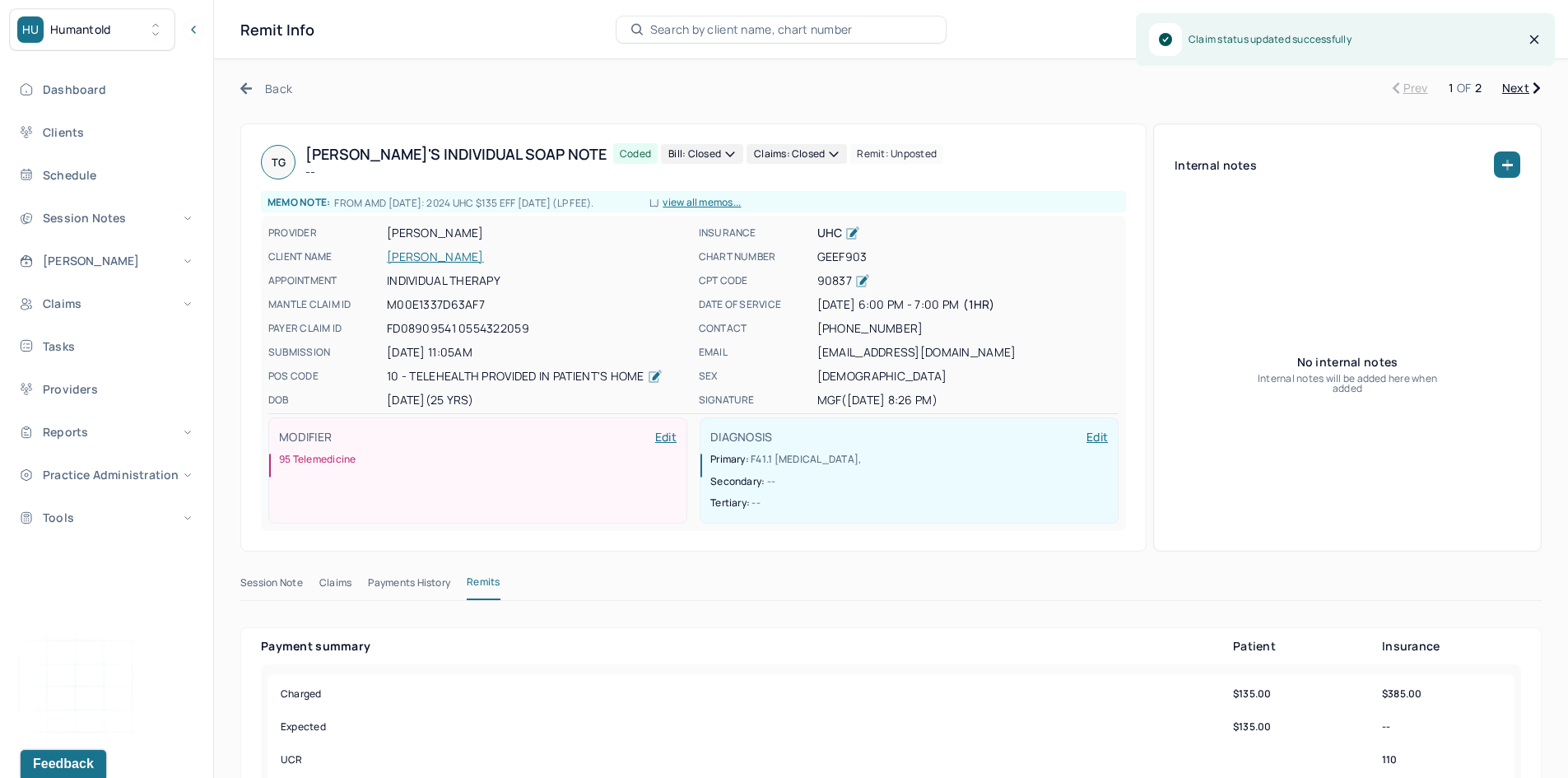 click on "Next" at bounding box center [1521, 88] 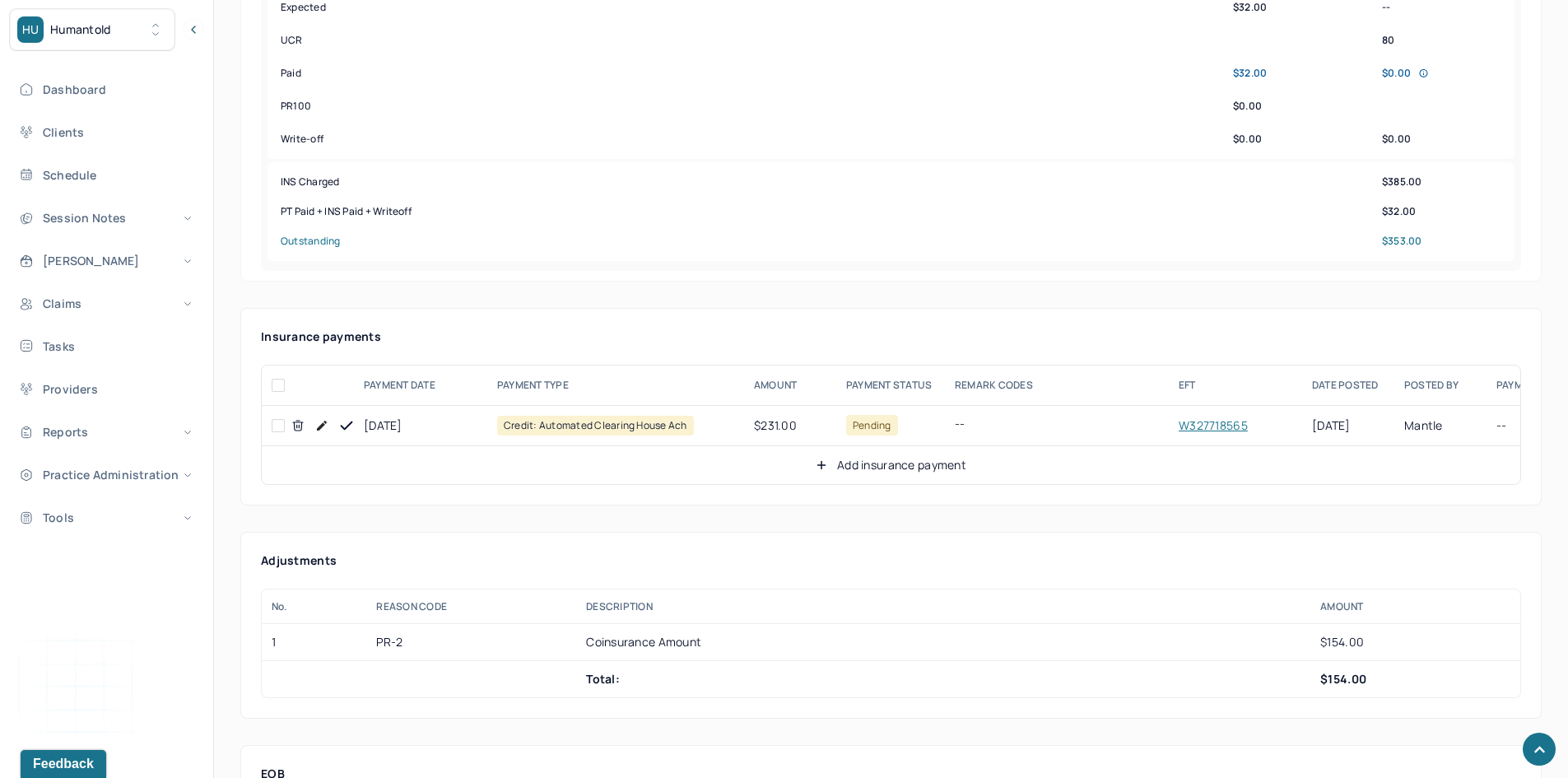 scroll, scrollTop: 576, scrollLeft: 0, axis: vertical 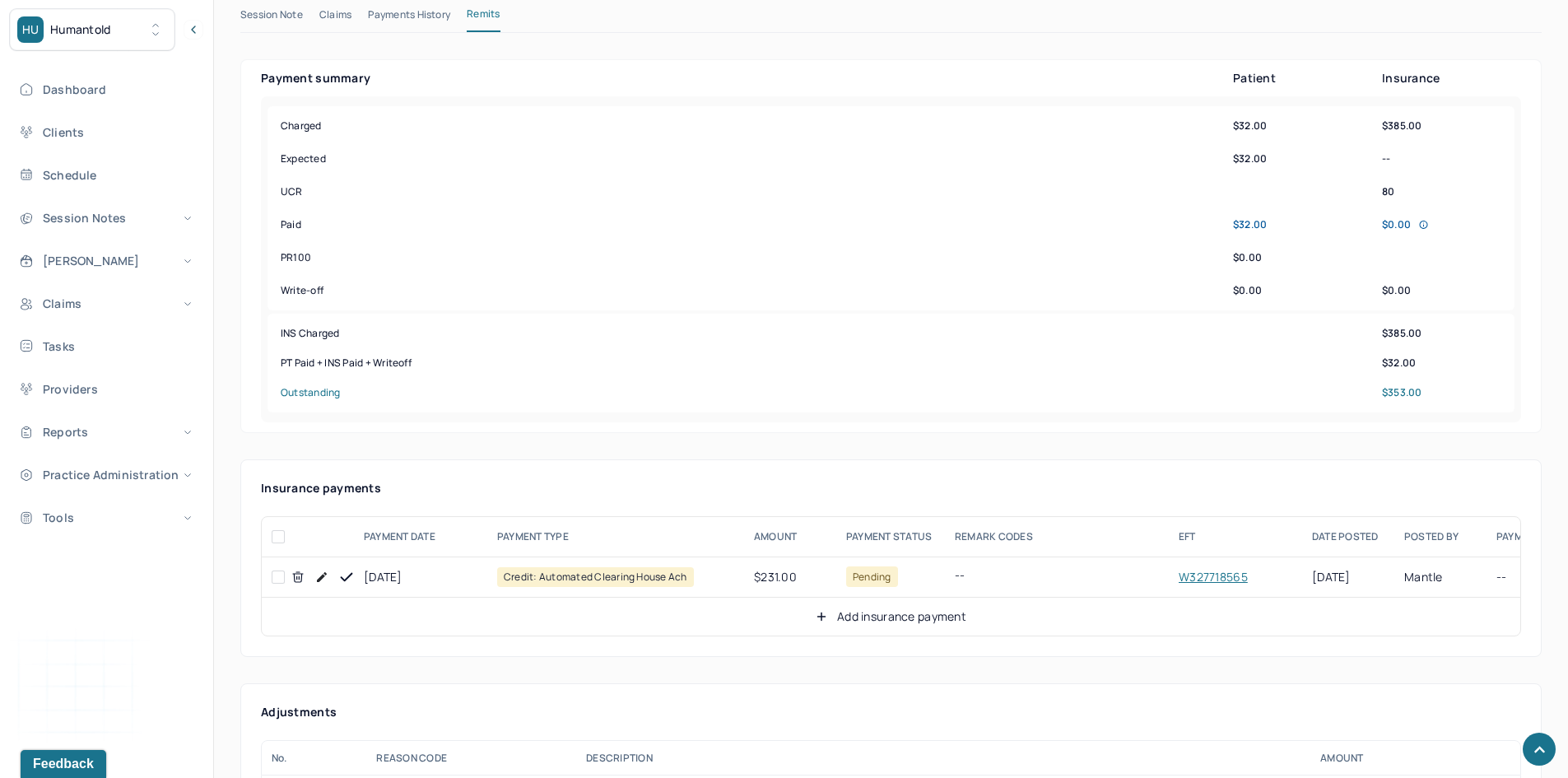 click at bounding box center [278, 577] 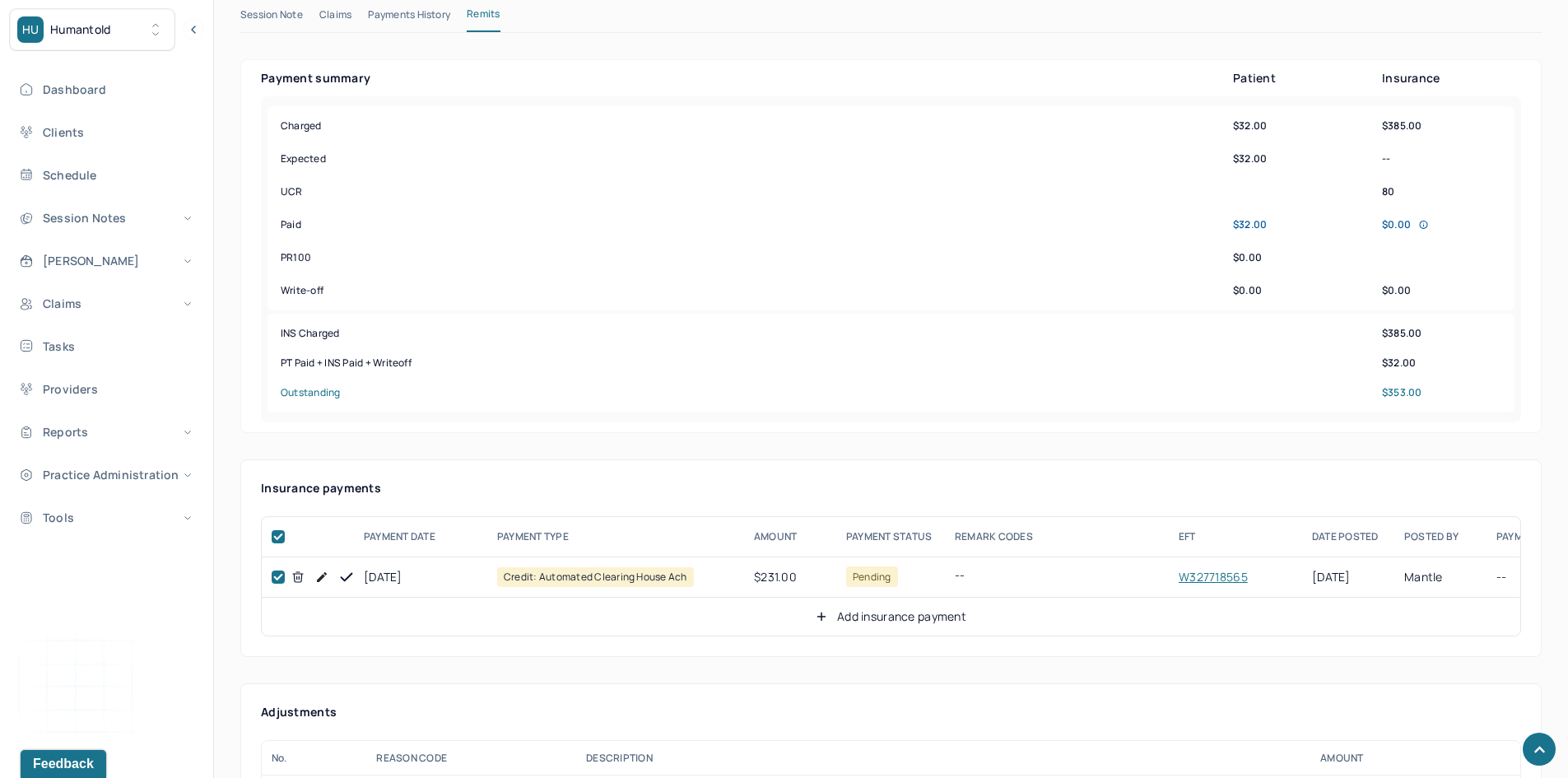 checkbox on "true" 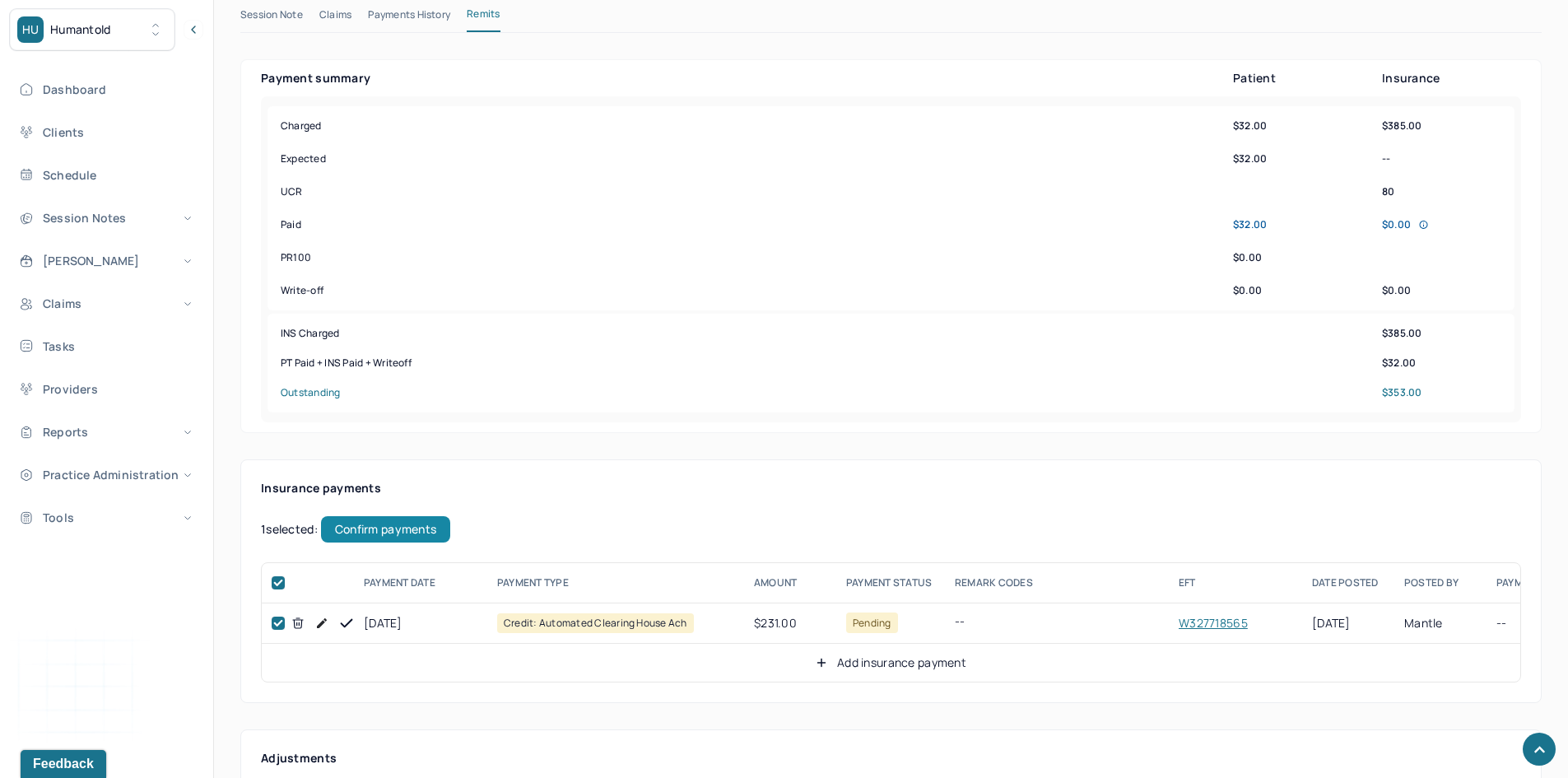 click on "Confirm payments" at bounding box center (385, 529) 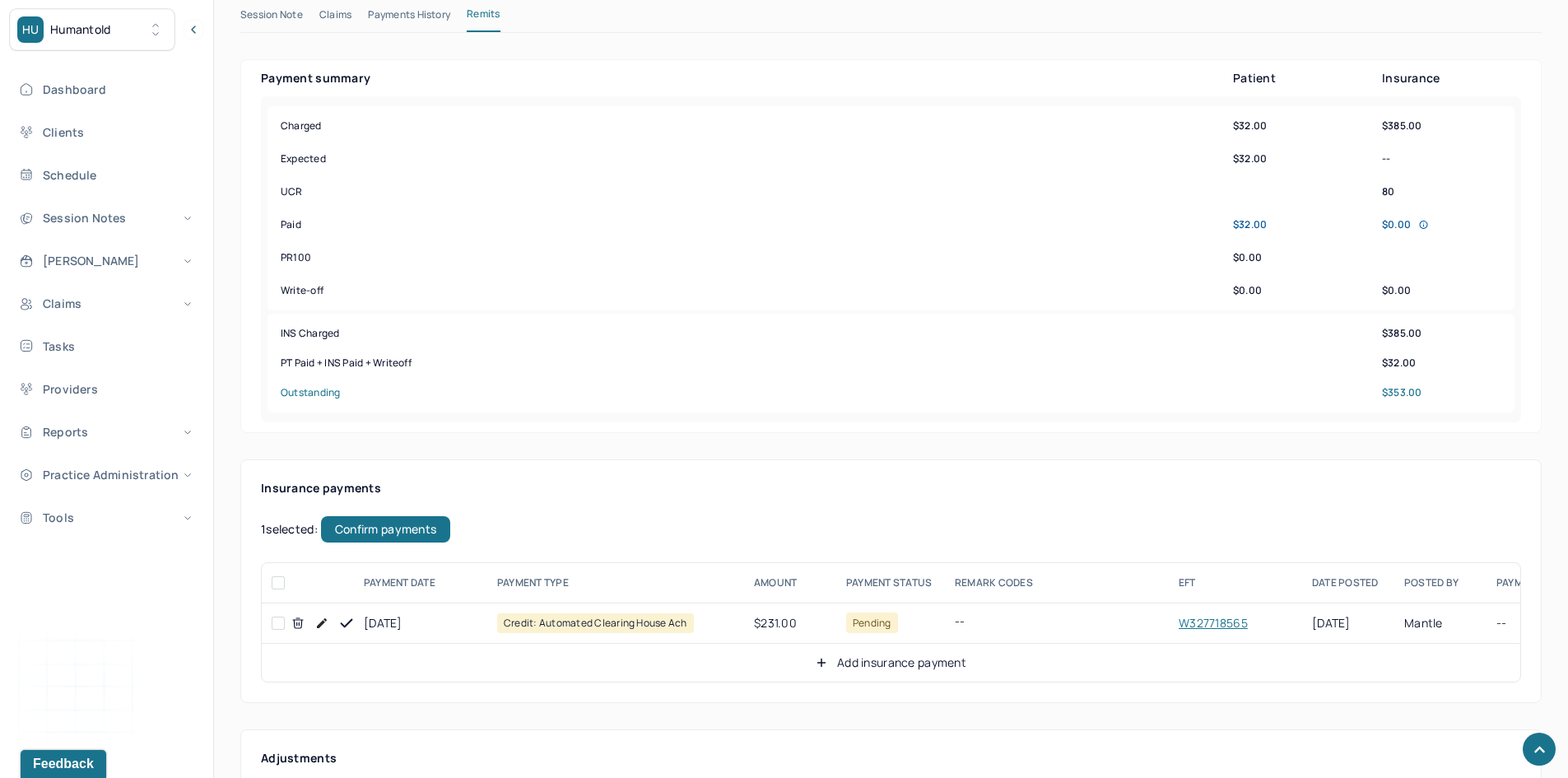 checkbox on "false" 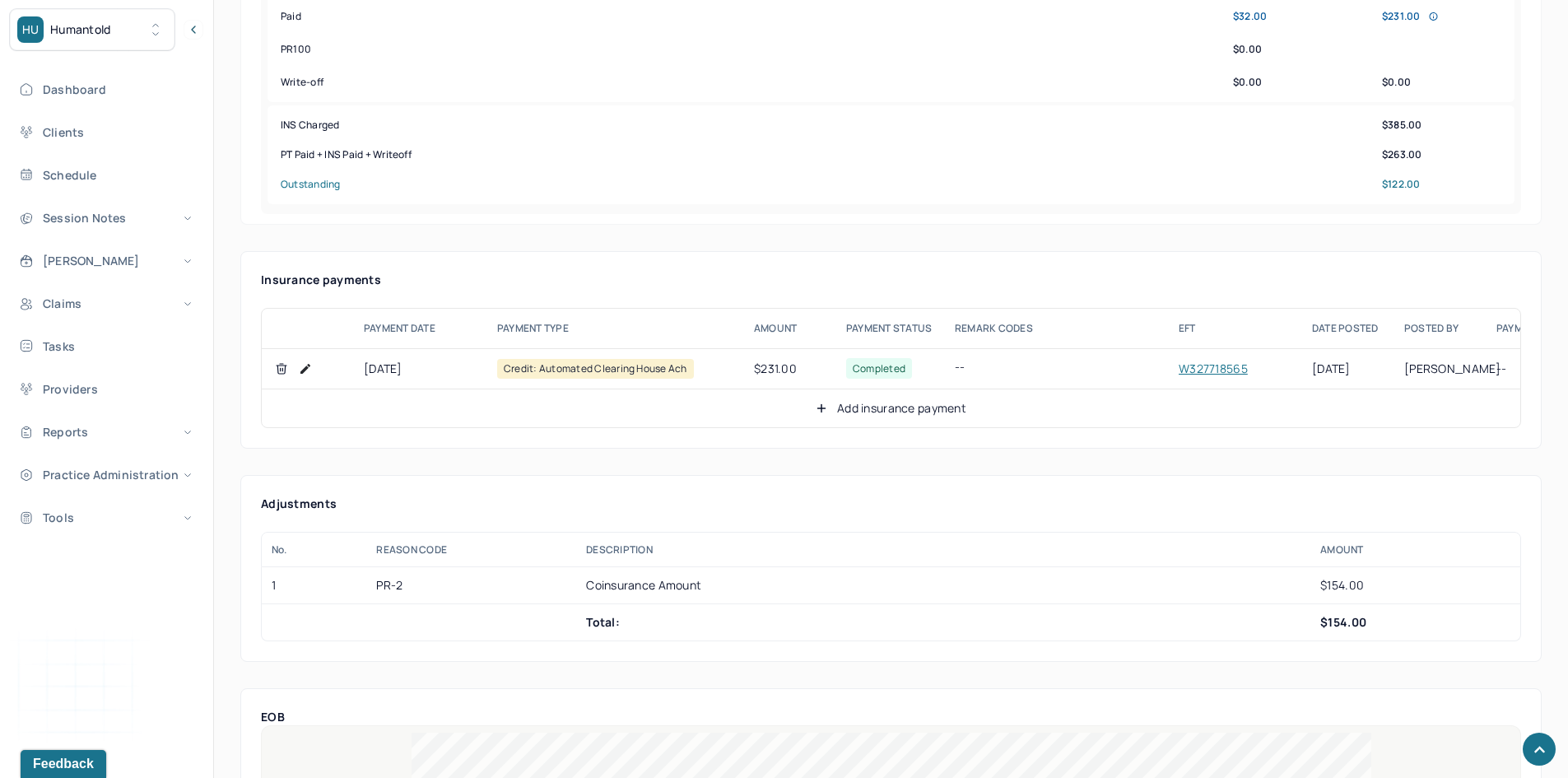 scroll, scrollTop: 823, scrollLeft: 0, axis: vertical 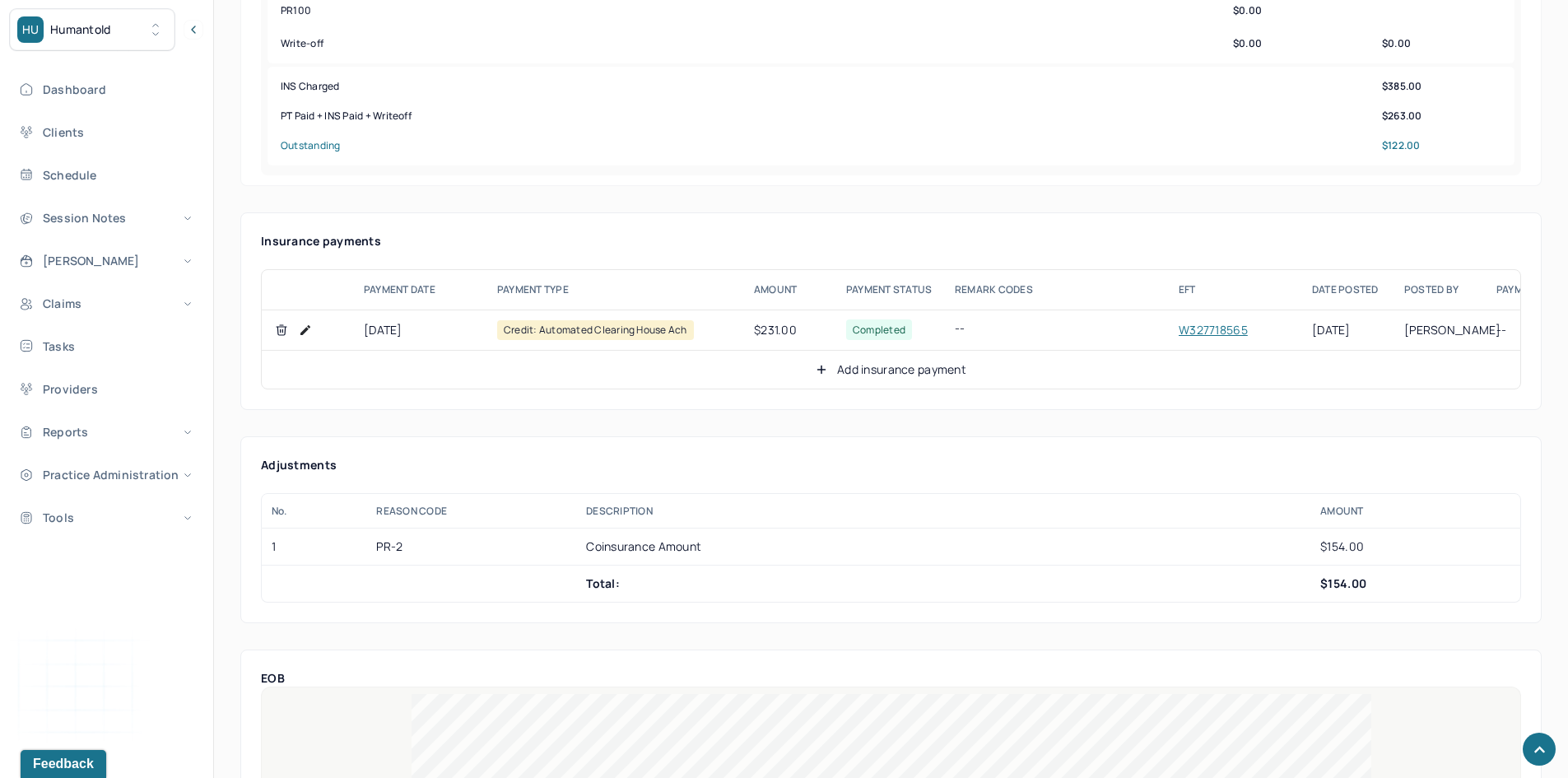 drag, startPoint x: 823, startPoint y: 367, endPoint x: 817, endPoint y: 357, distance: 11.661904 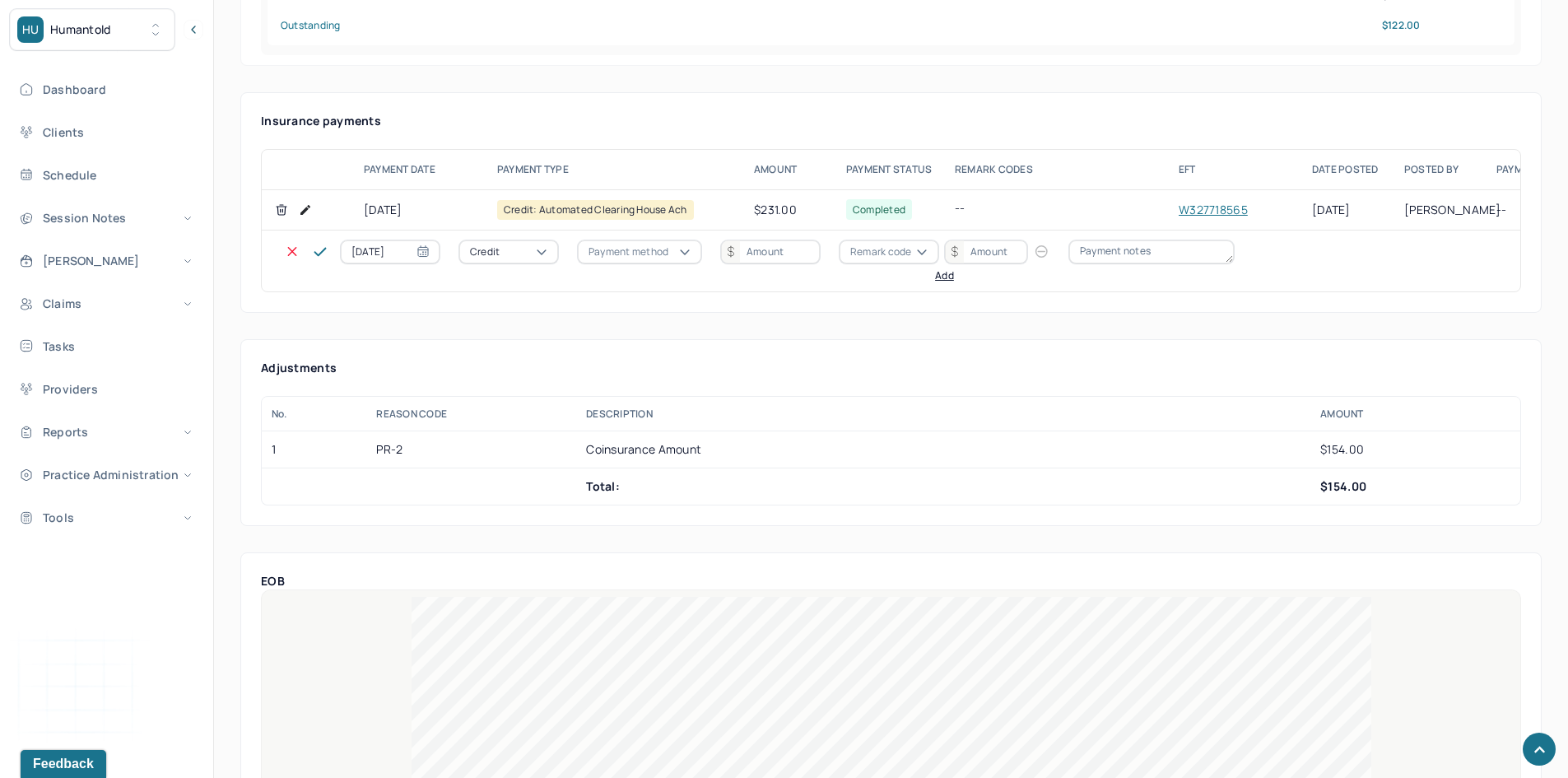 scroll, scrollTop: 906, scrollLeft: 0, axis: vertical 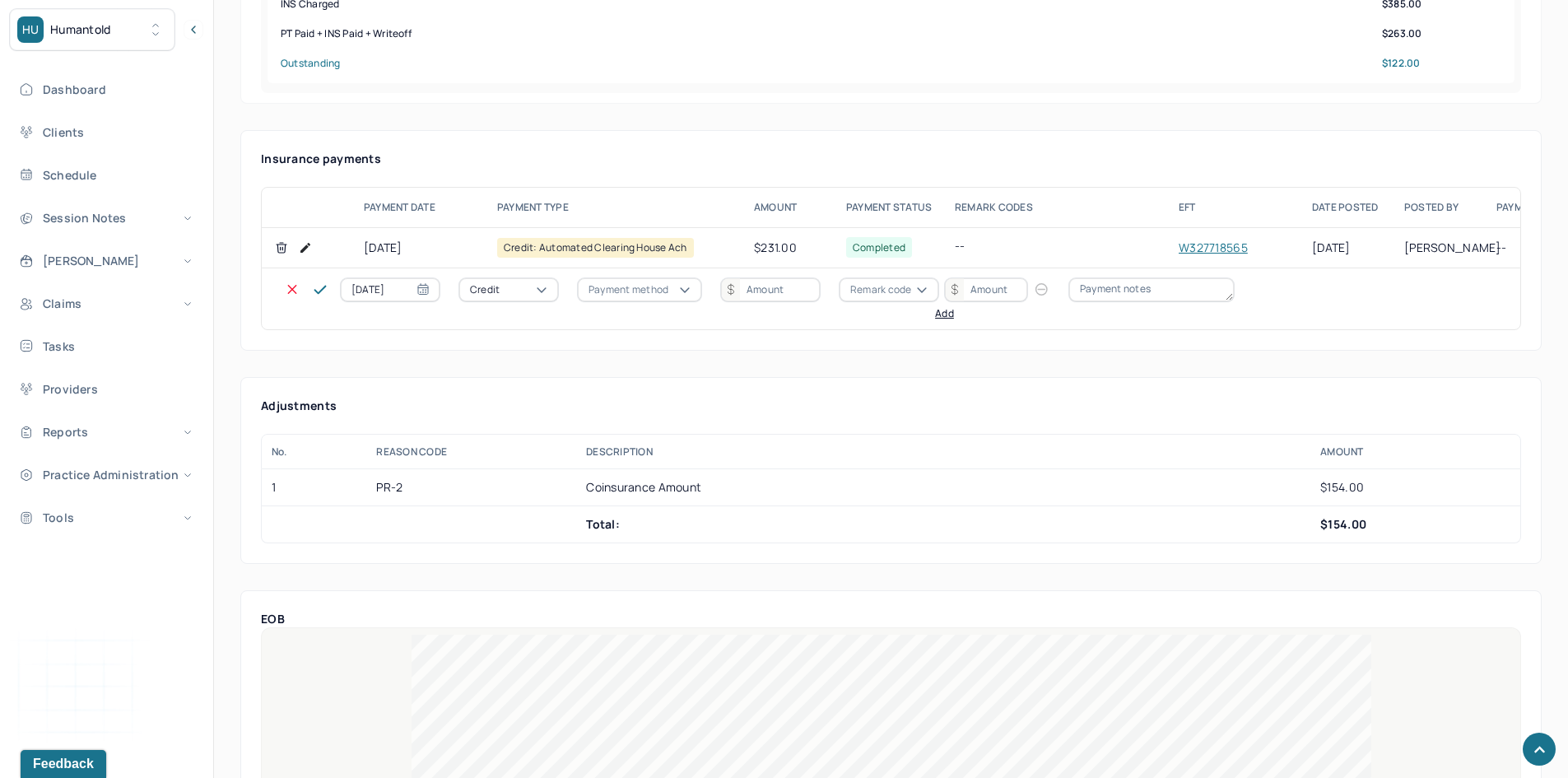 click on "Credit" at bounding box center (485, 290) 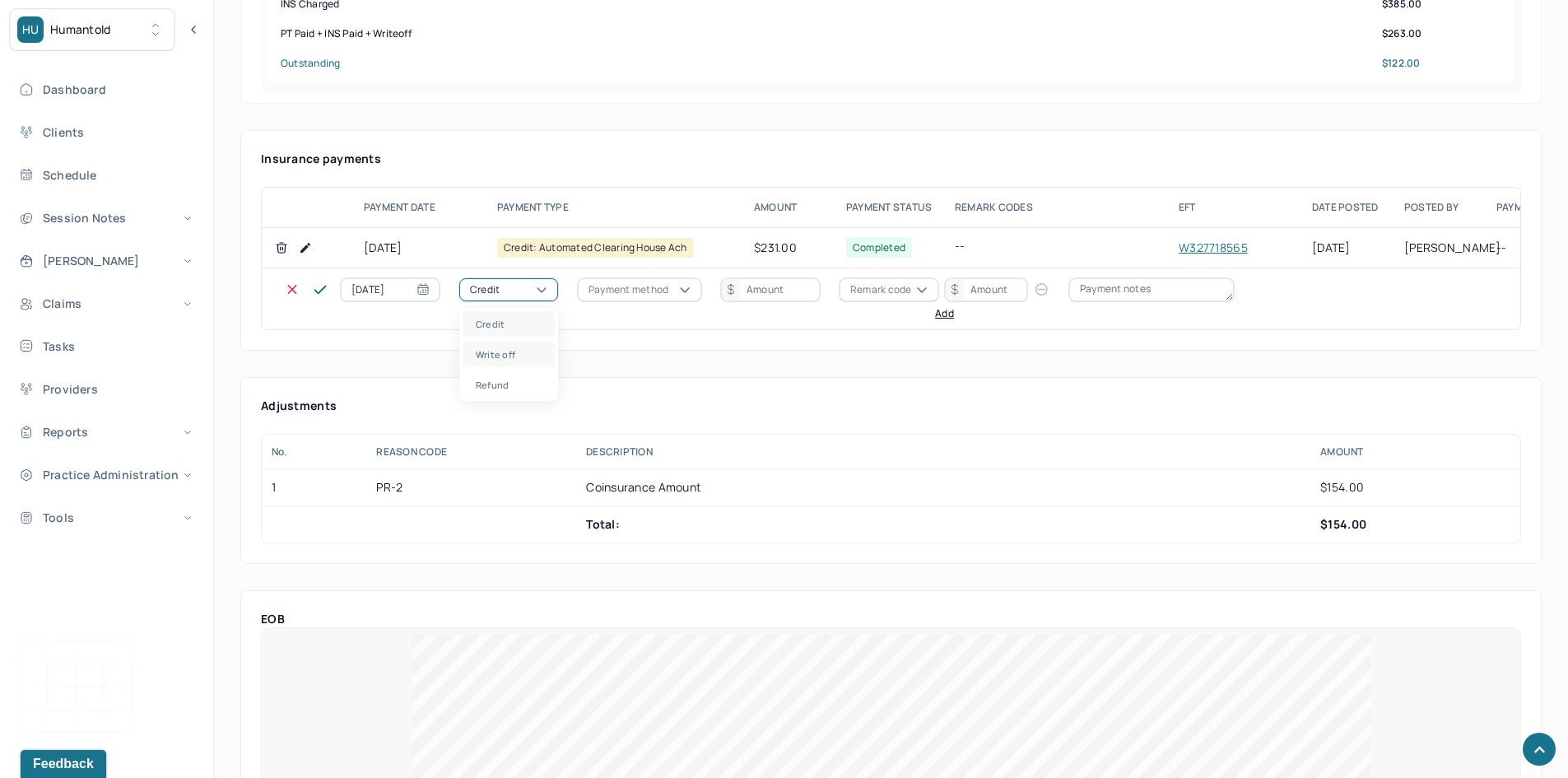 click on "Write off" at bounding box center [509, 354] 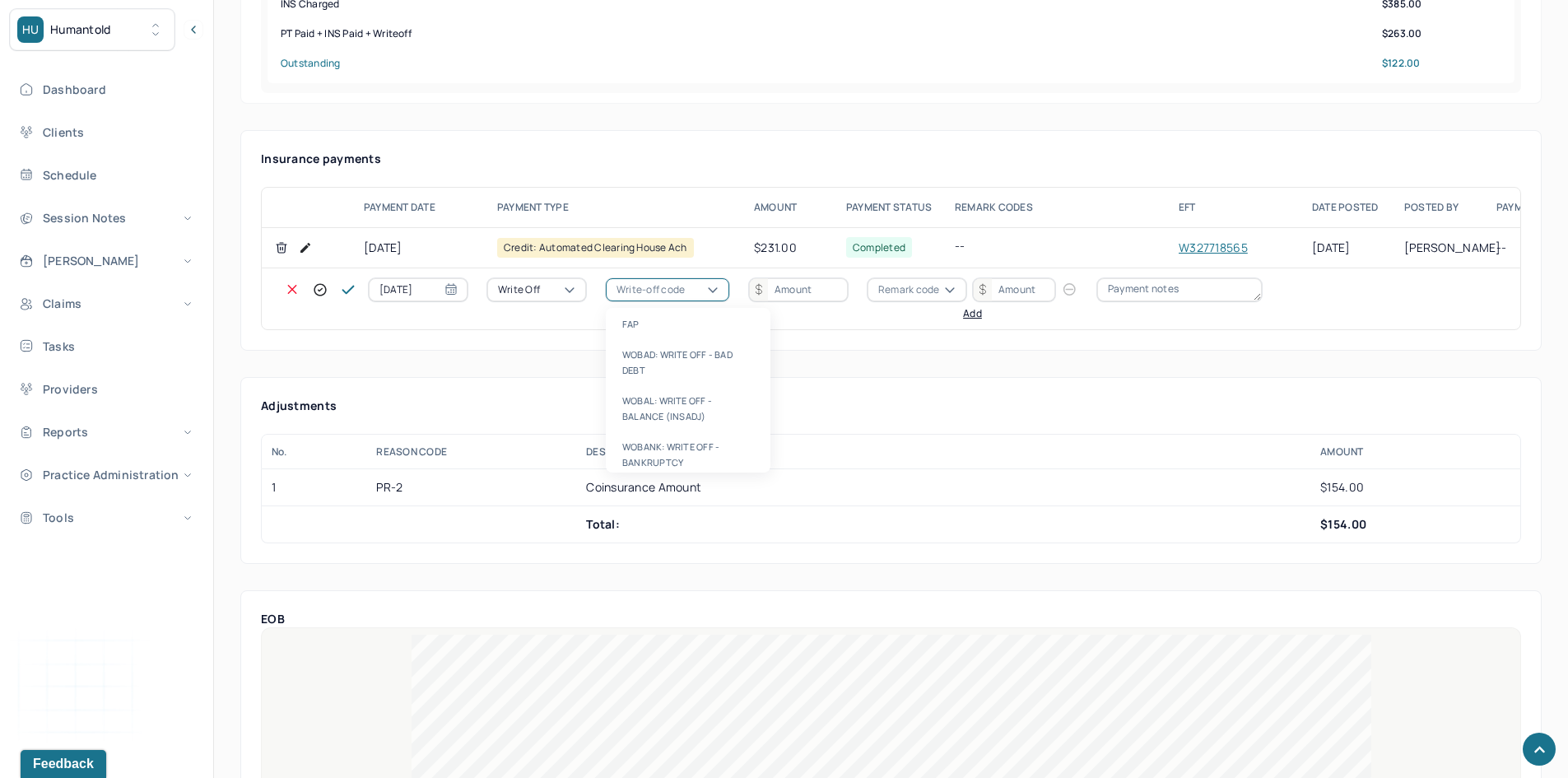 click on "Write-off code" at bounding box center (650, 290) 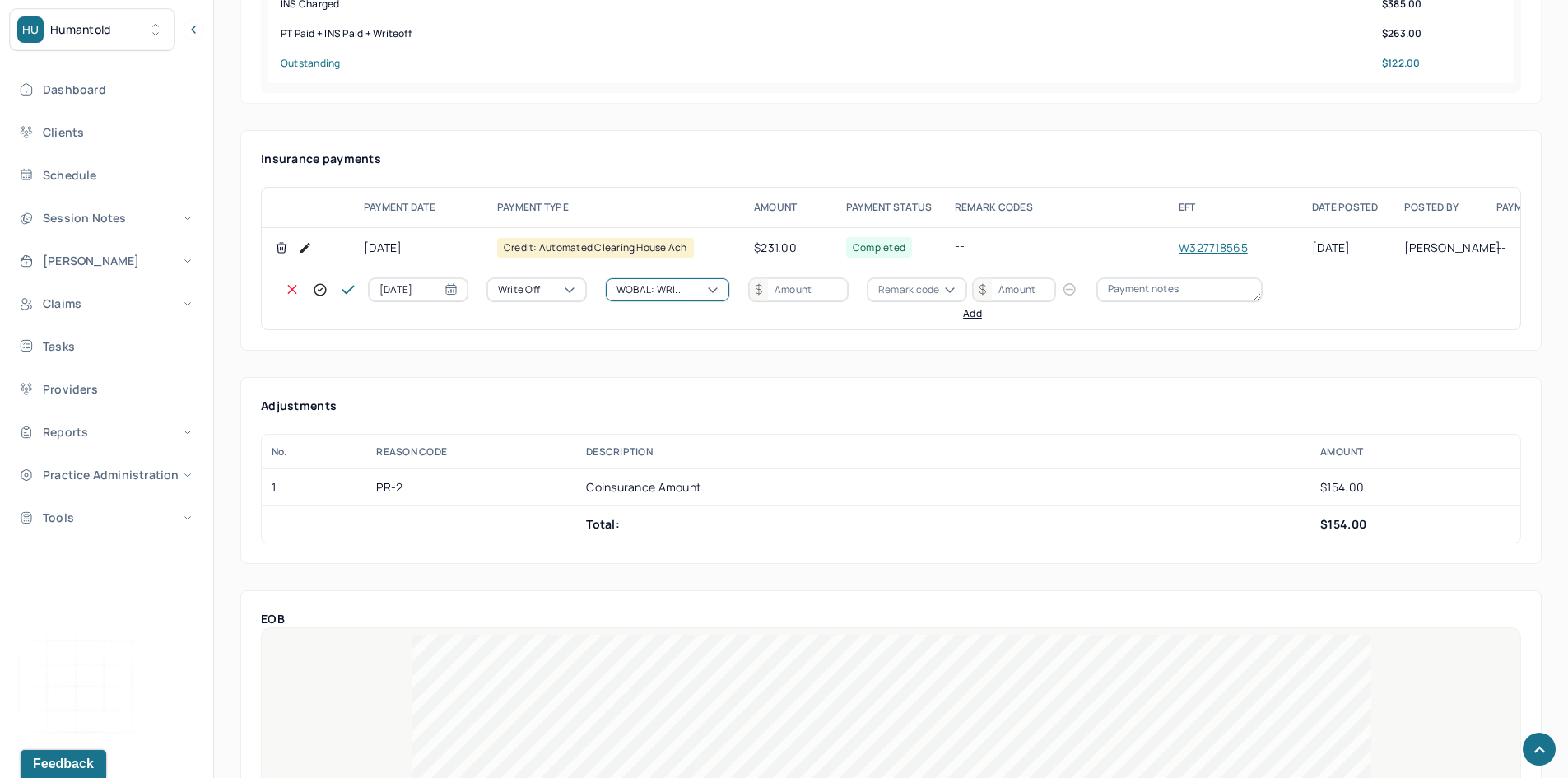 click at bounding box center (798, 290) 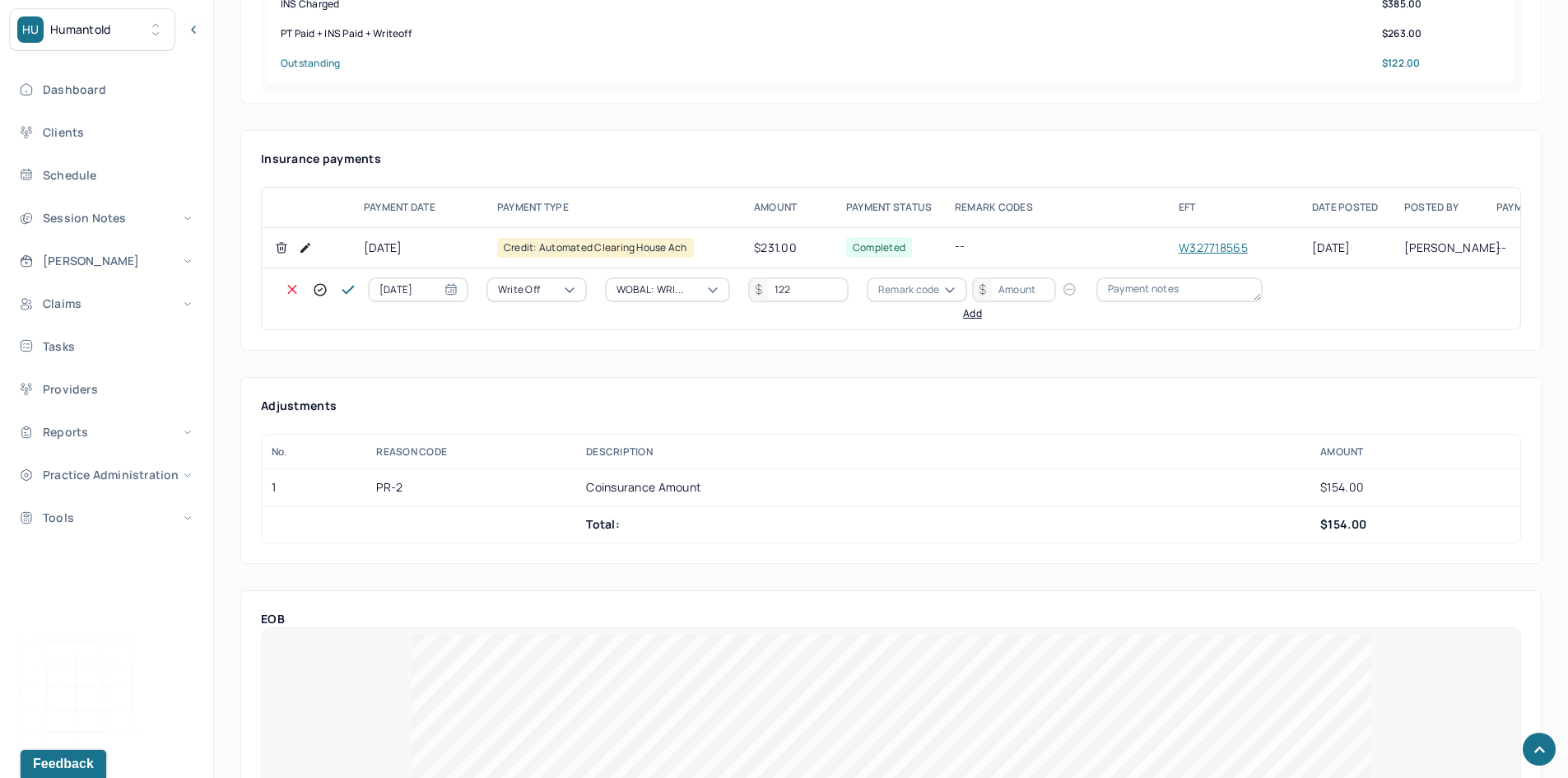 type on "122" 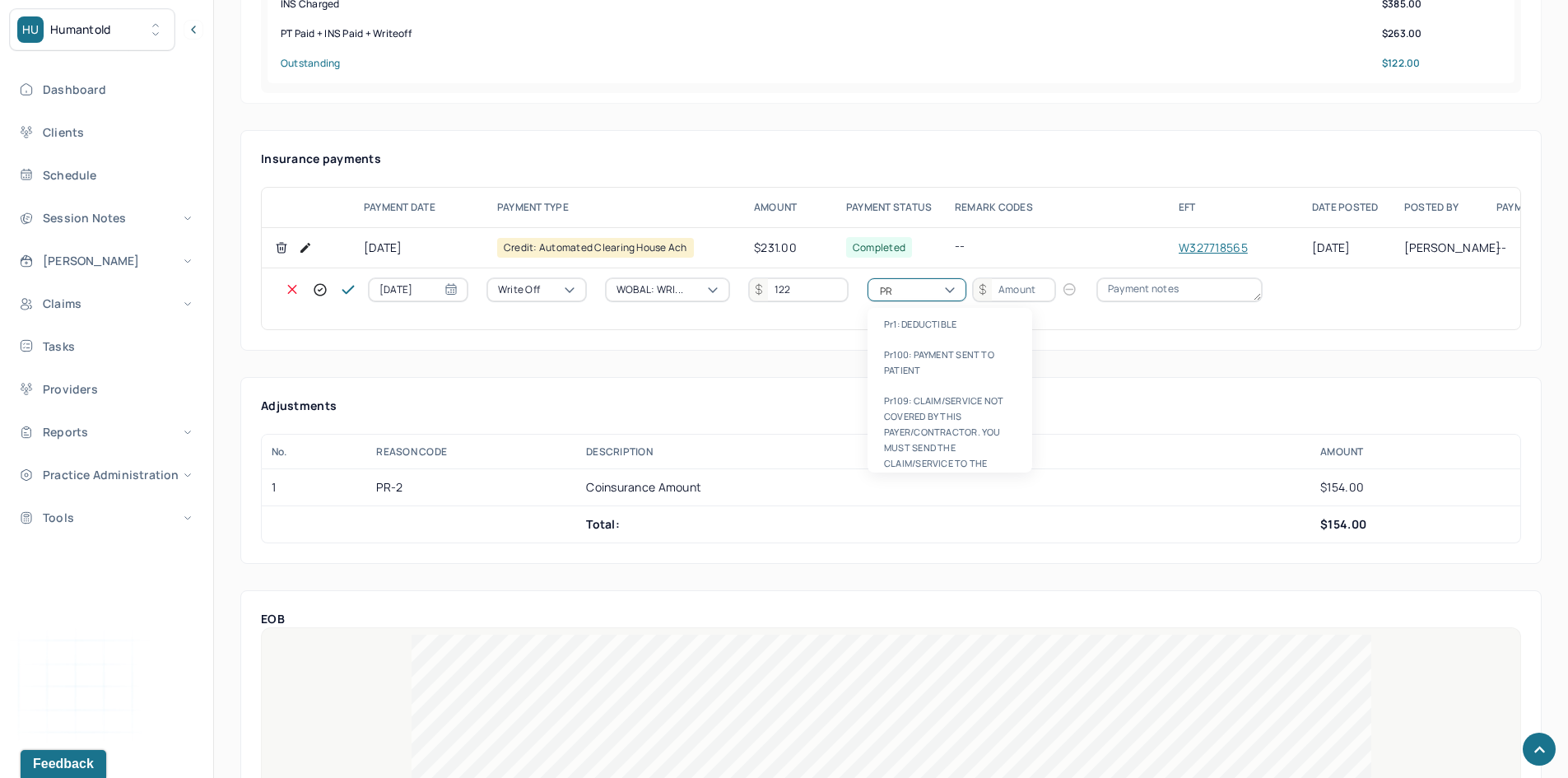 type on "PR2" 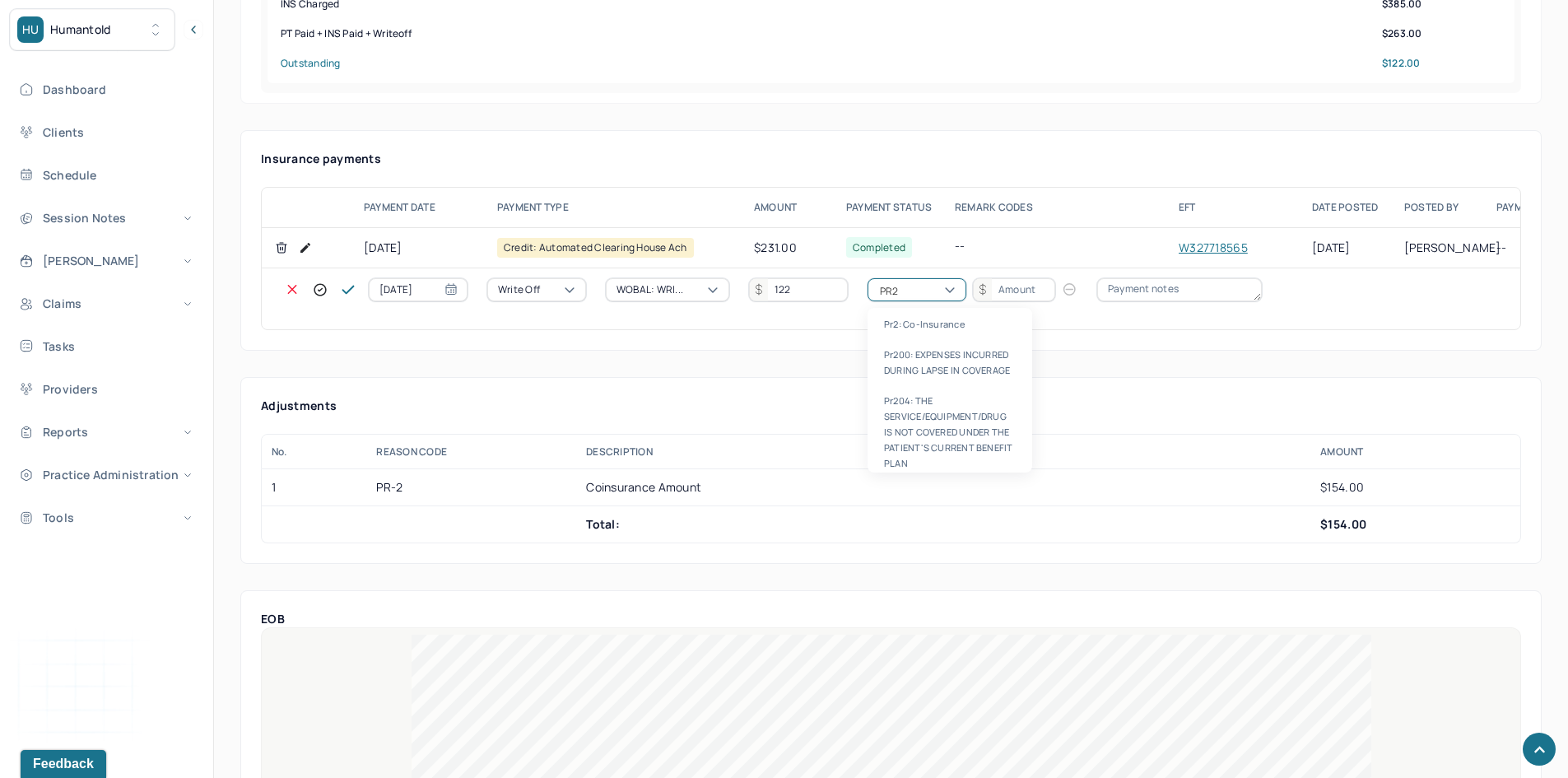 type 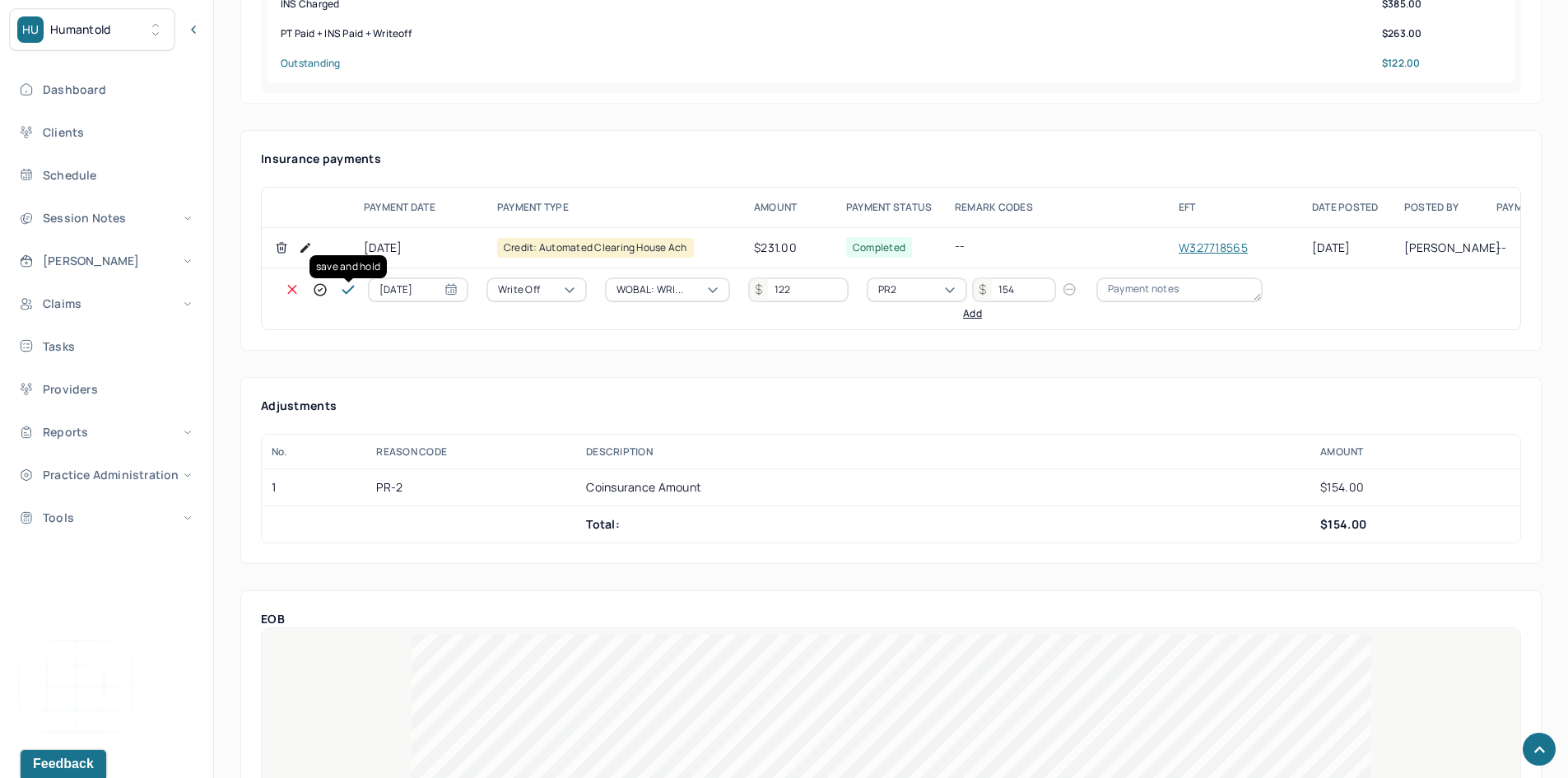 type on "154" 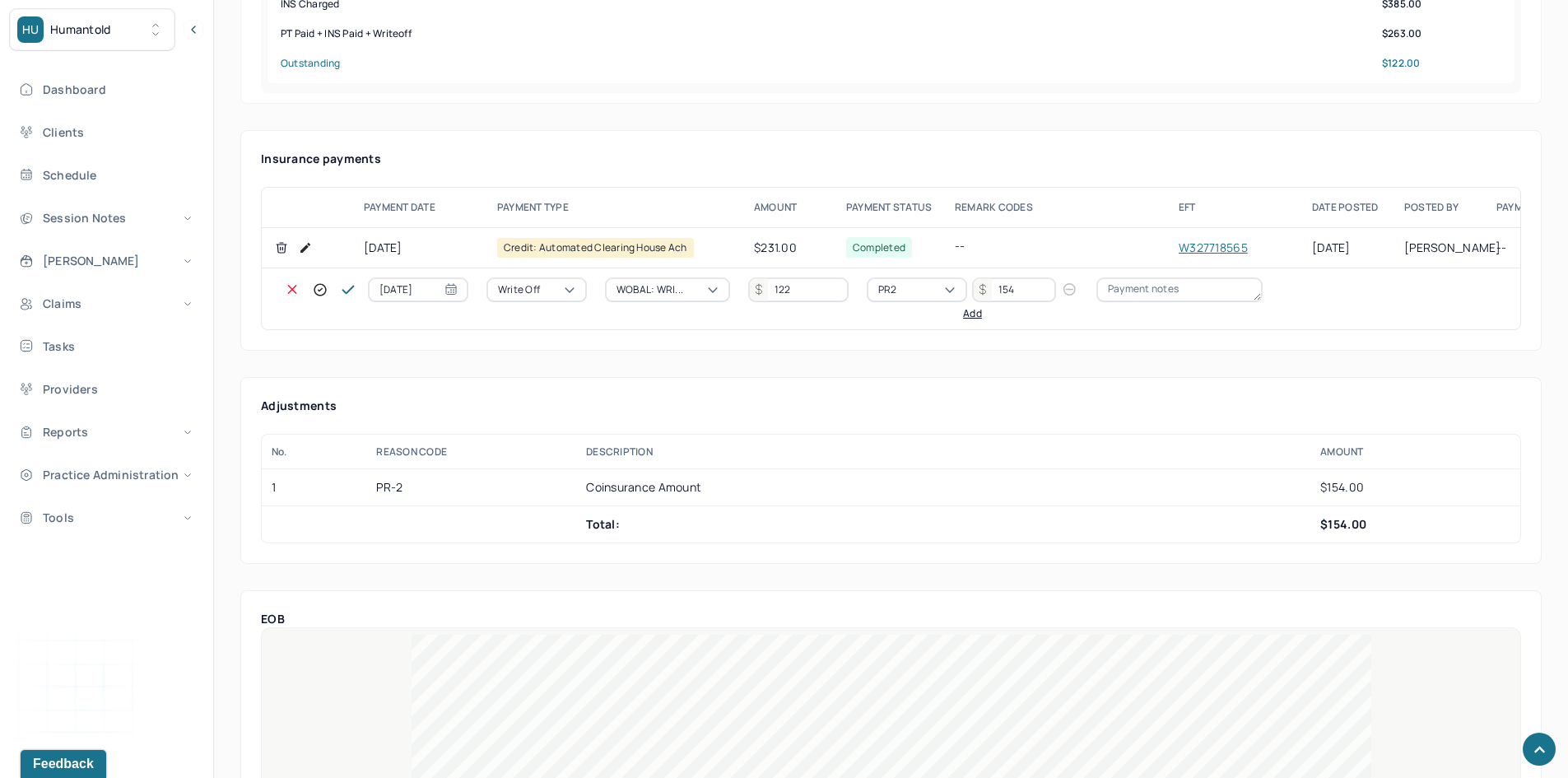 click 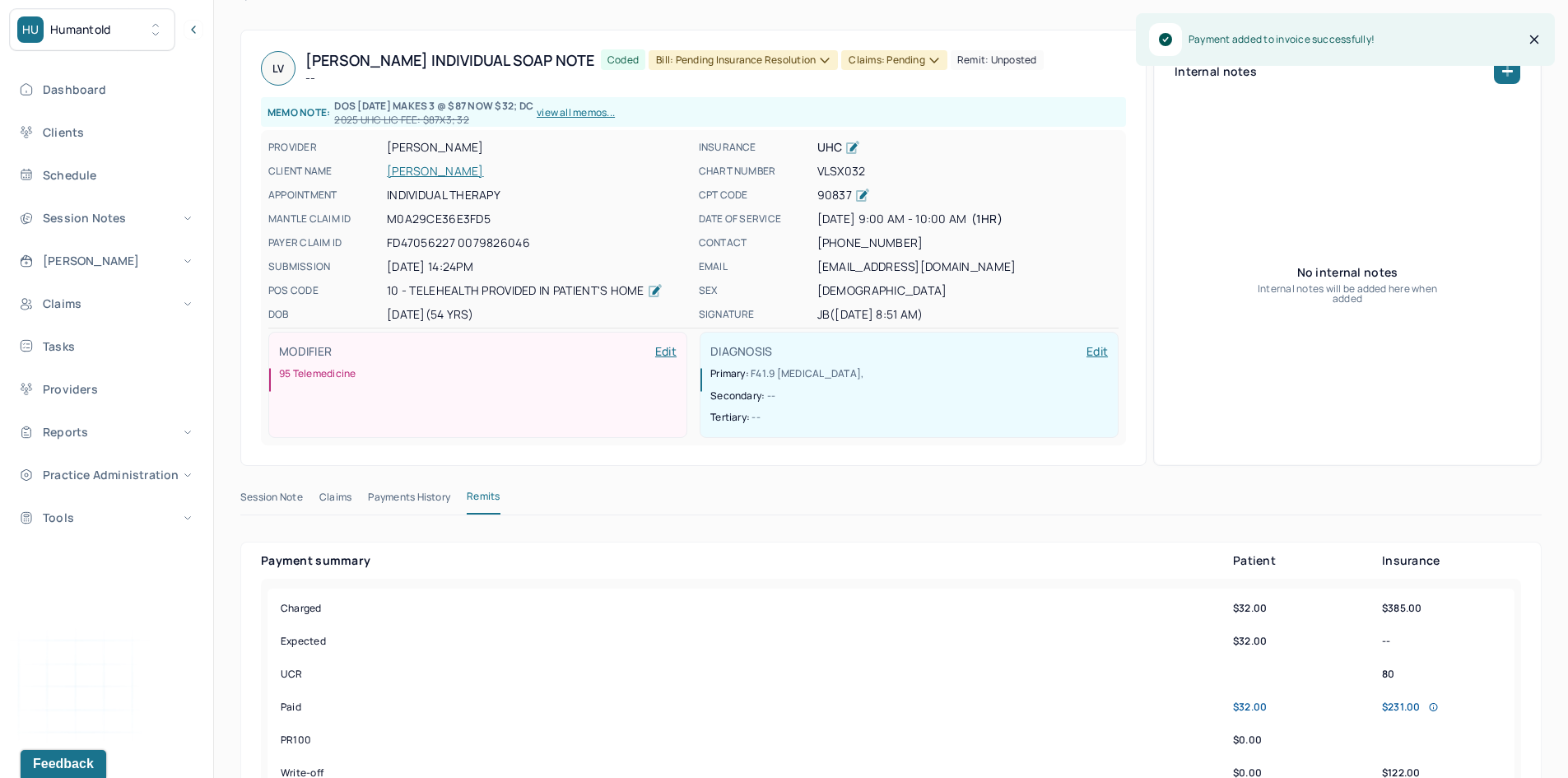 scroll, scrollTop: 82, scrollLeft: 0, axis: vertical 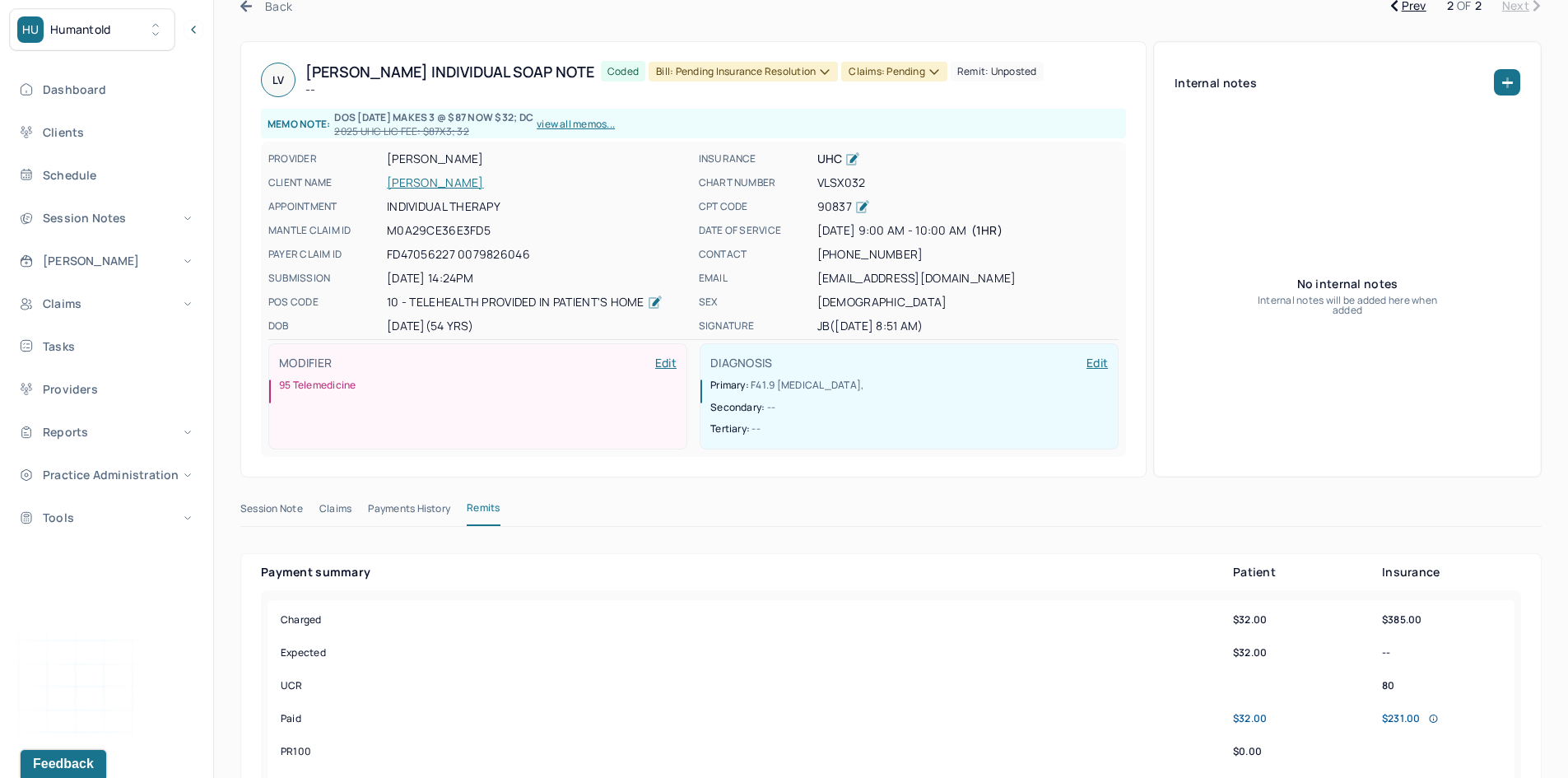click on "Bill: Pending Insurance Resolution" at bounding box center (743, 72) 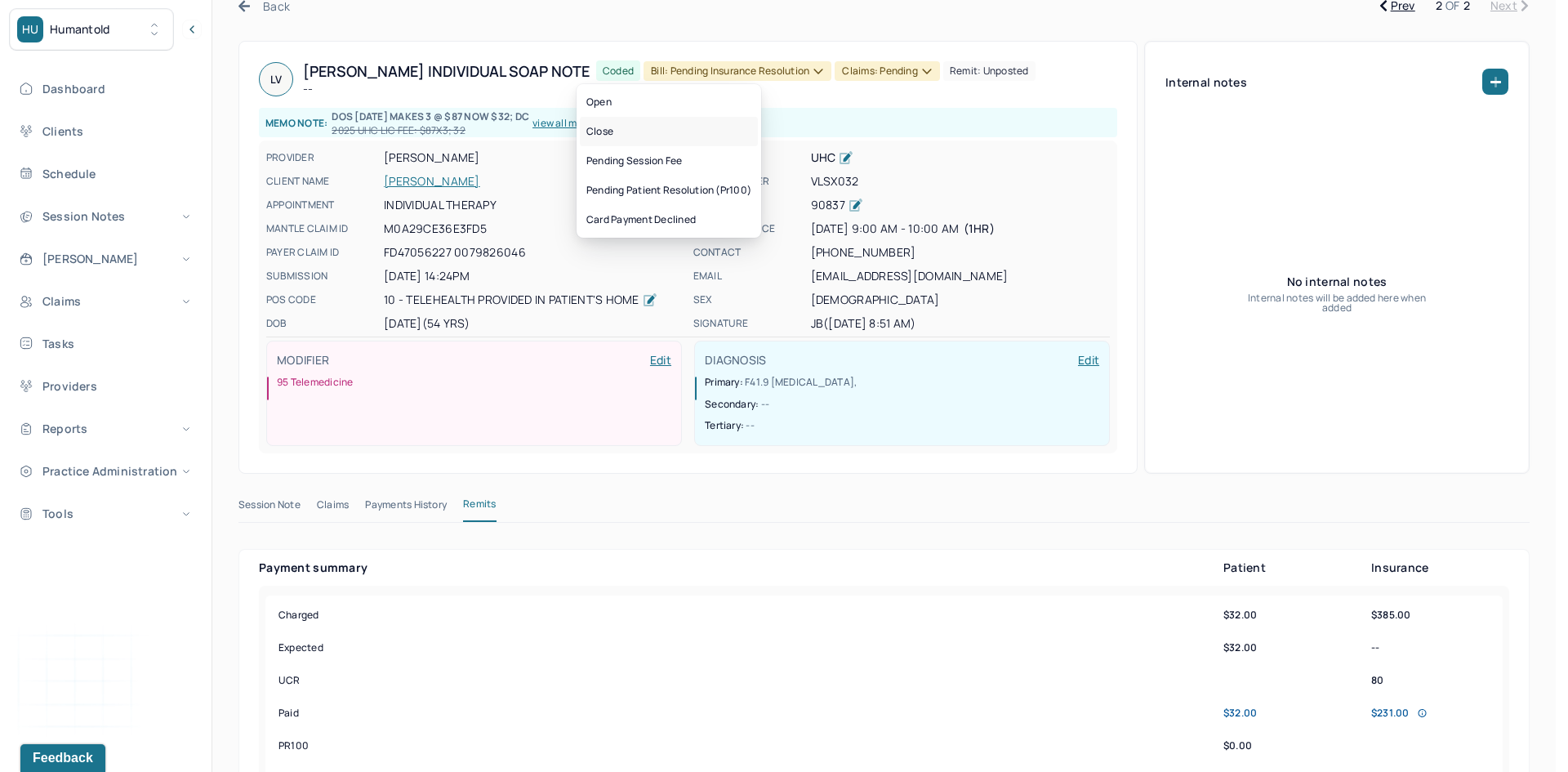 click on "Close" at bounding box center (669, 132) 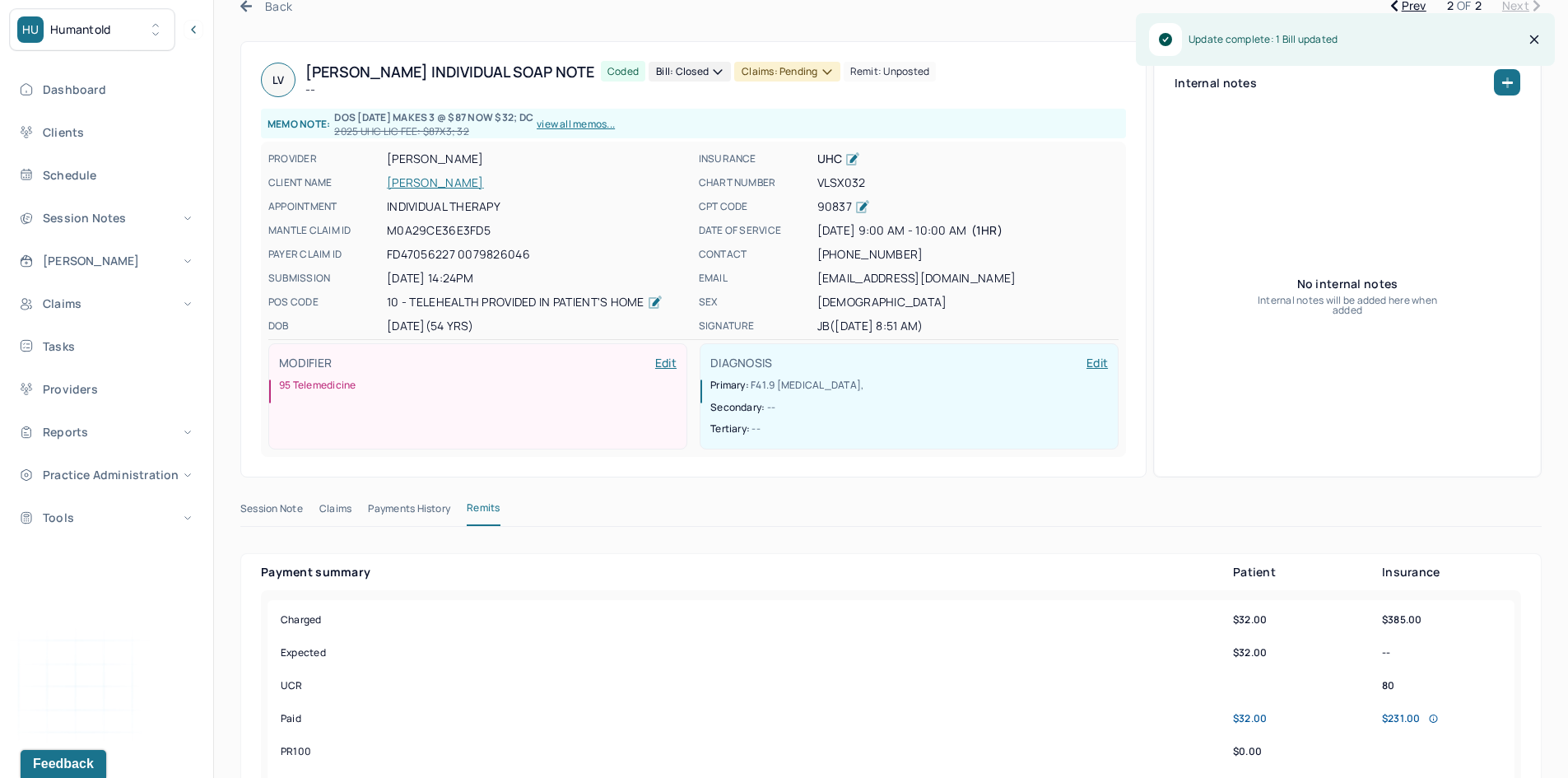 click on "Claims: pending" at bounding box center [787, 72] 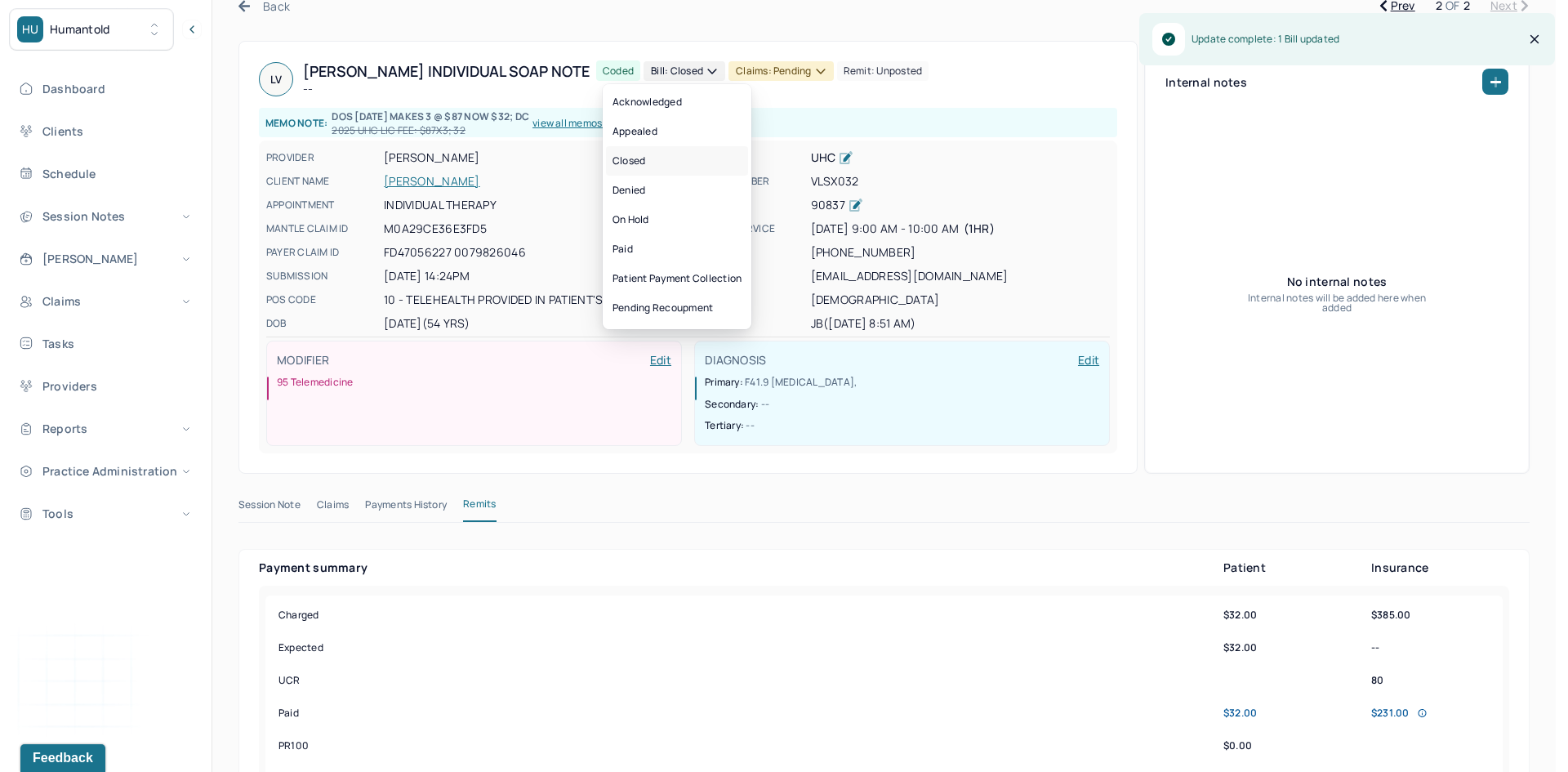click on "Closed" at bounding box center (677, 161) 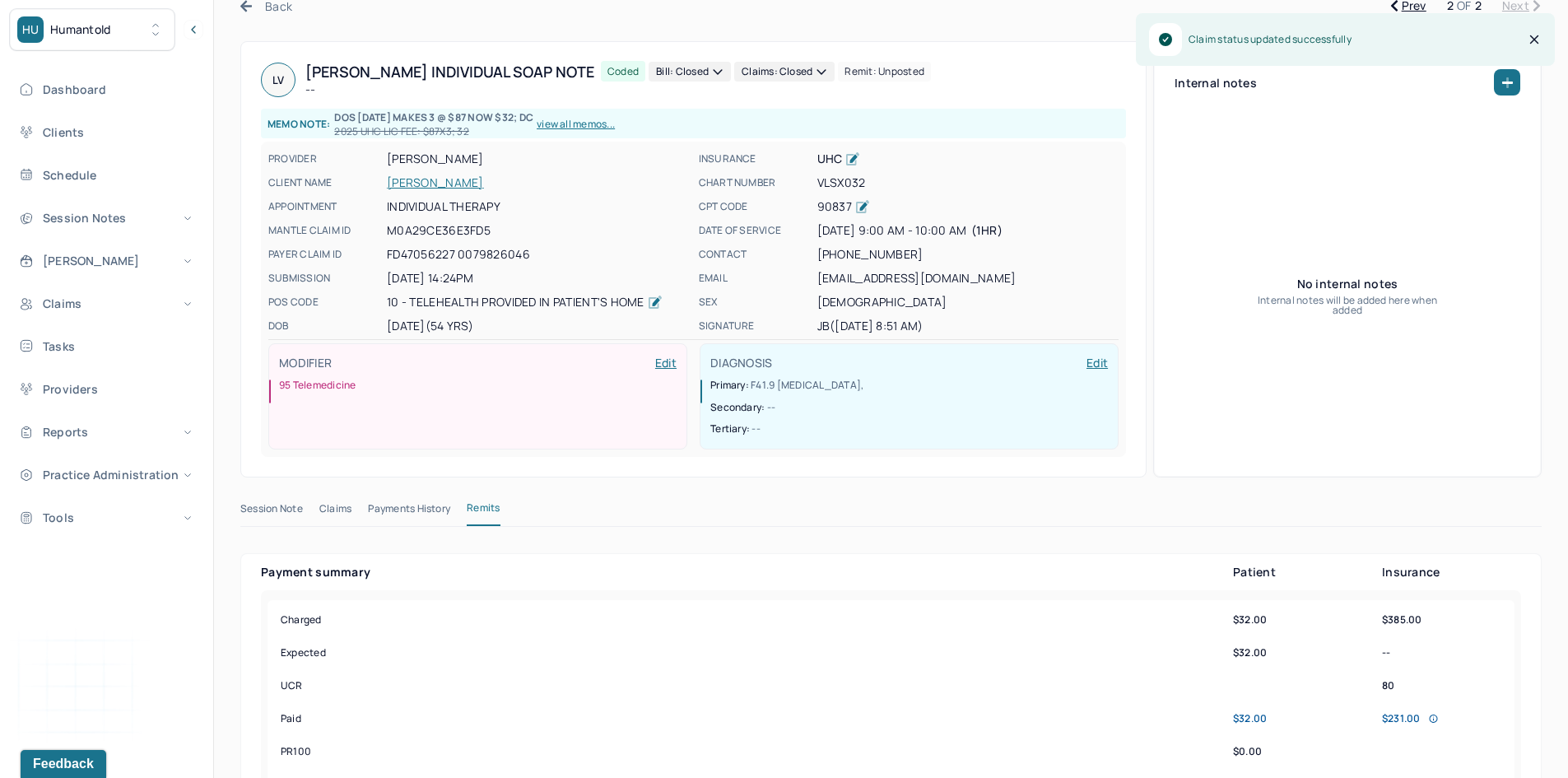click 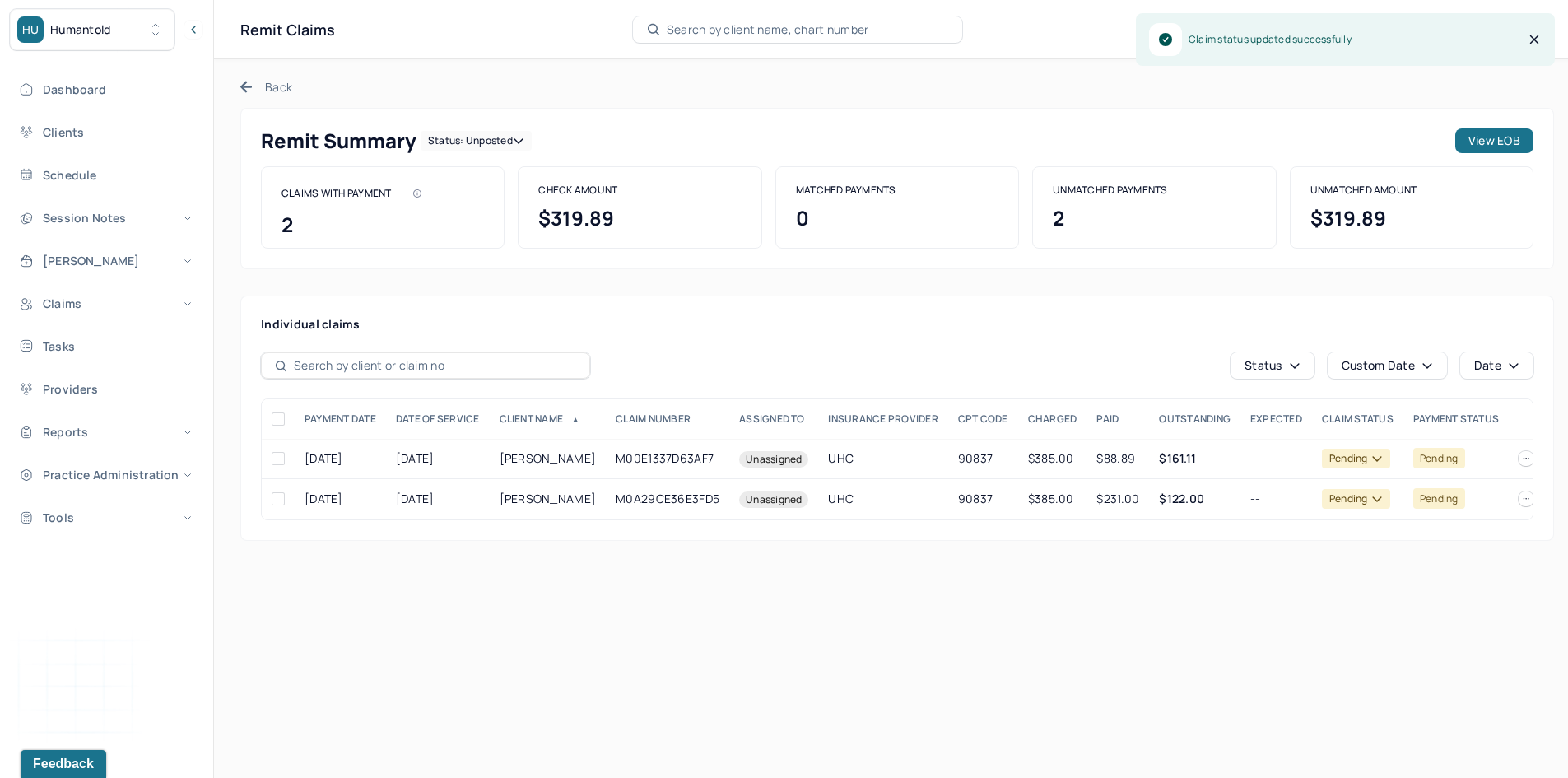 scroll, scrollTop: 0, scrollLeft: 0, axis: both 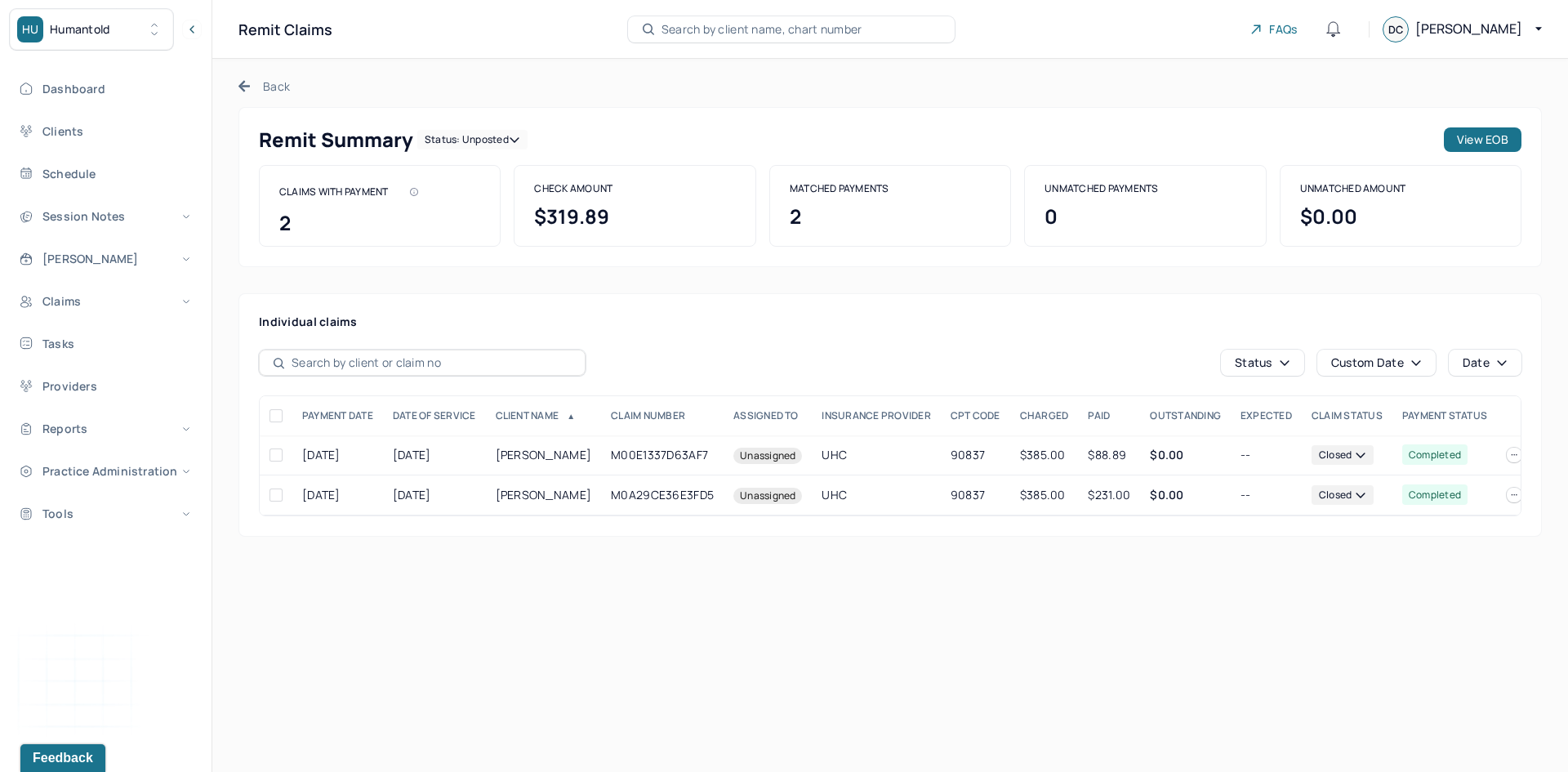 click 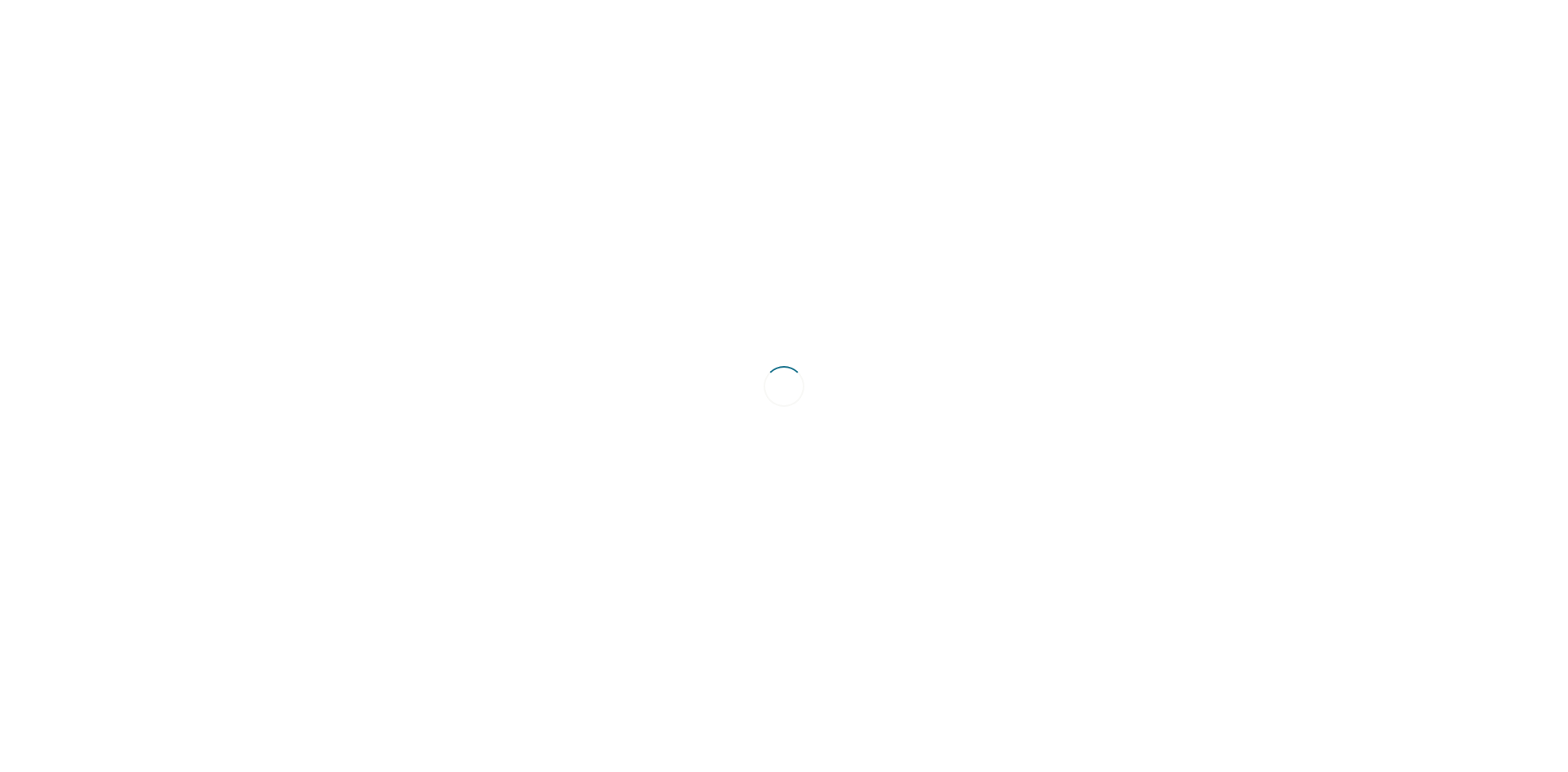 scroll, scrollTop: 0, scrollLeft: 0, axis: both 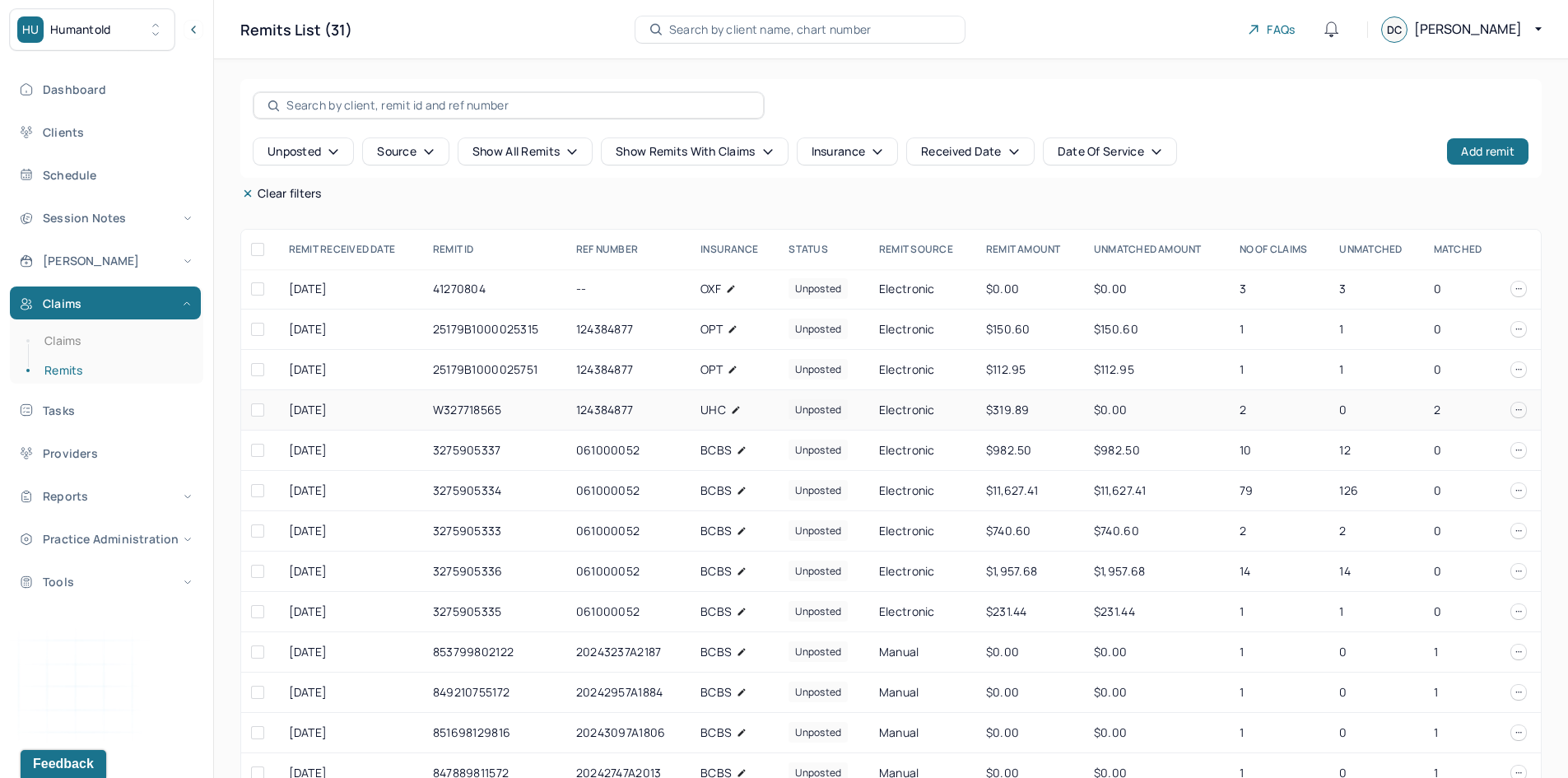 click at bounding box center [258, 410] 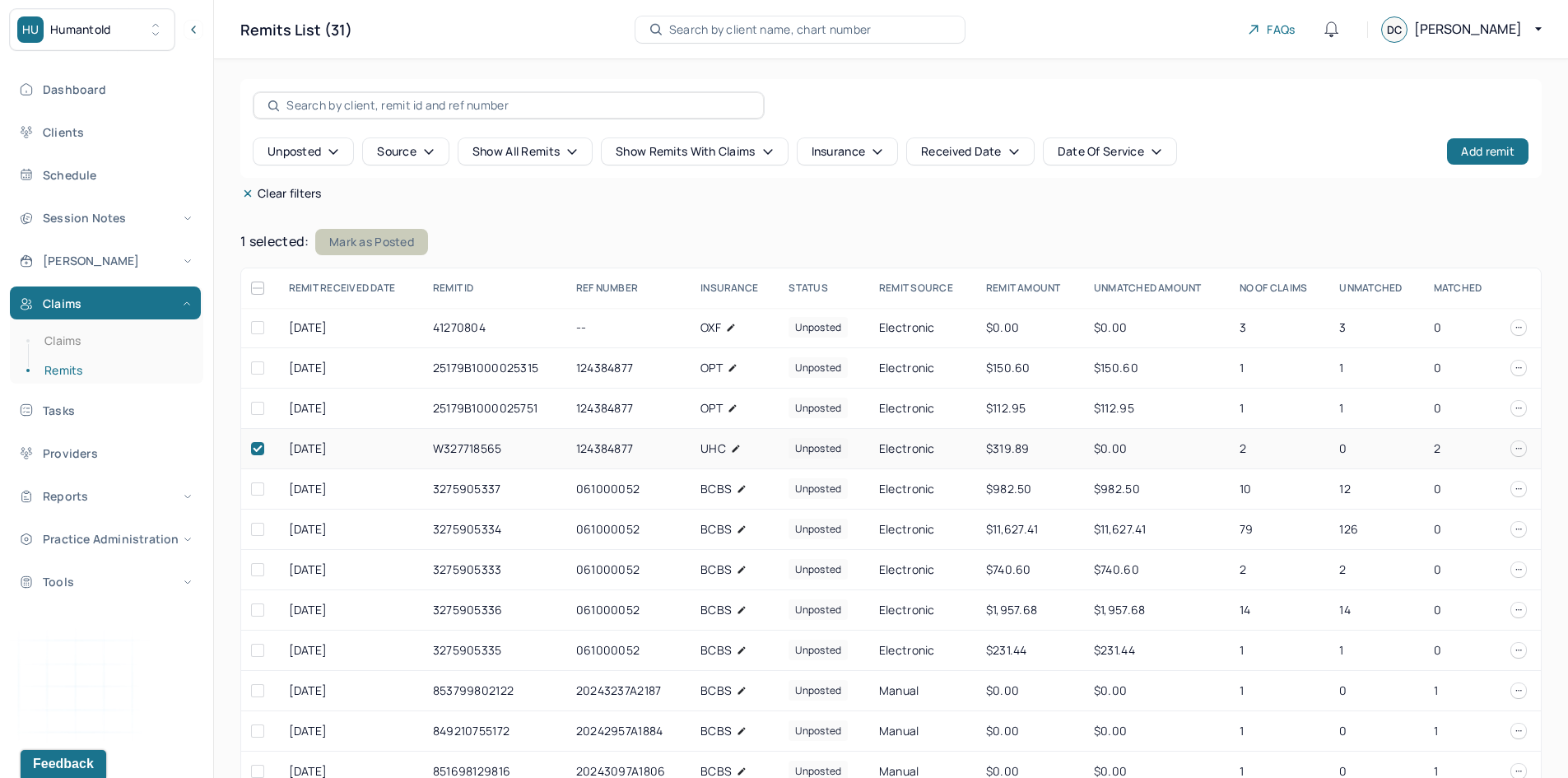 click on "Mark as Posted" at bounding box center (371, 242) 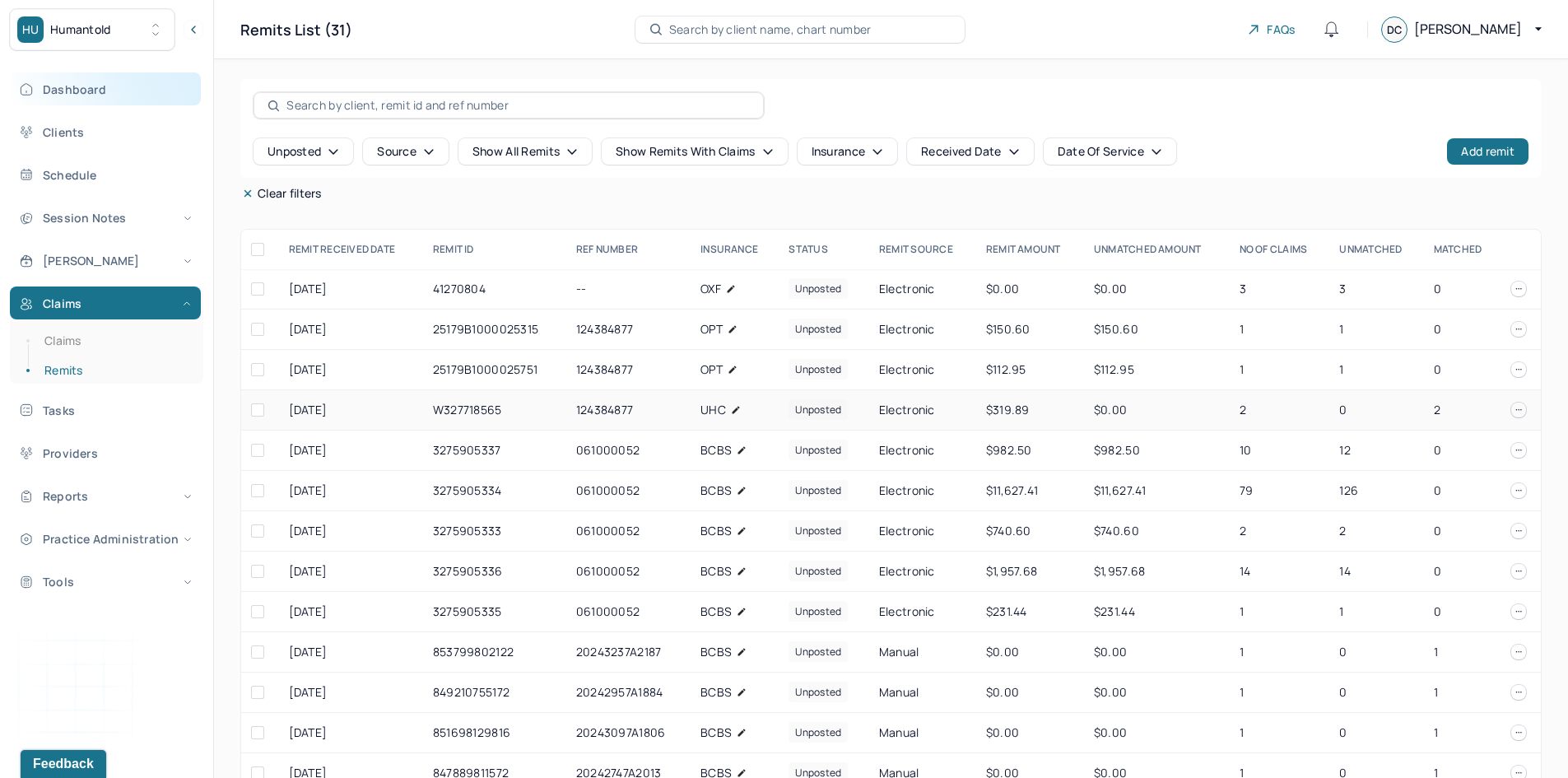 click on "Dashboard" at bounding box center [105, 89] 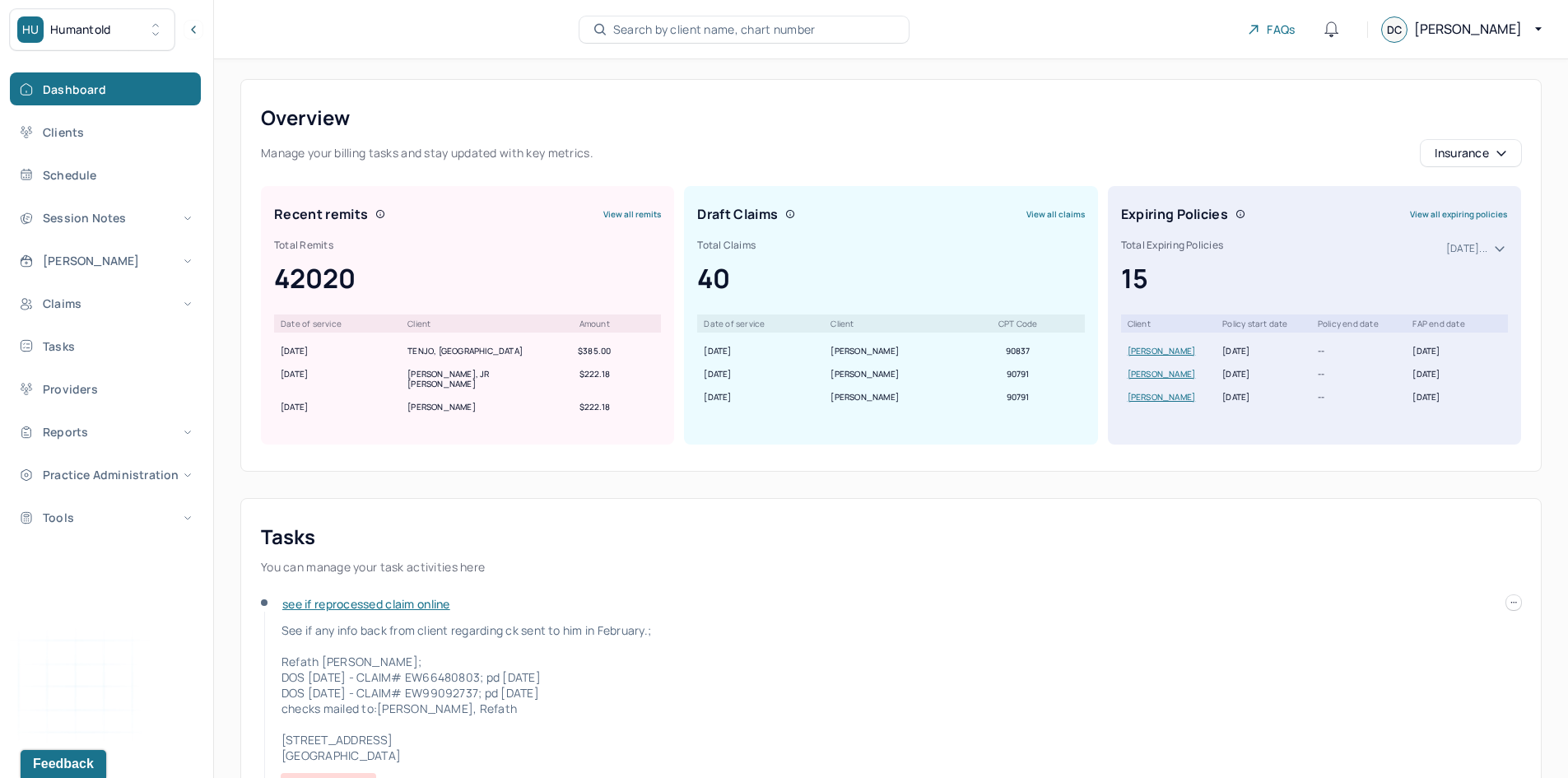 click on "View all remits" at bounding box center (632, 214) 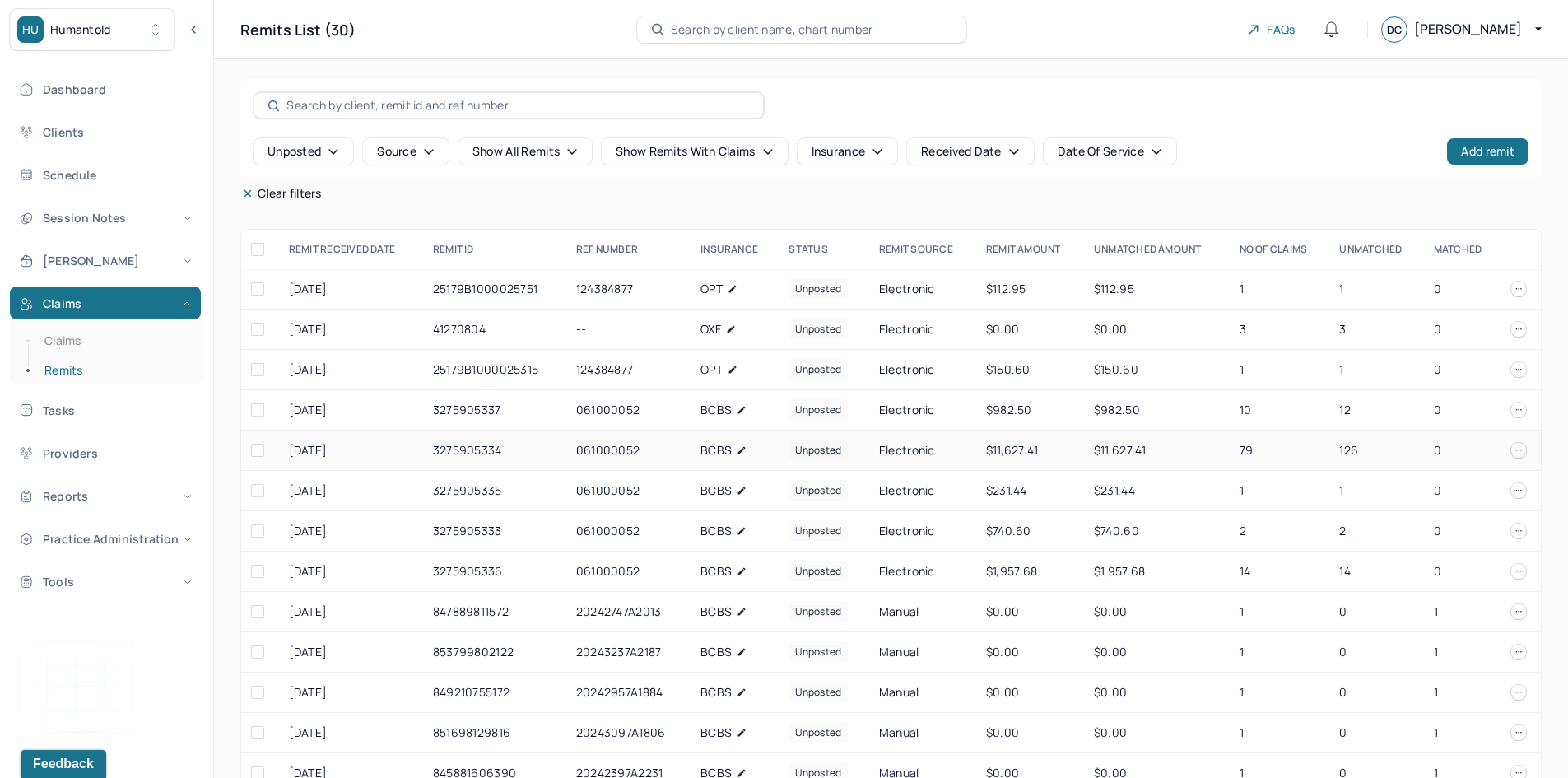 click on "BCBS" at bounding box center (716, 450) 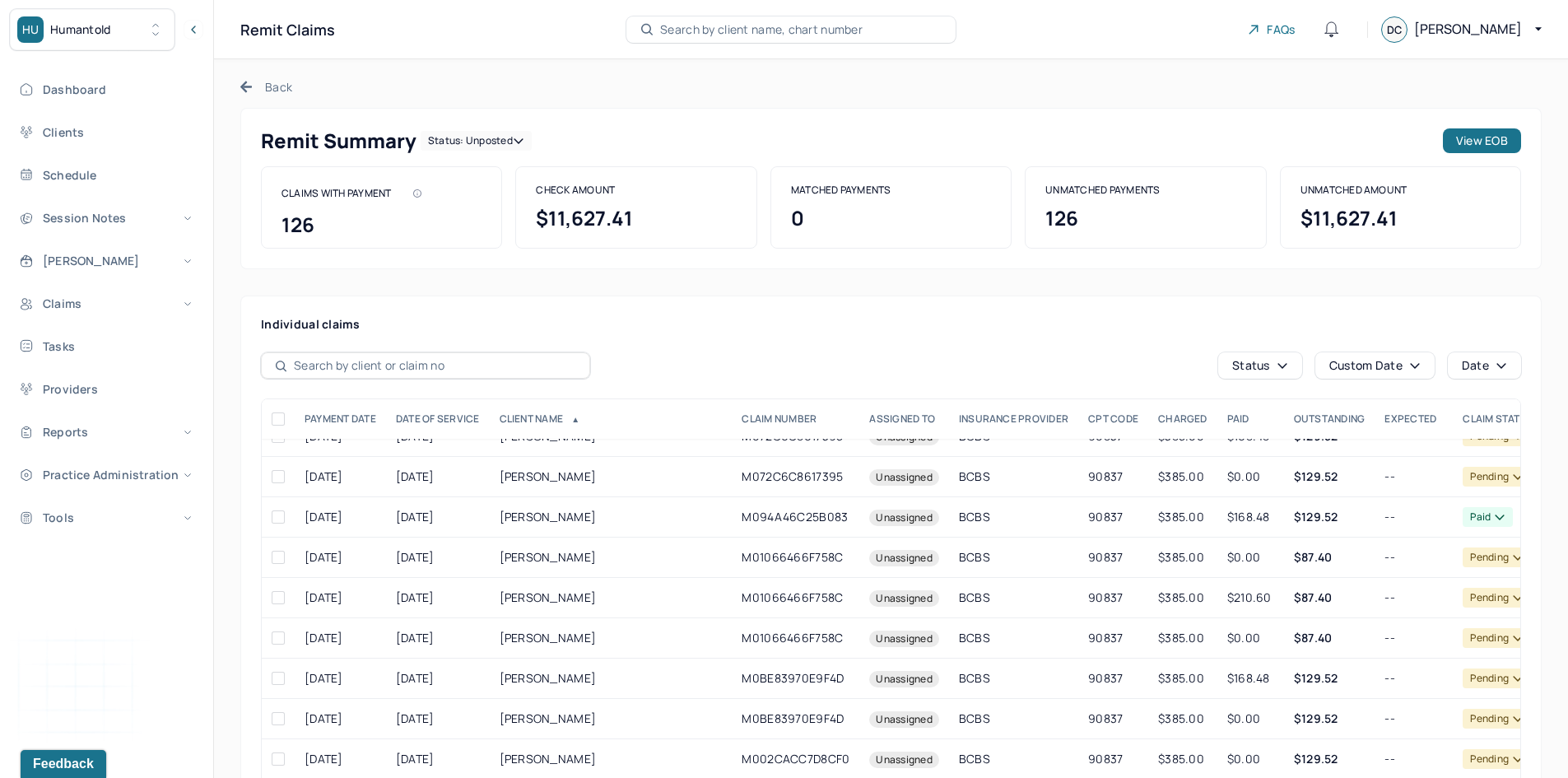 scroll, scrollTop: 3128, scrollLeft: 0, axis: vertical 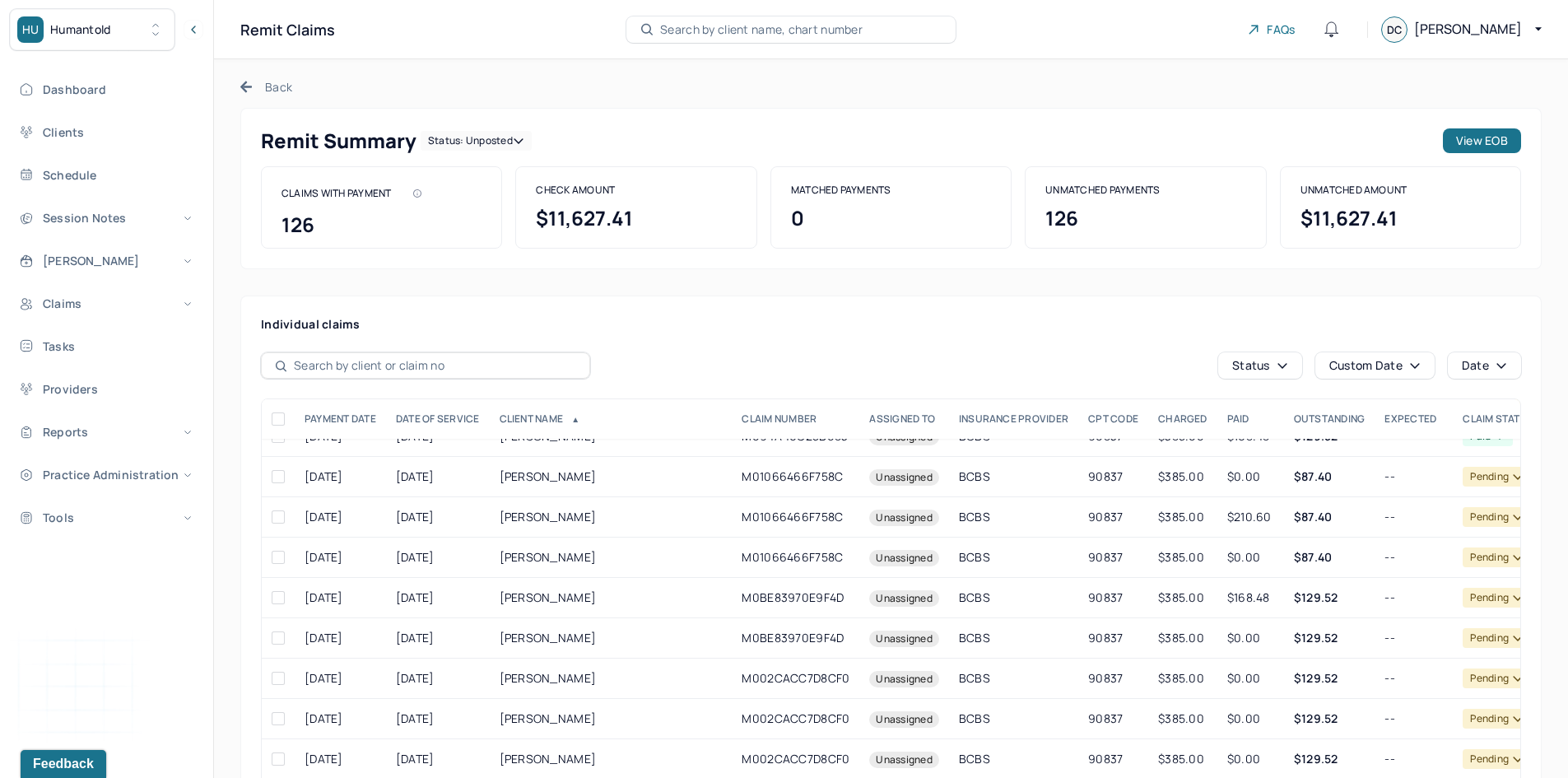 click 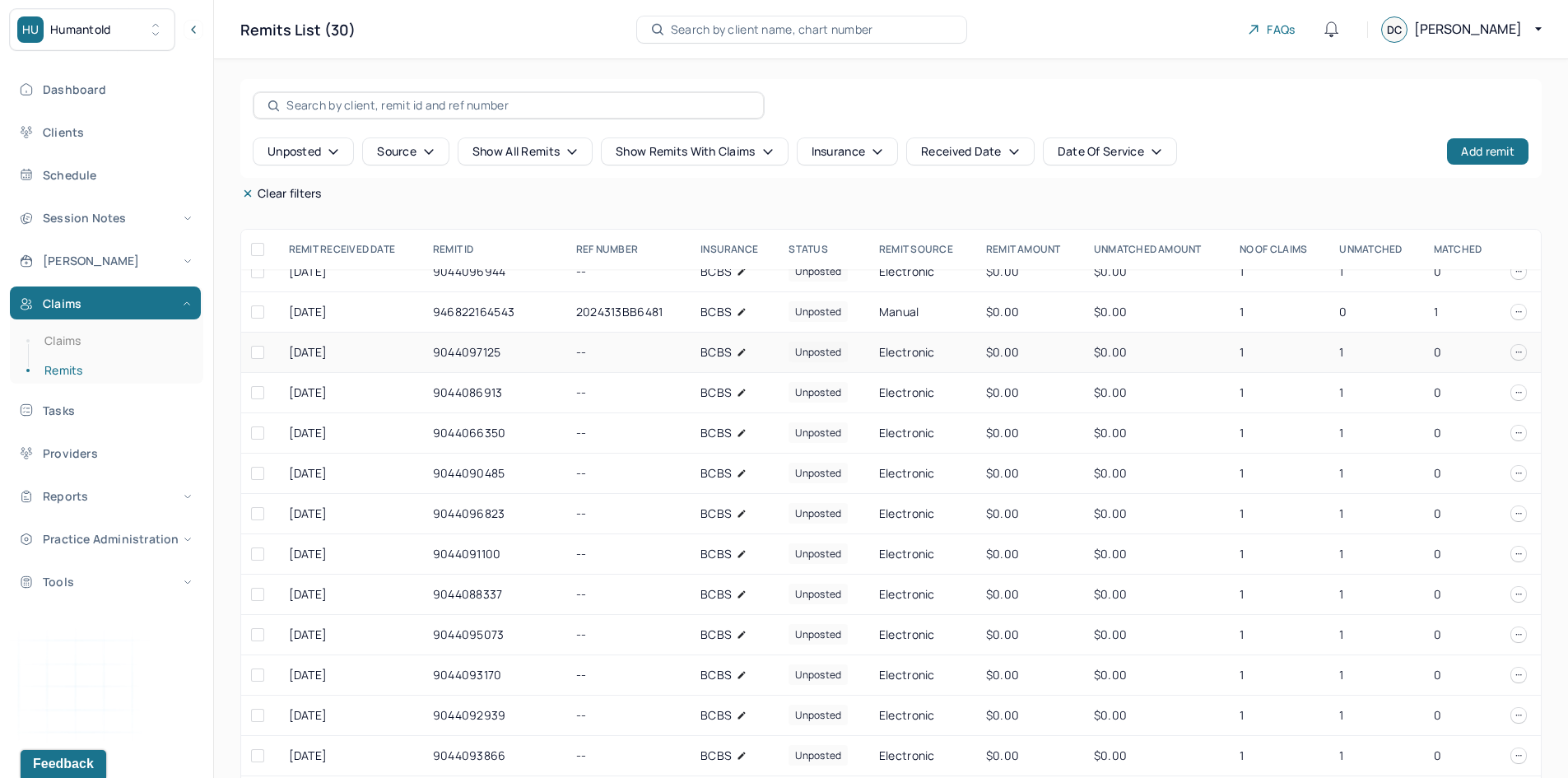 scroll, scrollTop: 629, scrollLeft: 0, axis: vertical 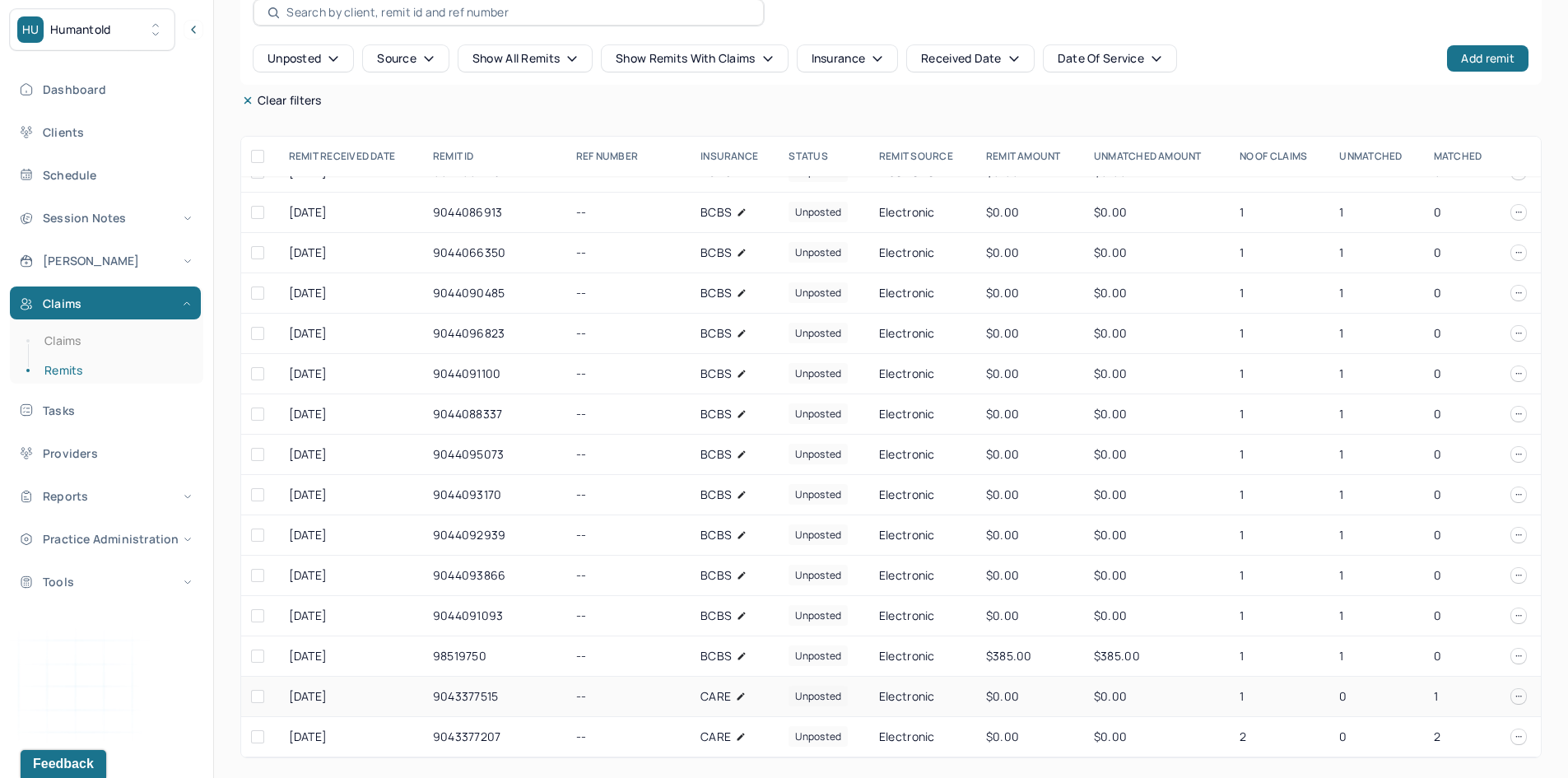 click on "unposted" at bounding box center [818, 696] 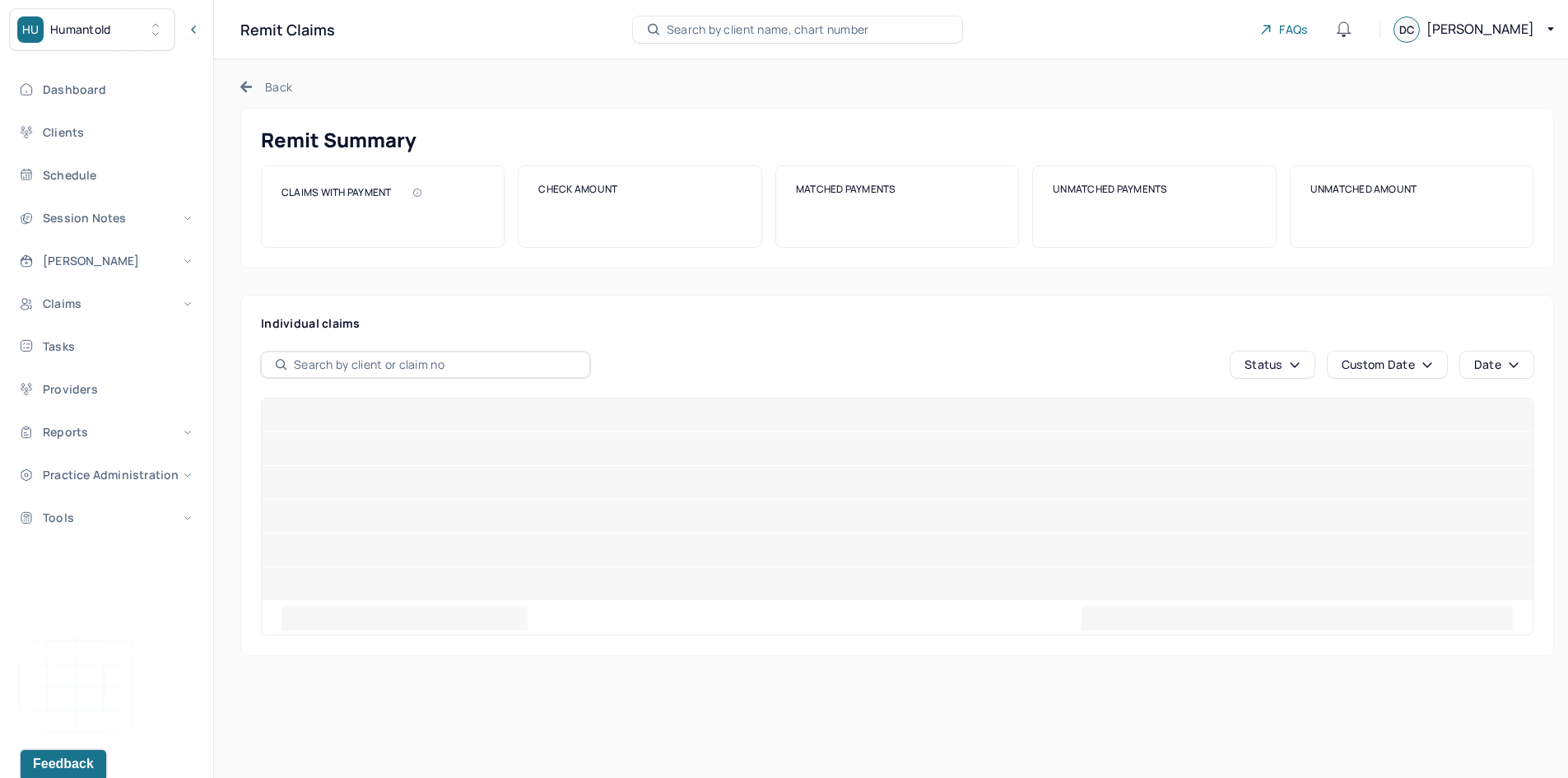 scroll, scrollTop: 0, scrollLeft: 0, axis: both 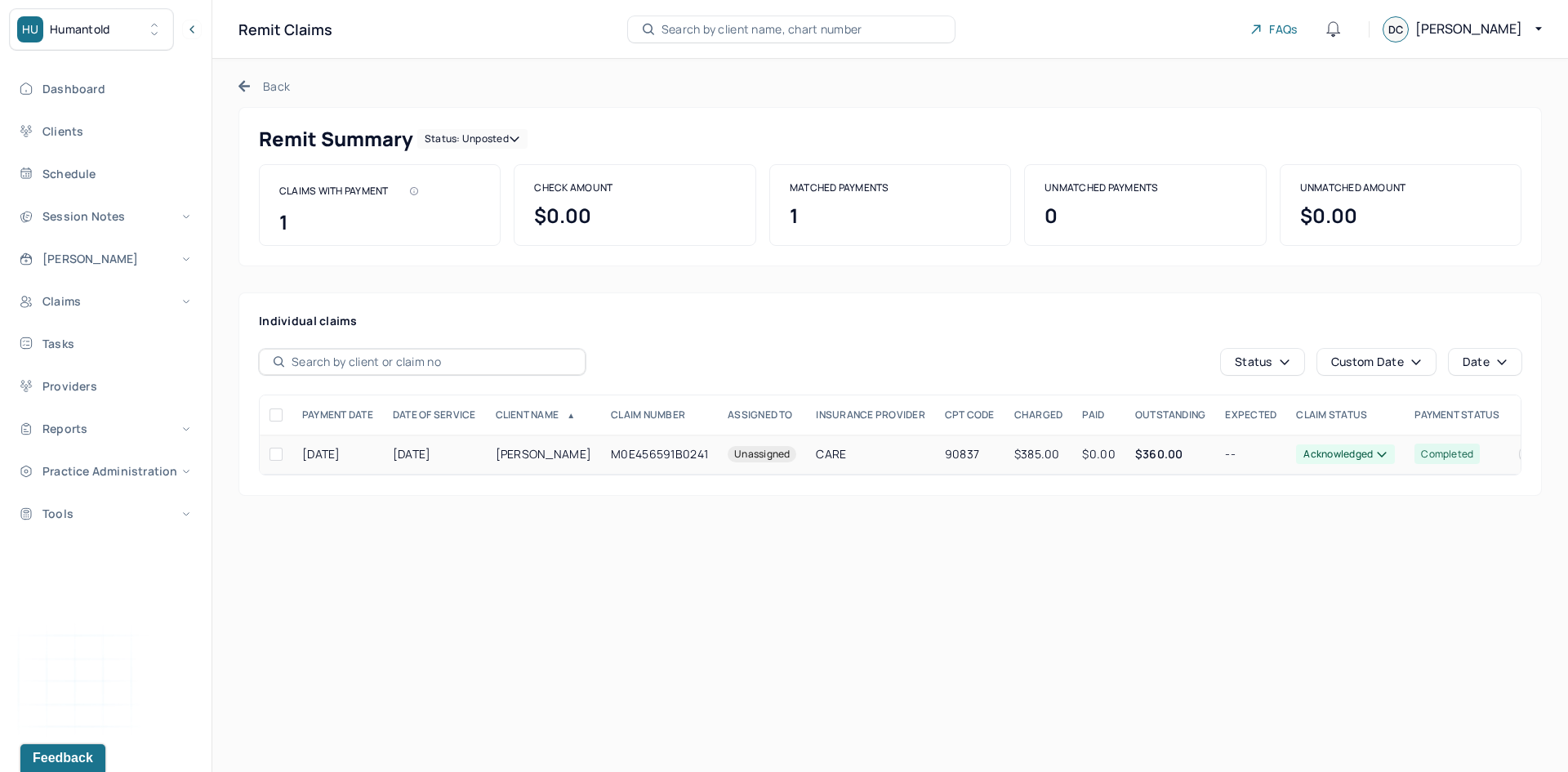click on "M0E456591B0241" at bounding box center (659, 454) 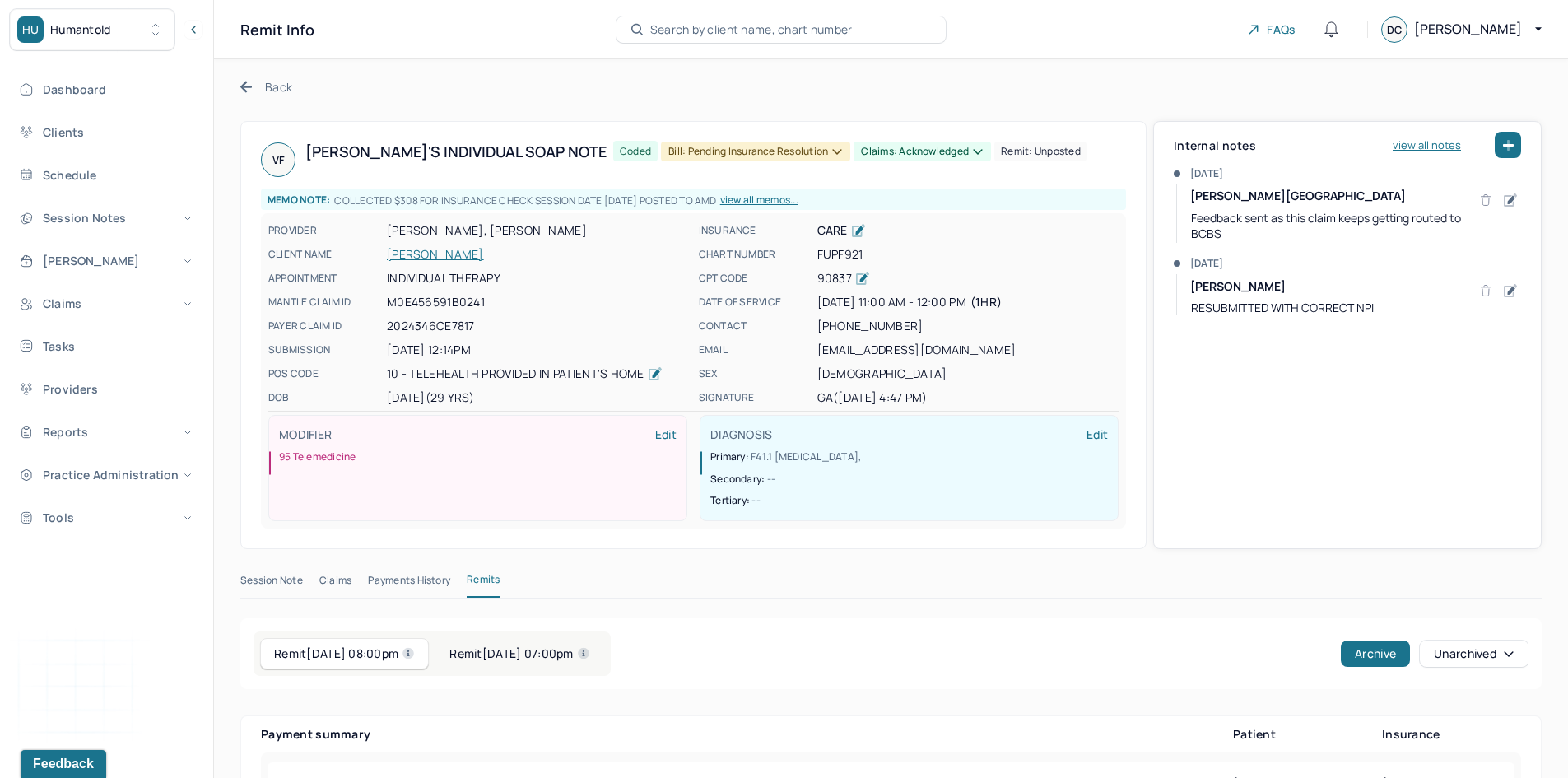 click 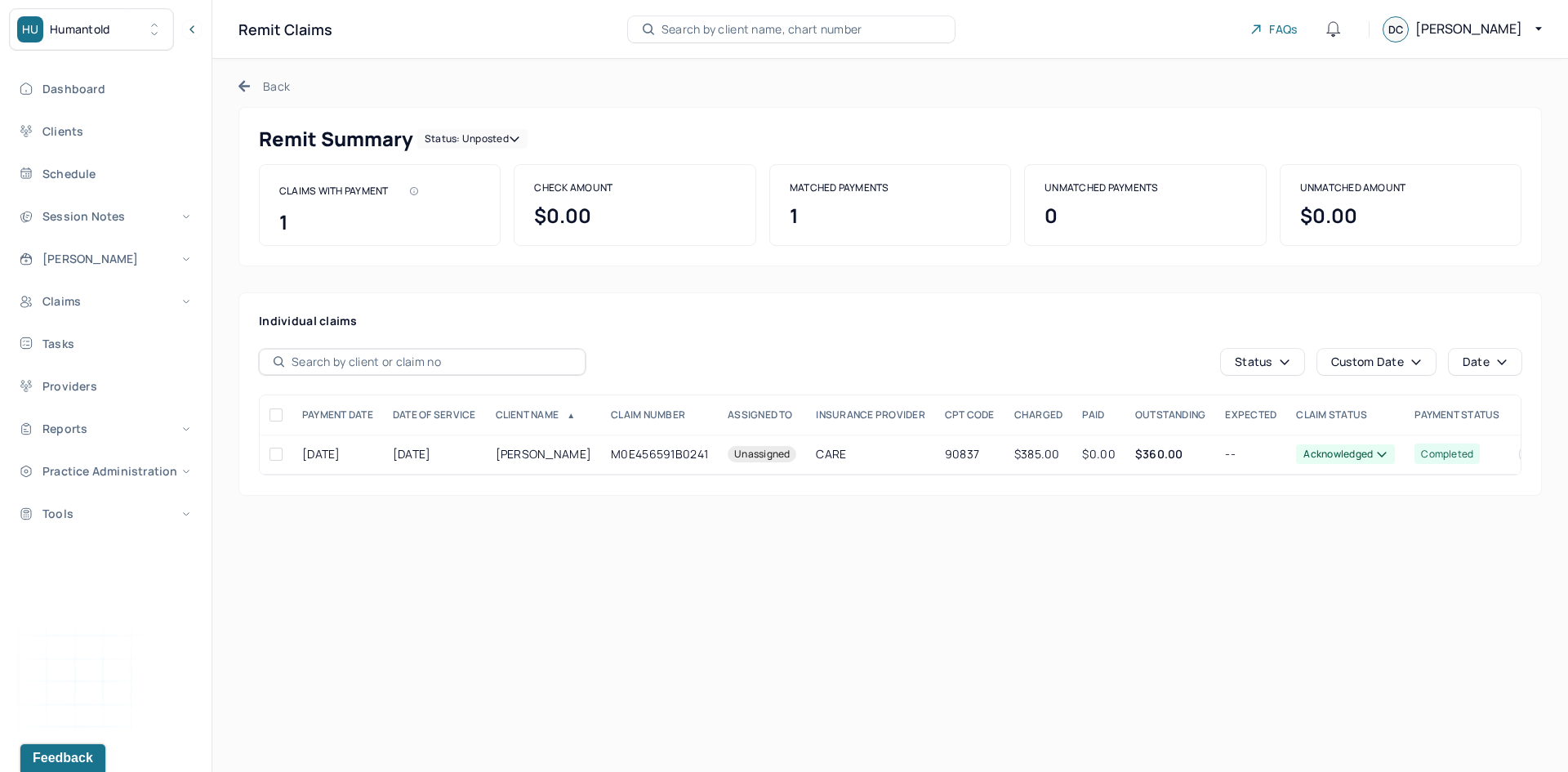 click 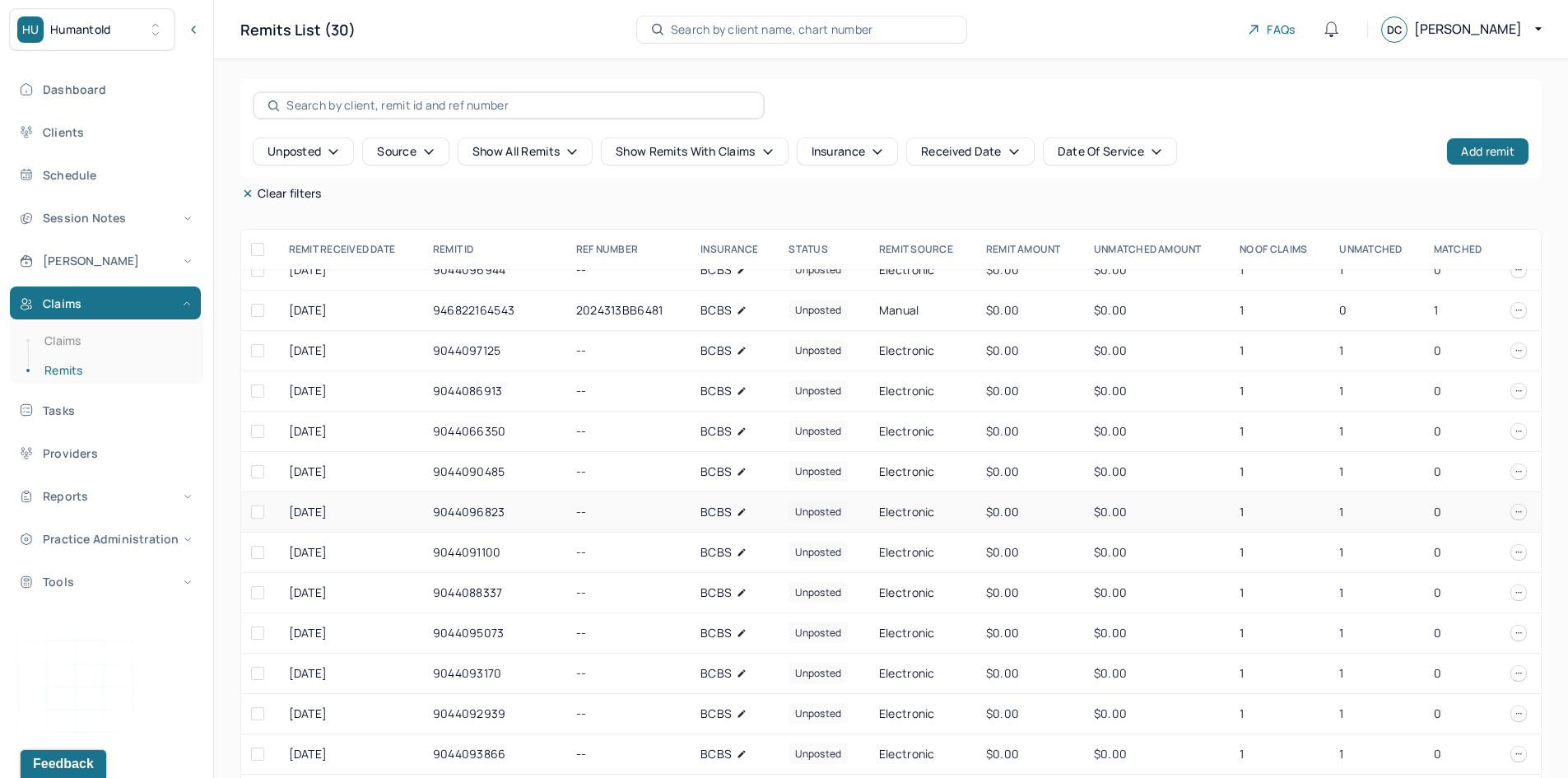 scroll, scrollTop: 629, scrollLeft: 0, axis: vertical 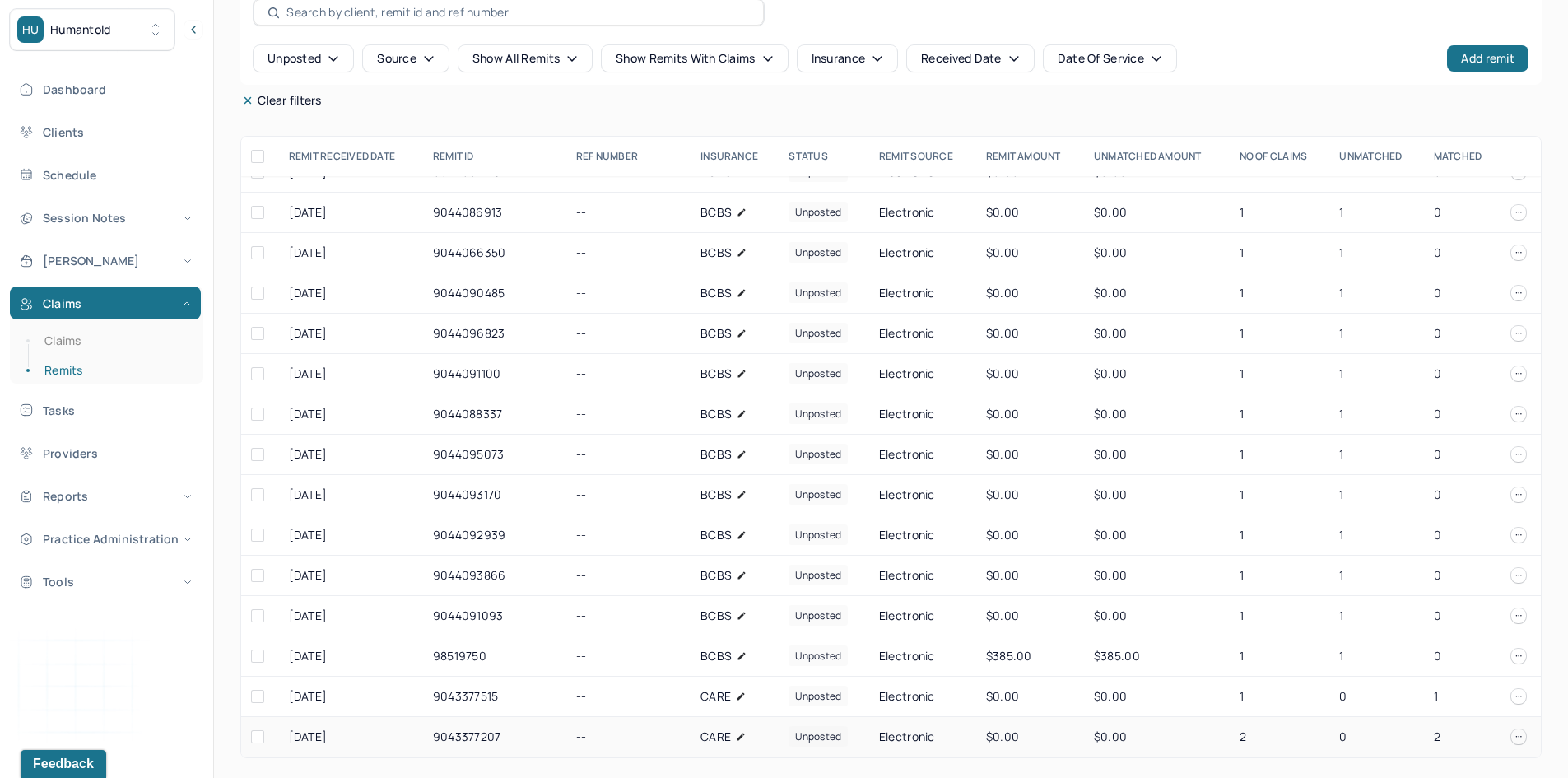 click on "CARE" at bounding box center [715, 737] 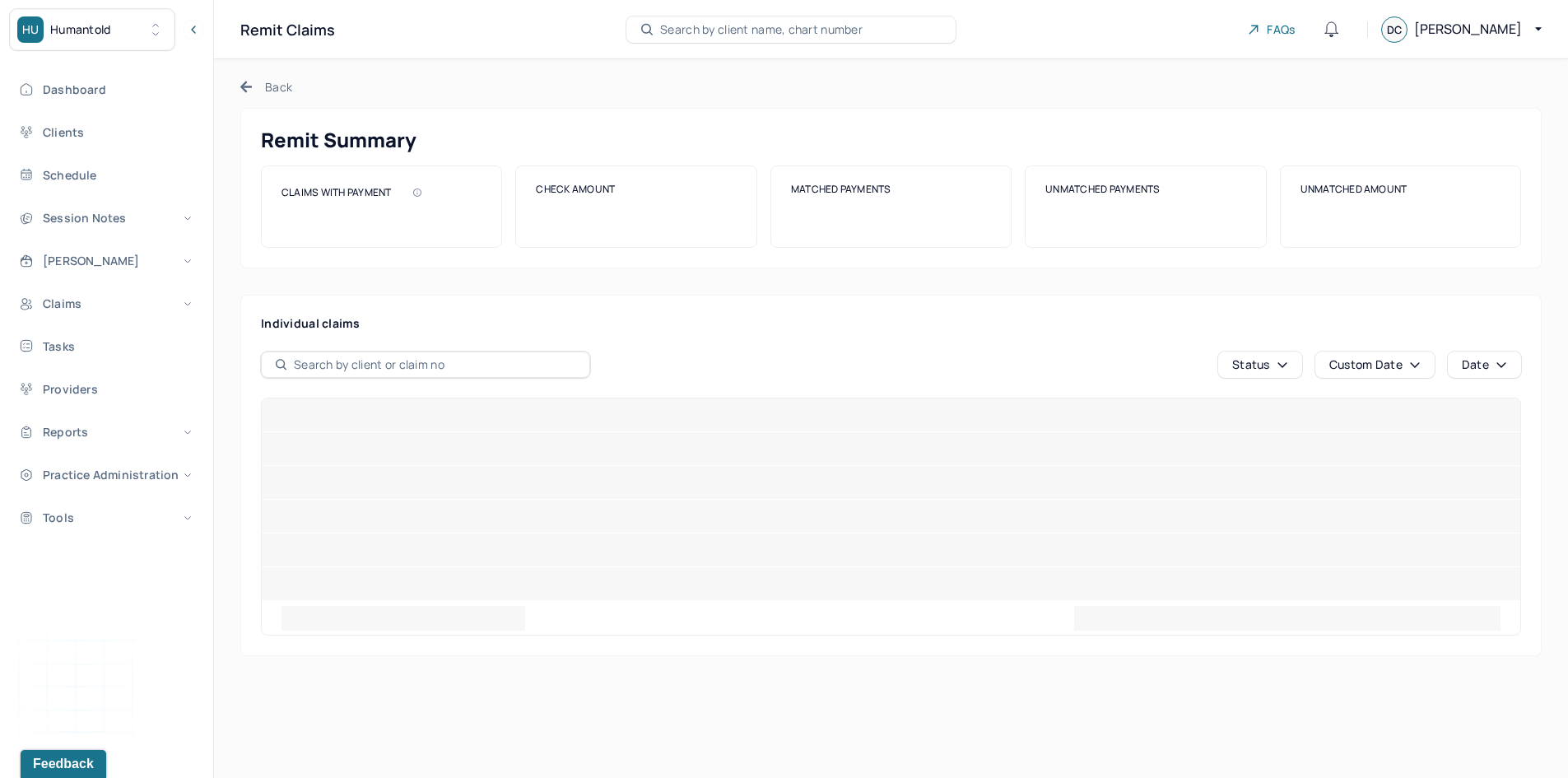 scroll, scrollTop: 0, scrollLeft: 0, axis: both 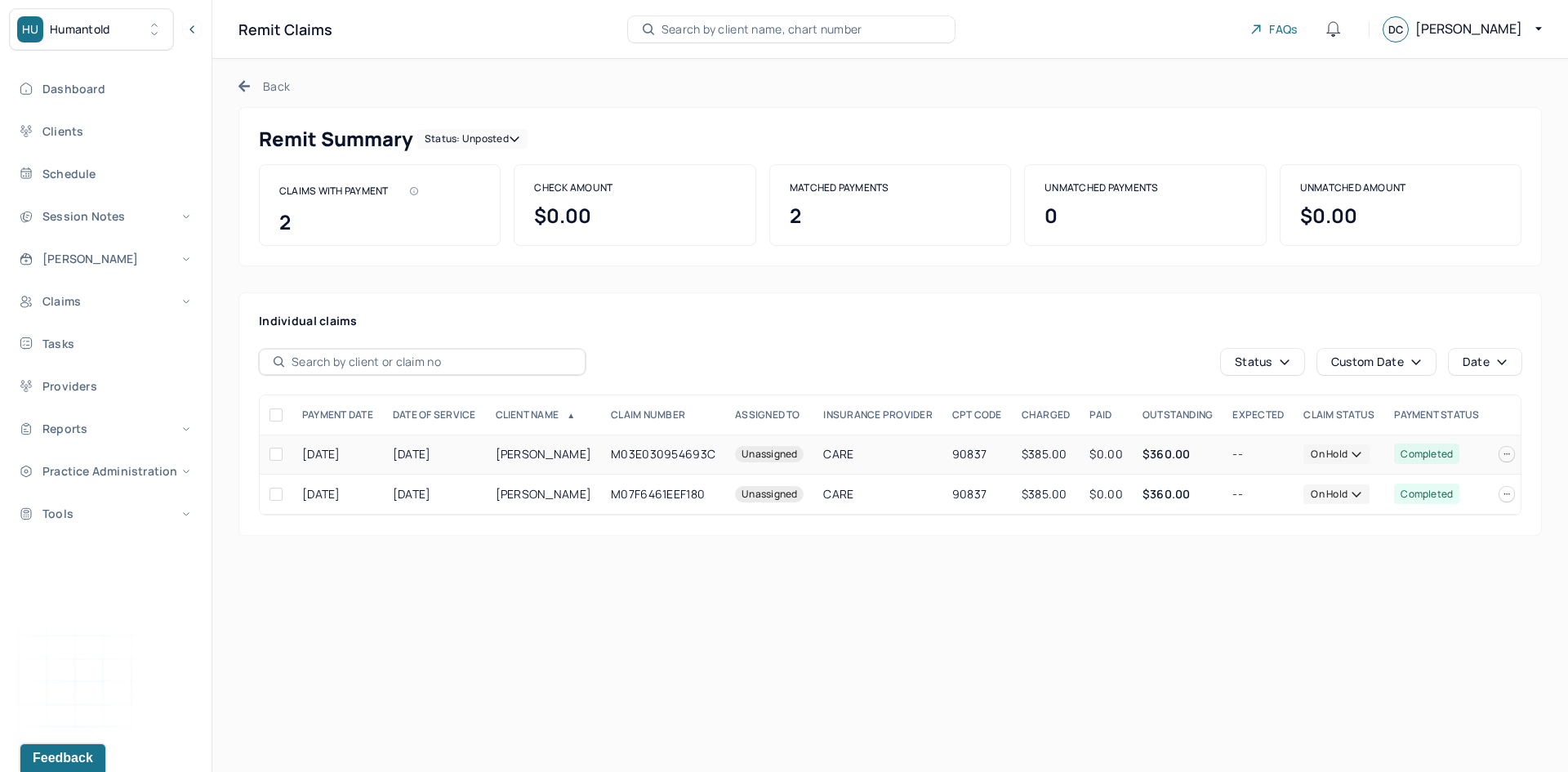 click on "O’BRIEN, MICHAEL" at bounding box center (544, 454) 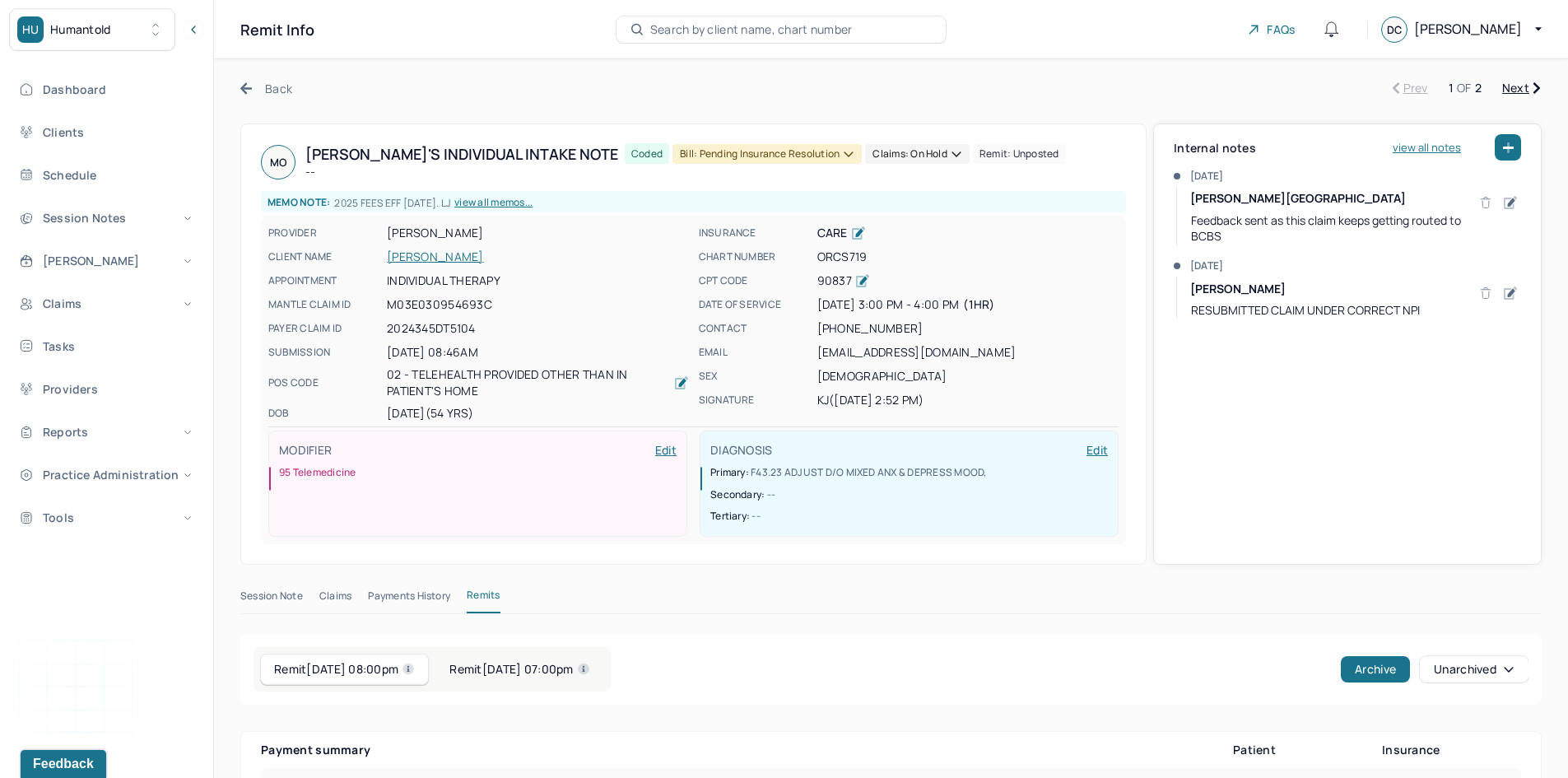 click 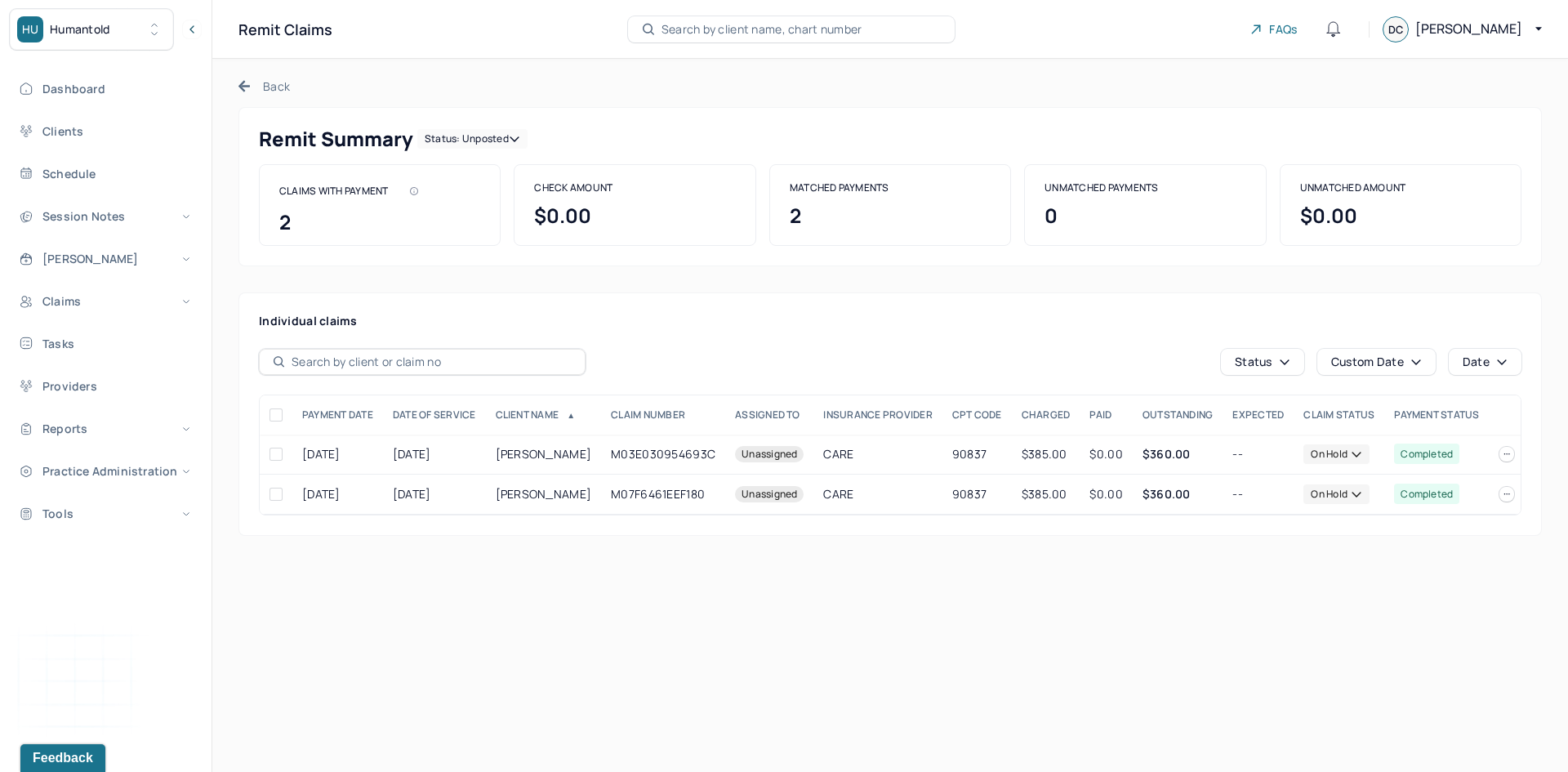 click 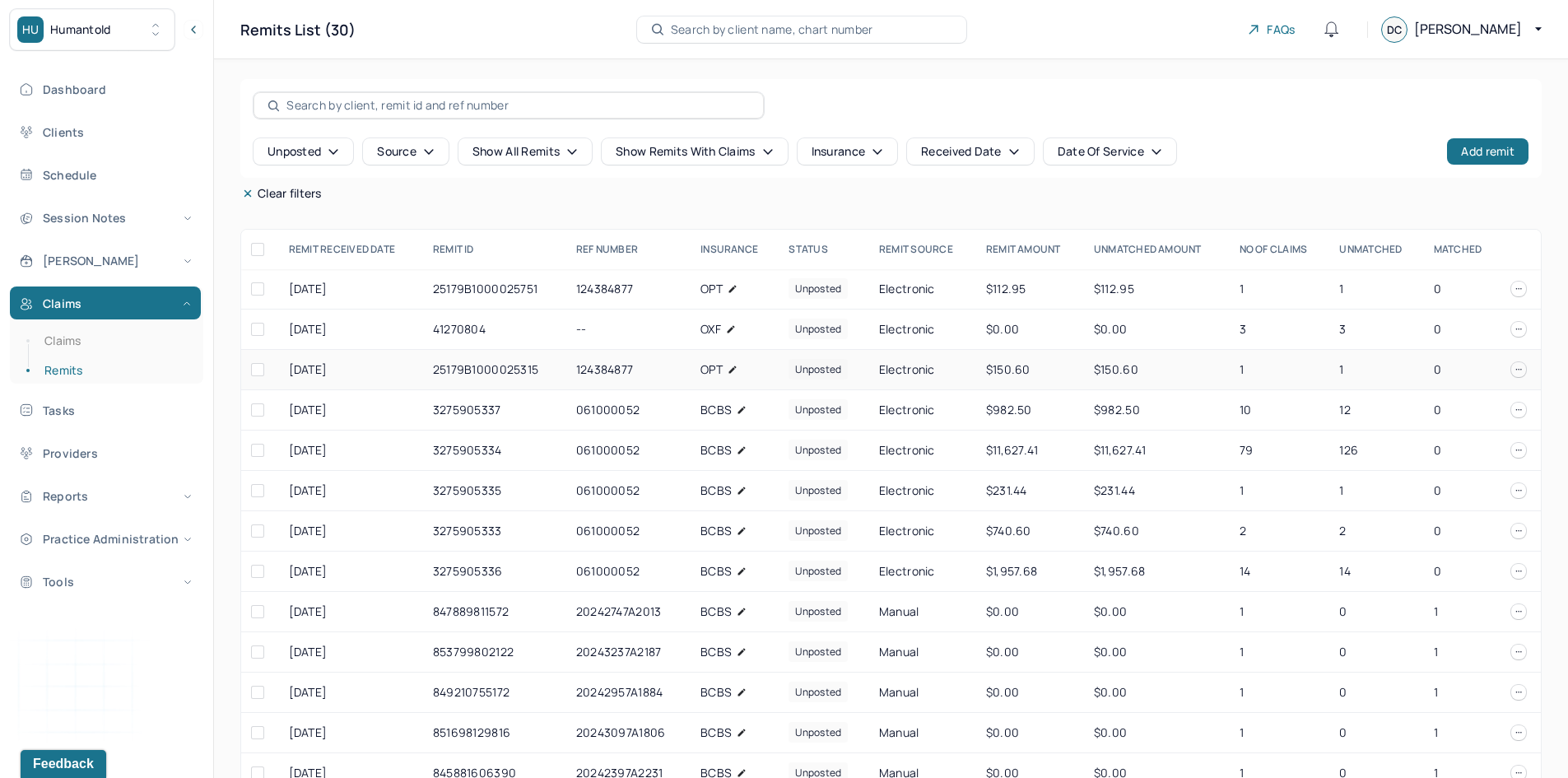 click on "124384877" at bounding box center [628, 370] 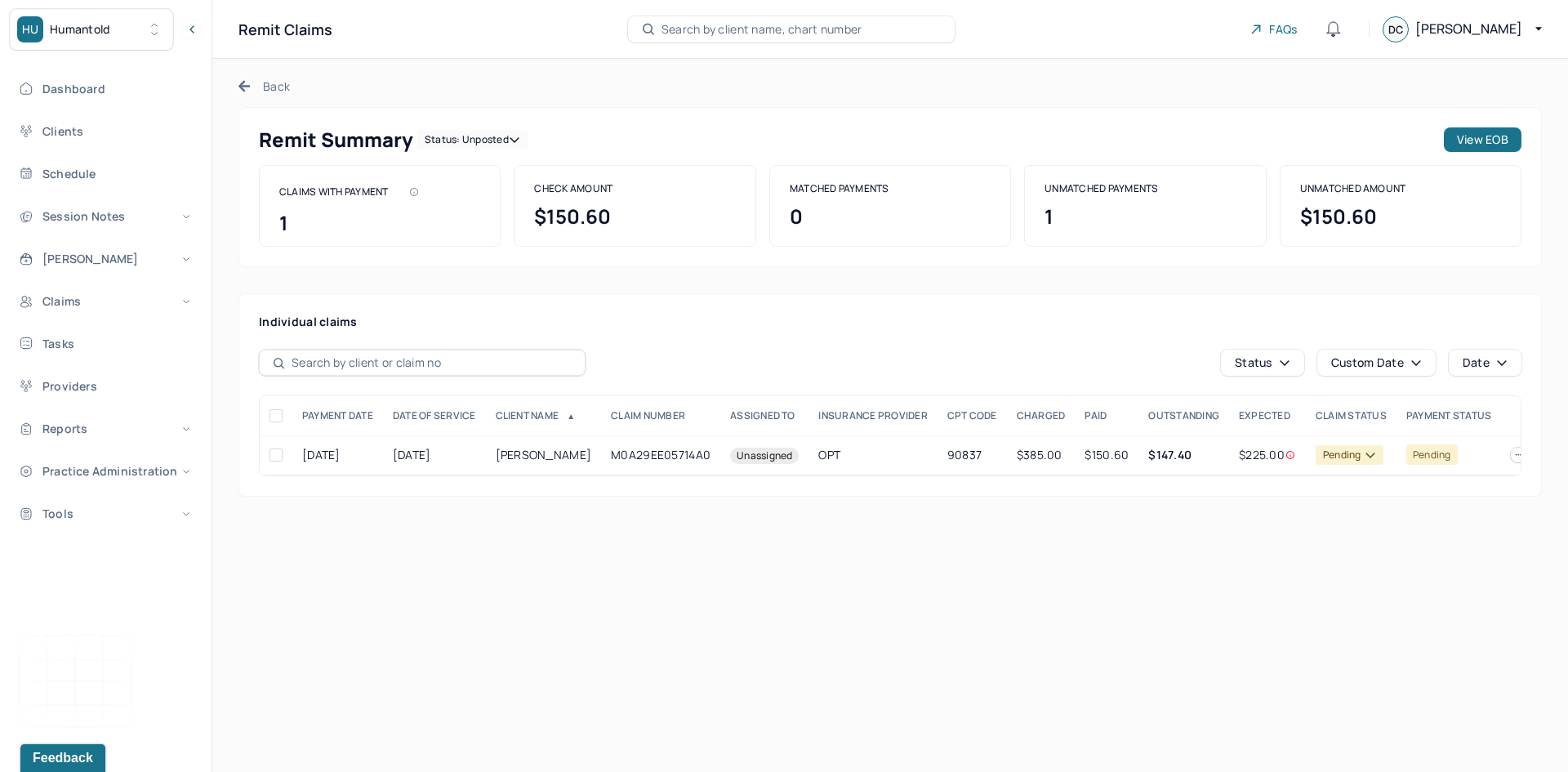 click 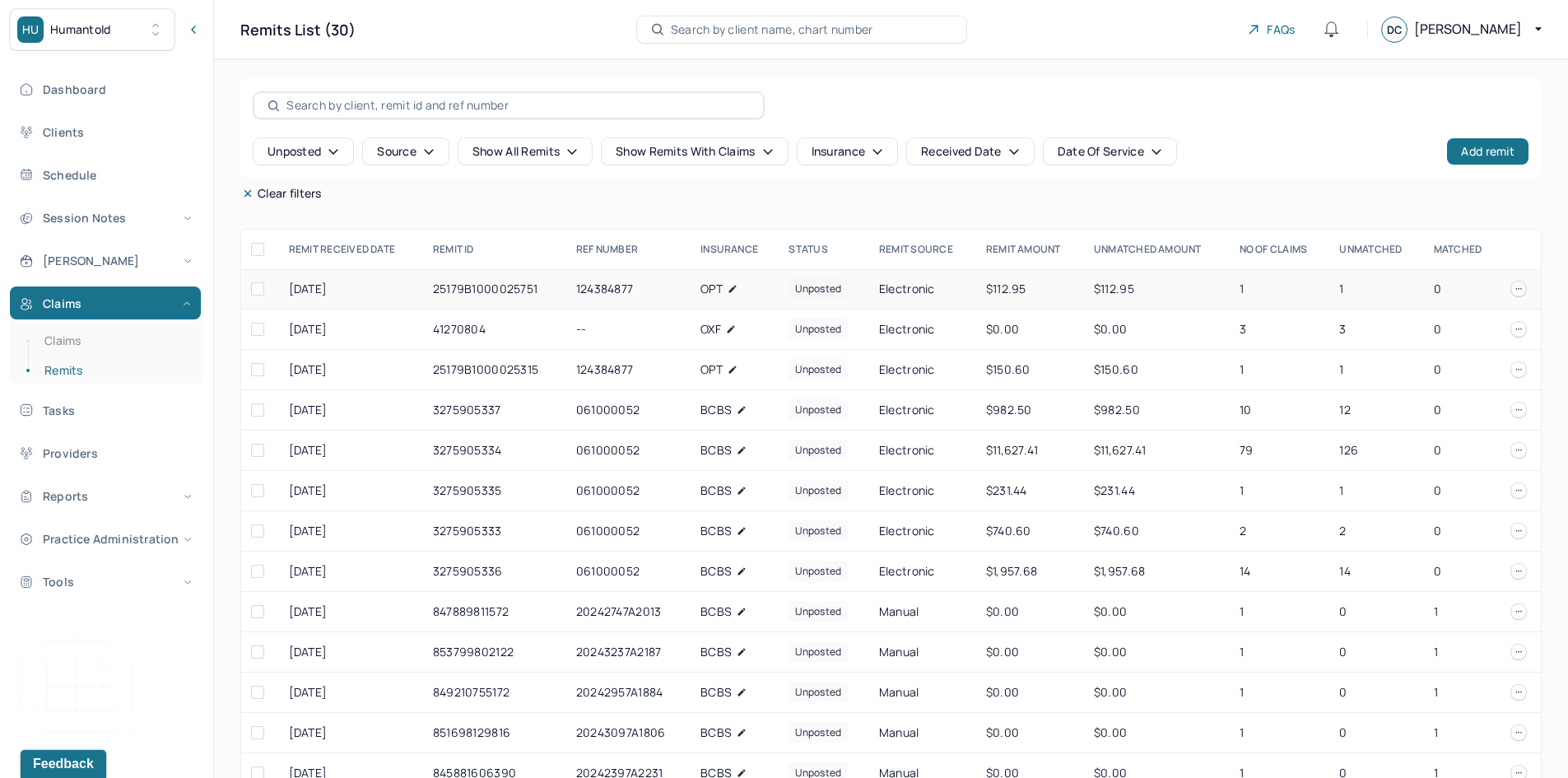 click on "124384877" at bounding box center (628, 289) 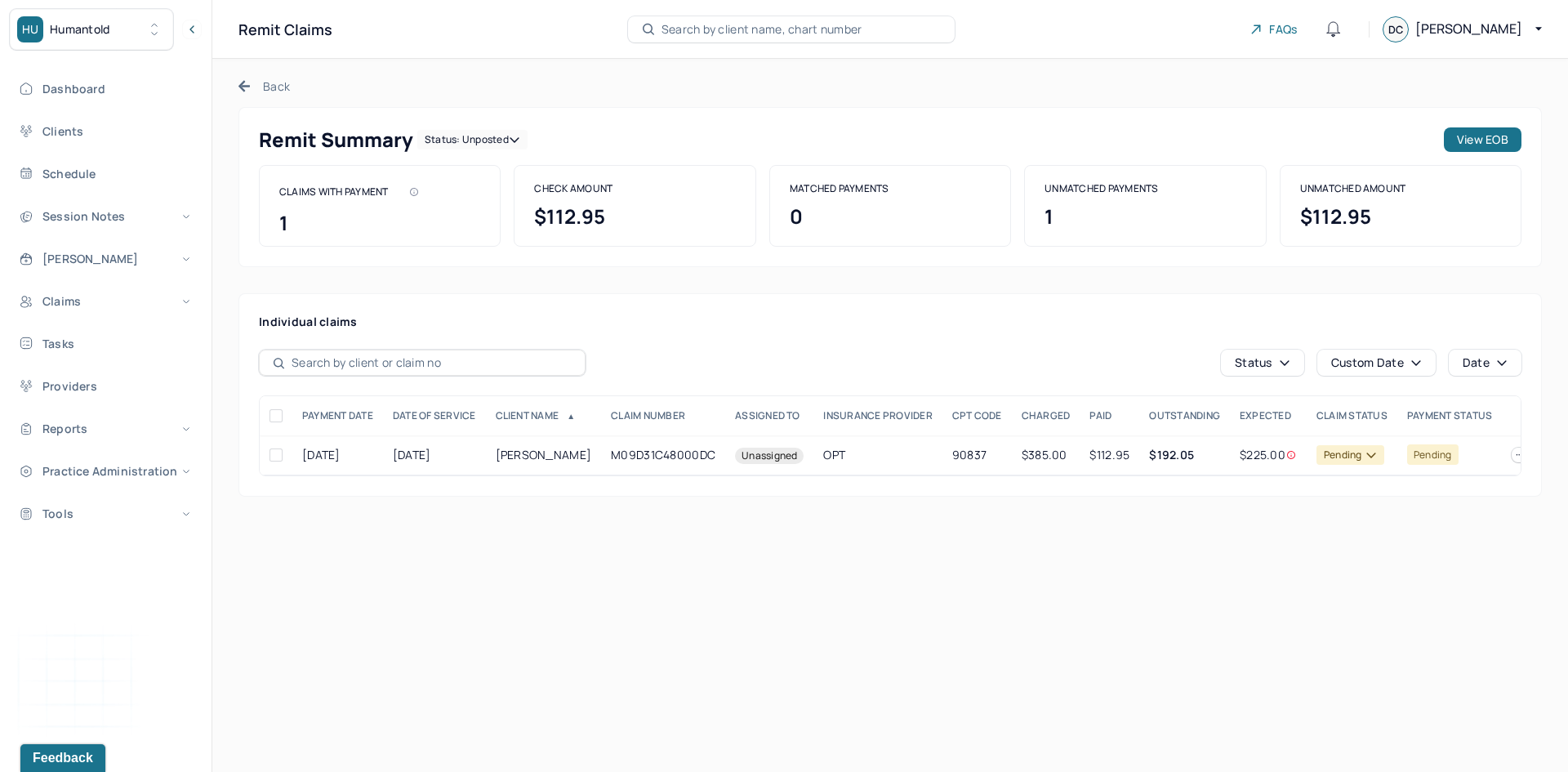 click 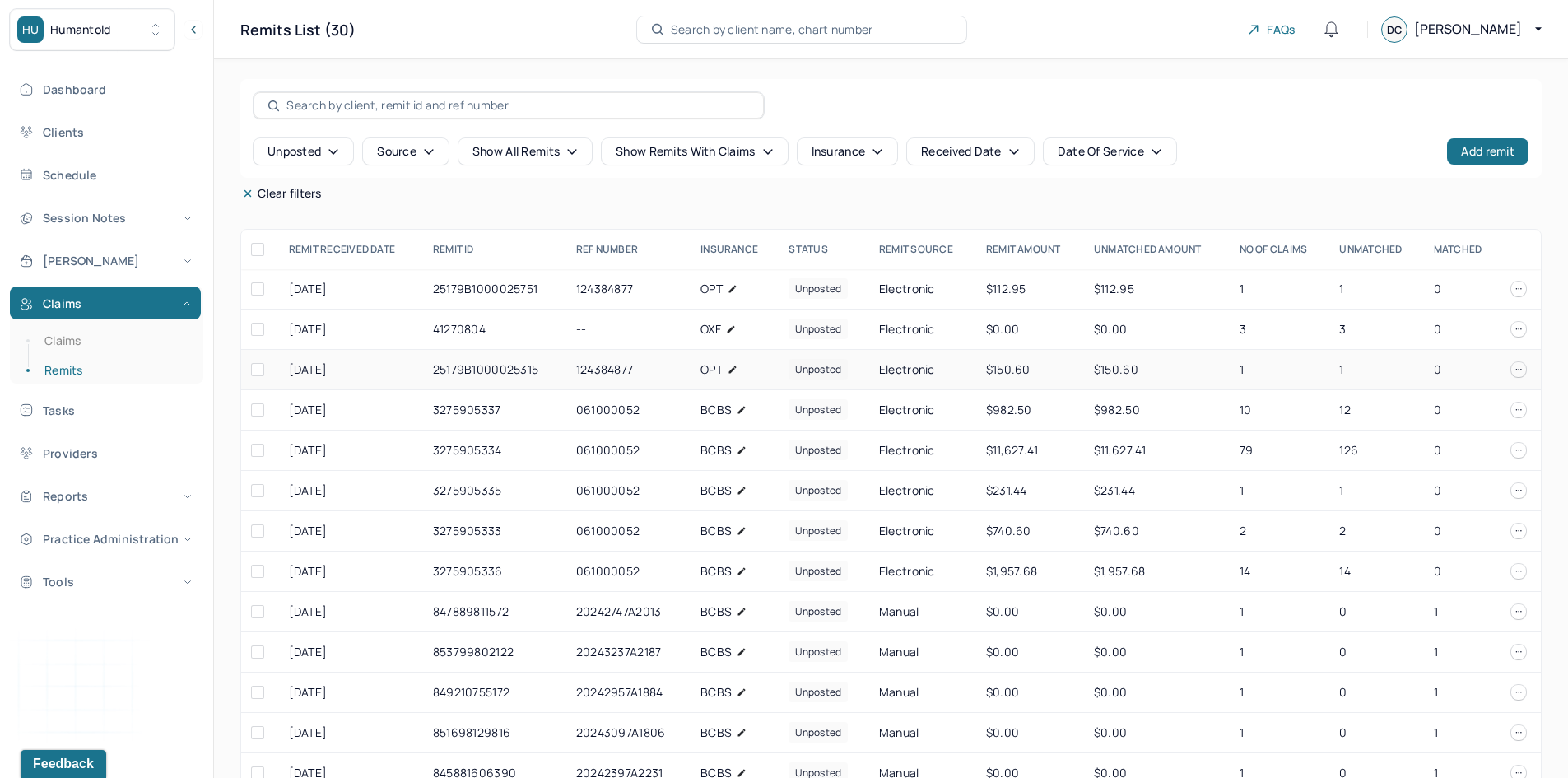 click on "25179B1000025315" at bounding box center [495, 370] 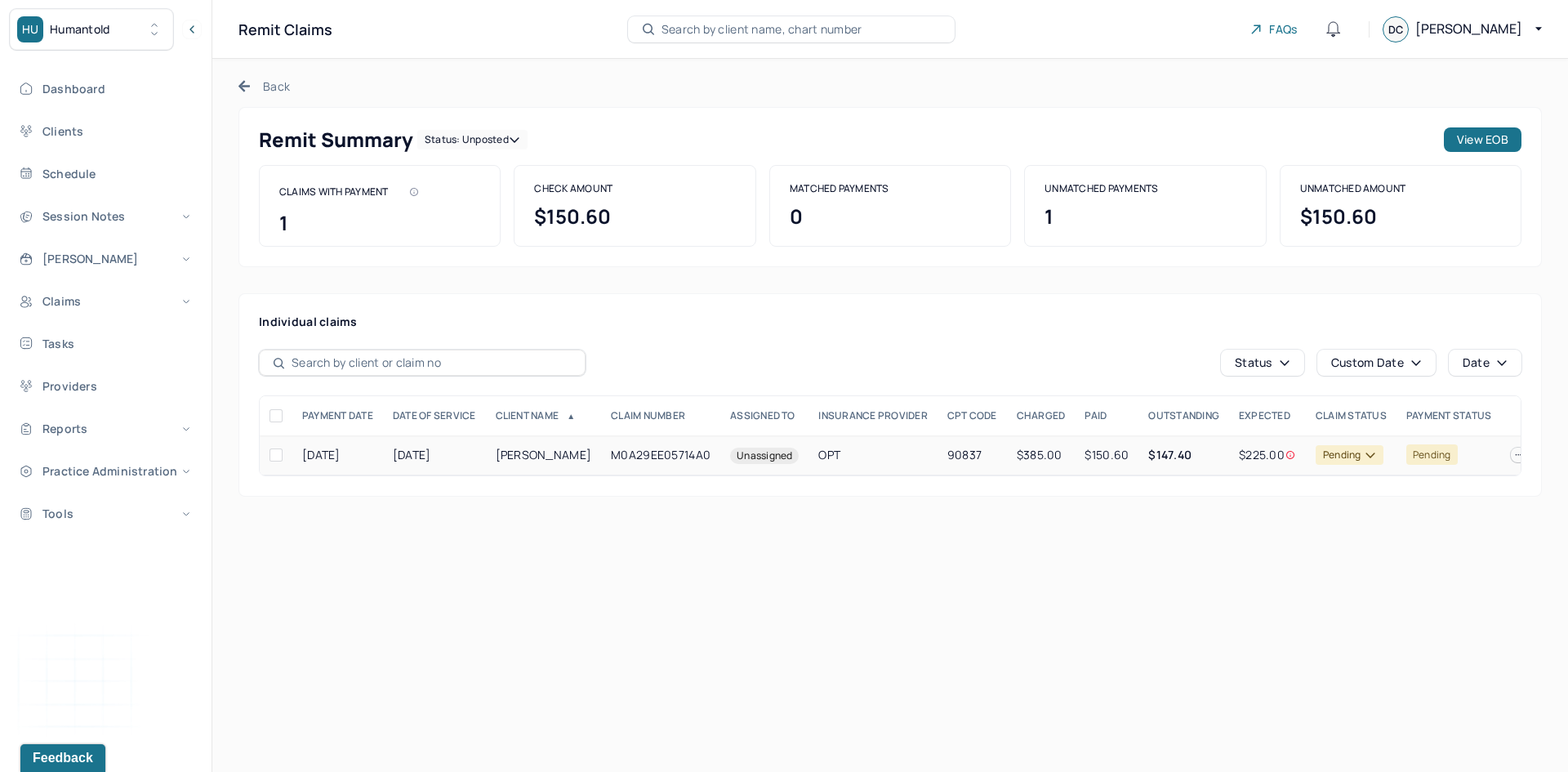 click on "$150.60" at bounding box center [1107, 455] 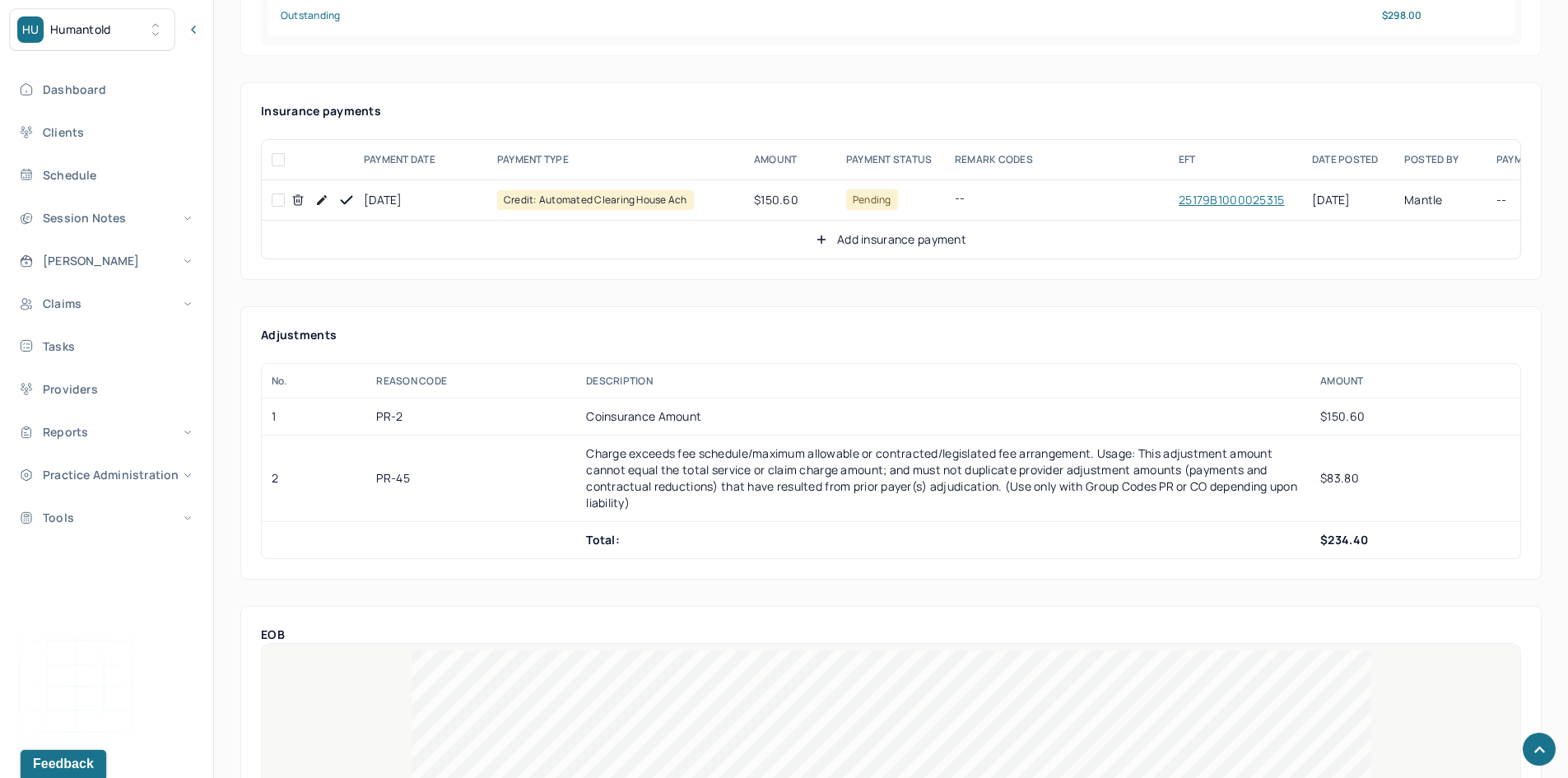 scroll, scrollTop: 823, scrollLeft: 0, axis: vertical 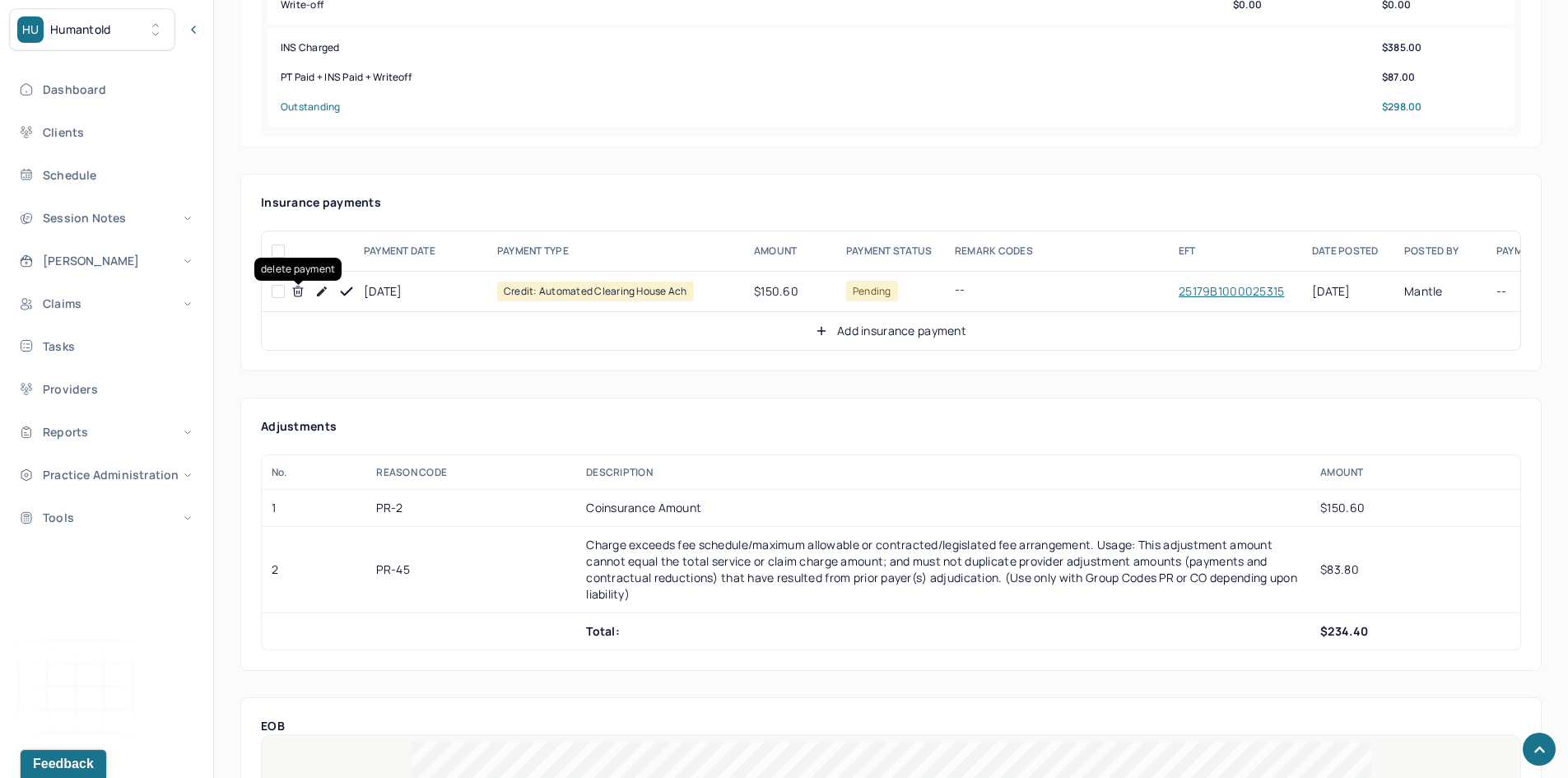 click at bounding box center (278, 291) 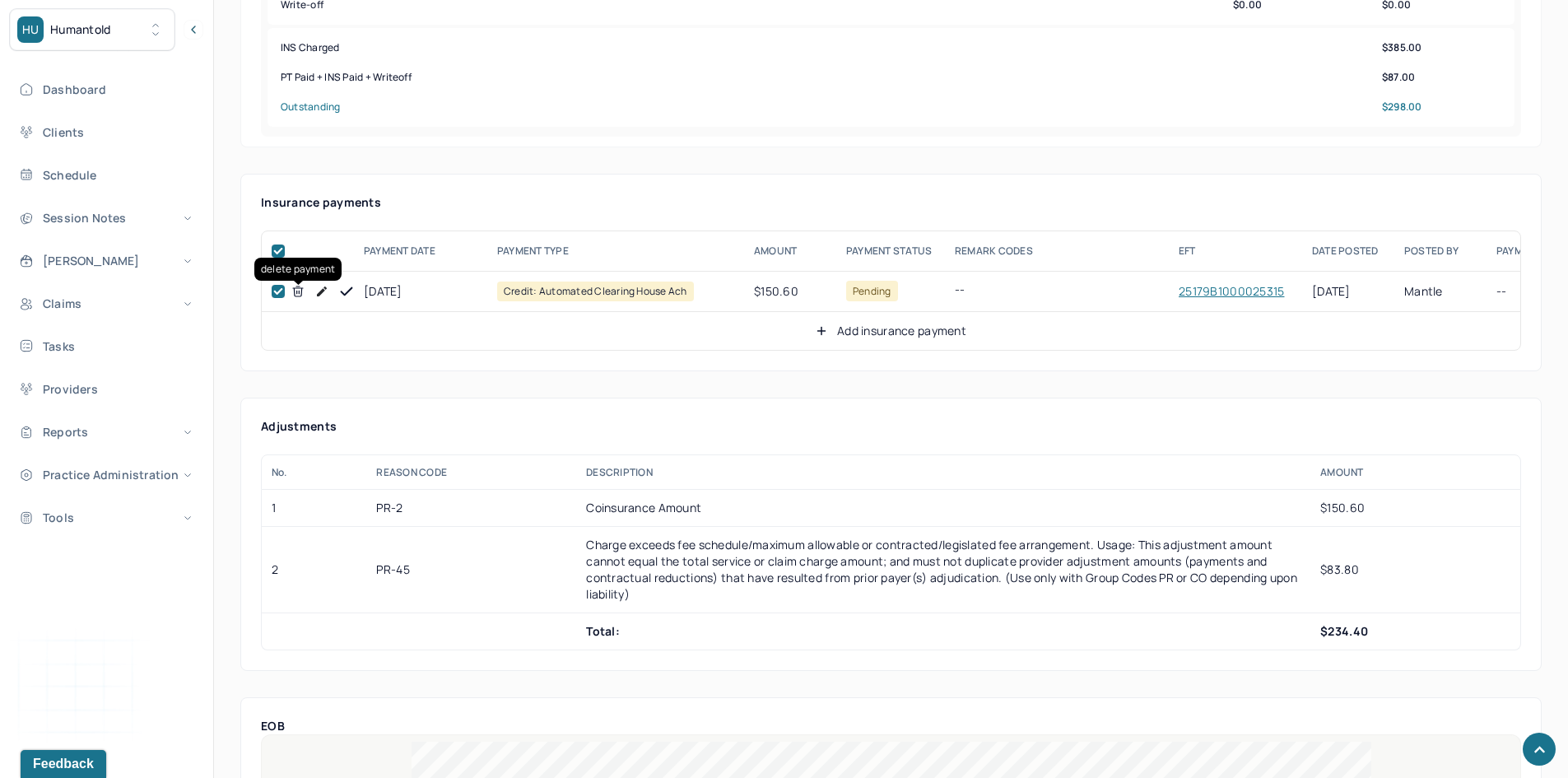 checkbox on "true" 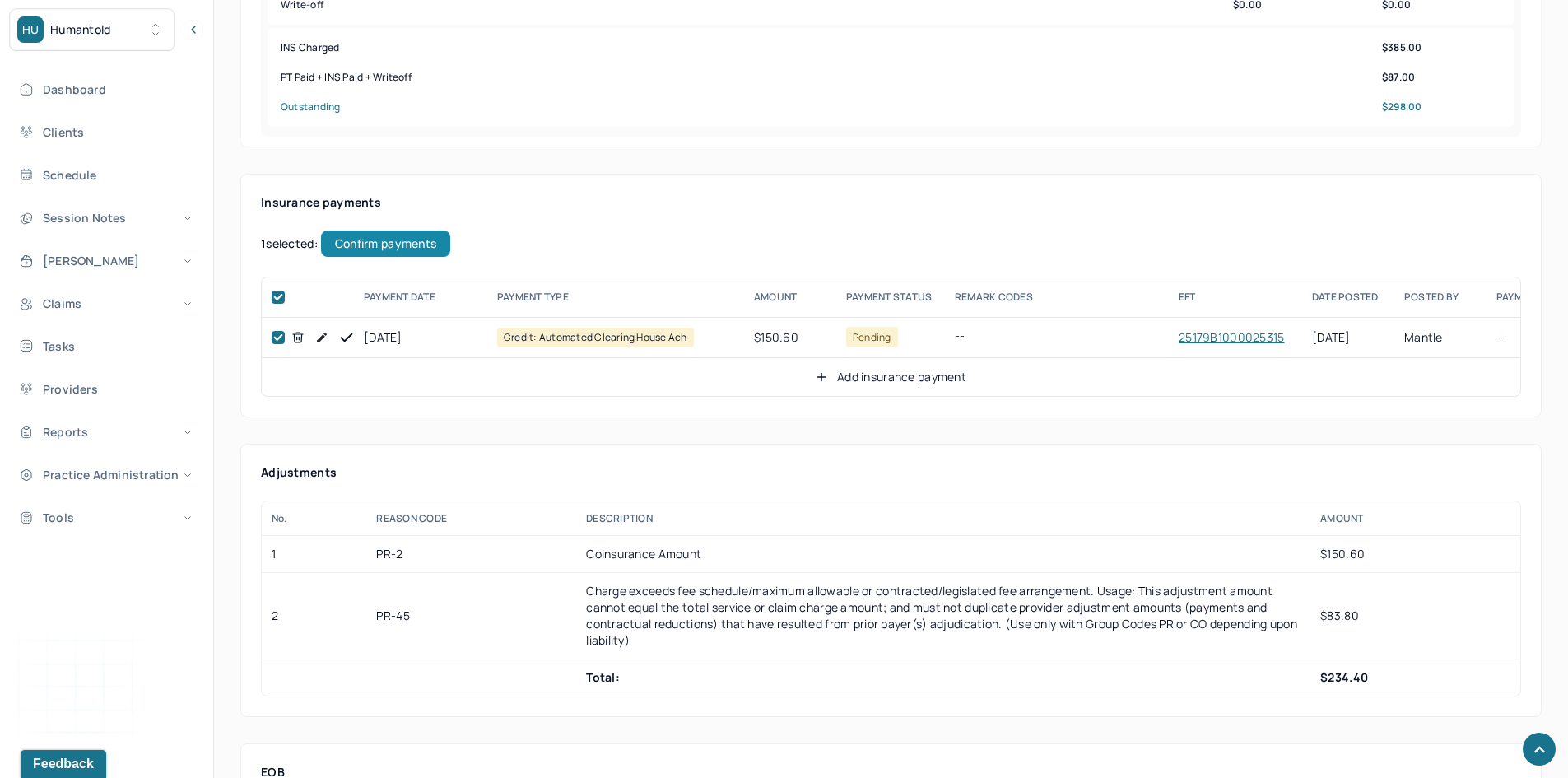 click on "Confirm payments" at bounding box center [385, 244] 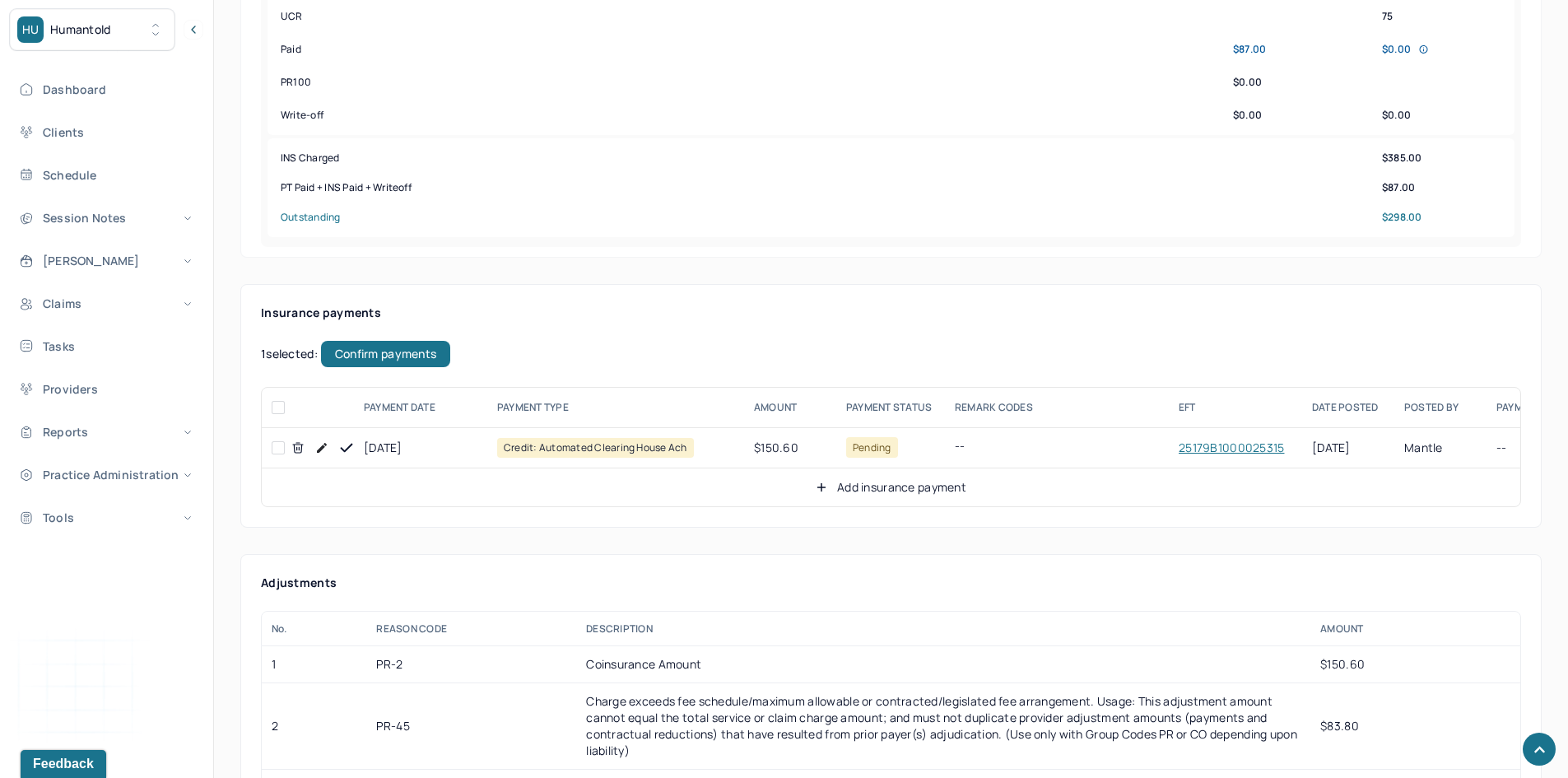 checkbox on "false" 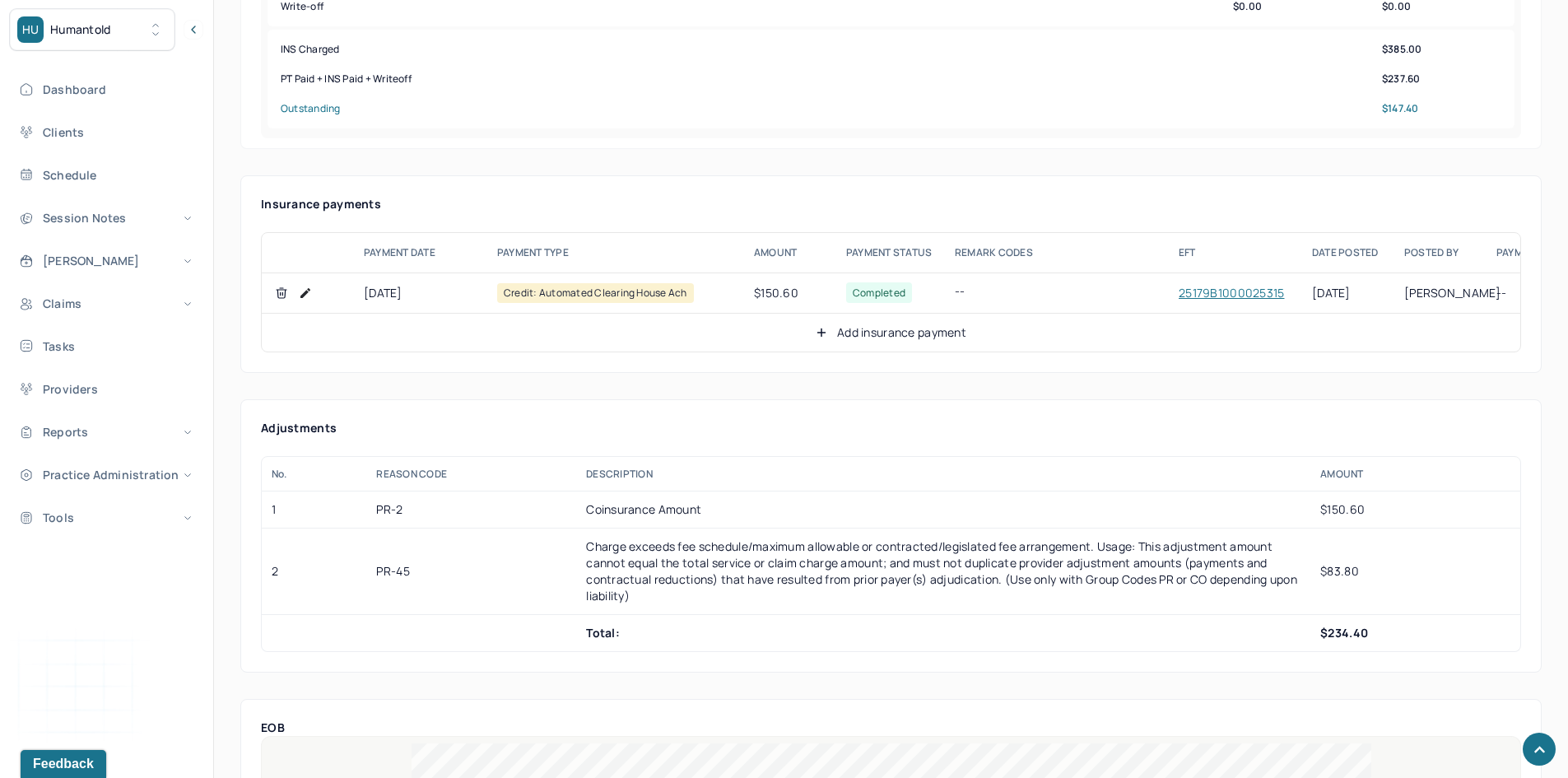 scroll, scrollTop: 823, scrollLeft: 0, axis: vertical 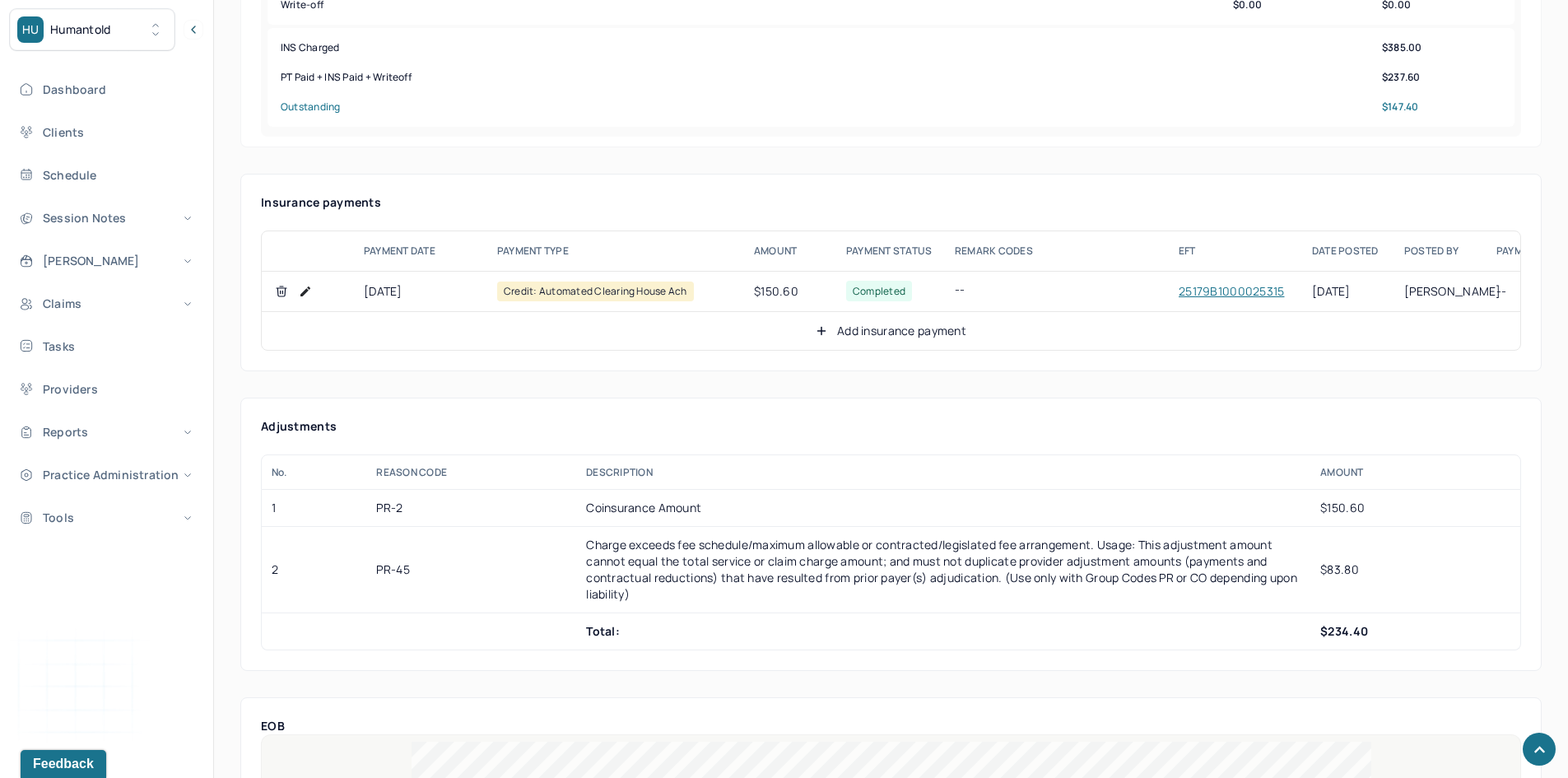 click 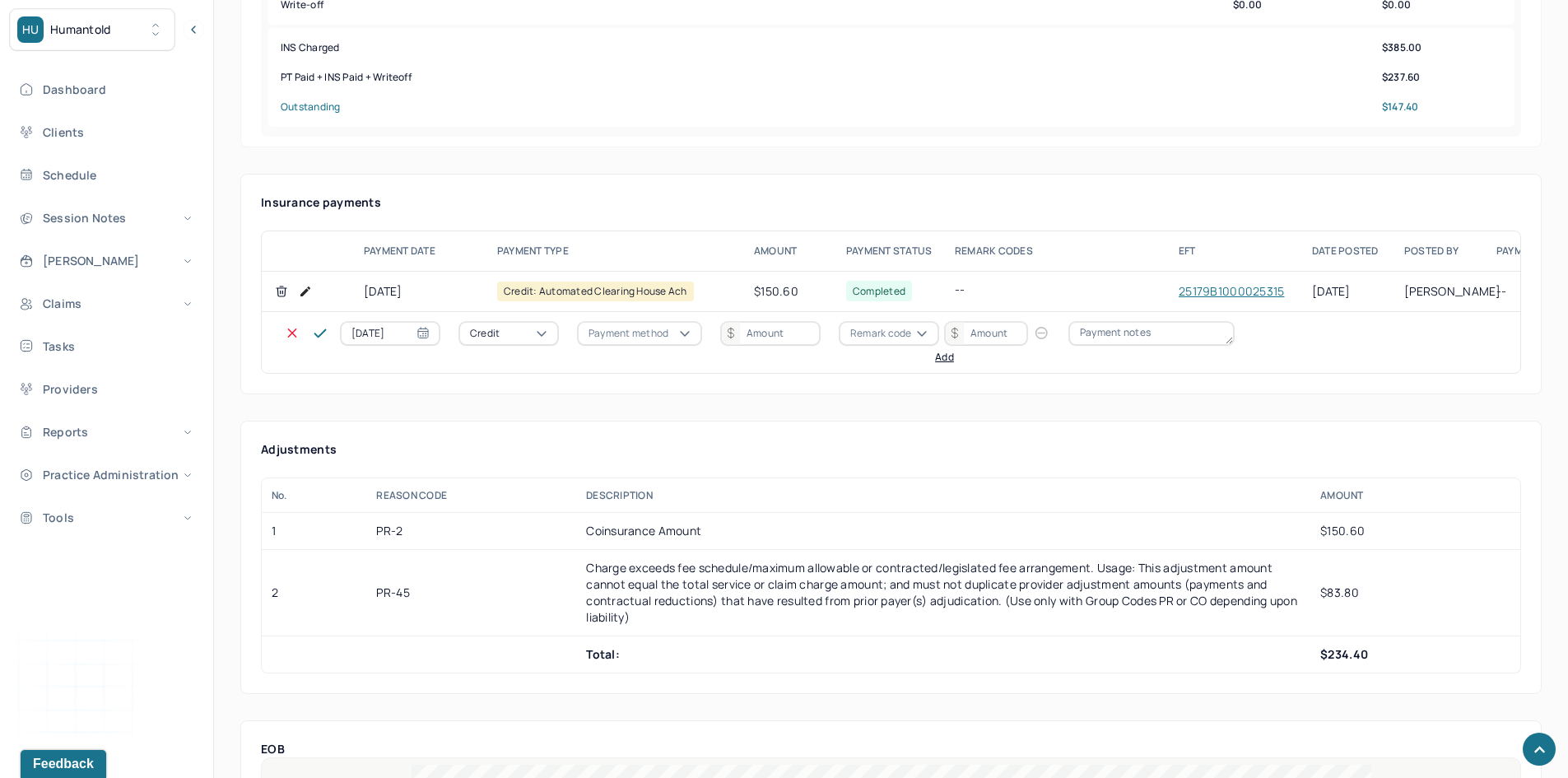 click on "Credit" at bounding box center (485, 333) 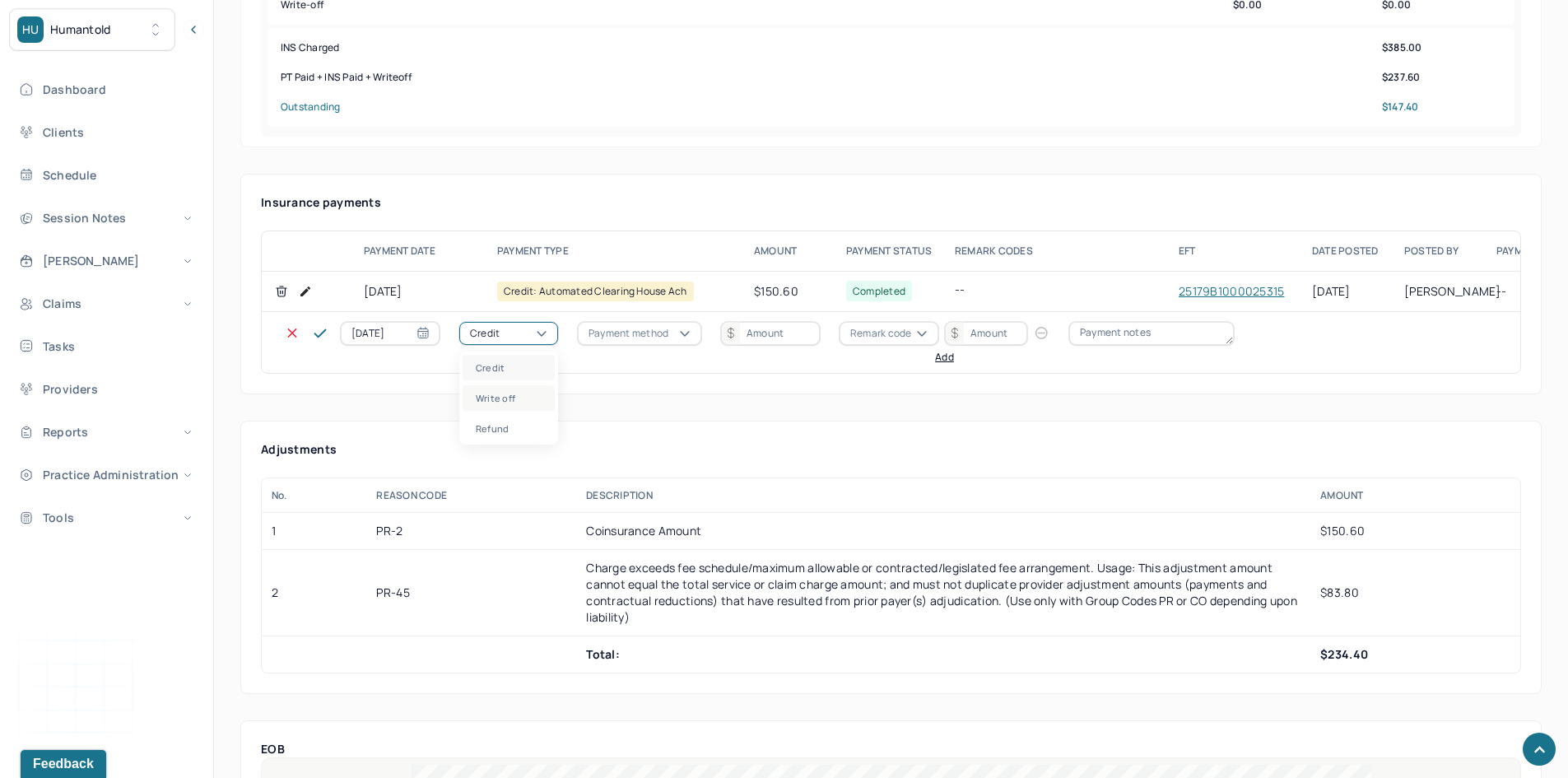 click on "Write off" at bounding box center (509, 398) 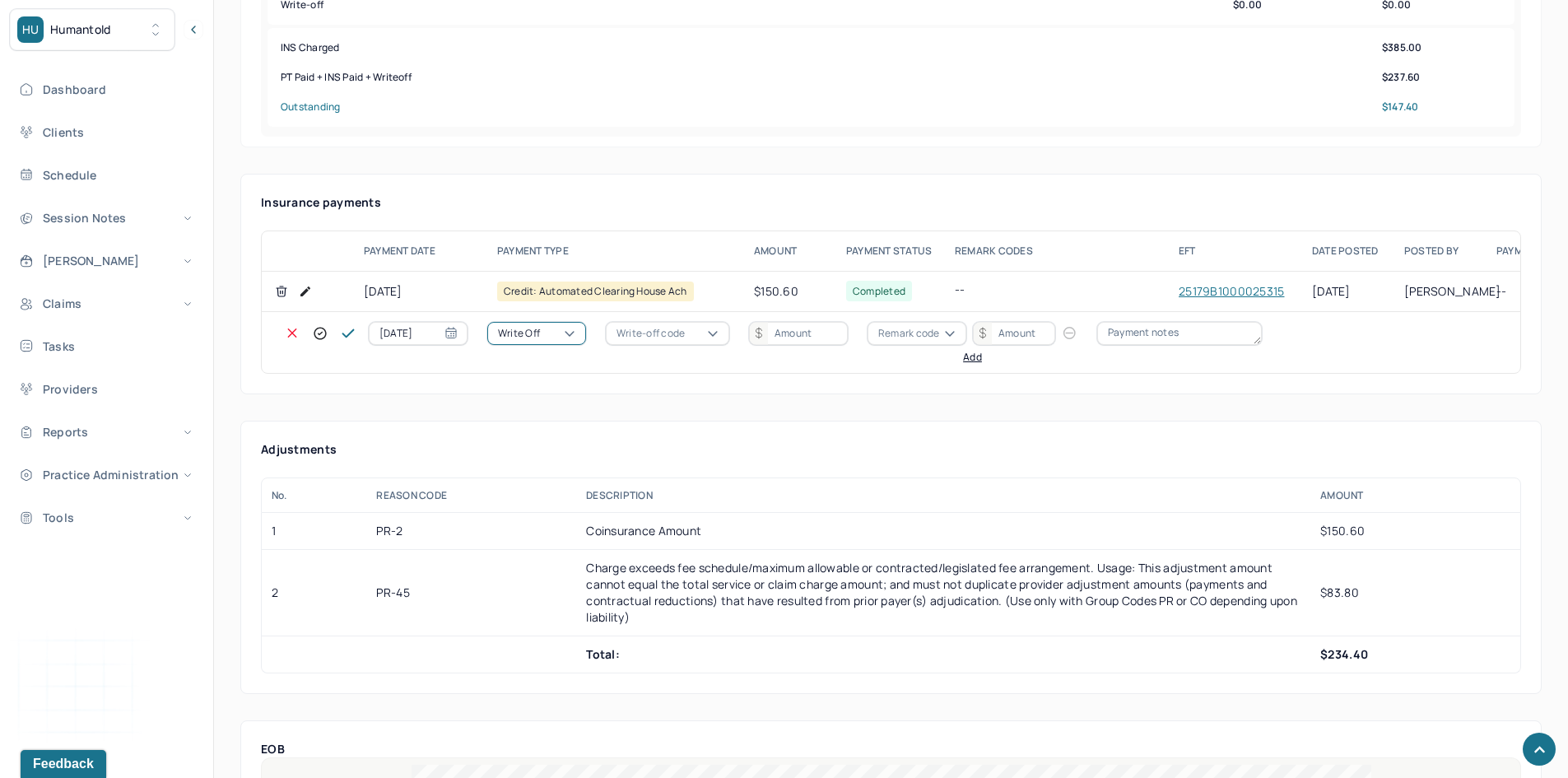 click on "Write-off code" at bounding box center [650, 333] 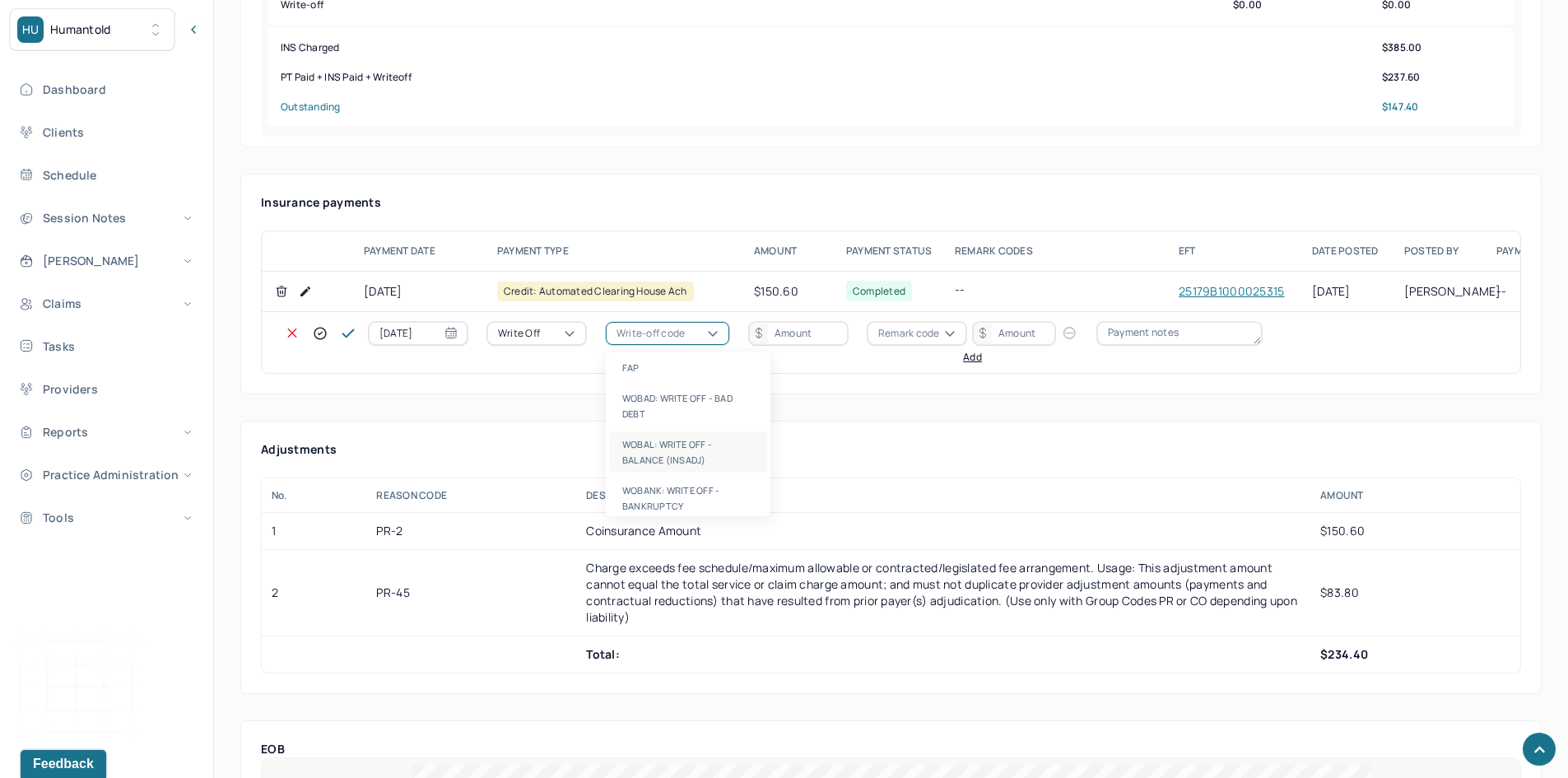 click on "WOBAL: WRITE OFF - BALANCE (INSADJ)" at bounding box center (688, 452) 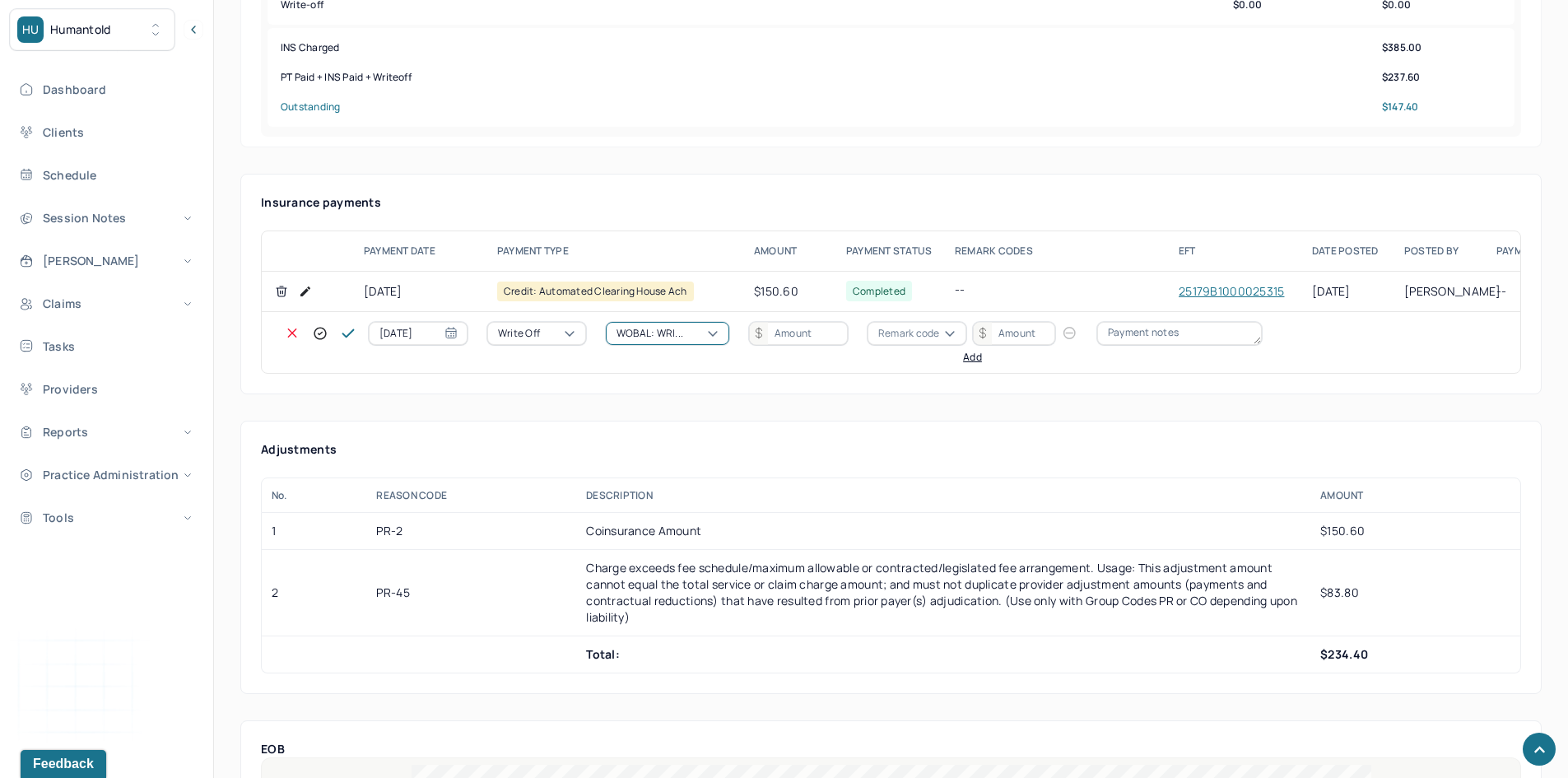 click at bounding box center [798, 333] 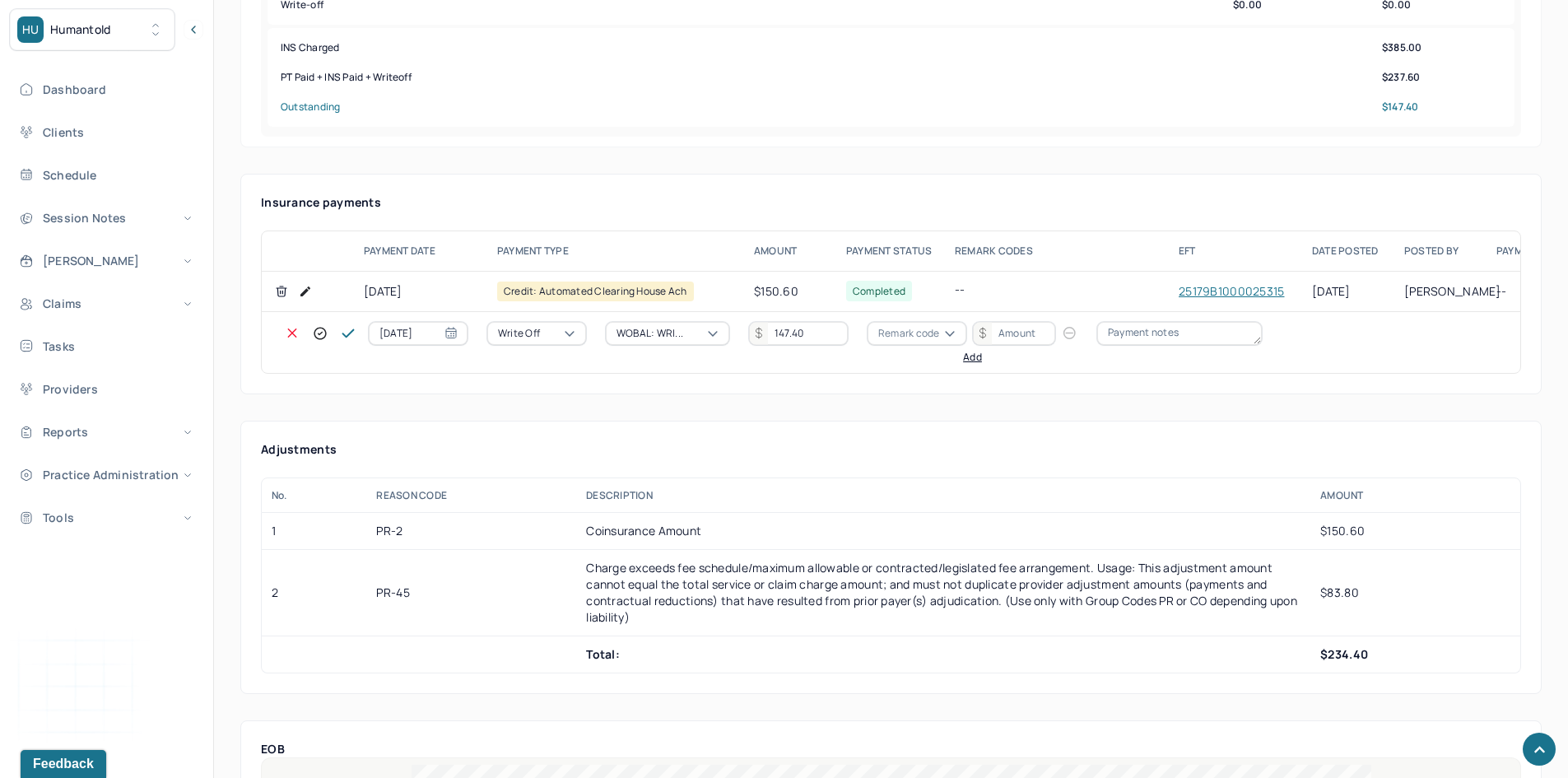 type on "147.40" 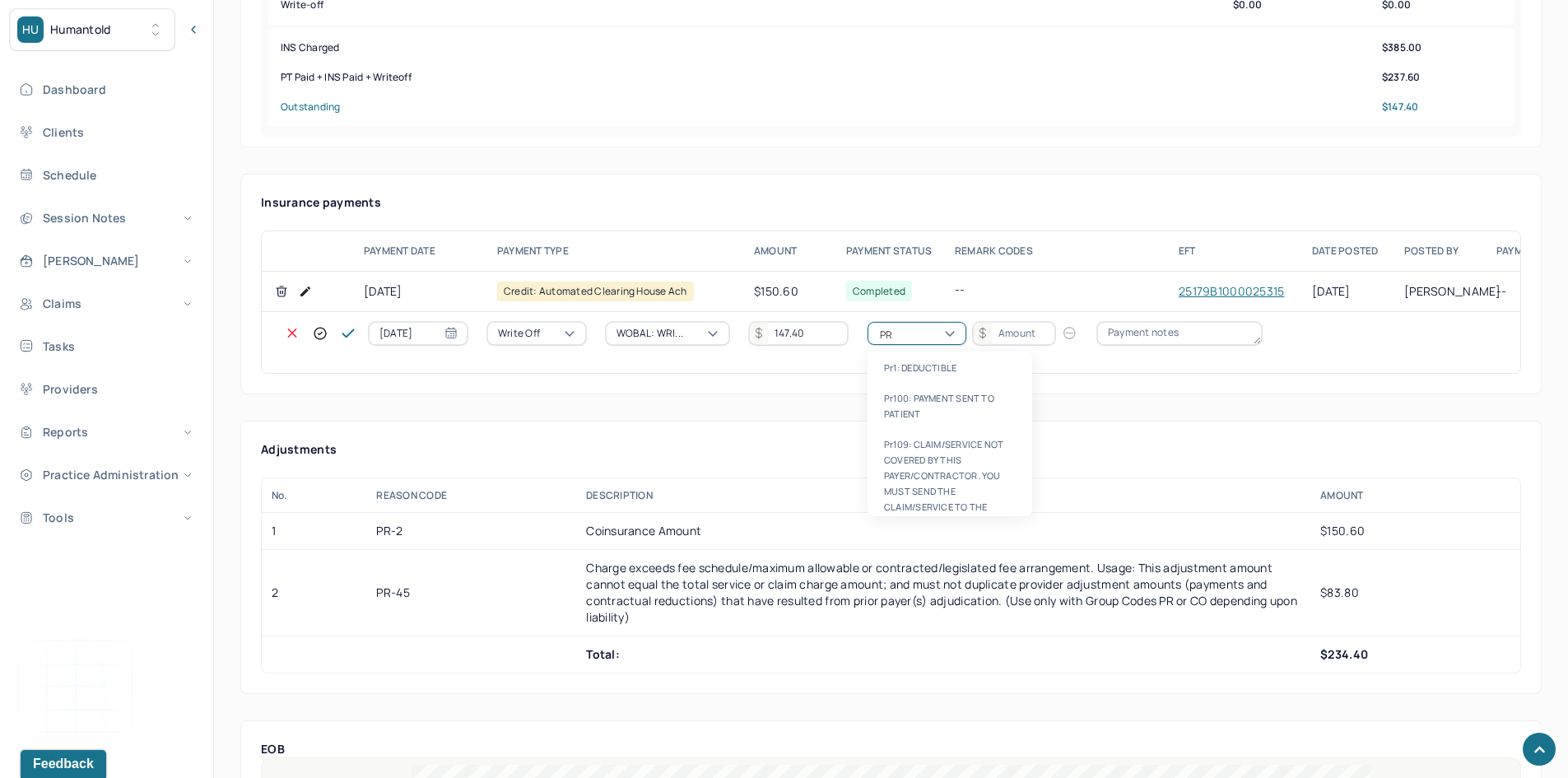 type on "PR2" 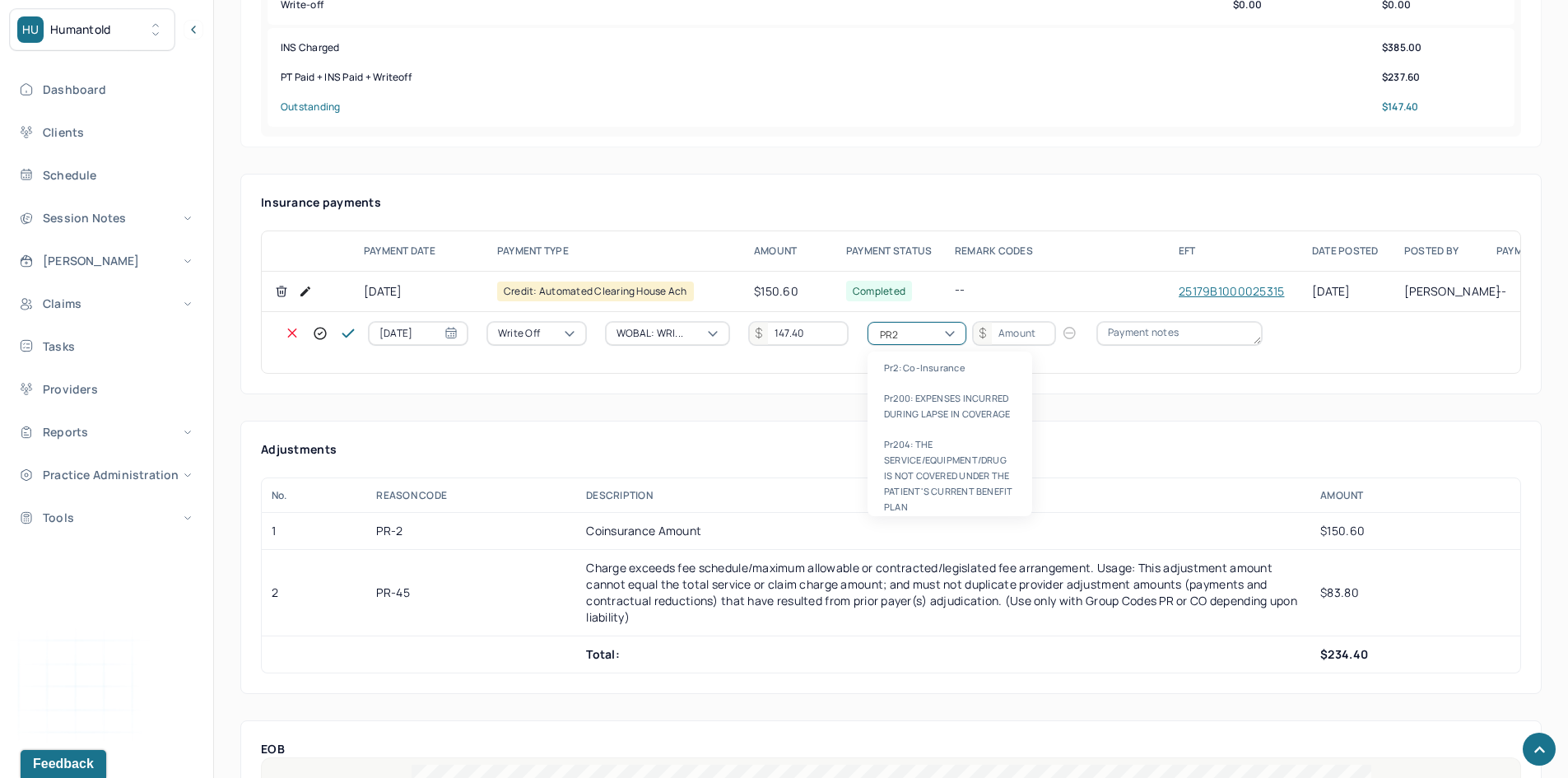 type 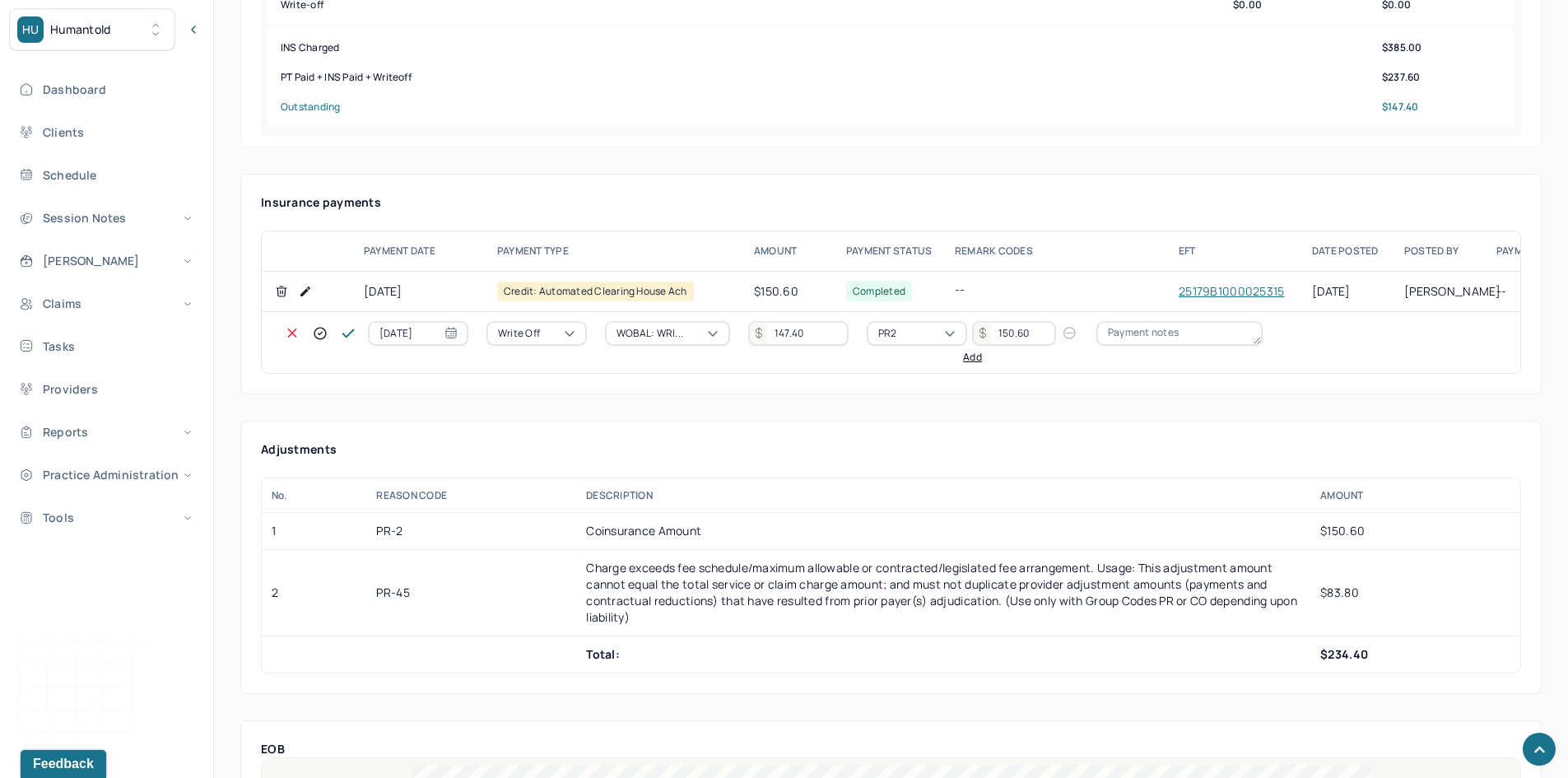 type on "150.60" 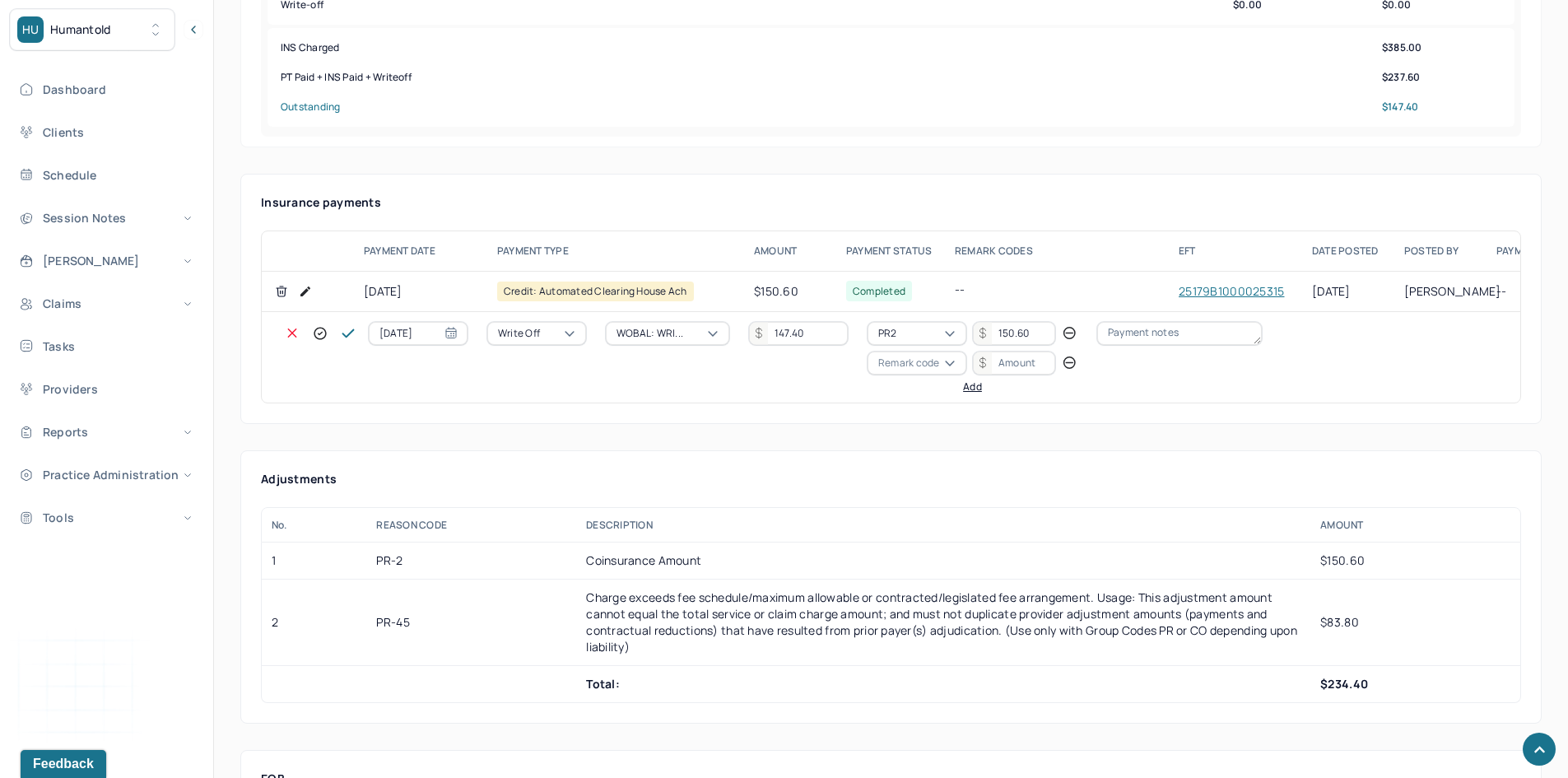 click on "Remark code" at bounding box center (909, 363) 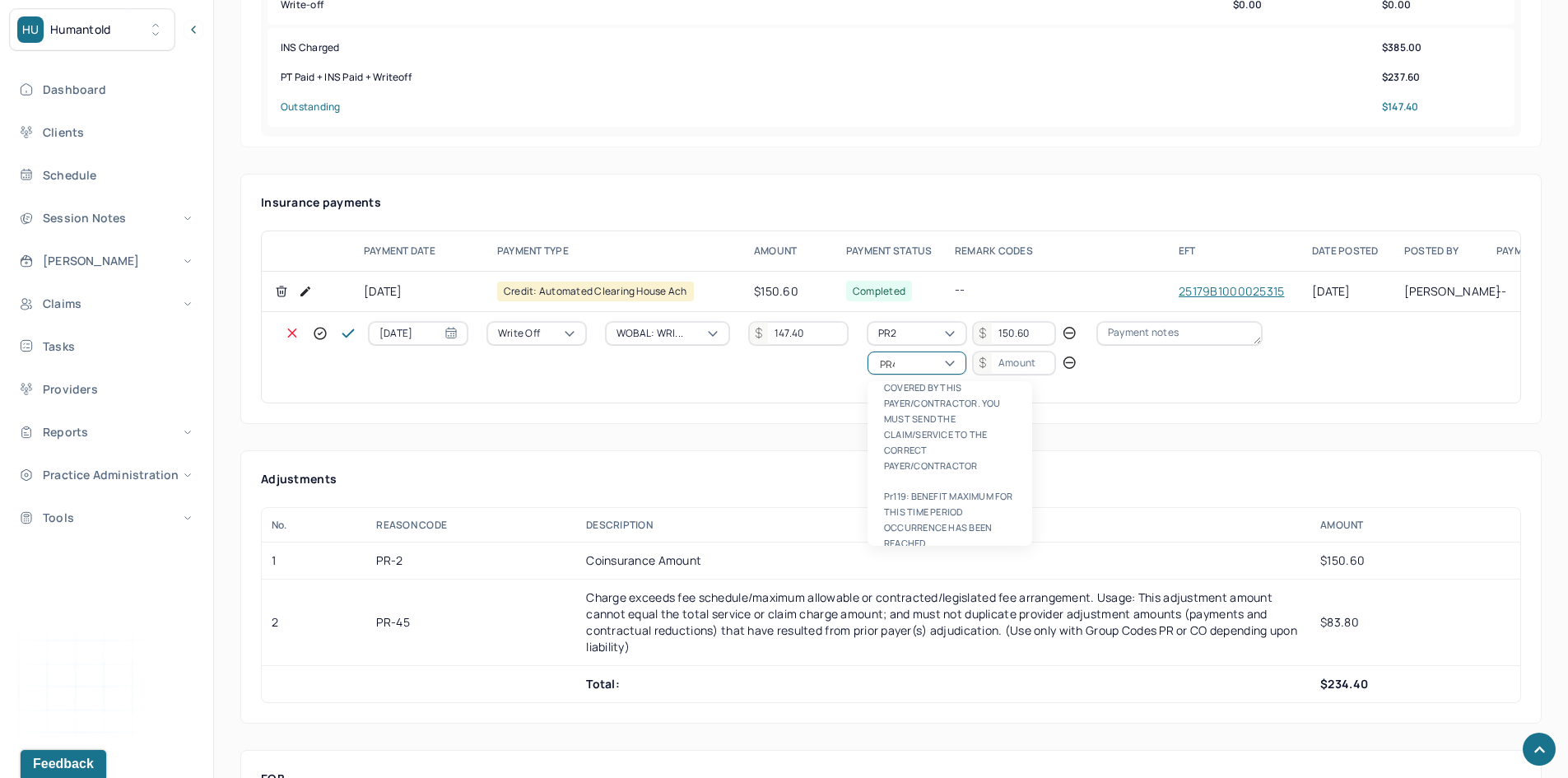 scroll, scrollTop: 0, scrollLeft: 0, axis: both 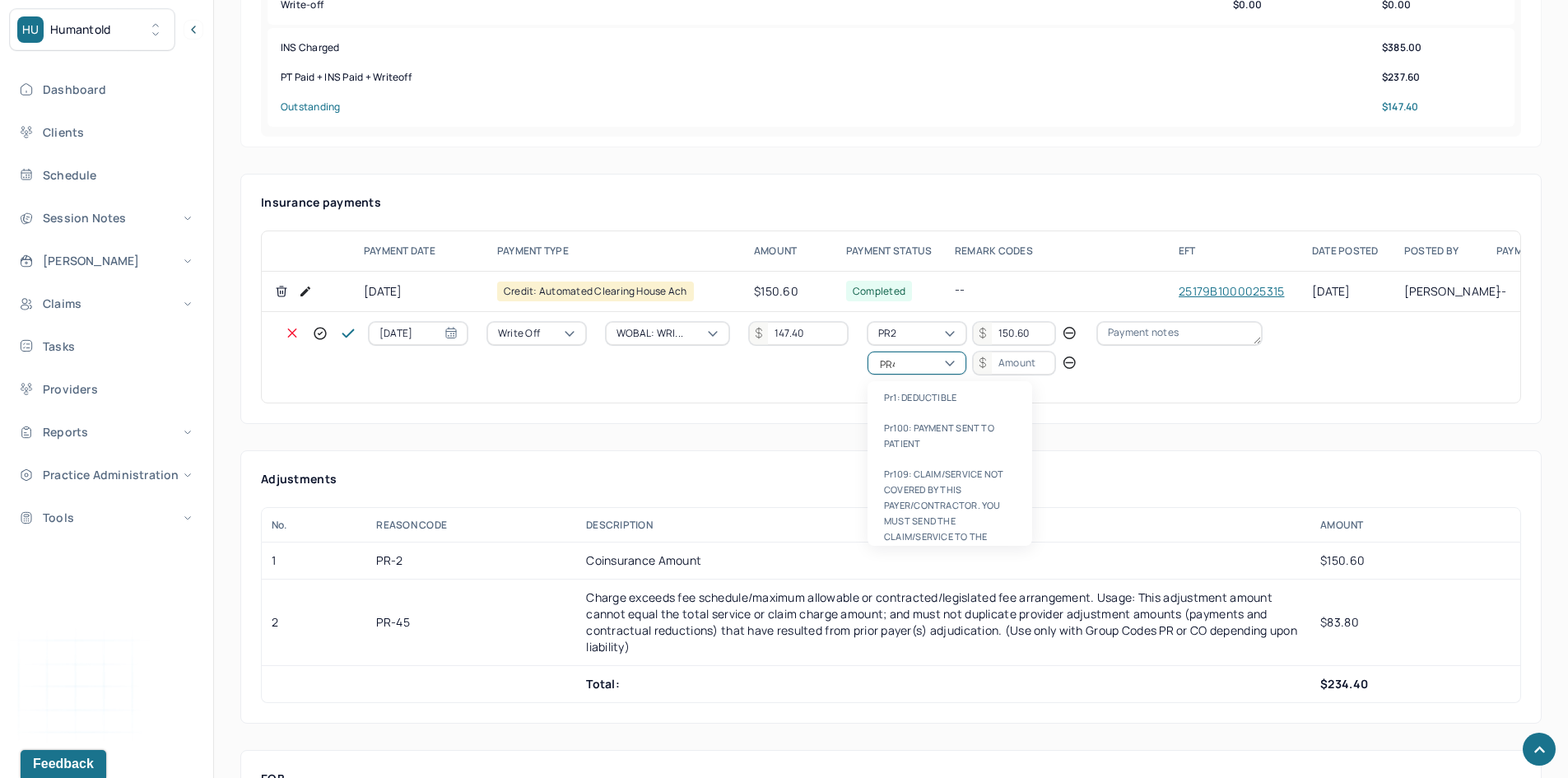 type on "PR45" 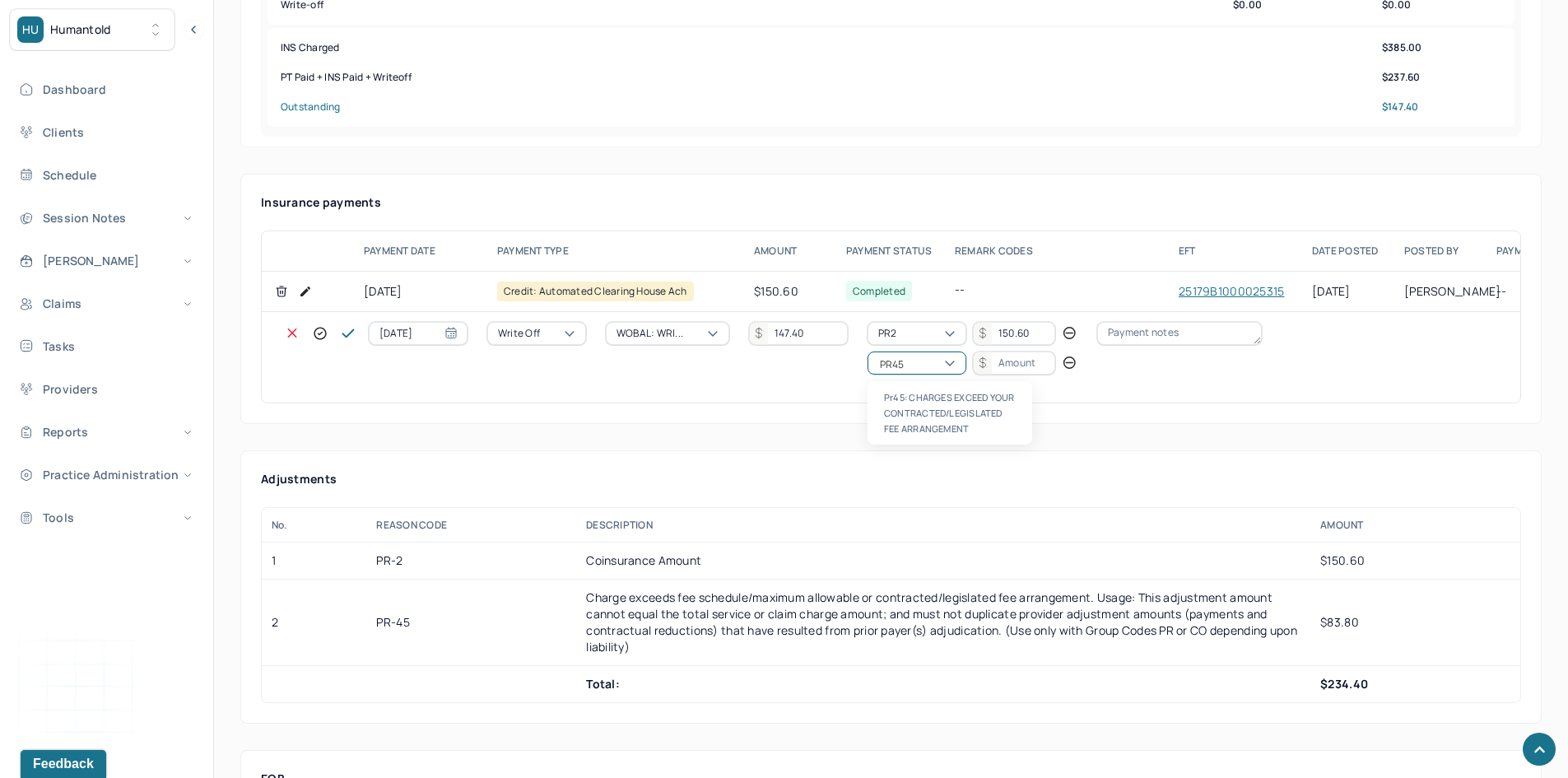 type 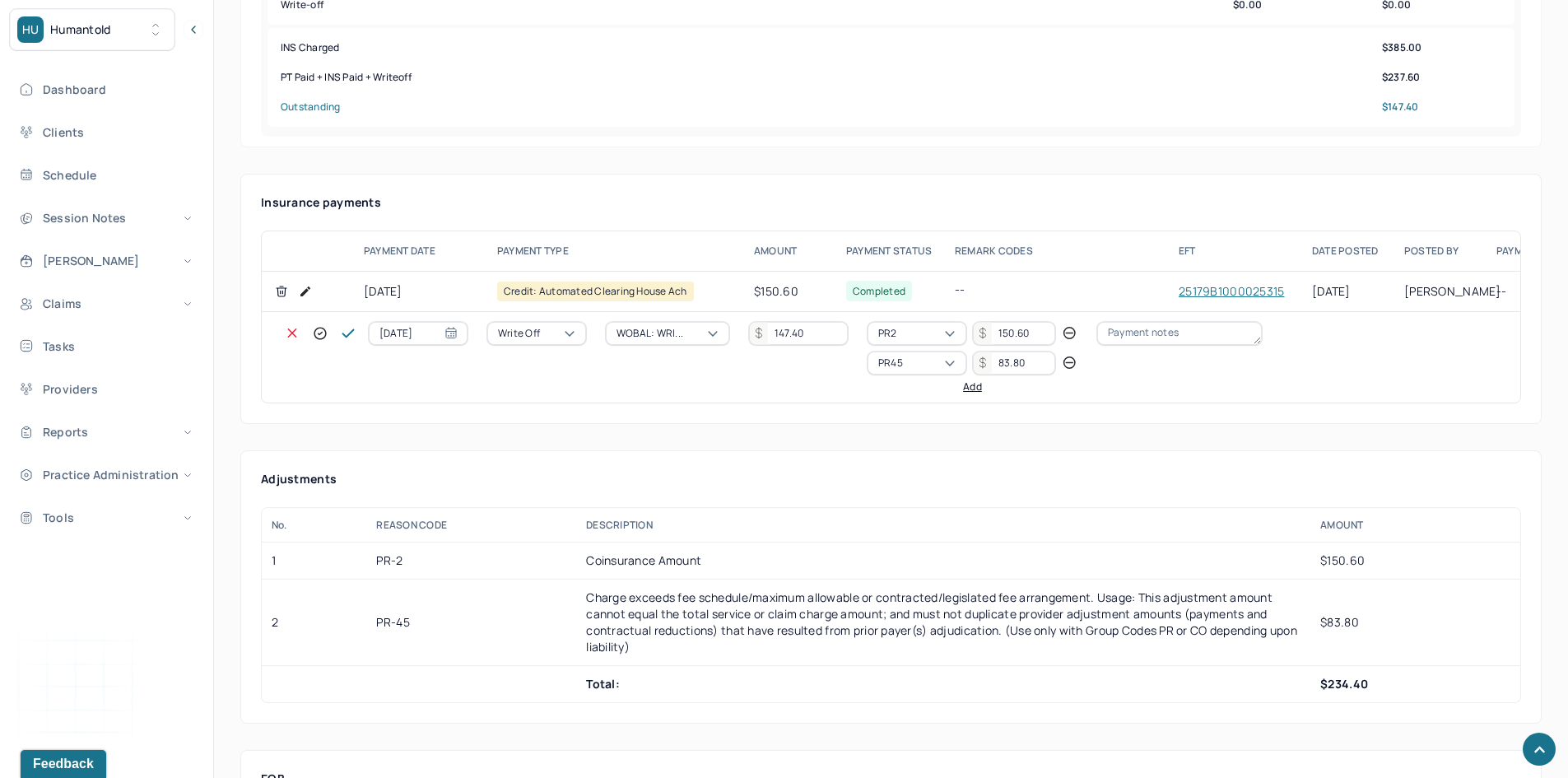 type on "83.80" 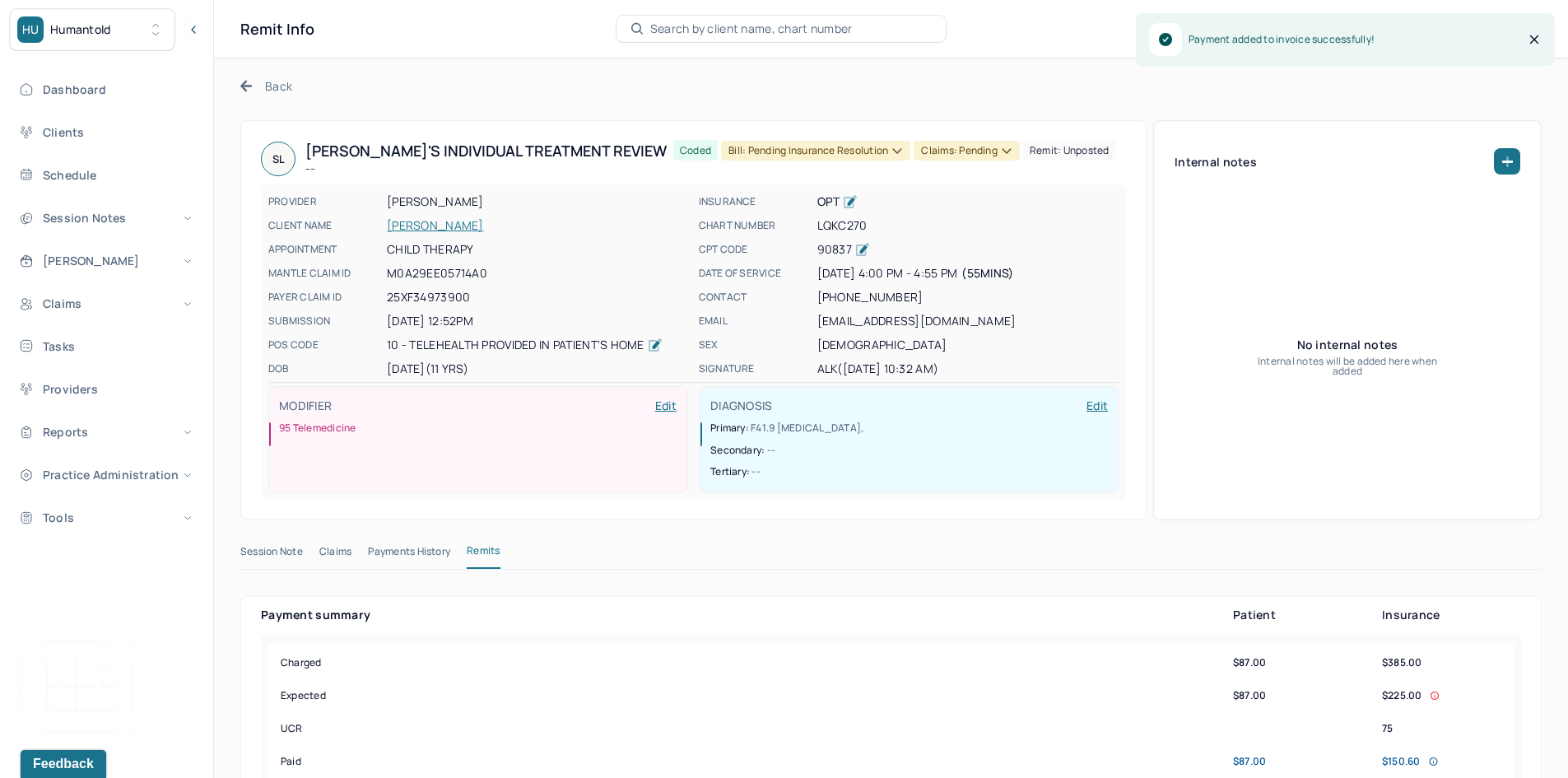 scroll, scrollTop: 0, scrollLeft: 0, axis: both 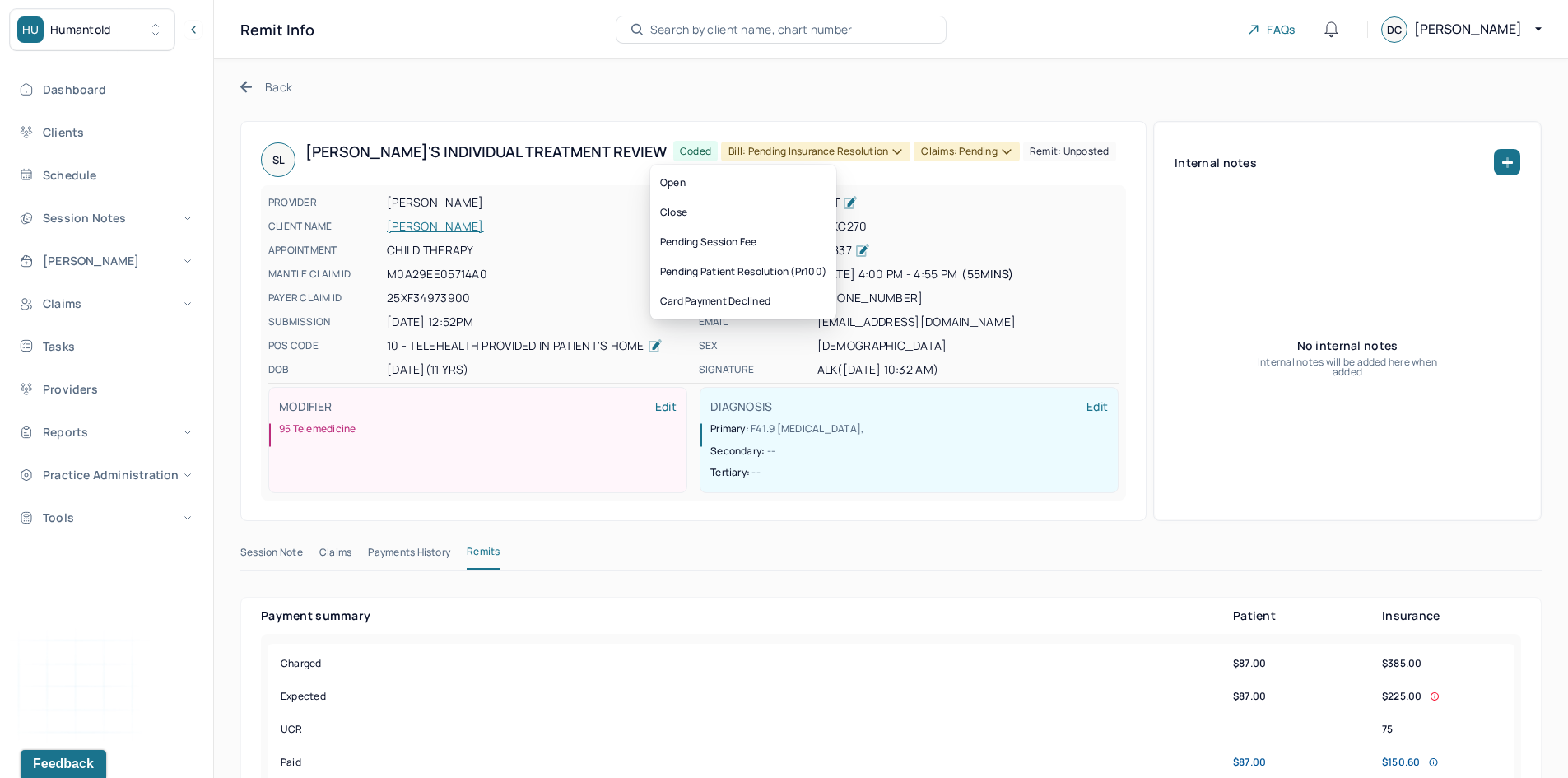 click on "Bill: Pending Insurance Resolution" at bounding box center [816, 151] 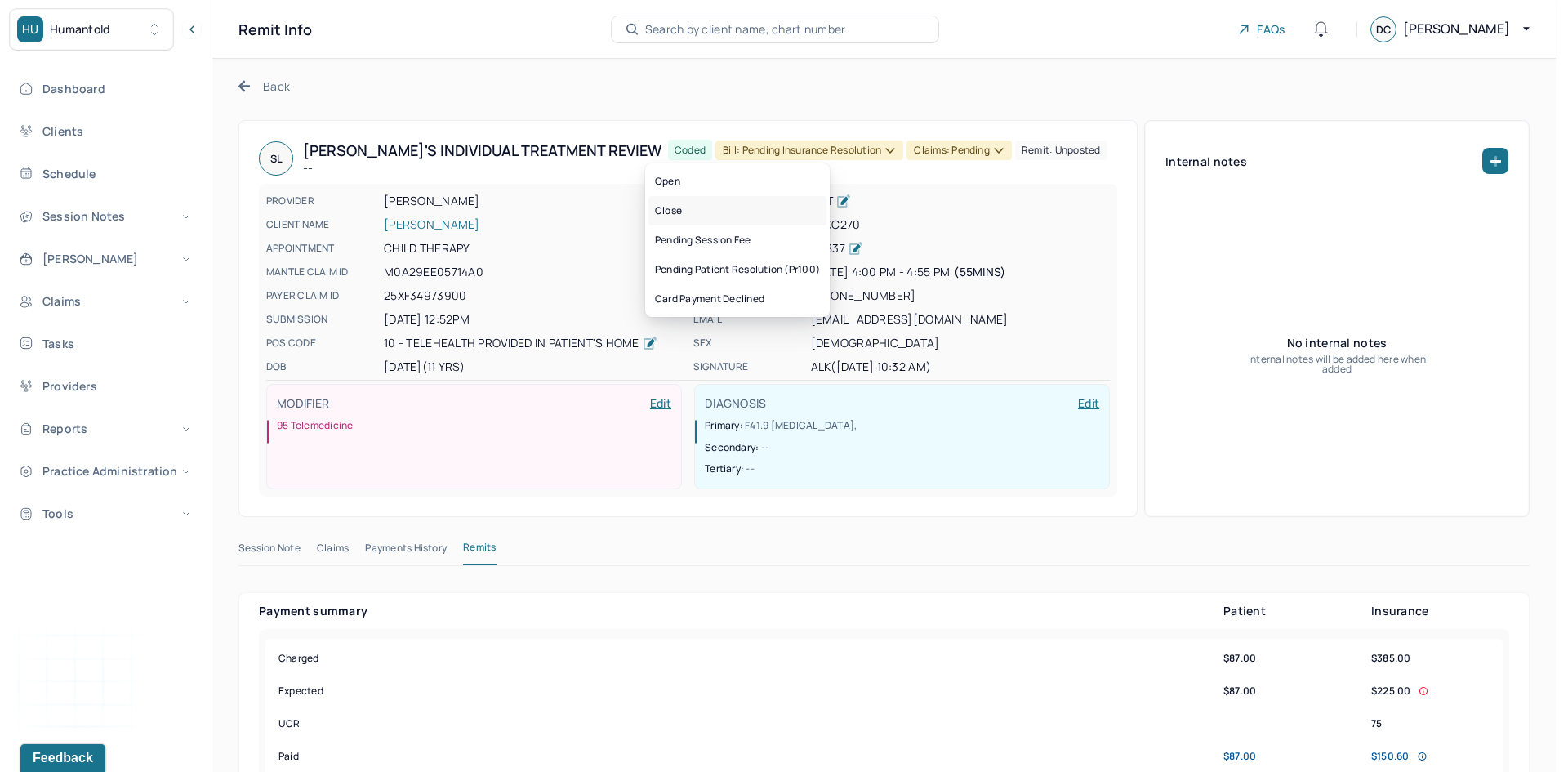 click on "Close" at bounding box center [737, 211] 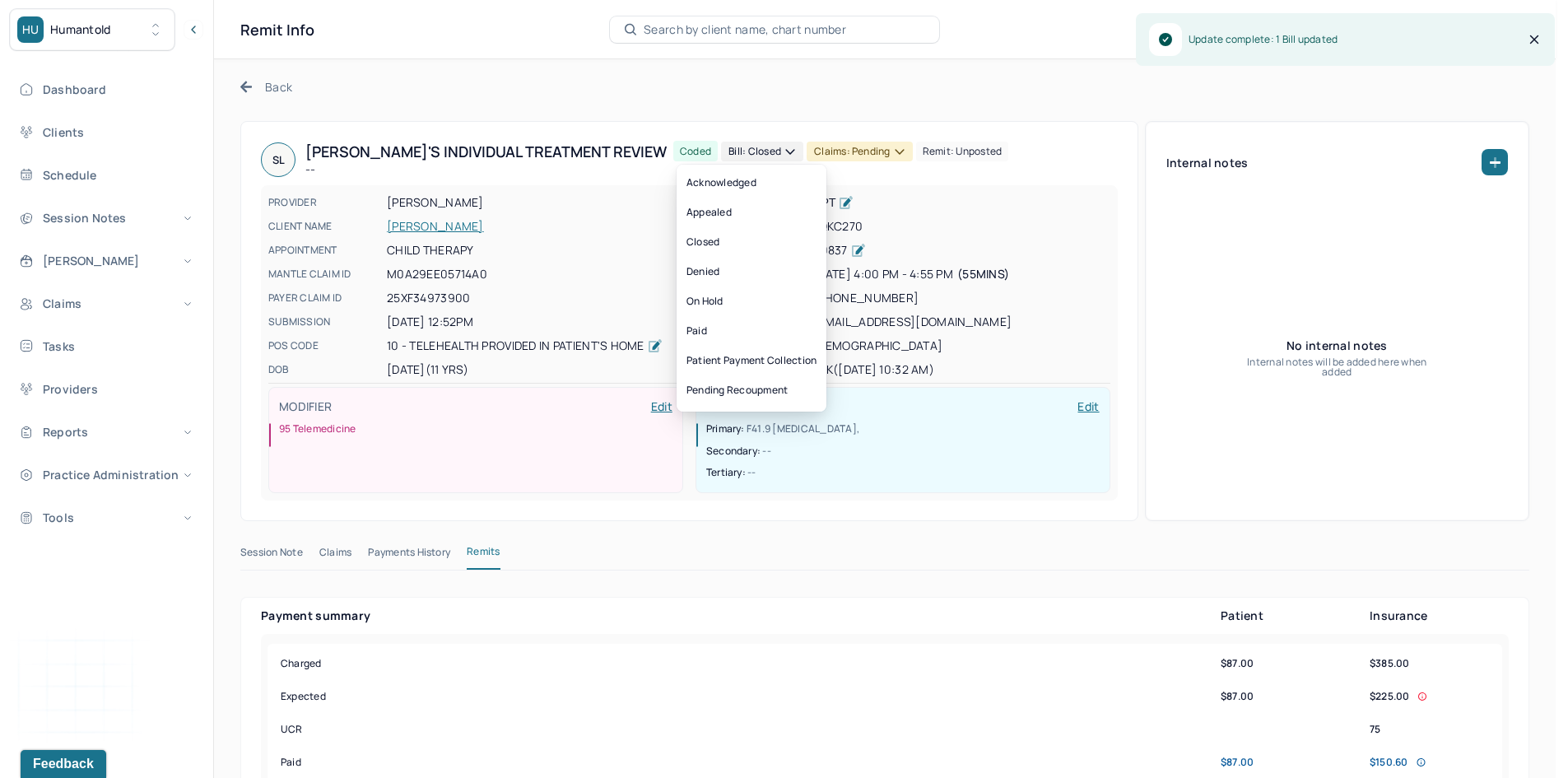 click on "Claims: pending" at bounding box center [859, 151] 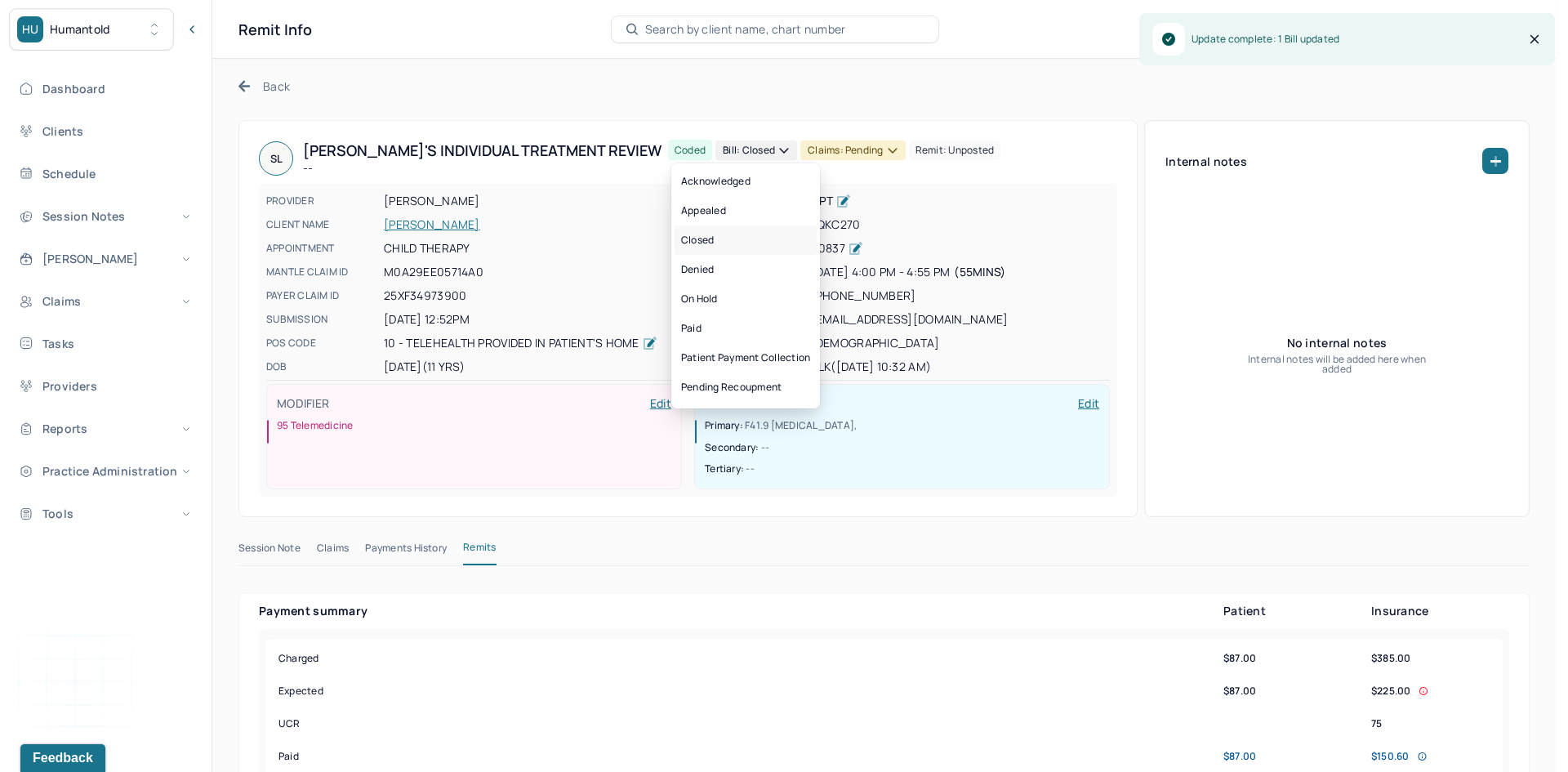 click on "Closed" at bounding box center [746, 240] 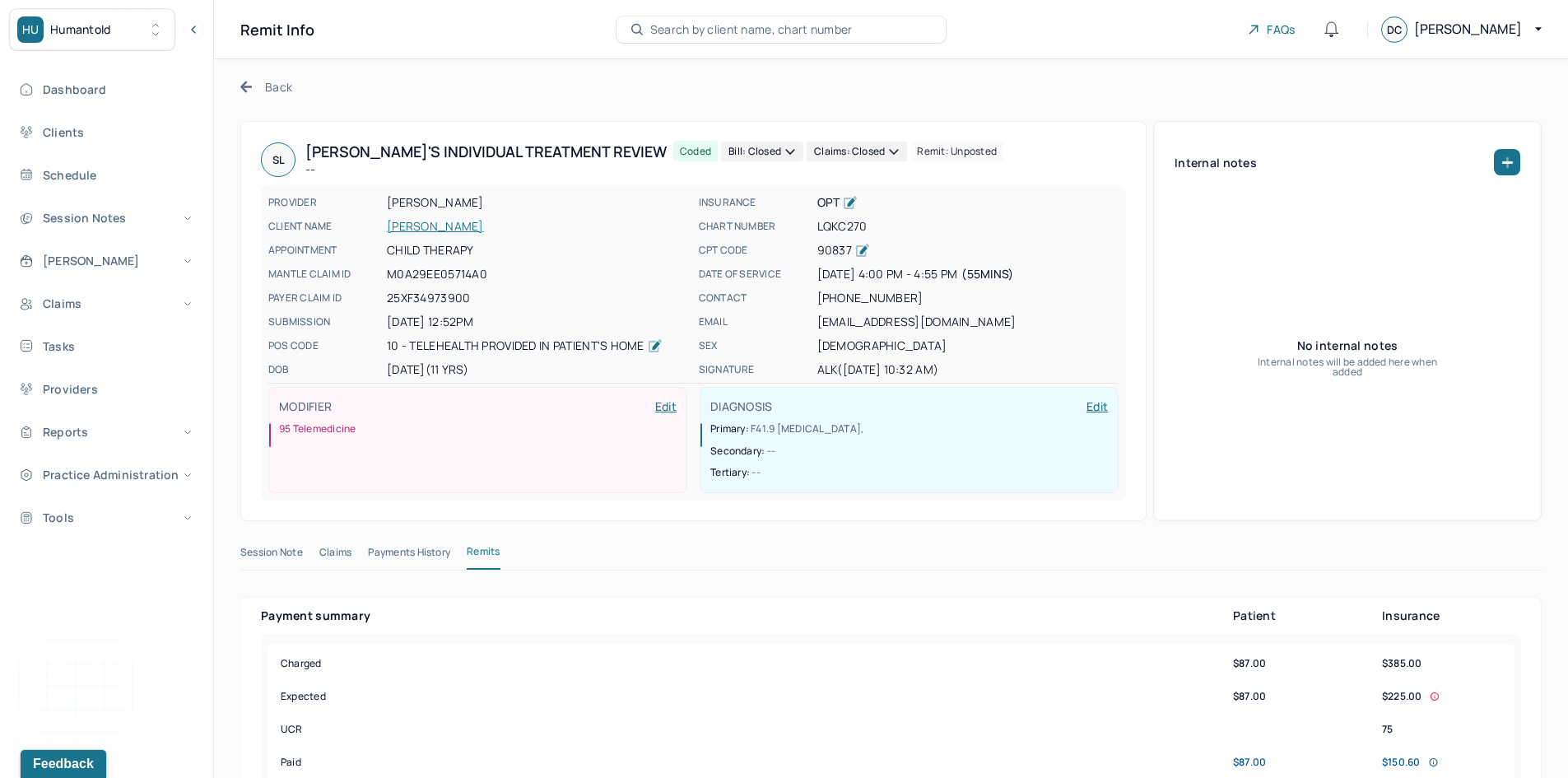 click 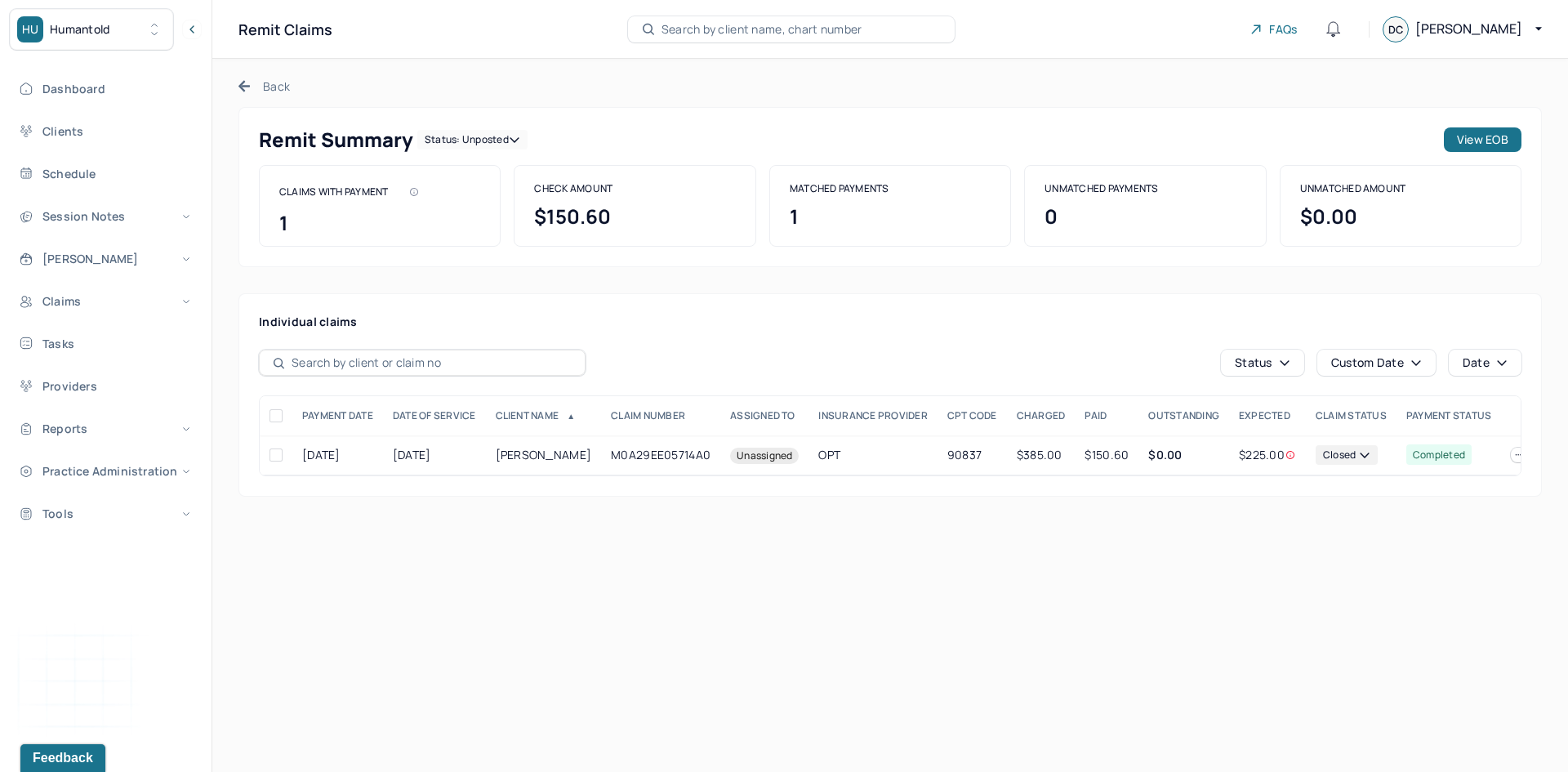 click 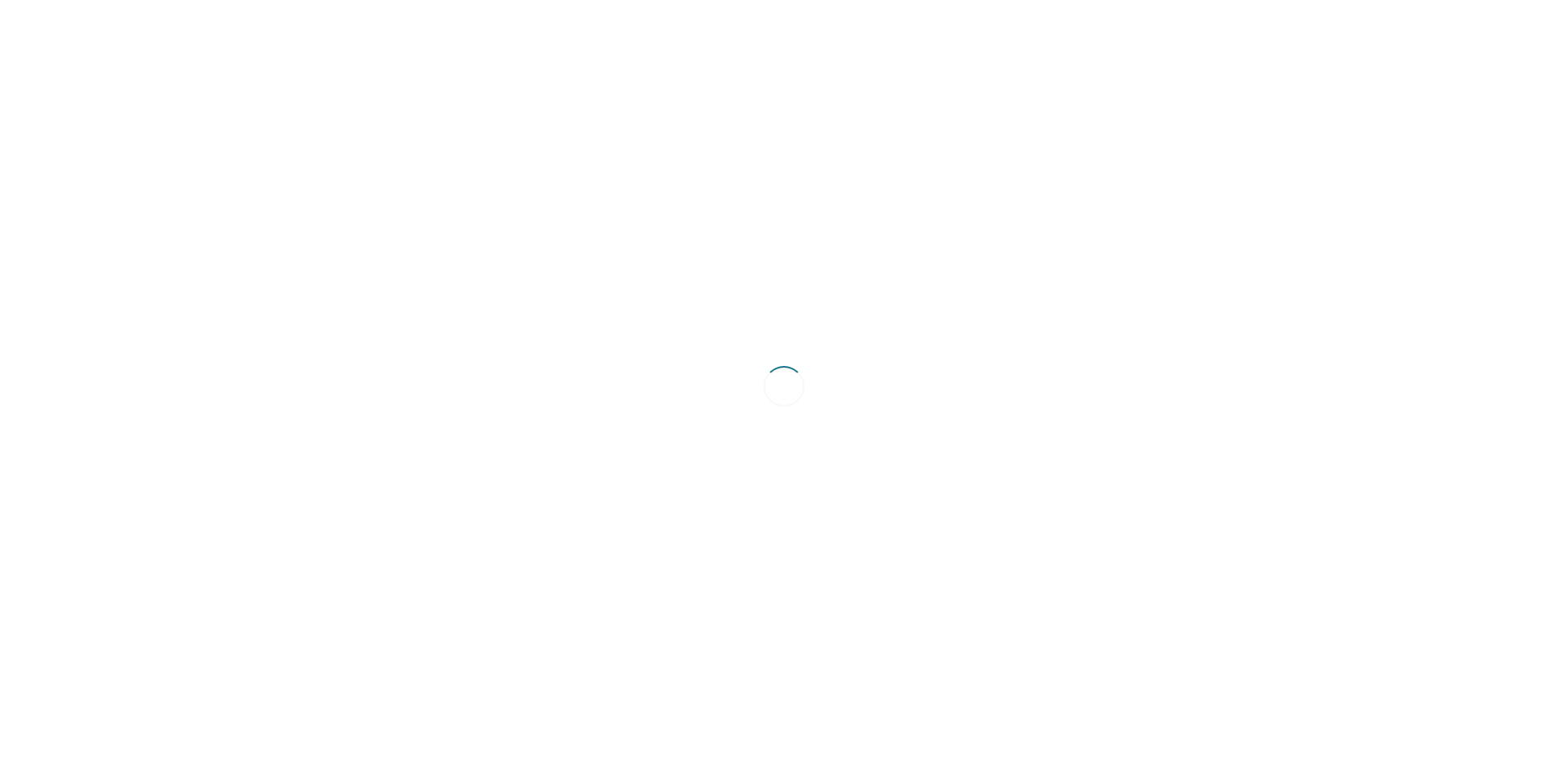 scroll, scrollTop: 0, scrollLeft: 0, axis: both 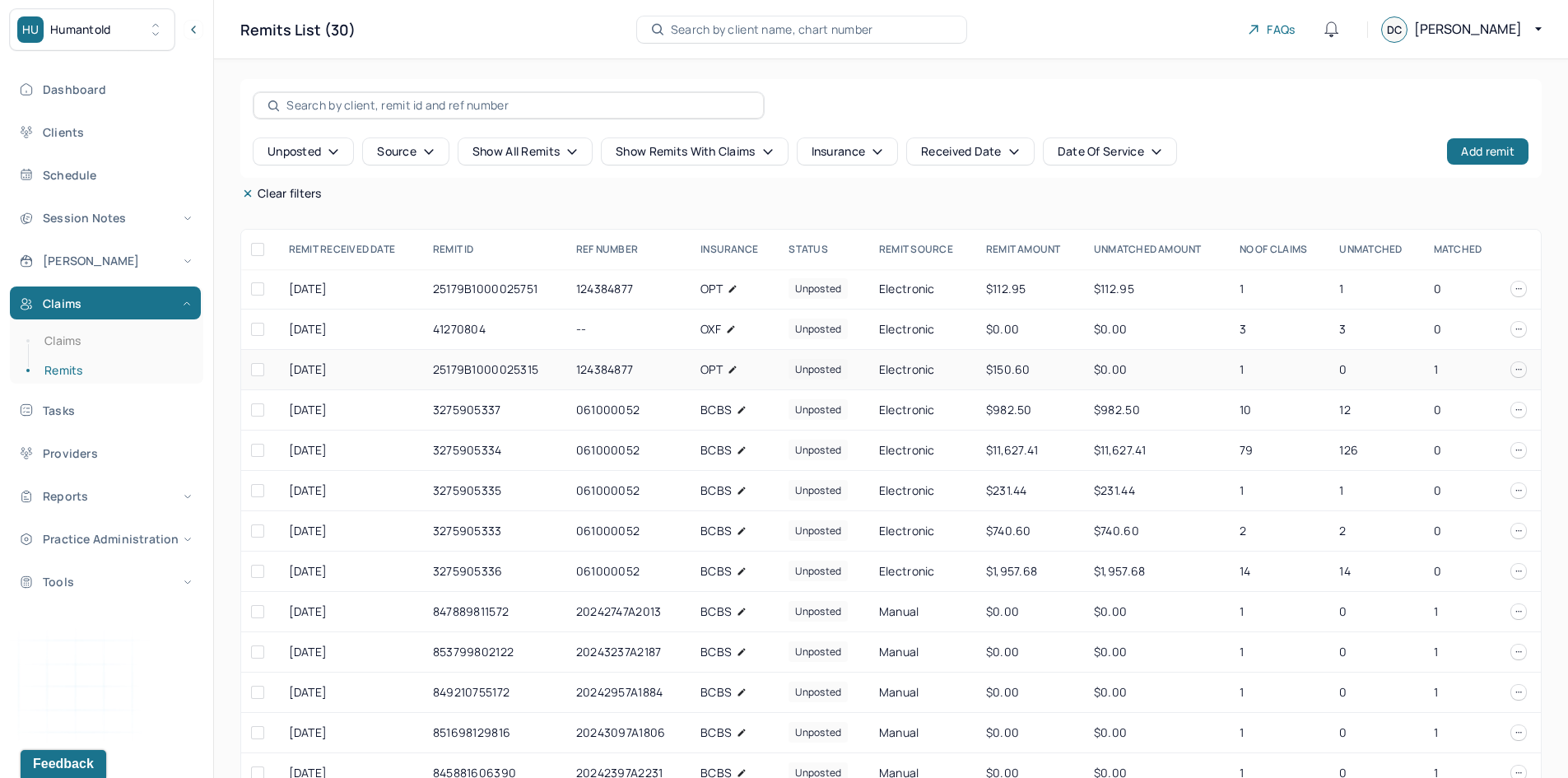 click at bounding box center [258, 370] 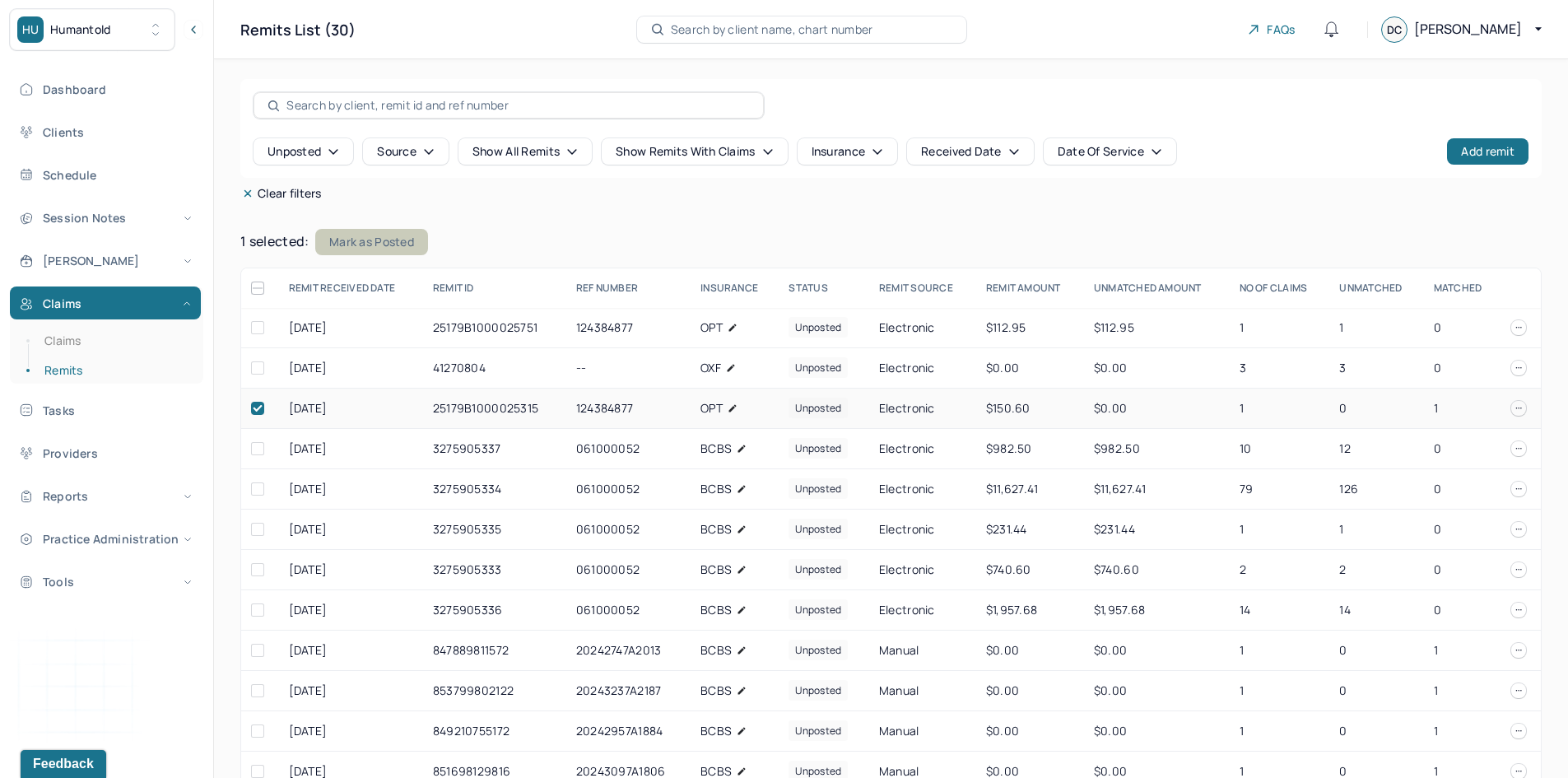 click on "Mark as Posted" at bounding box center [371, 242] 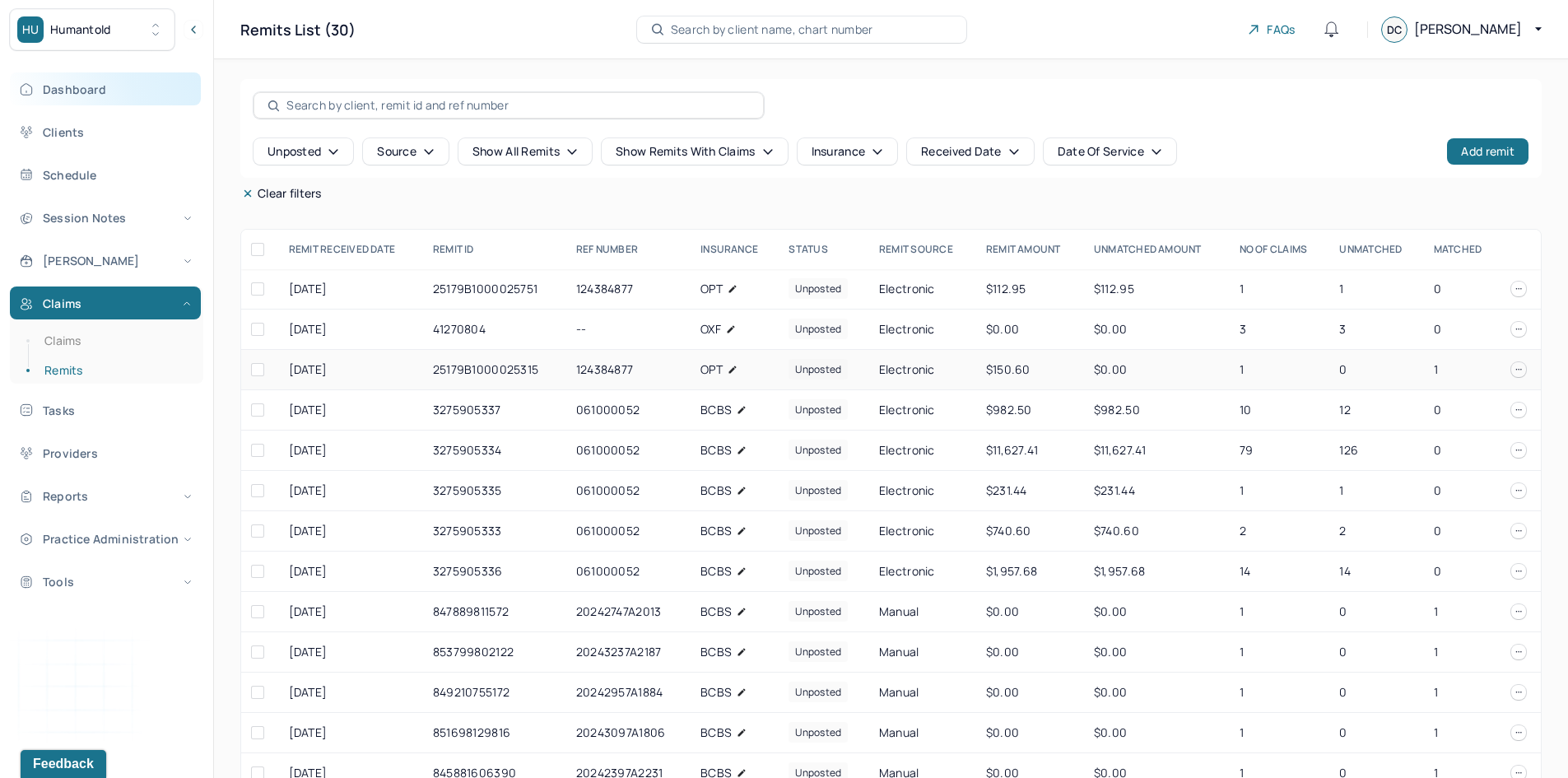 click on "Dashboard" at bounding box center [105, 89] 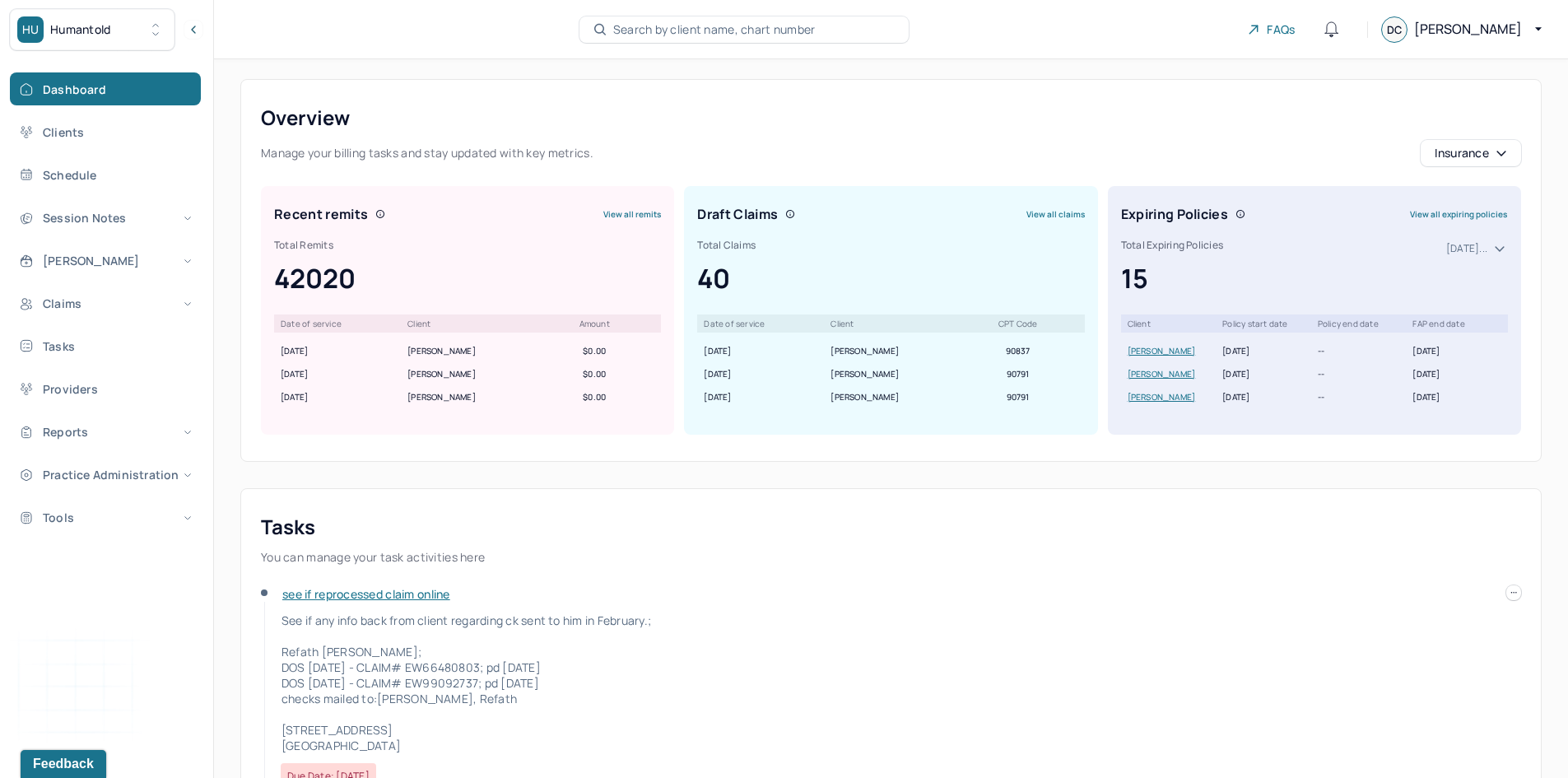 click on "View all remits" at bounding box center (632, 214) 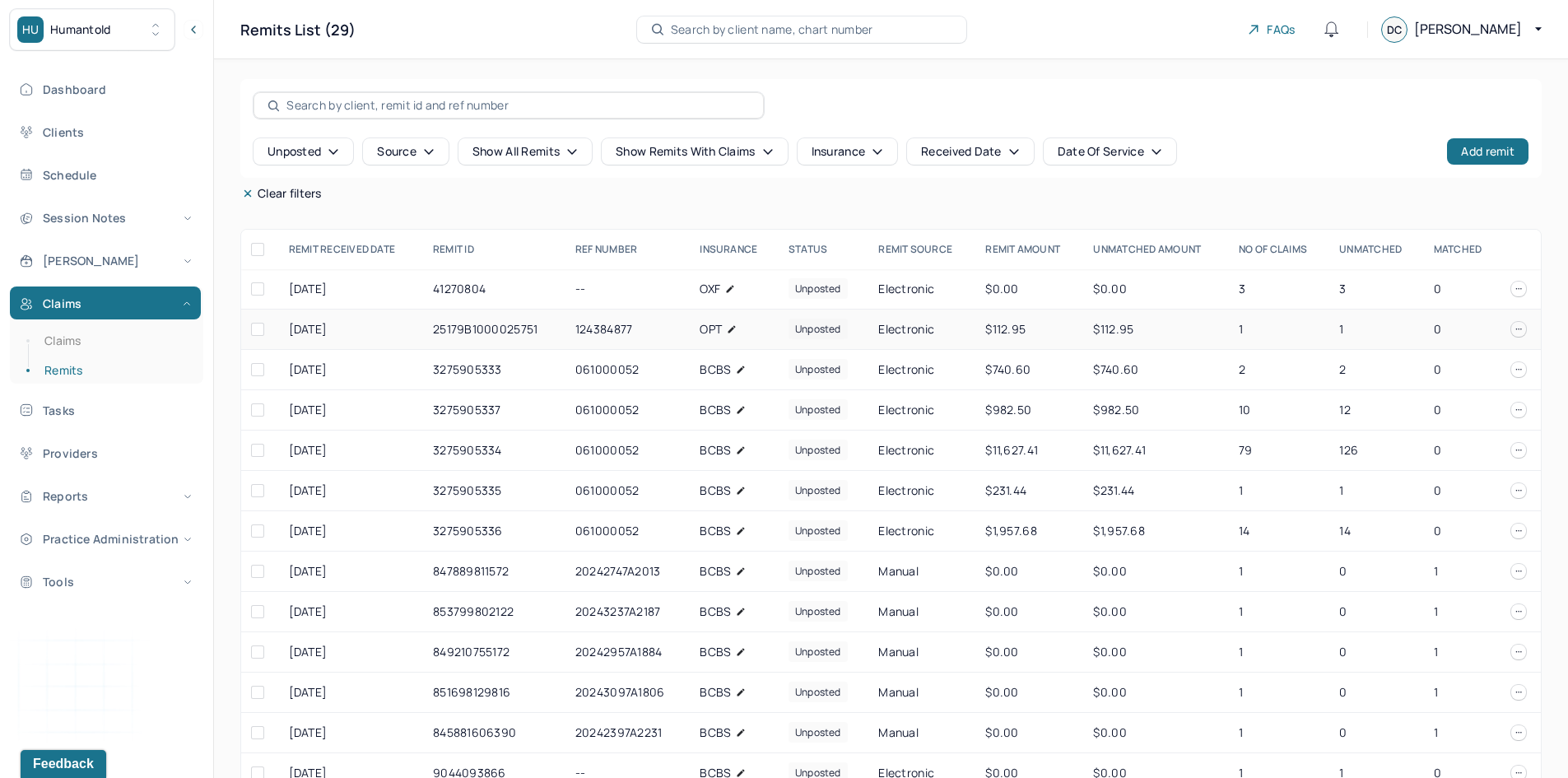 click on "OPT" at bounding box center [710, 329] 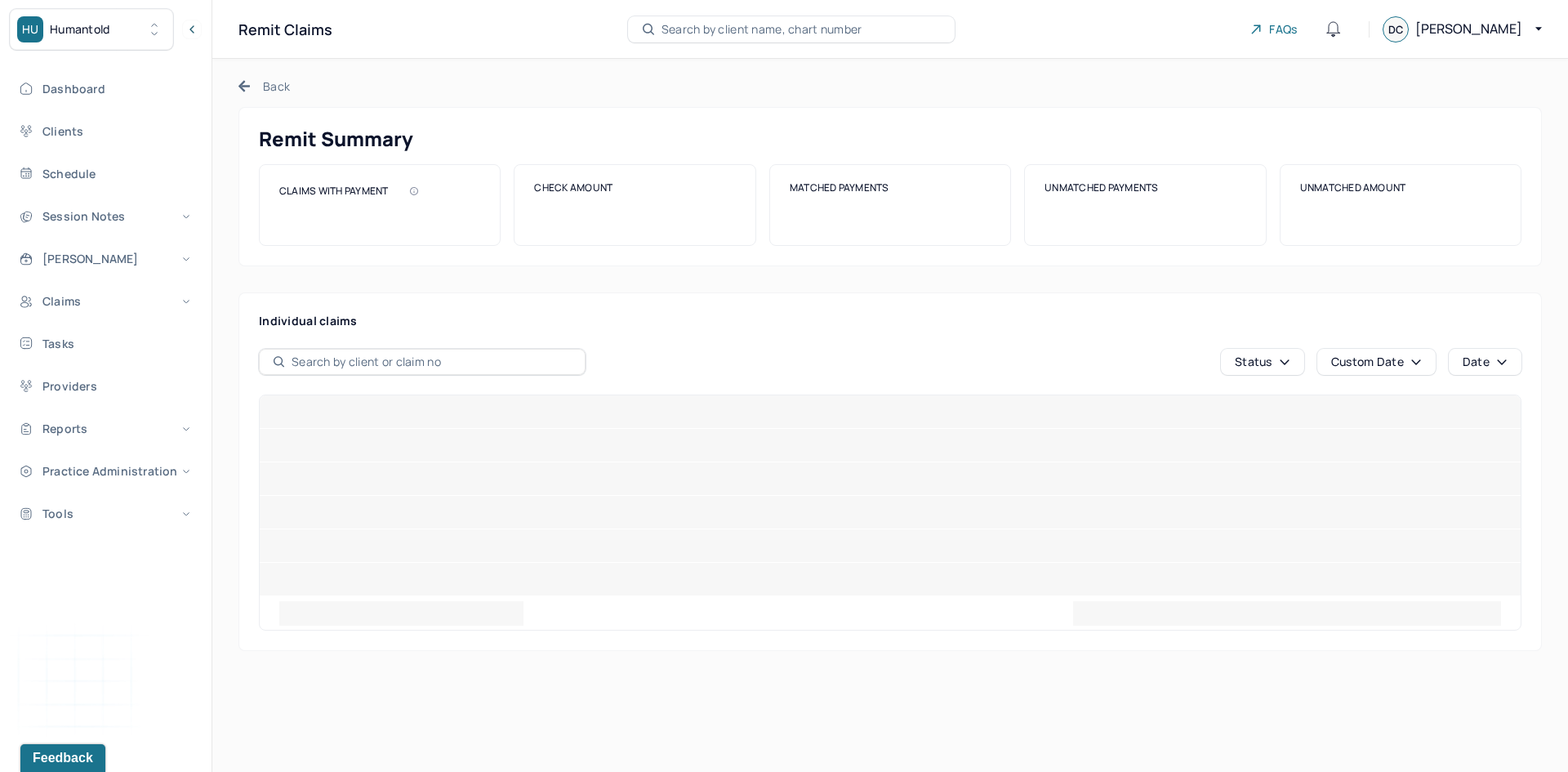 click on "Individual claims" at bounding box center (890, 321) 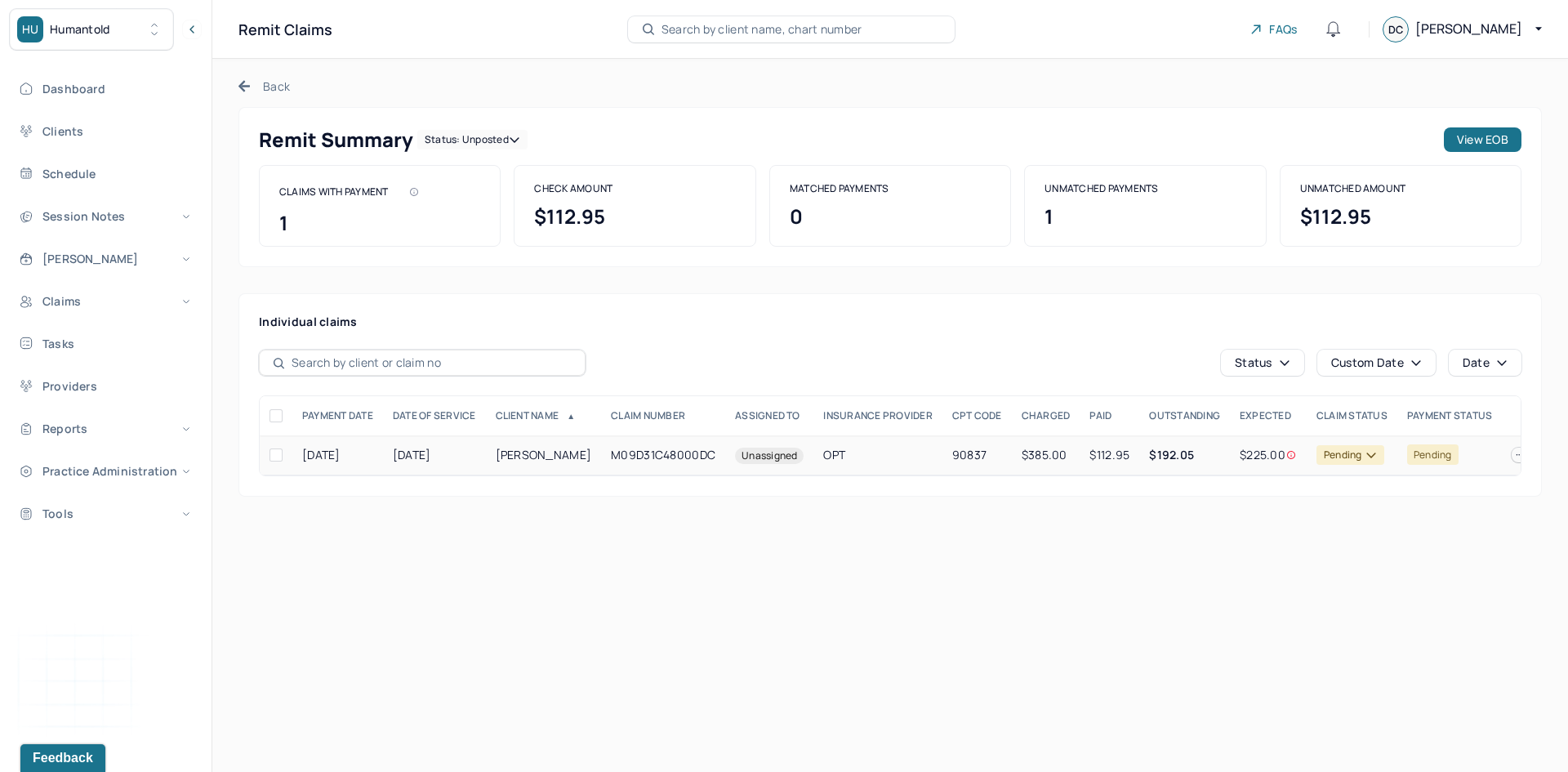 click on "[PERSON_NAME]" at bounding box center (544, 455) 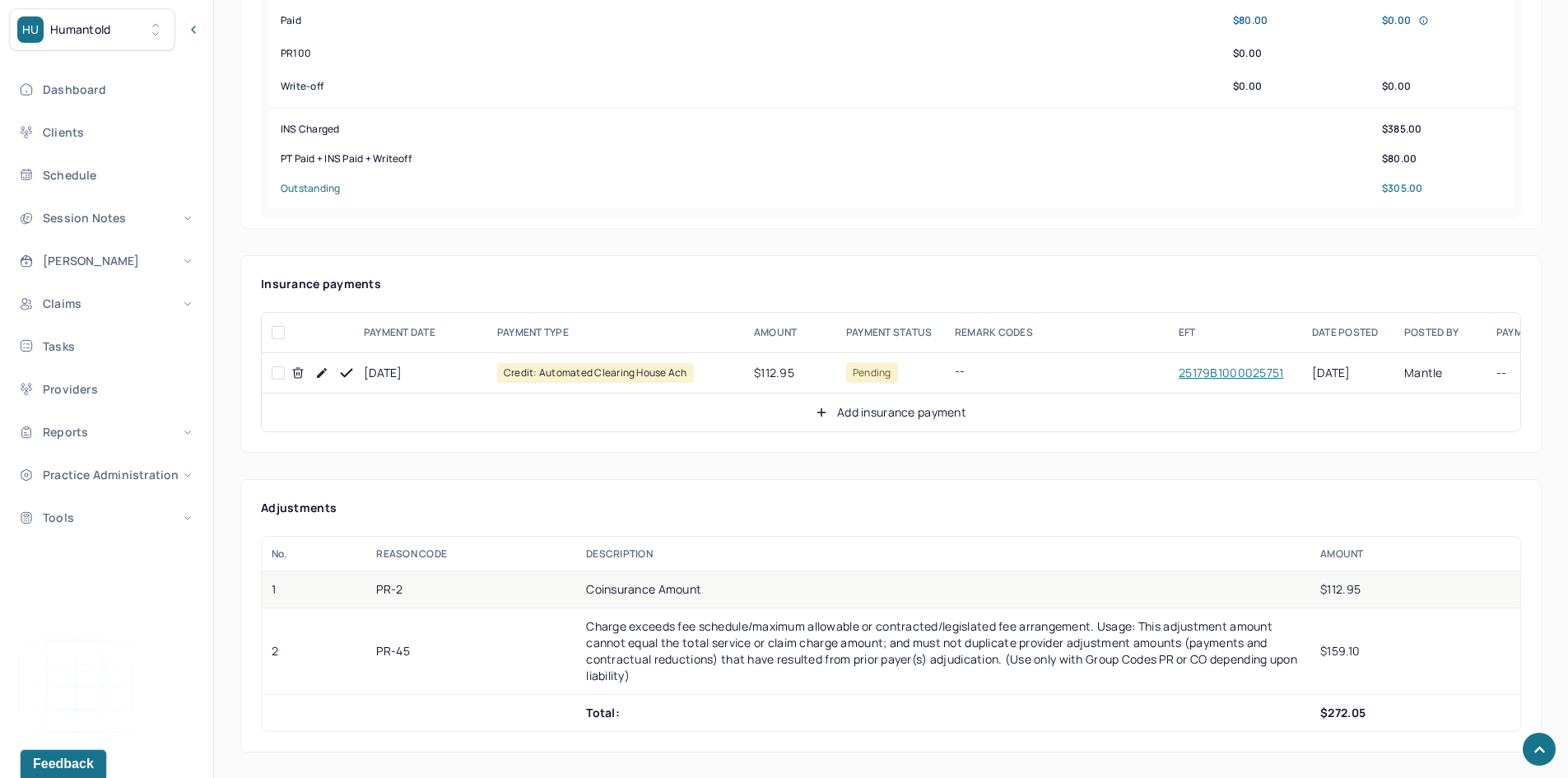 scroll, scrollTop: 741, scrollLeft: 0, axis: vertical 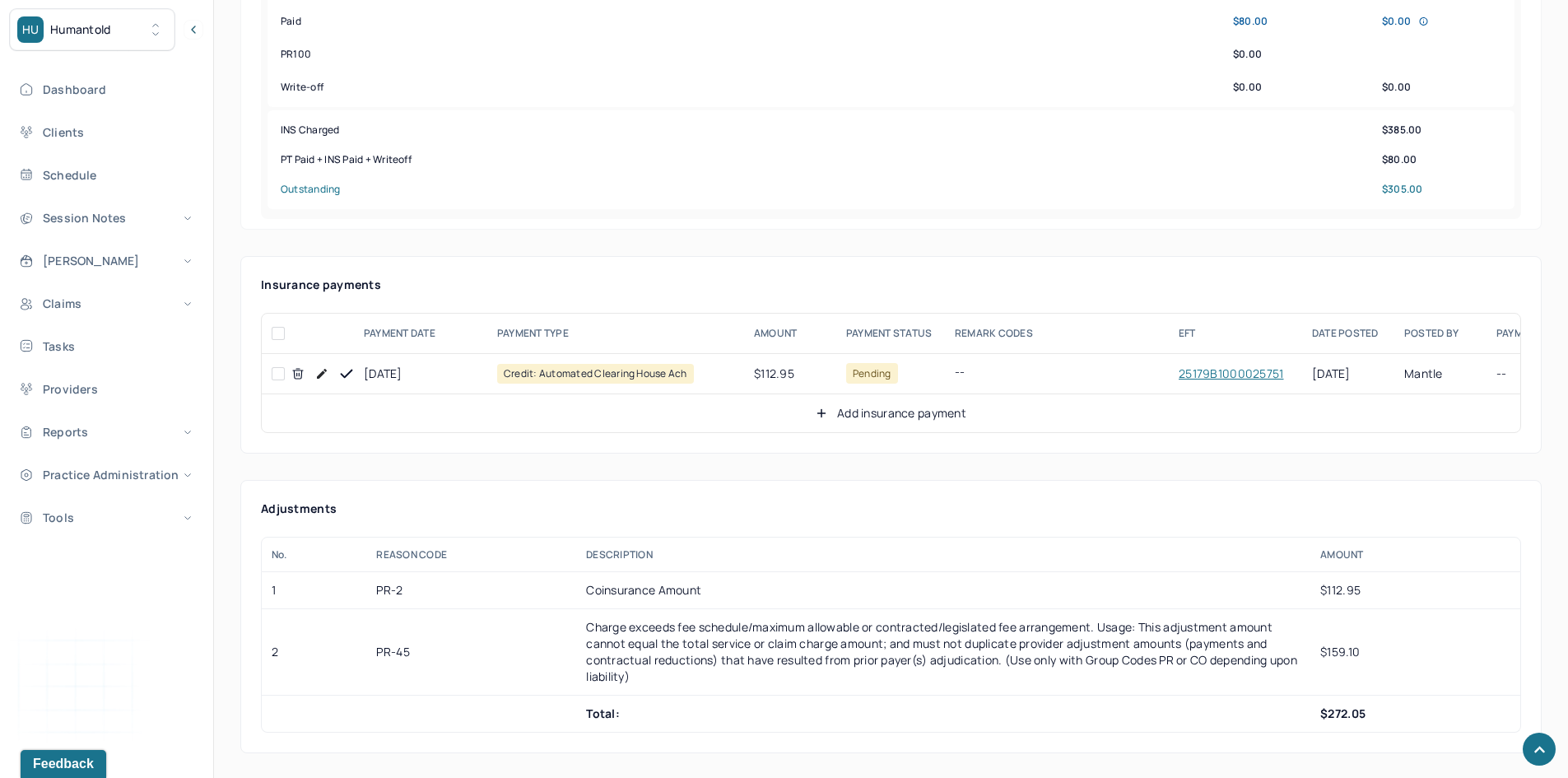 click at bounding box center (278, 374) 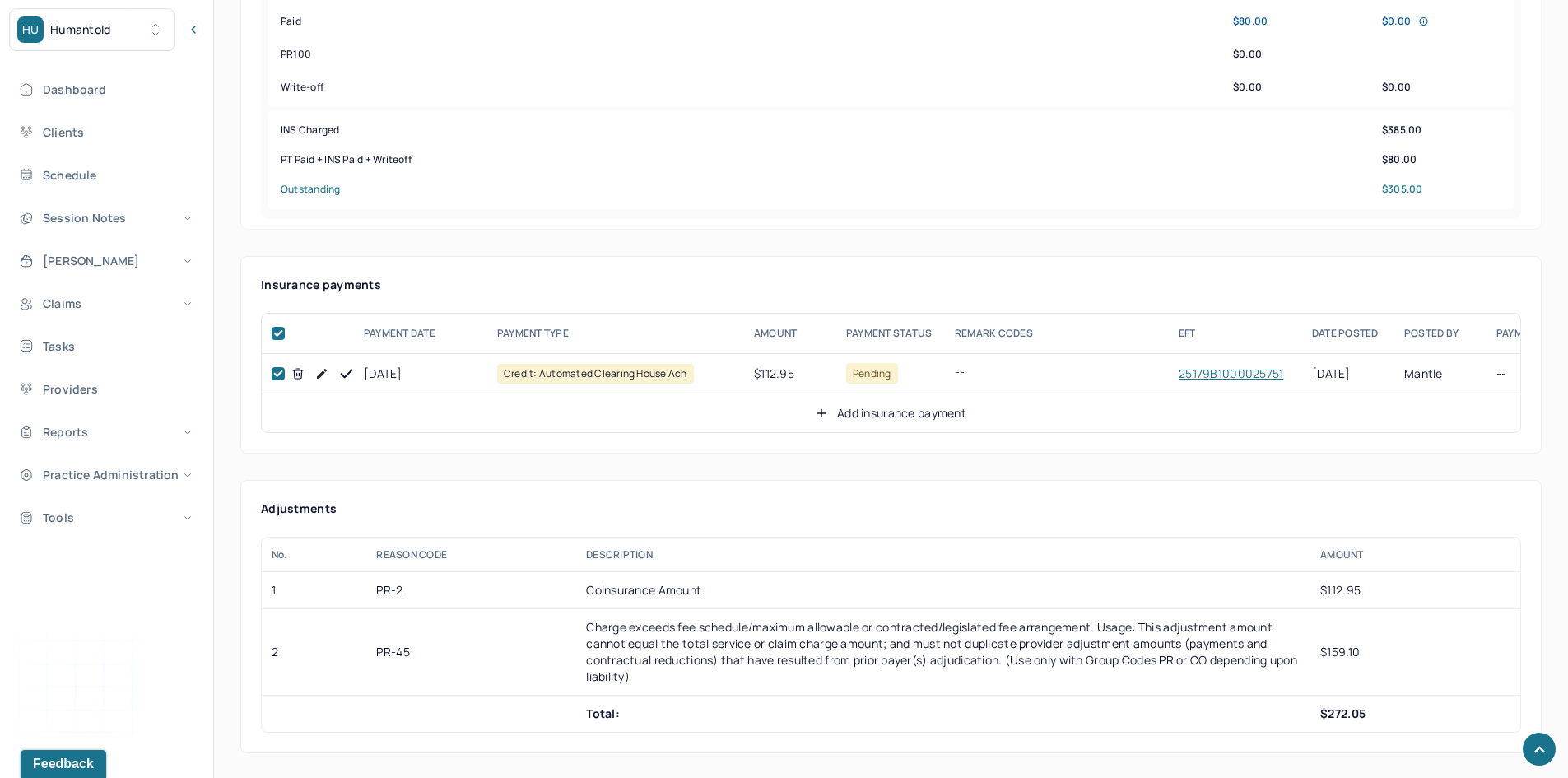 checkbox on "true" 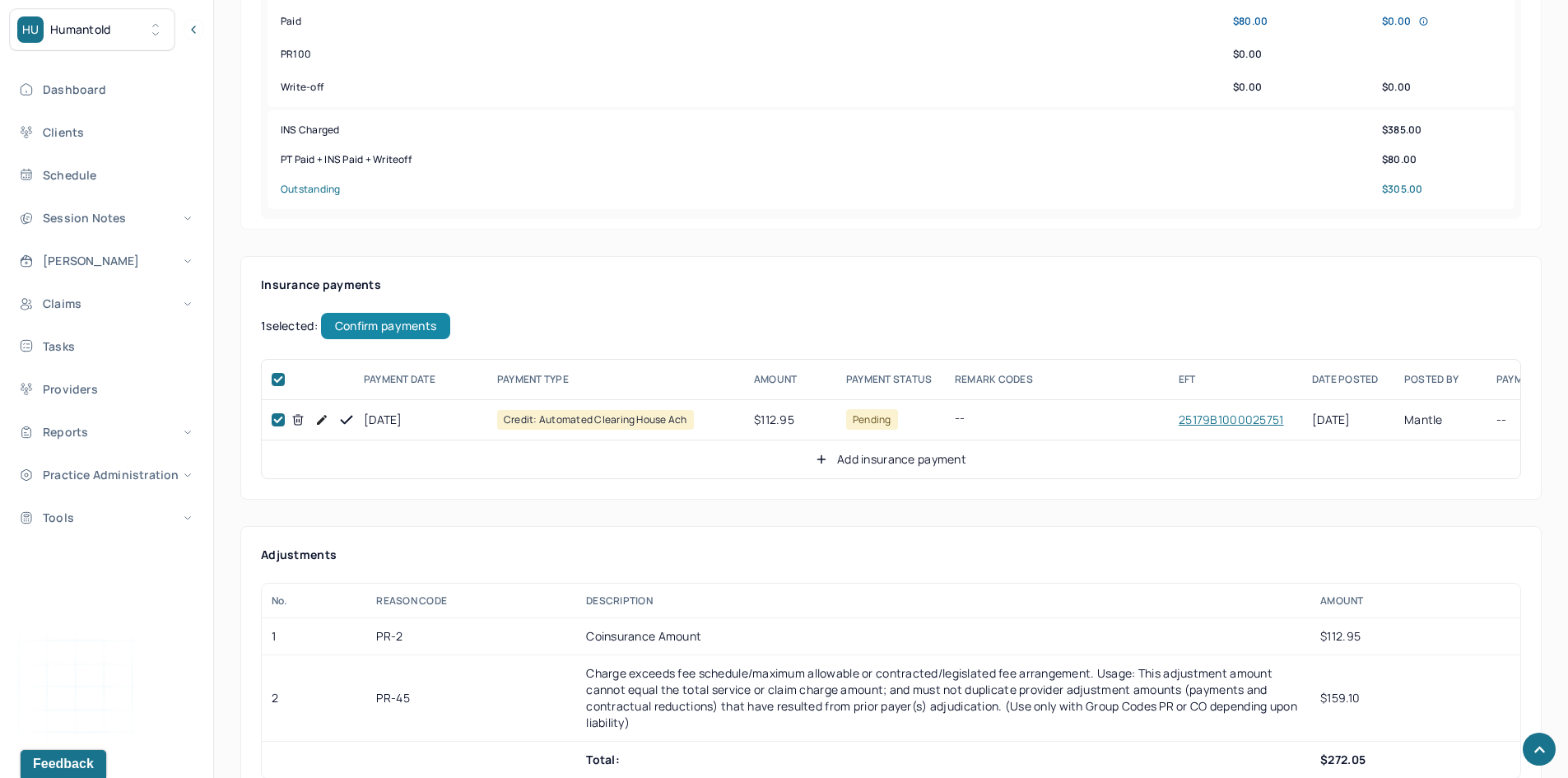click on "Confirm payments" at bounding box center (385, 326) 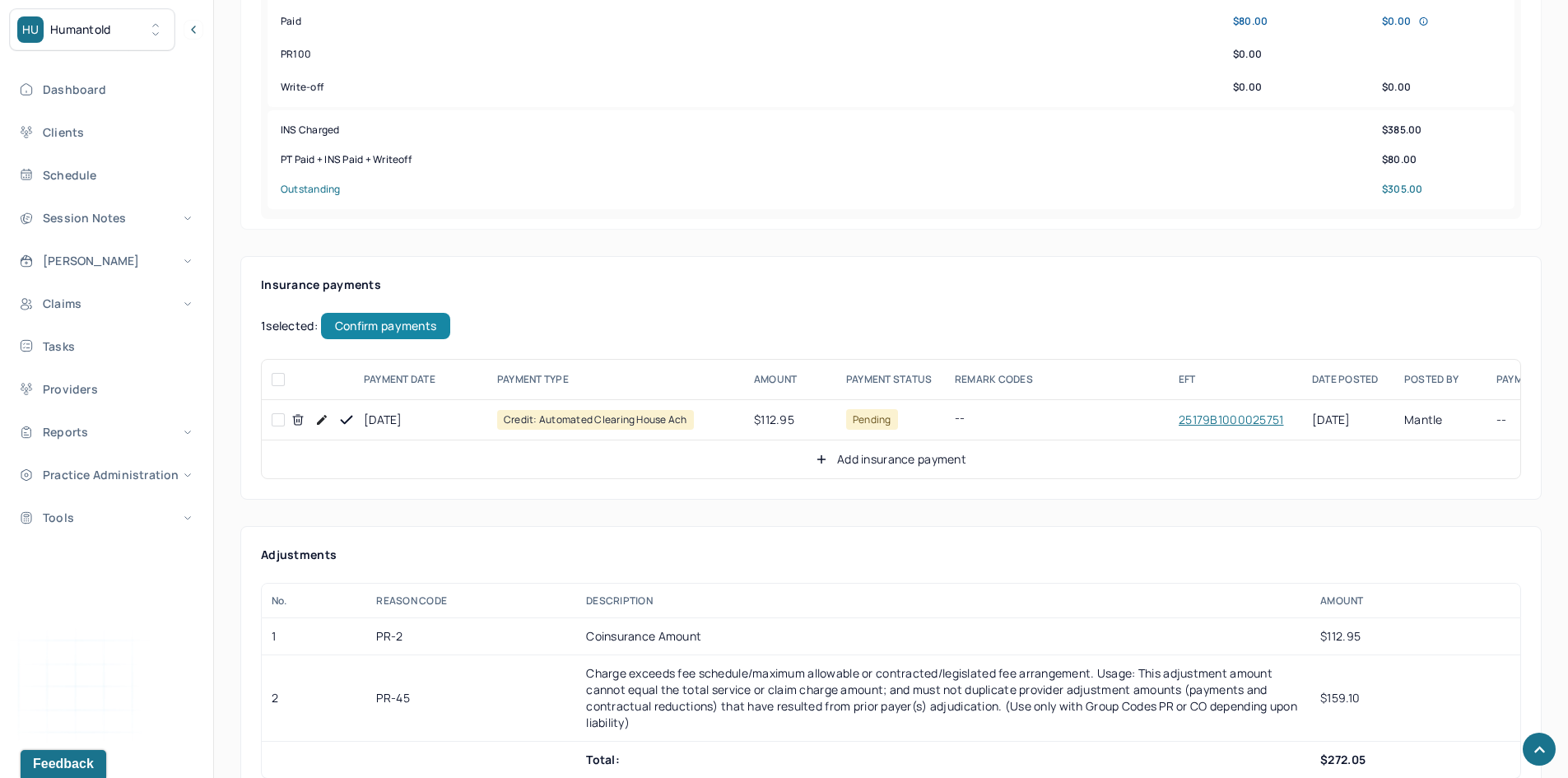 checkbox on "false" 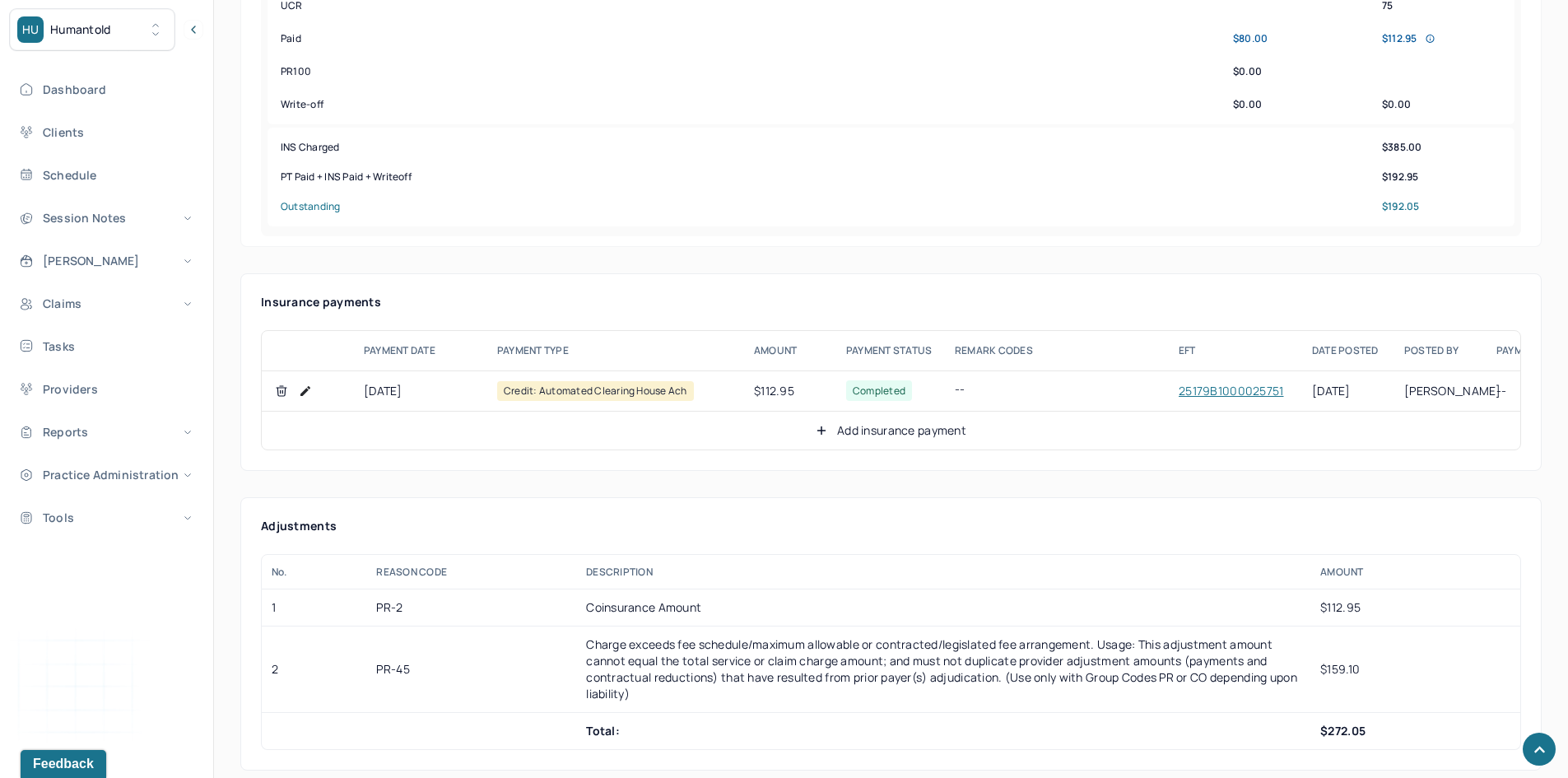 scroll, scrollTop: 741, scrollLeft: 0, axis: vertical 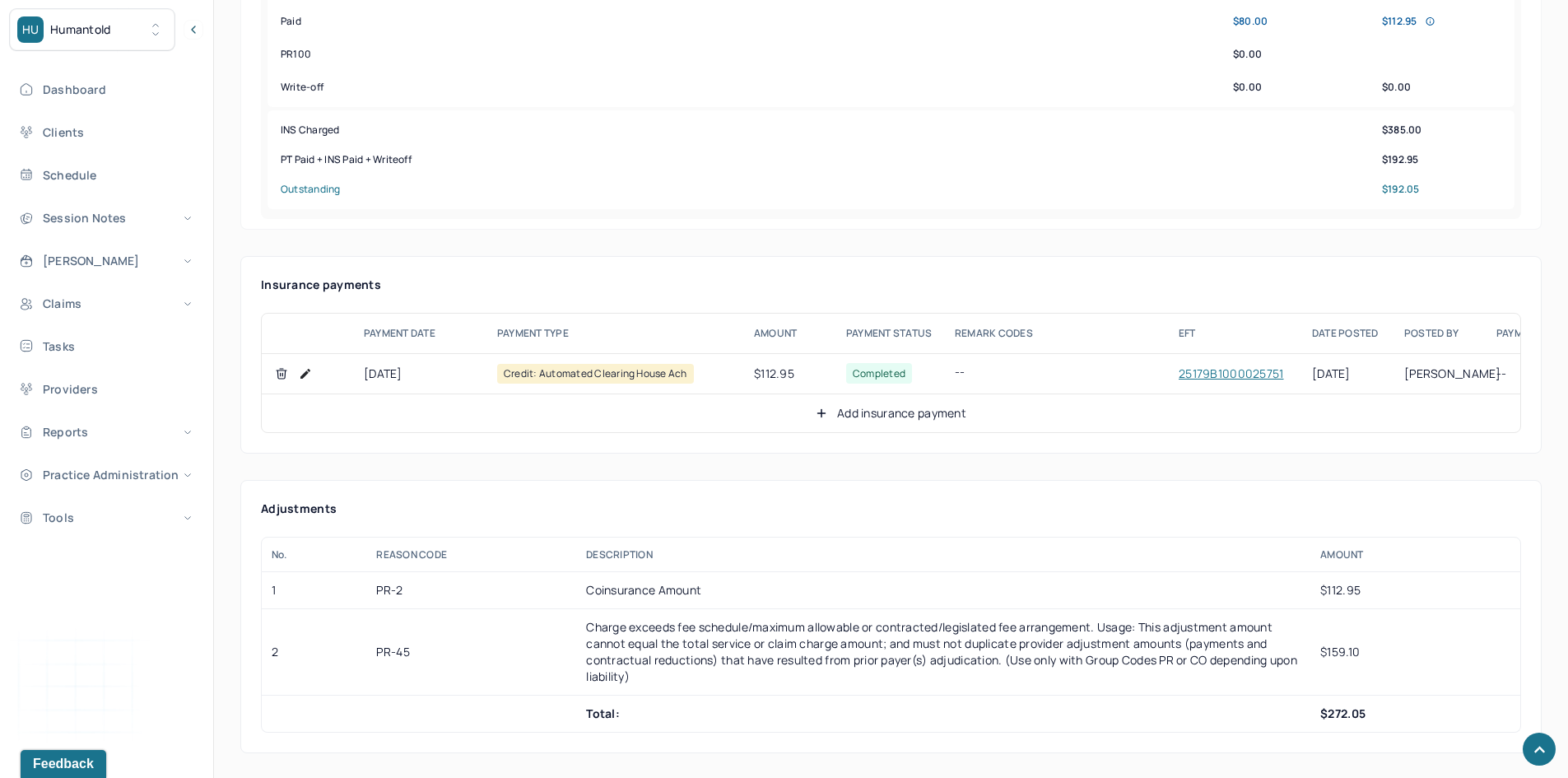 click 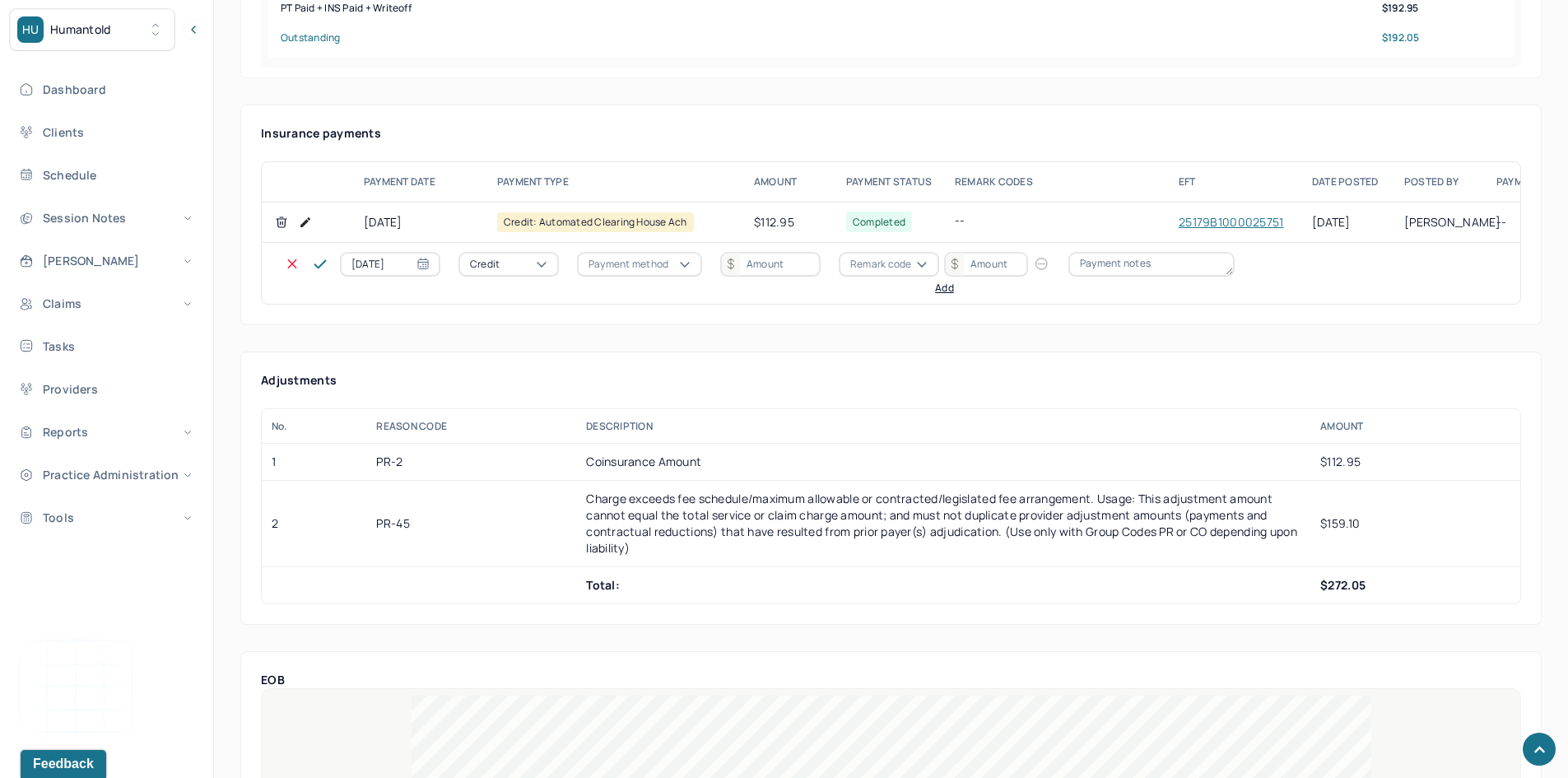 scroll, scrollTop: 906, scrollLeft: 0, axis: vertical 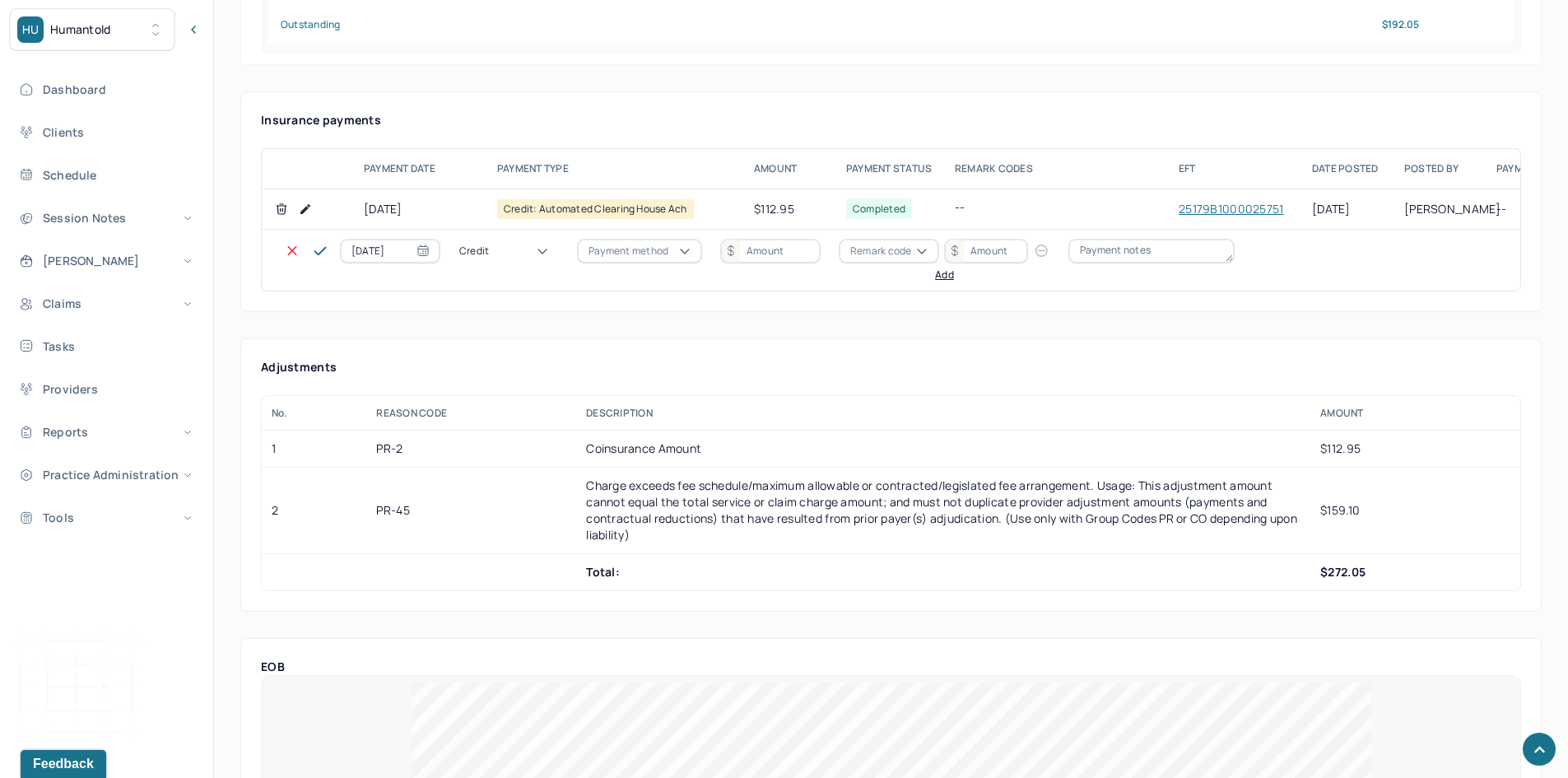 click on "Credit" at bounding box center (509, 251) 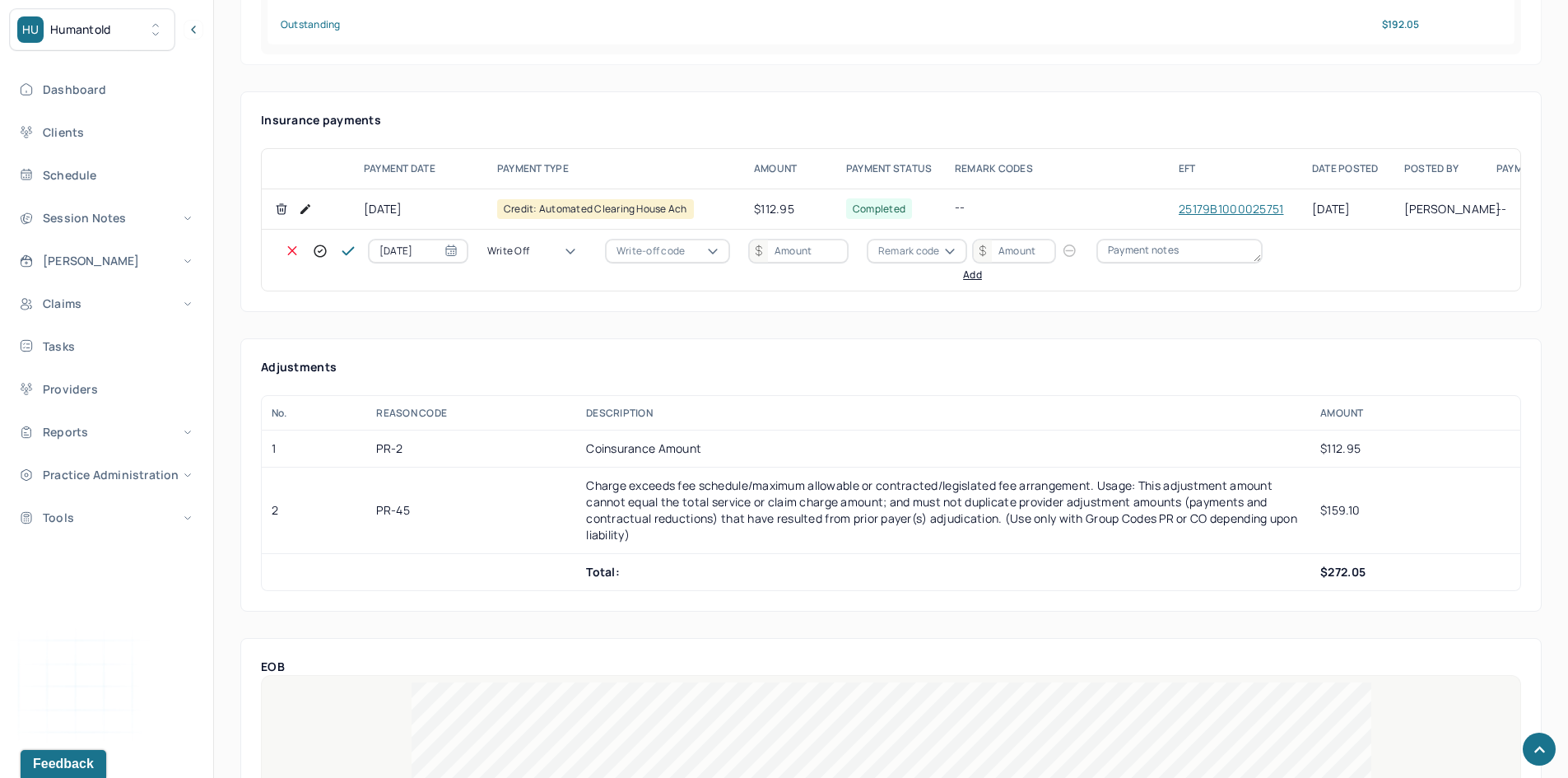 click on "Write-off code" at bounding box center (650, 251) 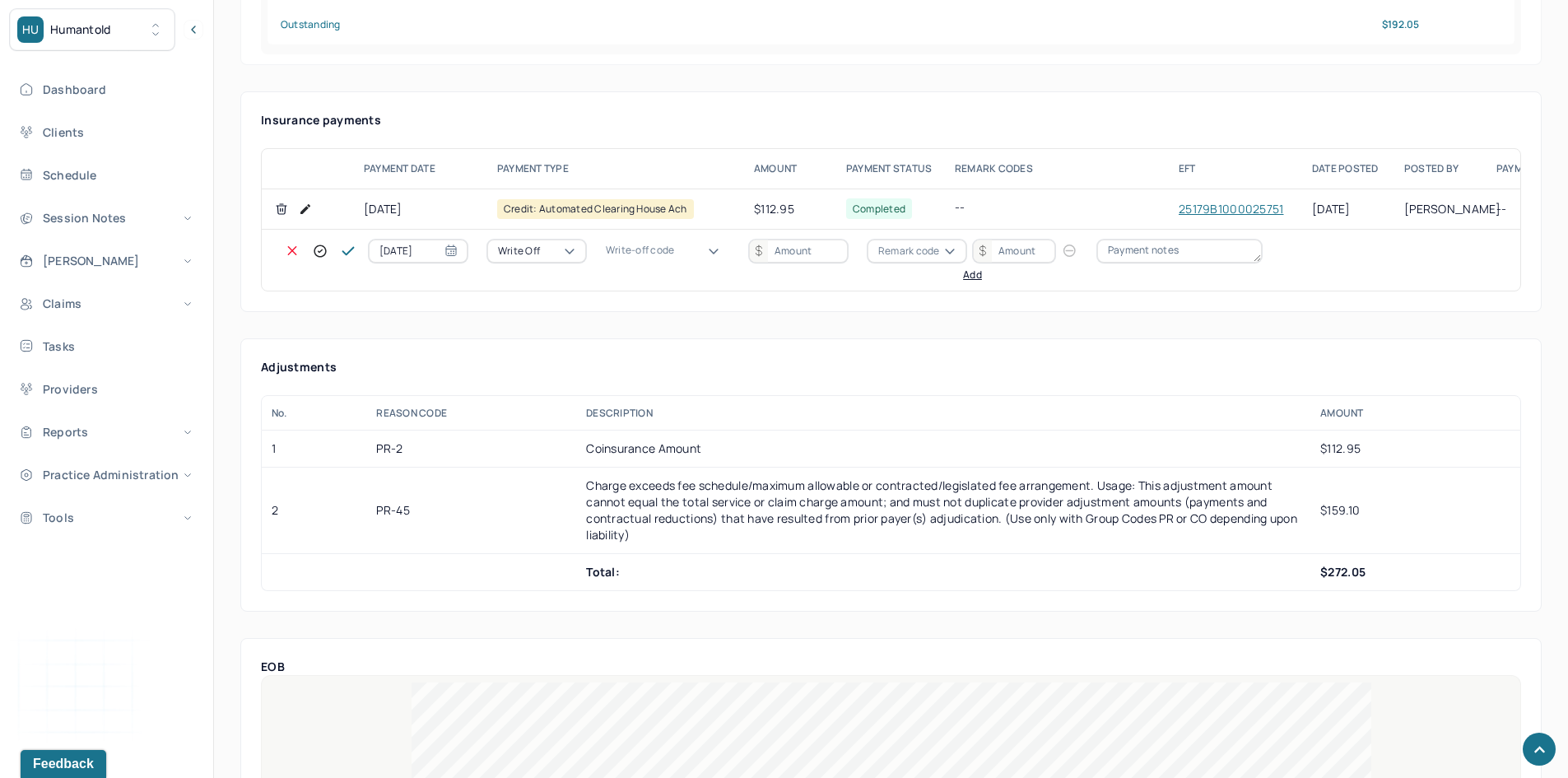 click on "WOBAL: WRITE OFF - BALANCE (INSADJ)" at bounding box center (82, 2481) 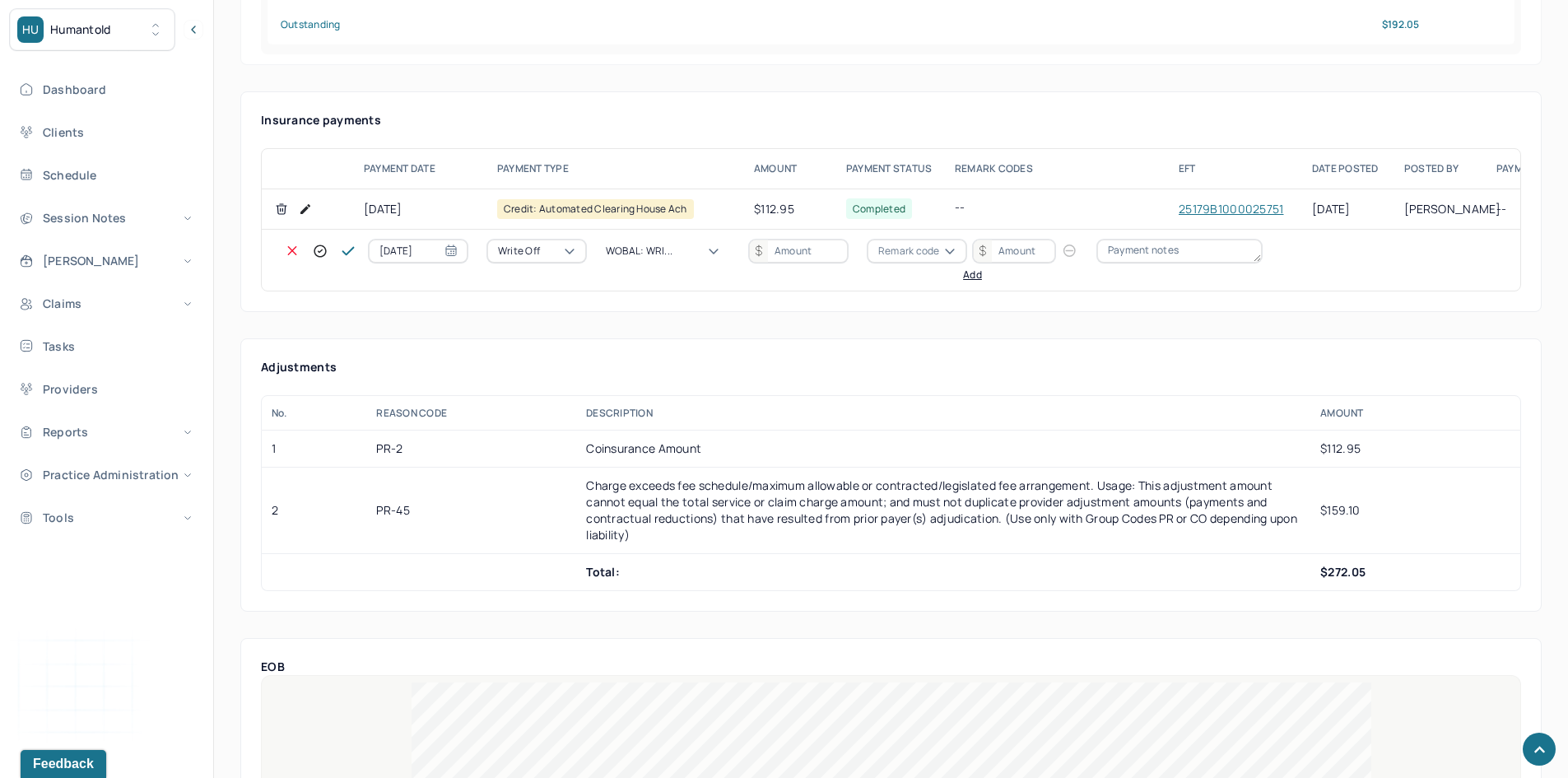 click at bounding box center (798, 251) 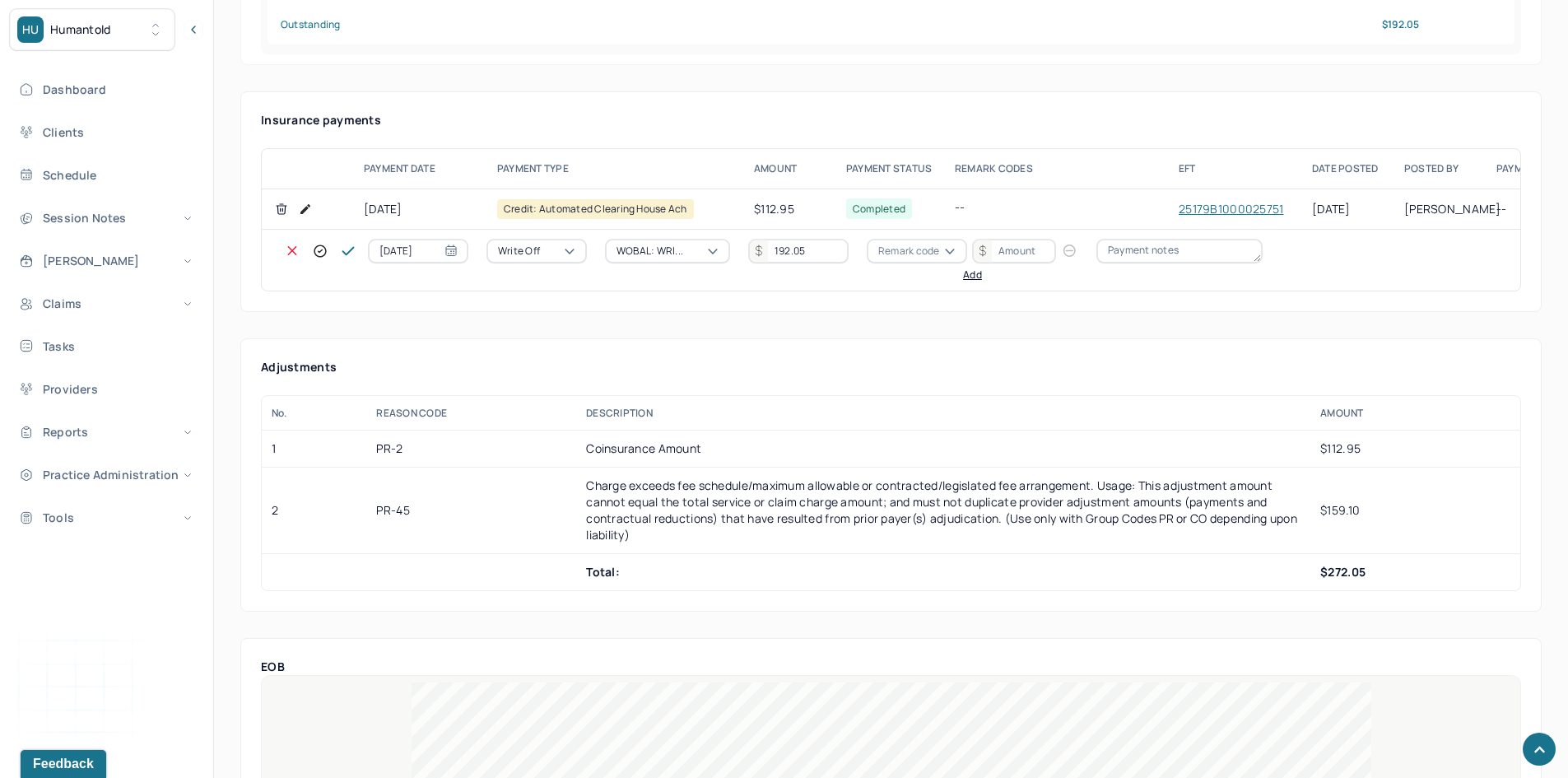 type on "192.05" 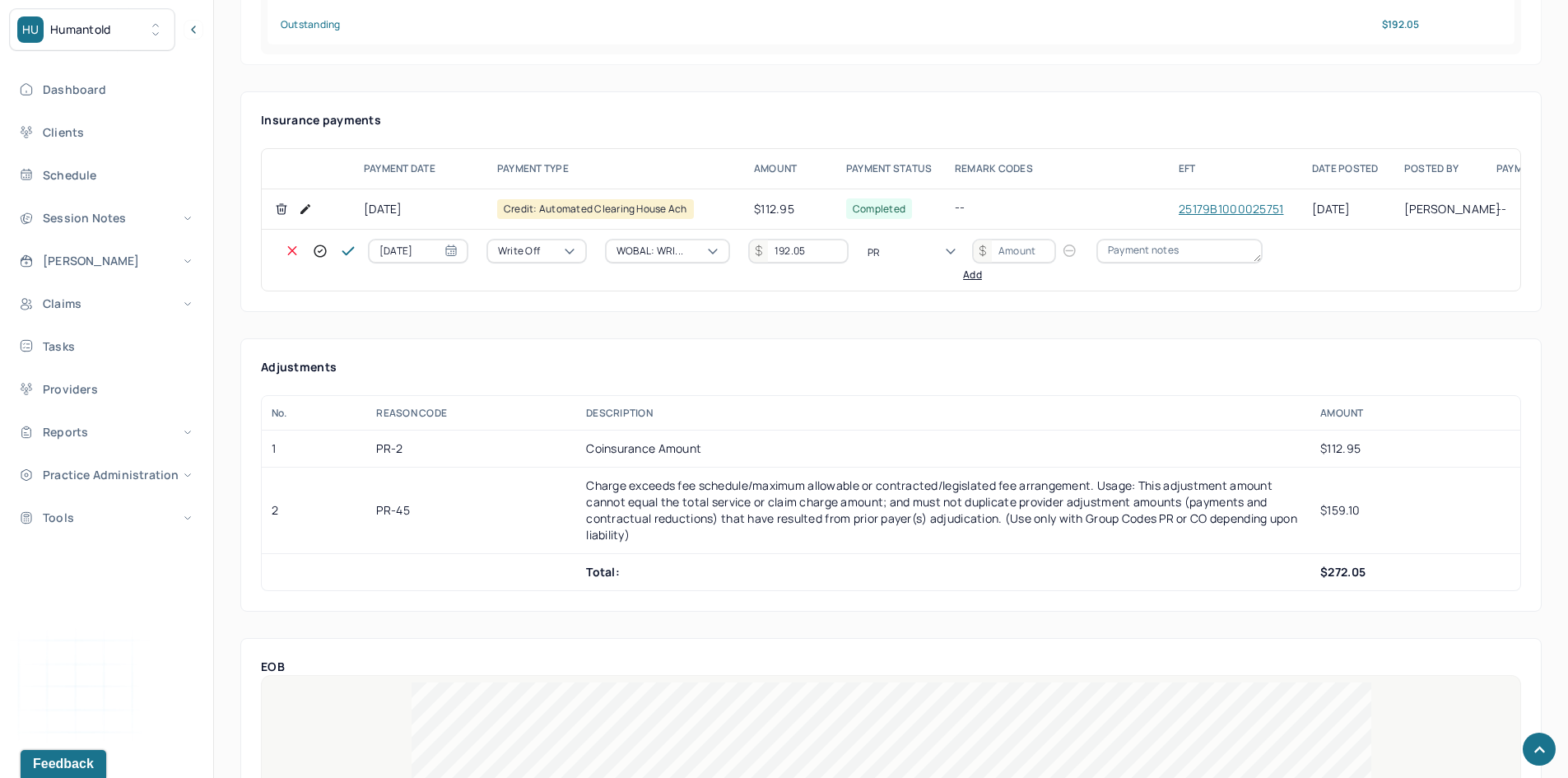 type on "PR2" 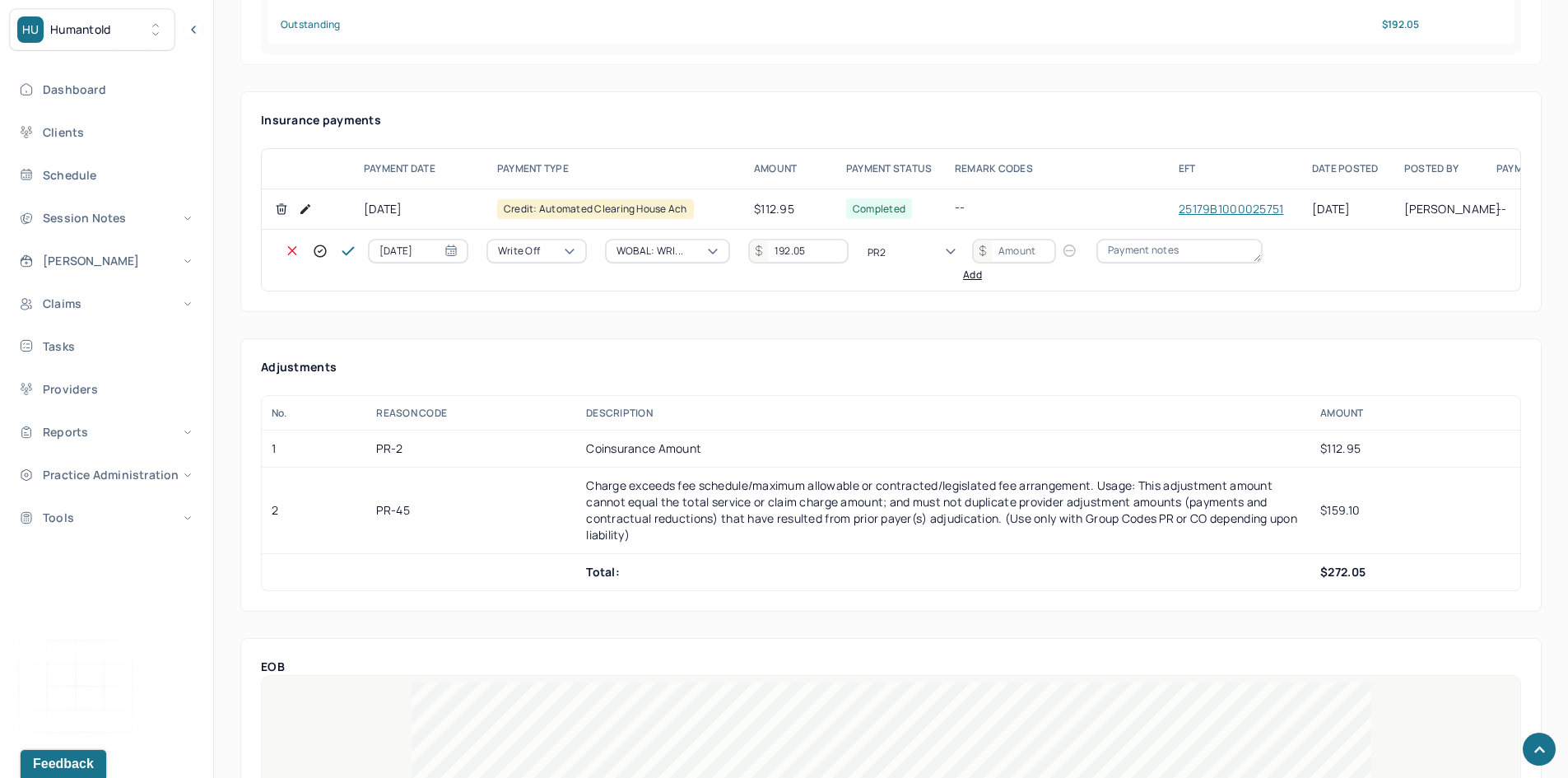 type 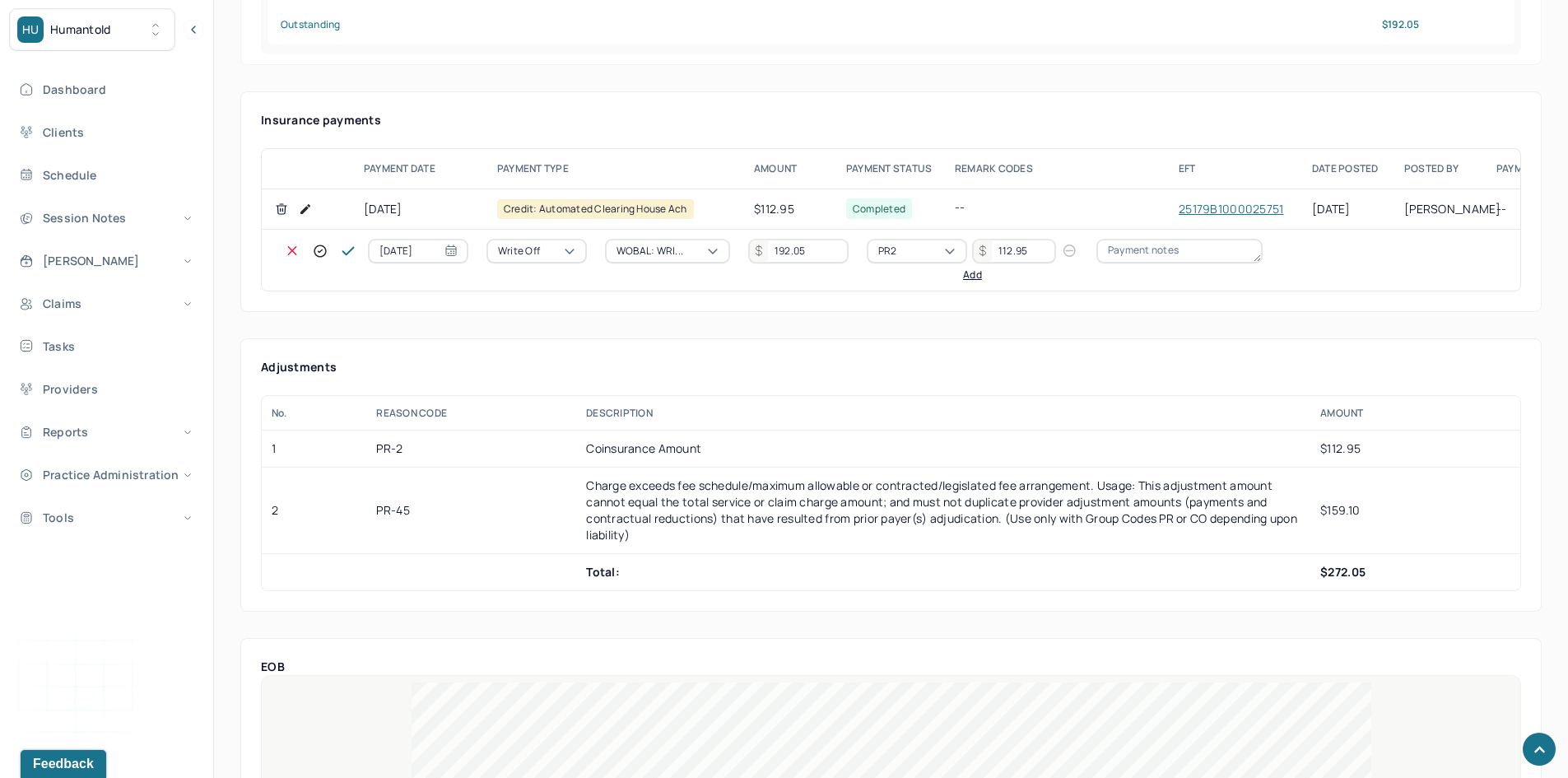 type on "112.95" 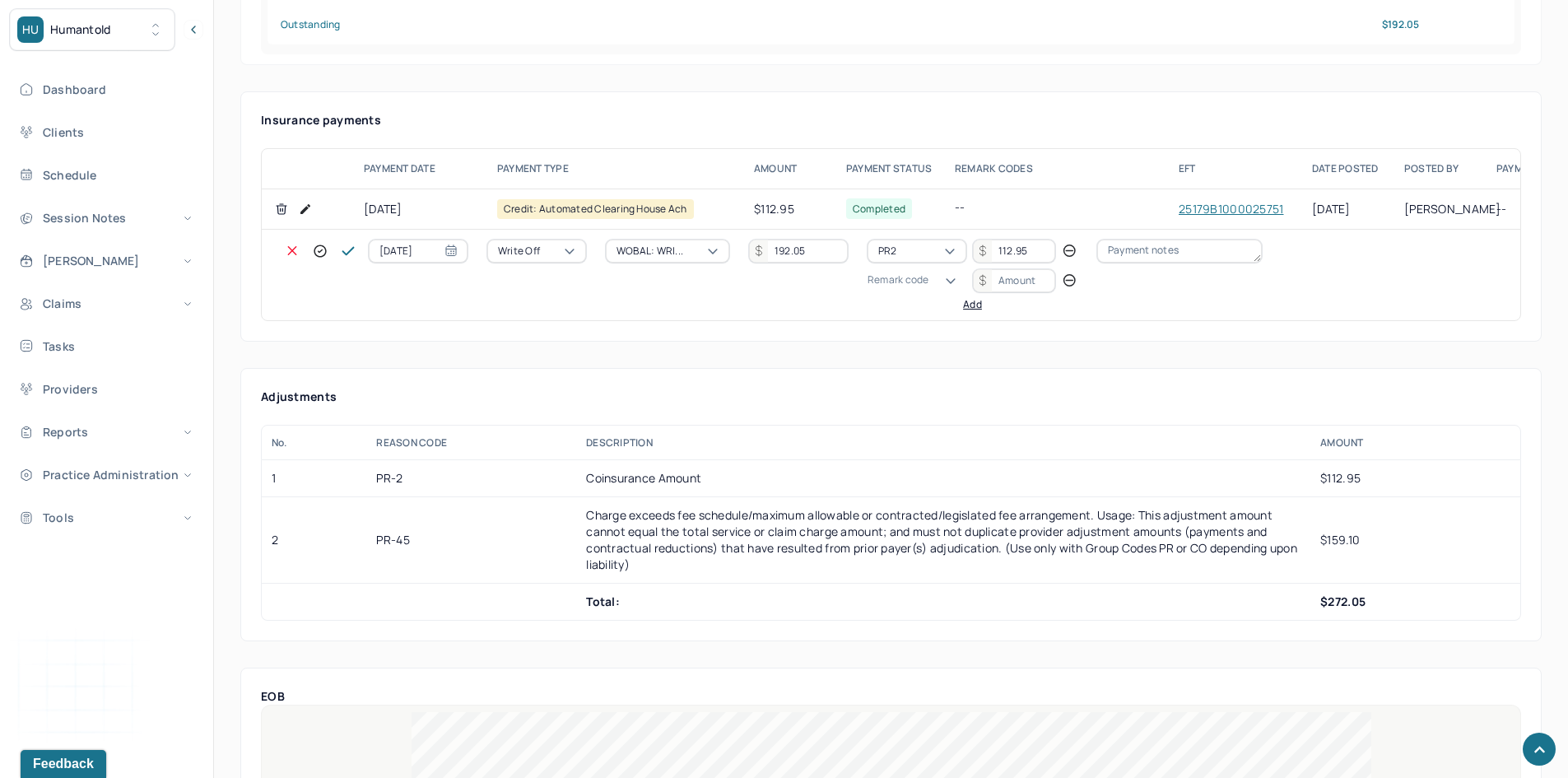 click on "Remark code" at bounding box center [898, 280] 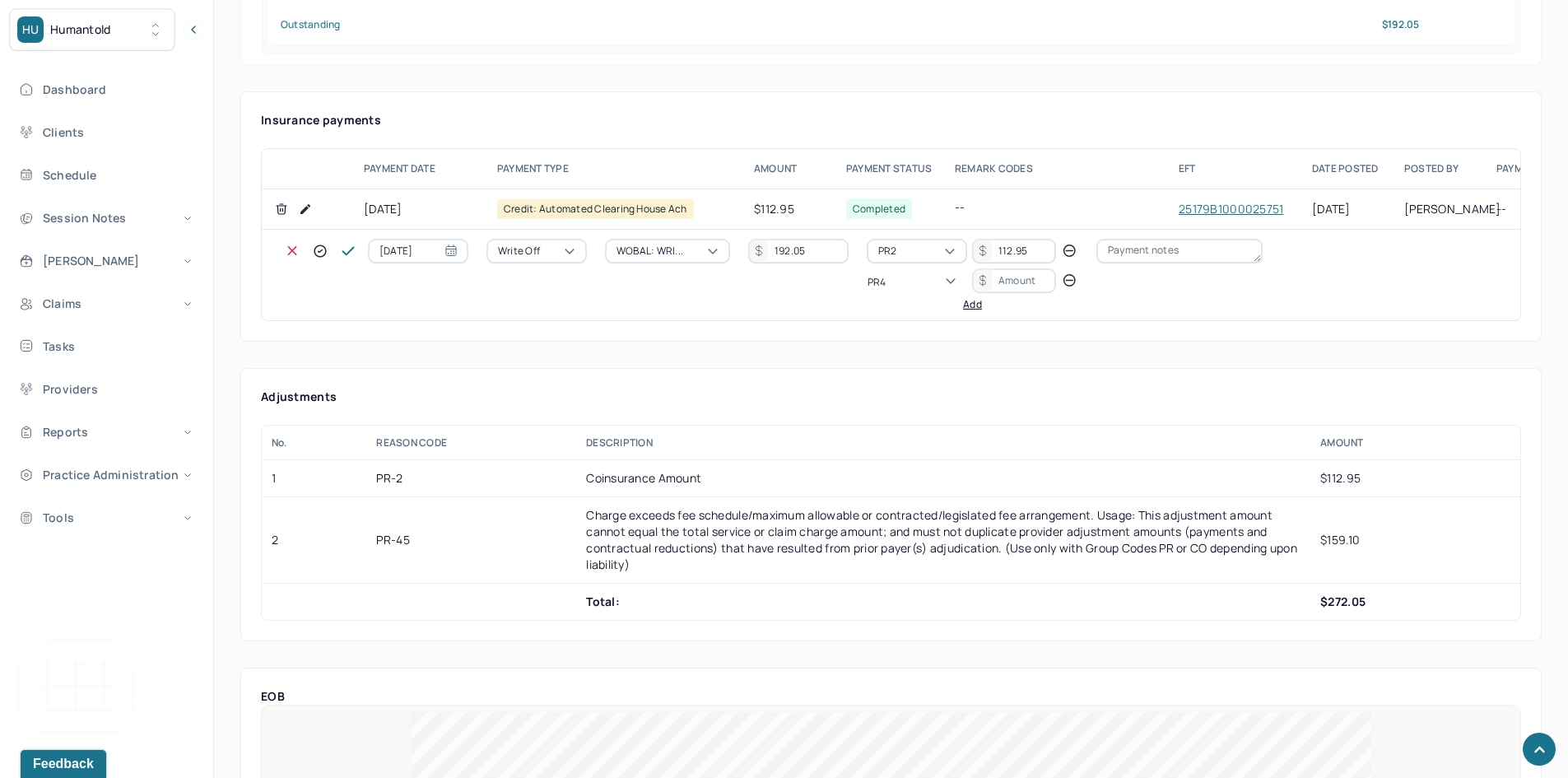 scroll, scrollTop: 0, scrollLeft: 0, axis: both 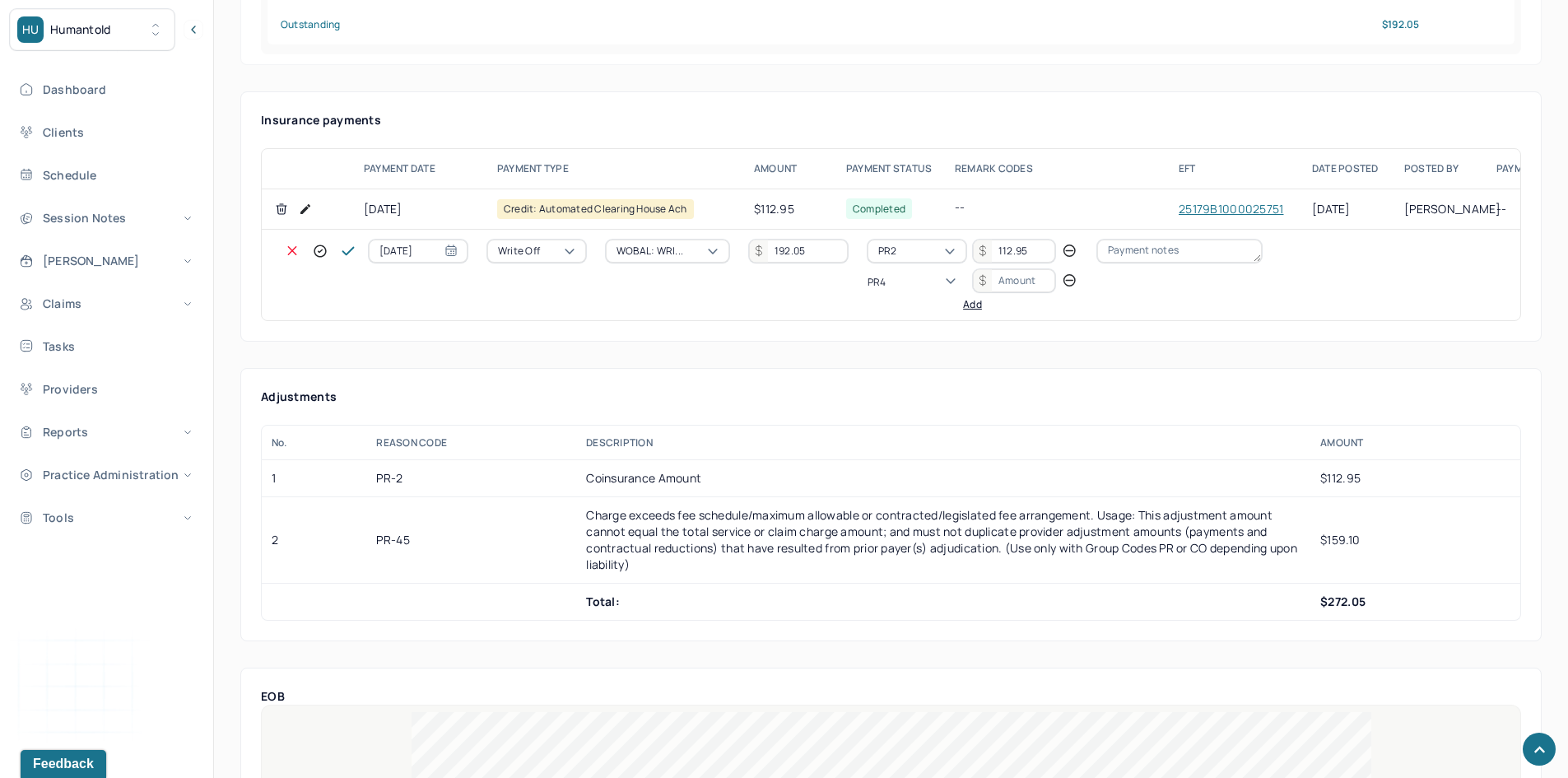 type on "PR45" 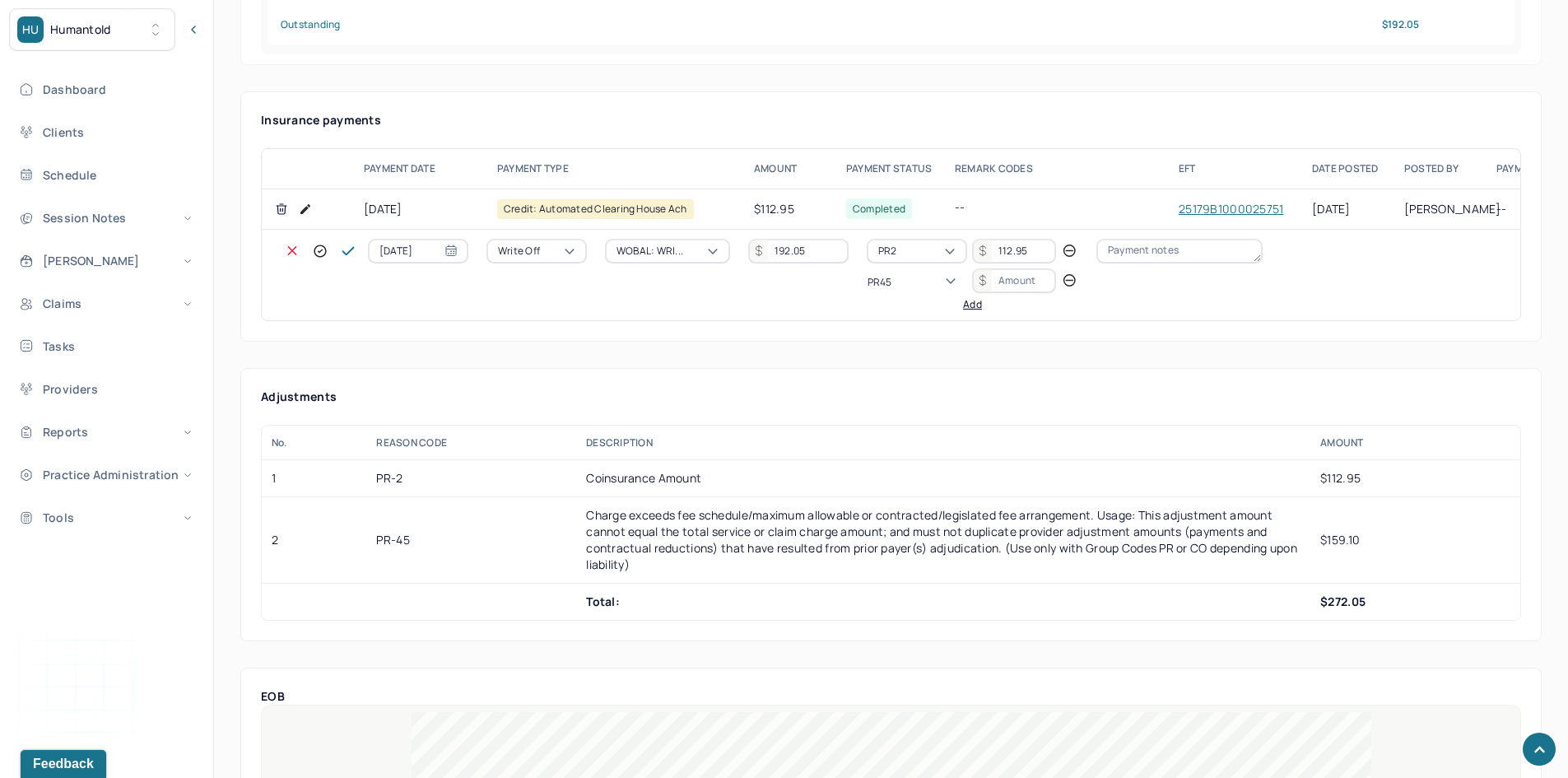 type 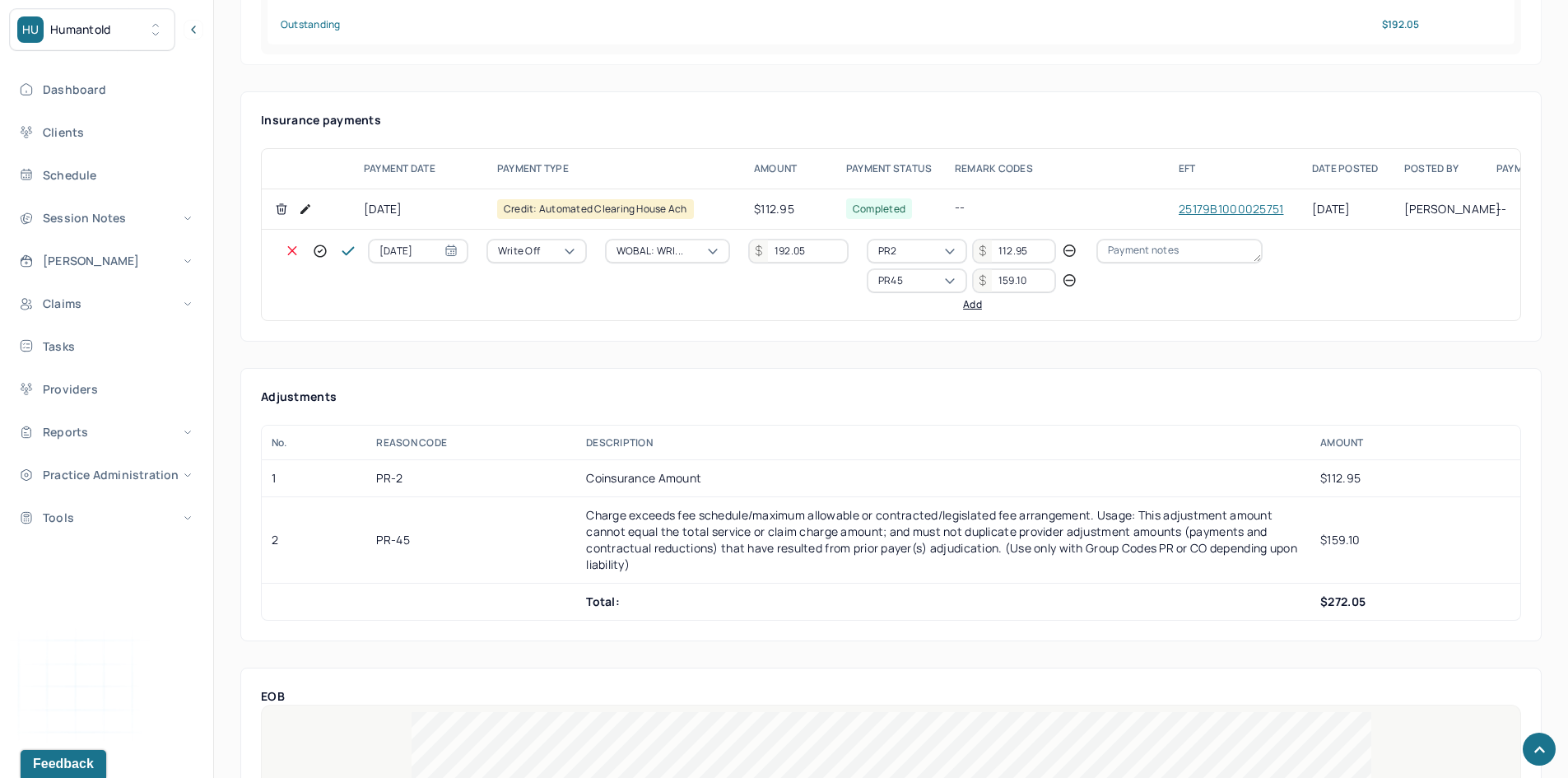 type on "159.10" 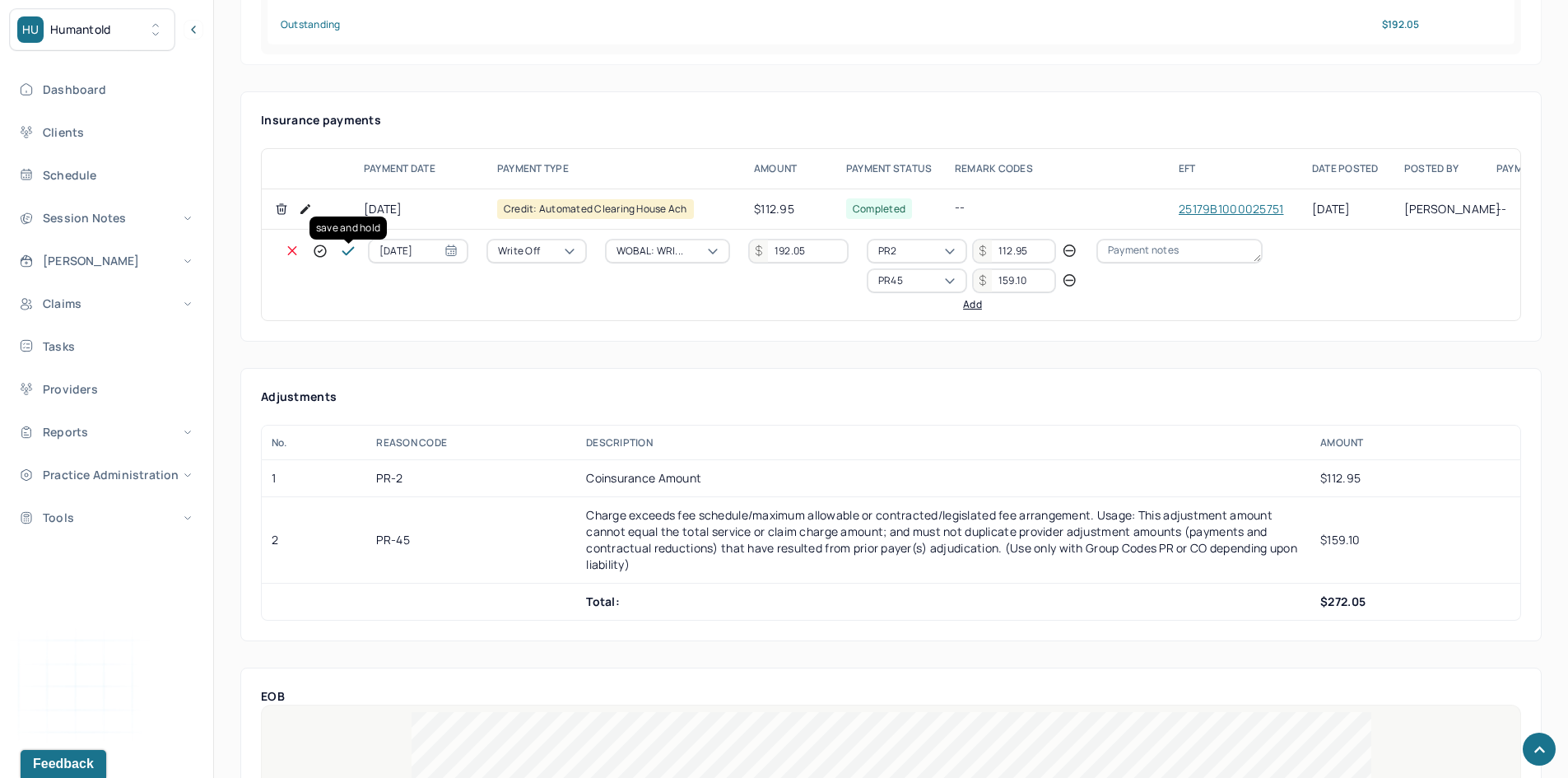 click 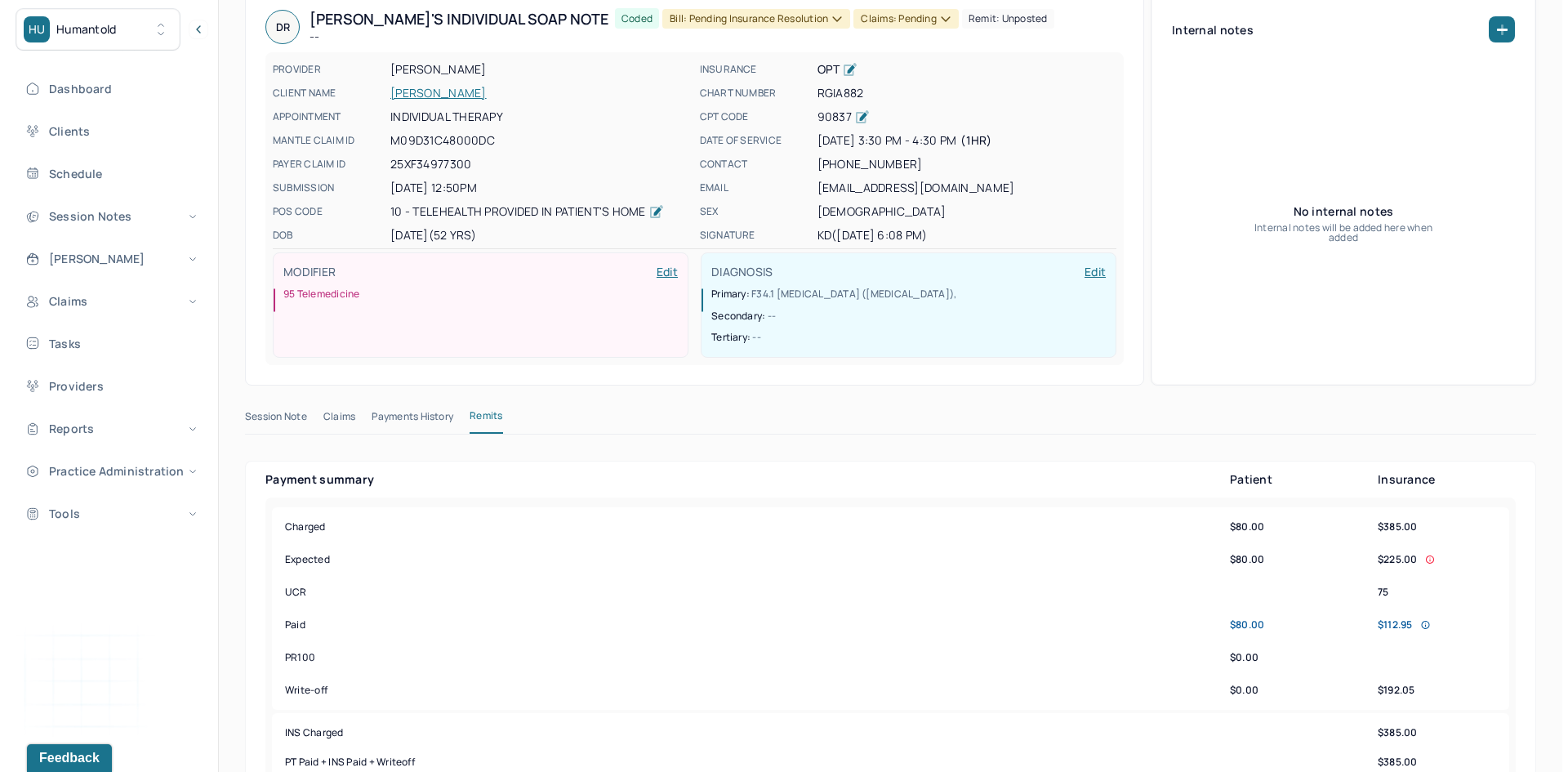 scroll, scrollTop: 0, scrollLeft: 0, axis: both 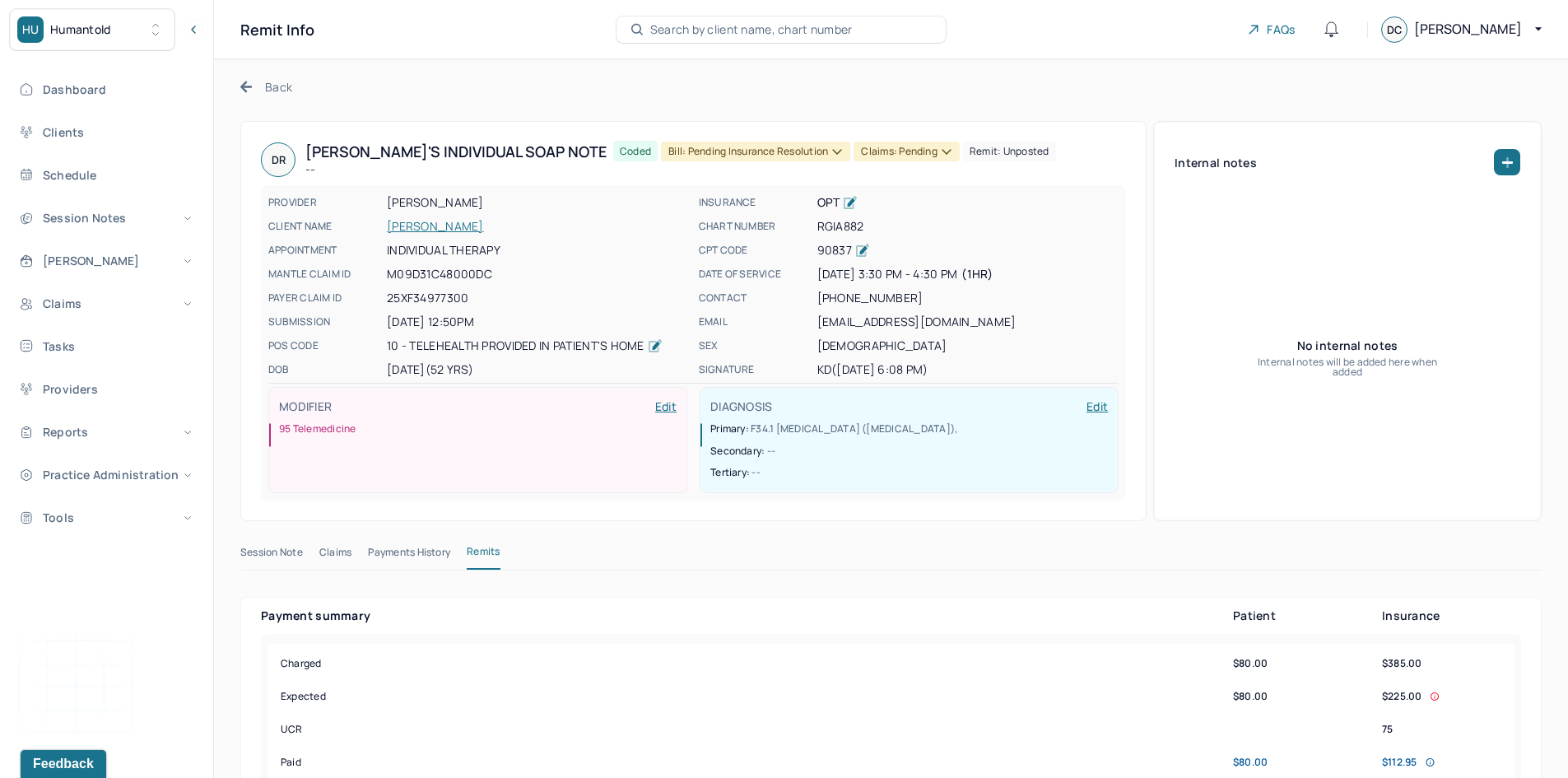 click on "Bill: Pending Insurance Resolution" at bounding box center [756, 151] 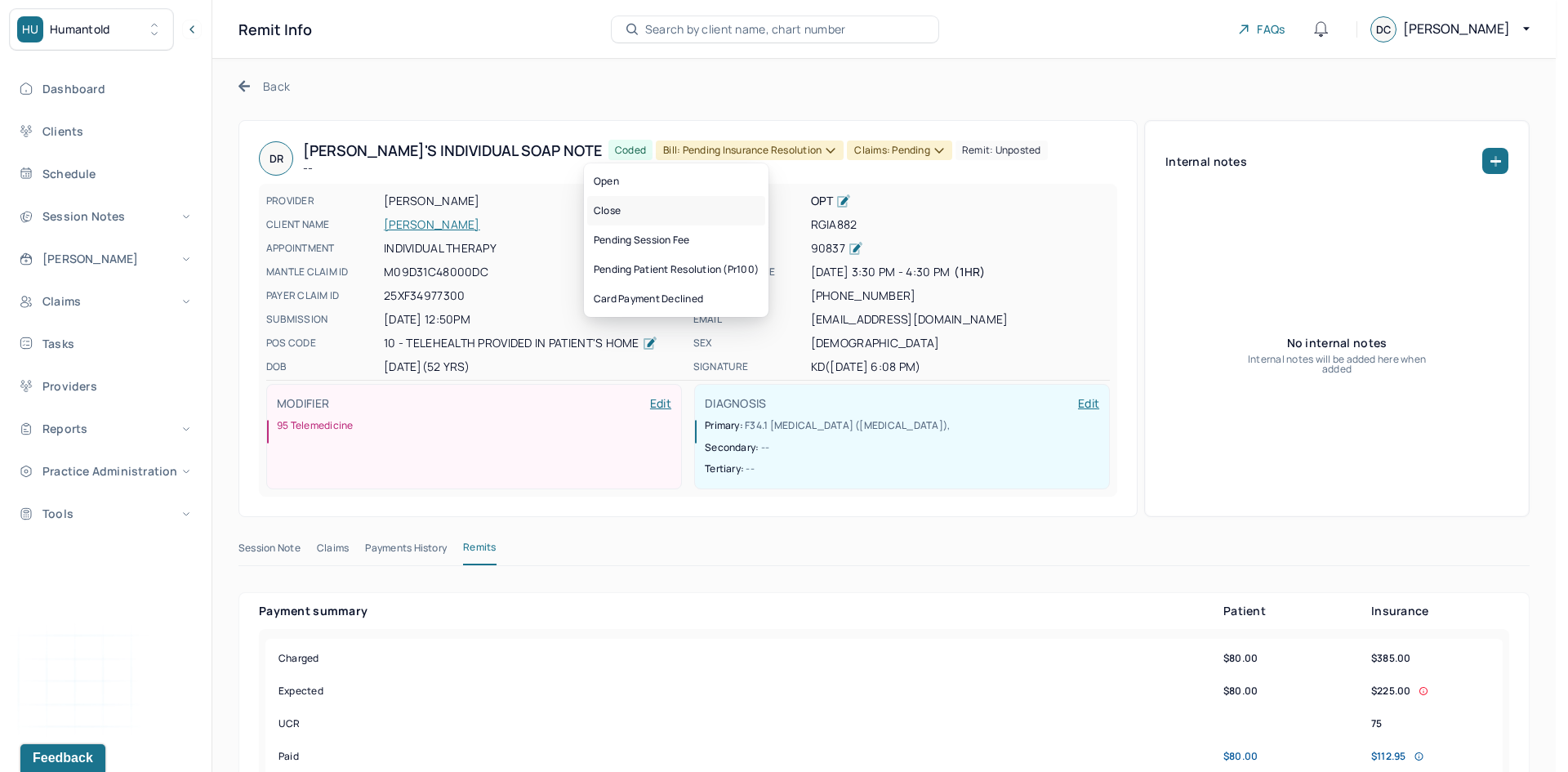 click on "Close" at bounding box center (676, 211) 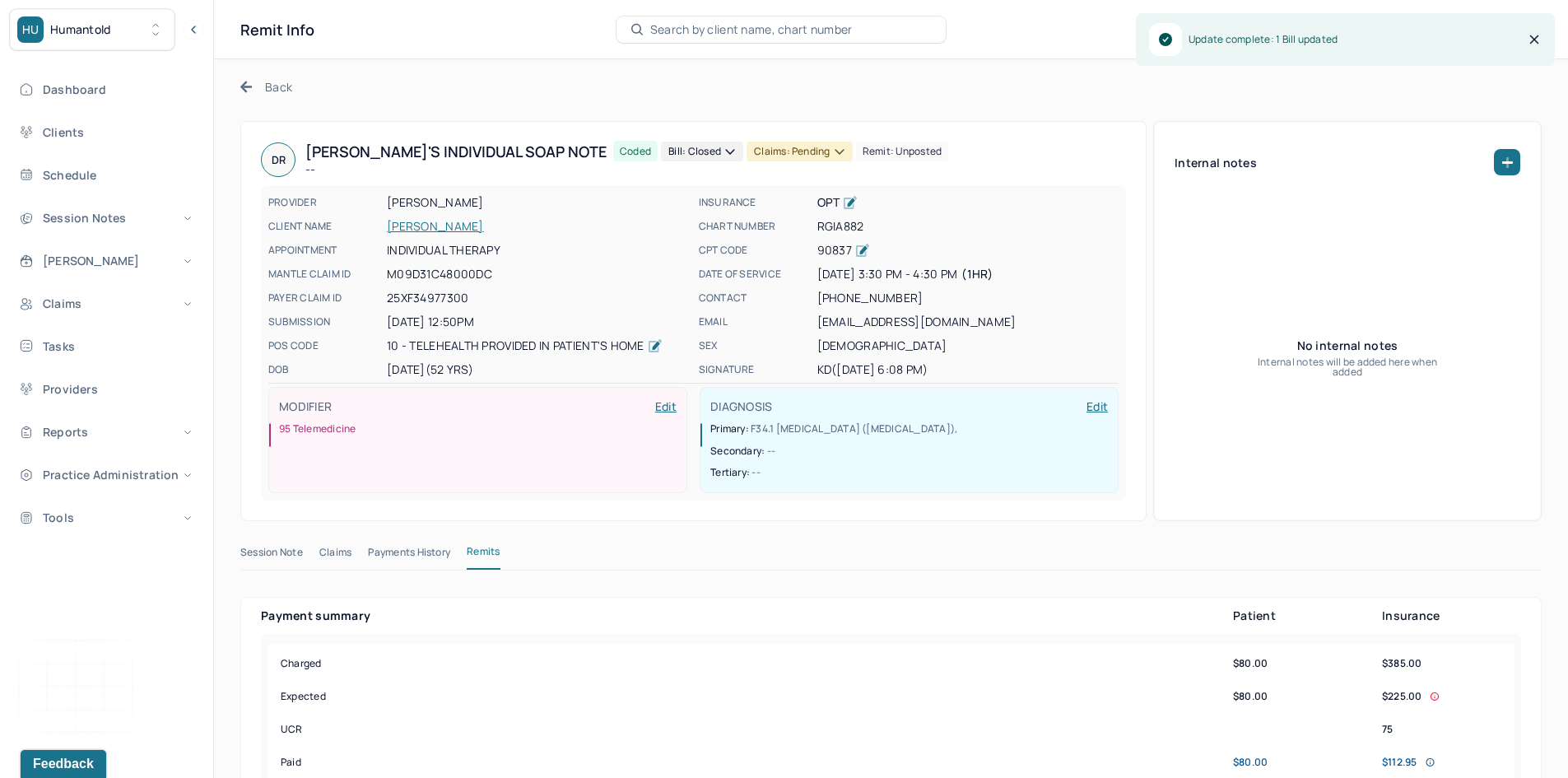 click on "Claims: pending" at bounding box center (799, 151) 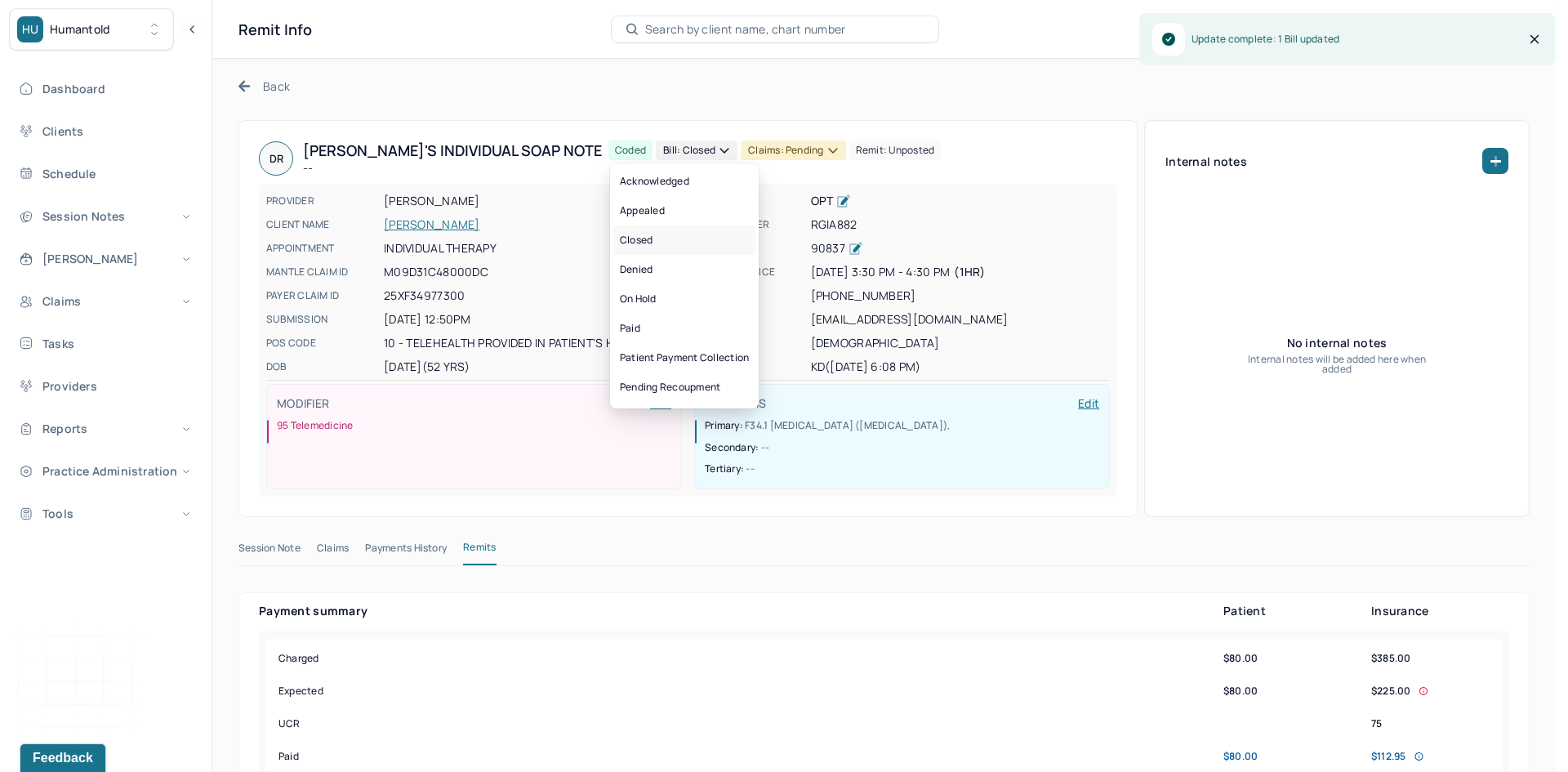 click on "Closed" at bounding box center [684, 240] 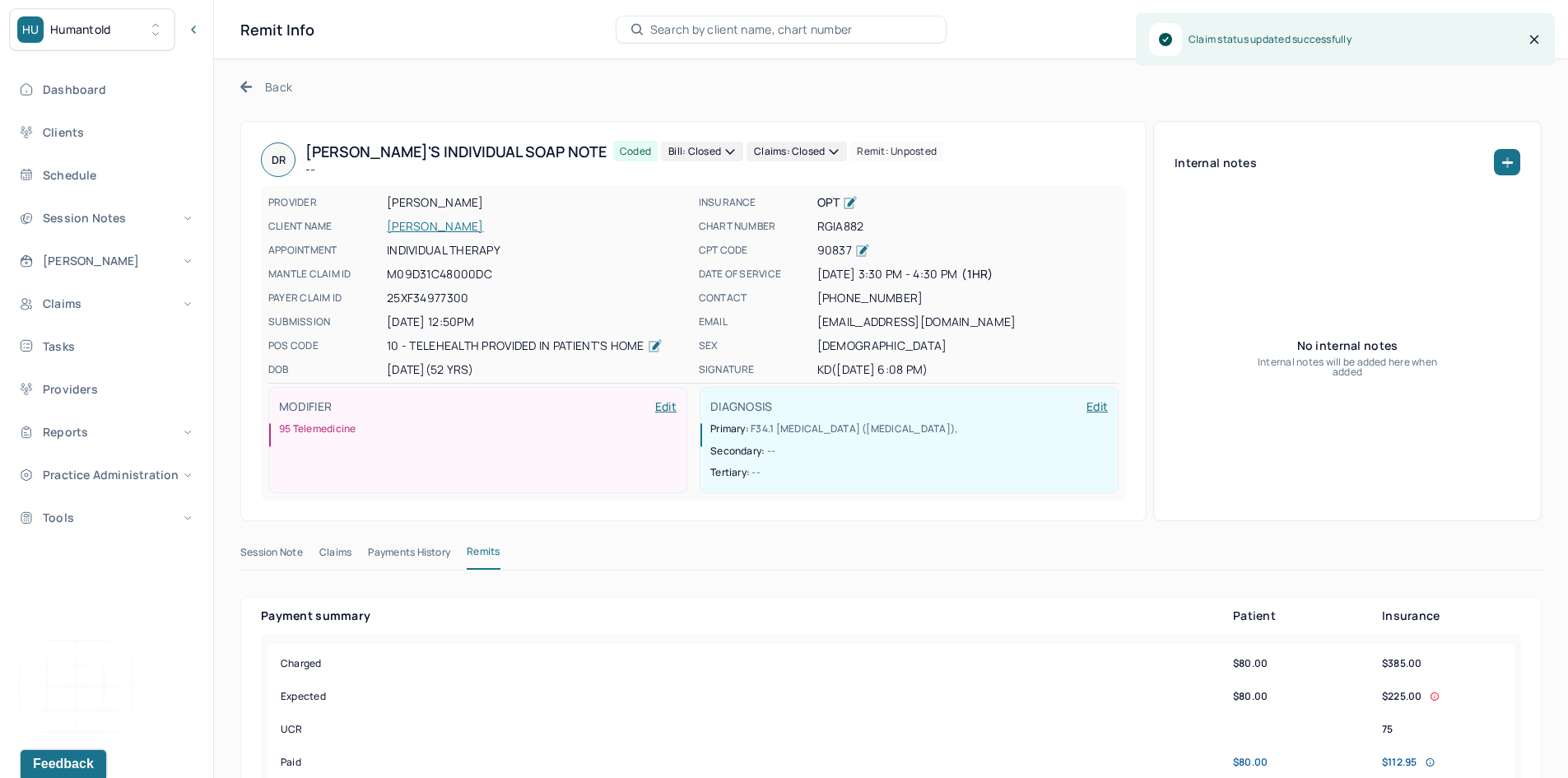 click 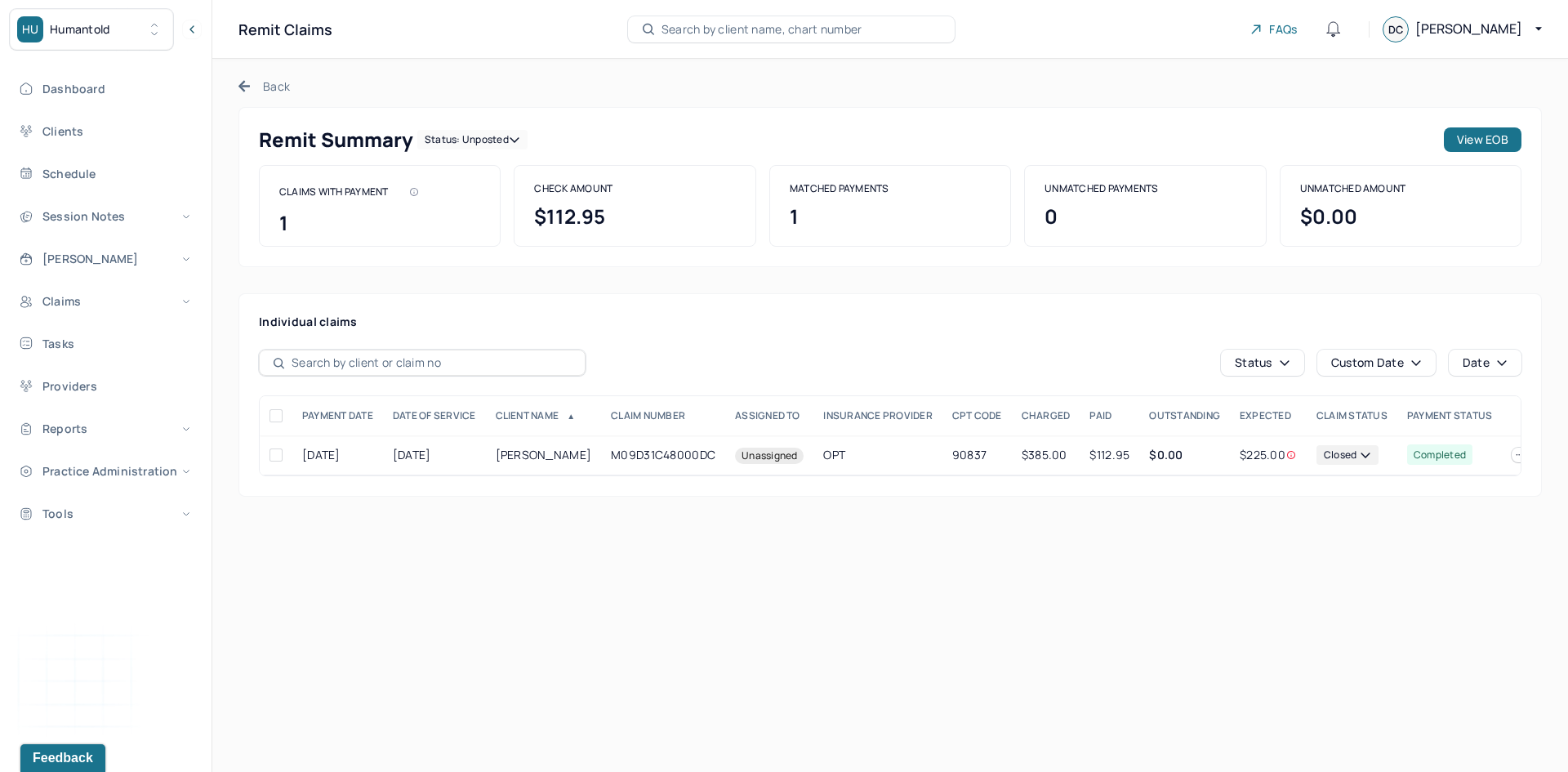 click 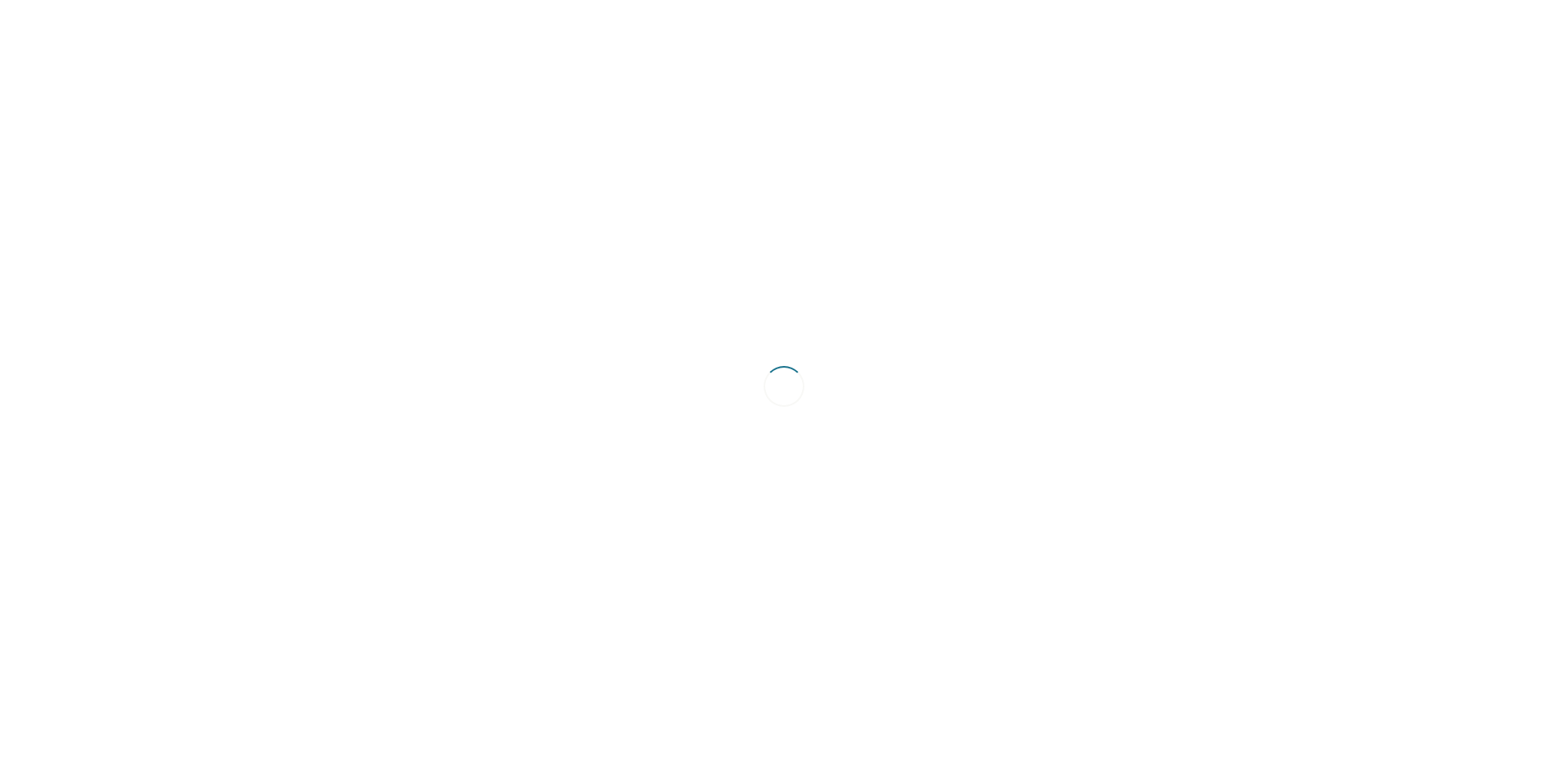 scroll, scrollTop: 0, scrollLeft: 0, axis: both 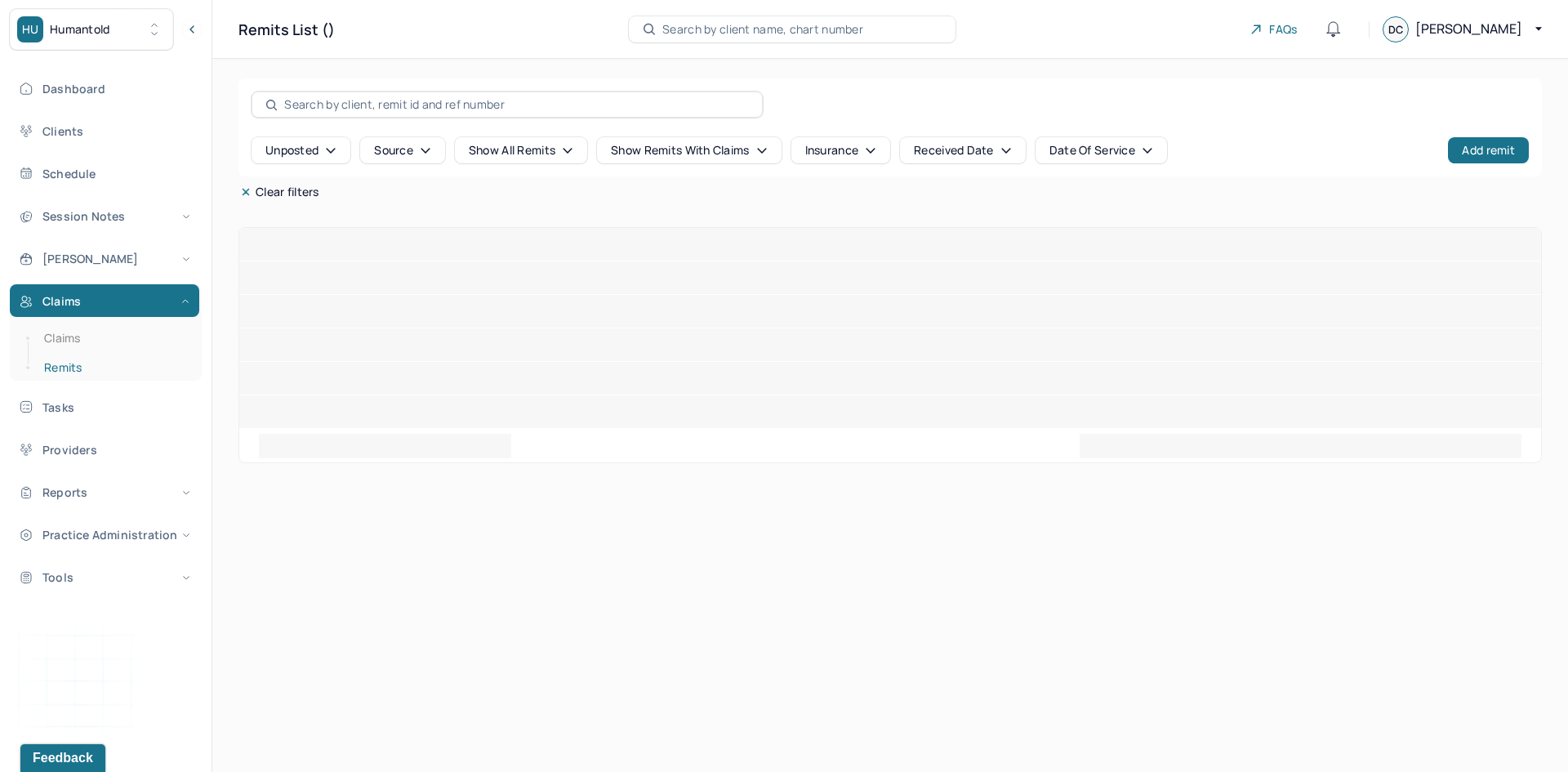 click on "Remits" at bounding box center (114, 368) 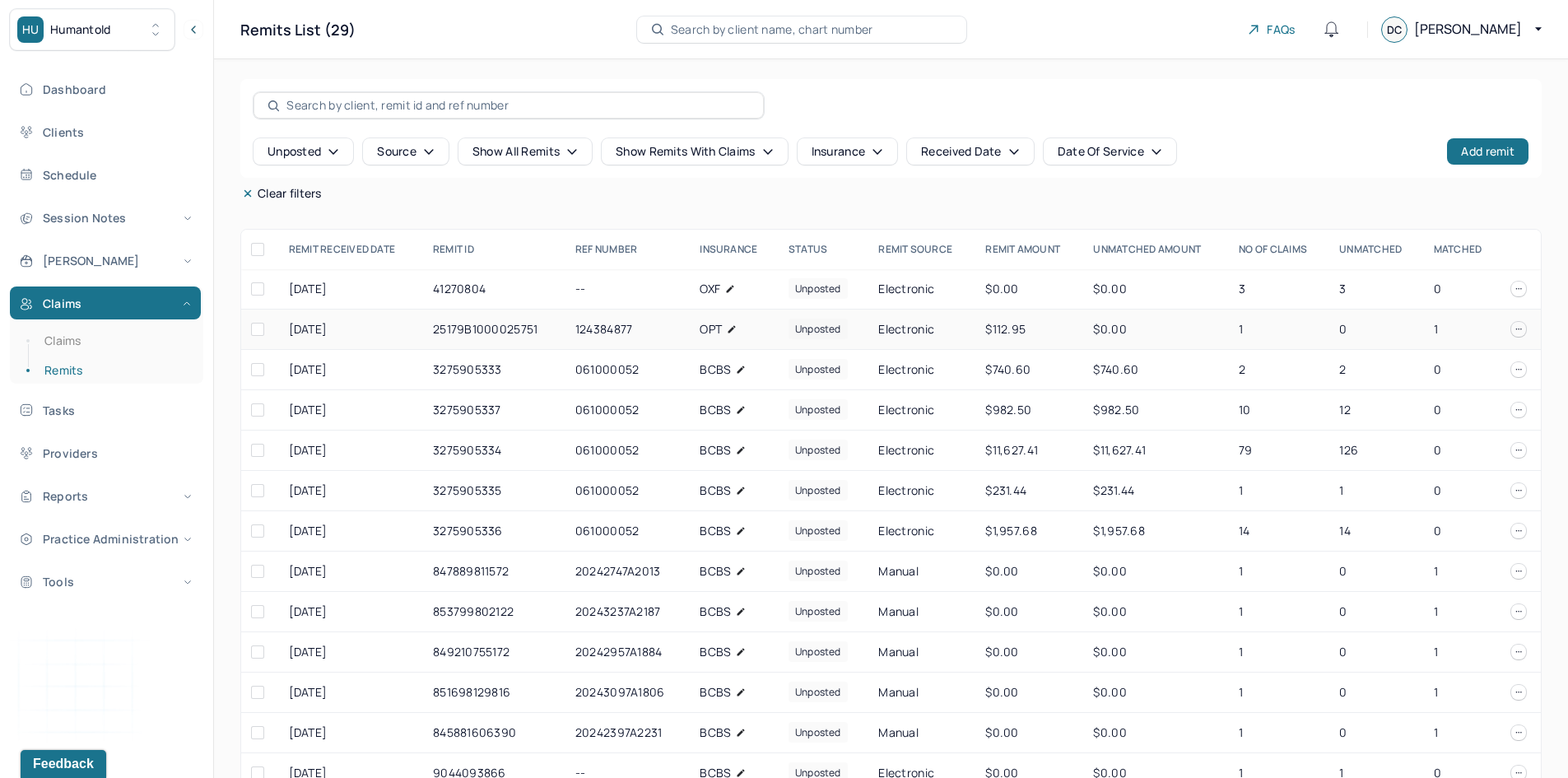 click at bounding box center [258, 329] 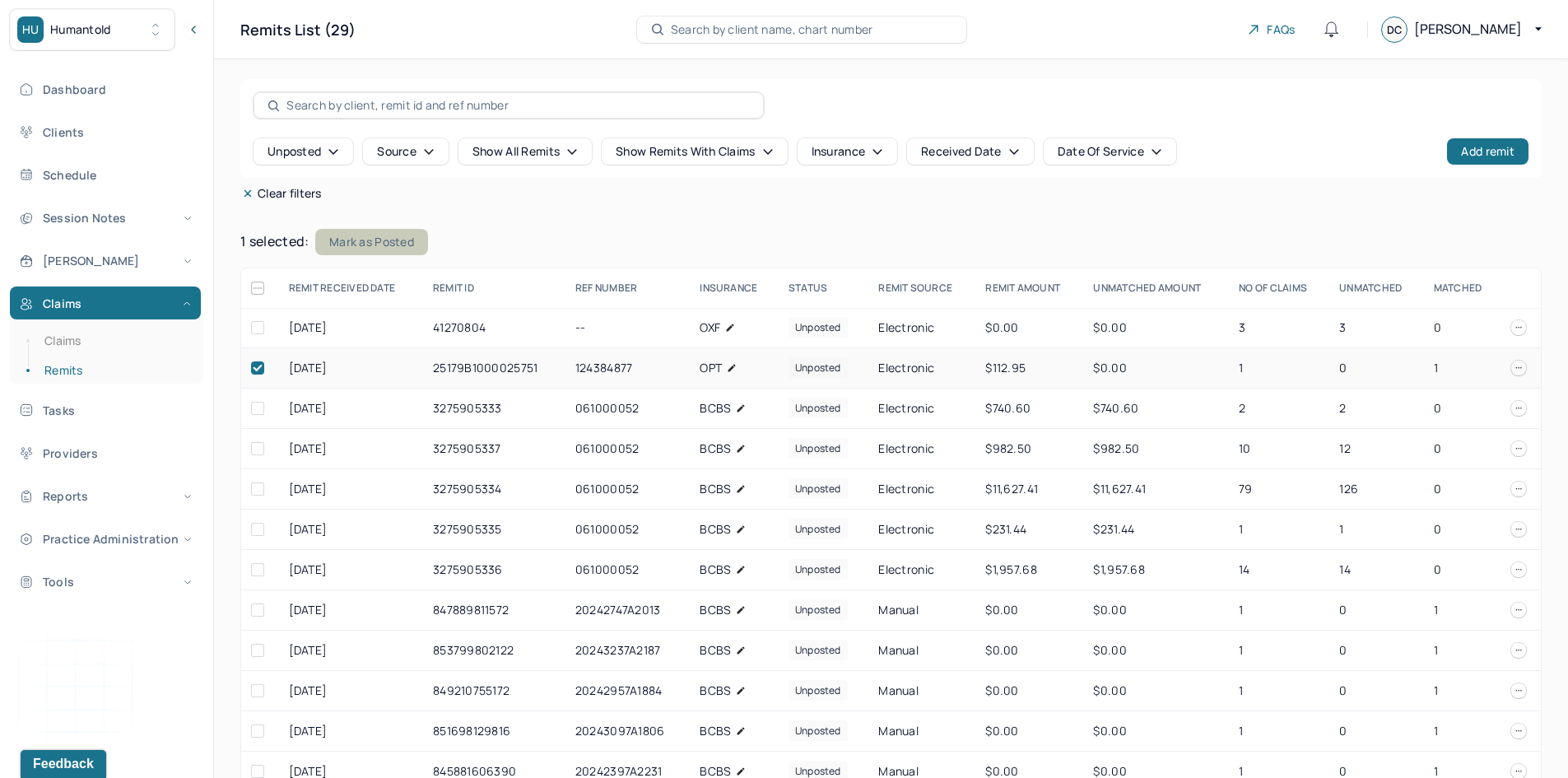 click on "Mark as Posted" at bounding box center [371, 242] 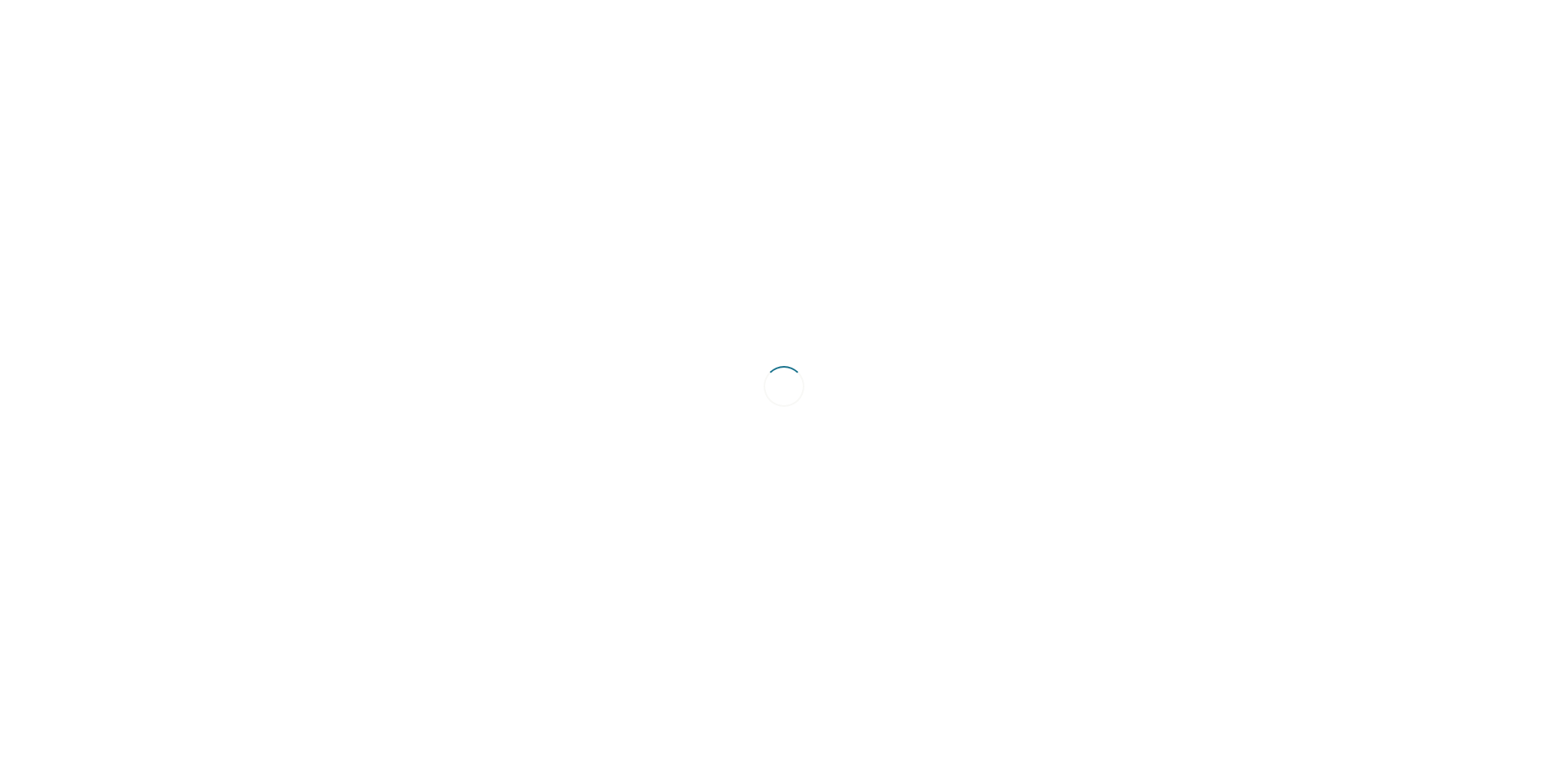 scroll, scrollTop: 0, scrollLeft: 0, axis: both 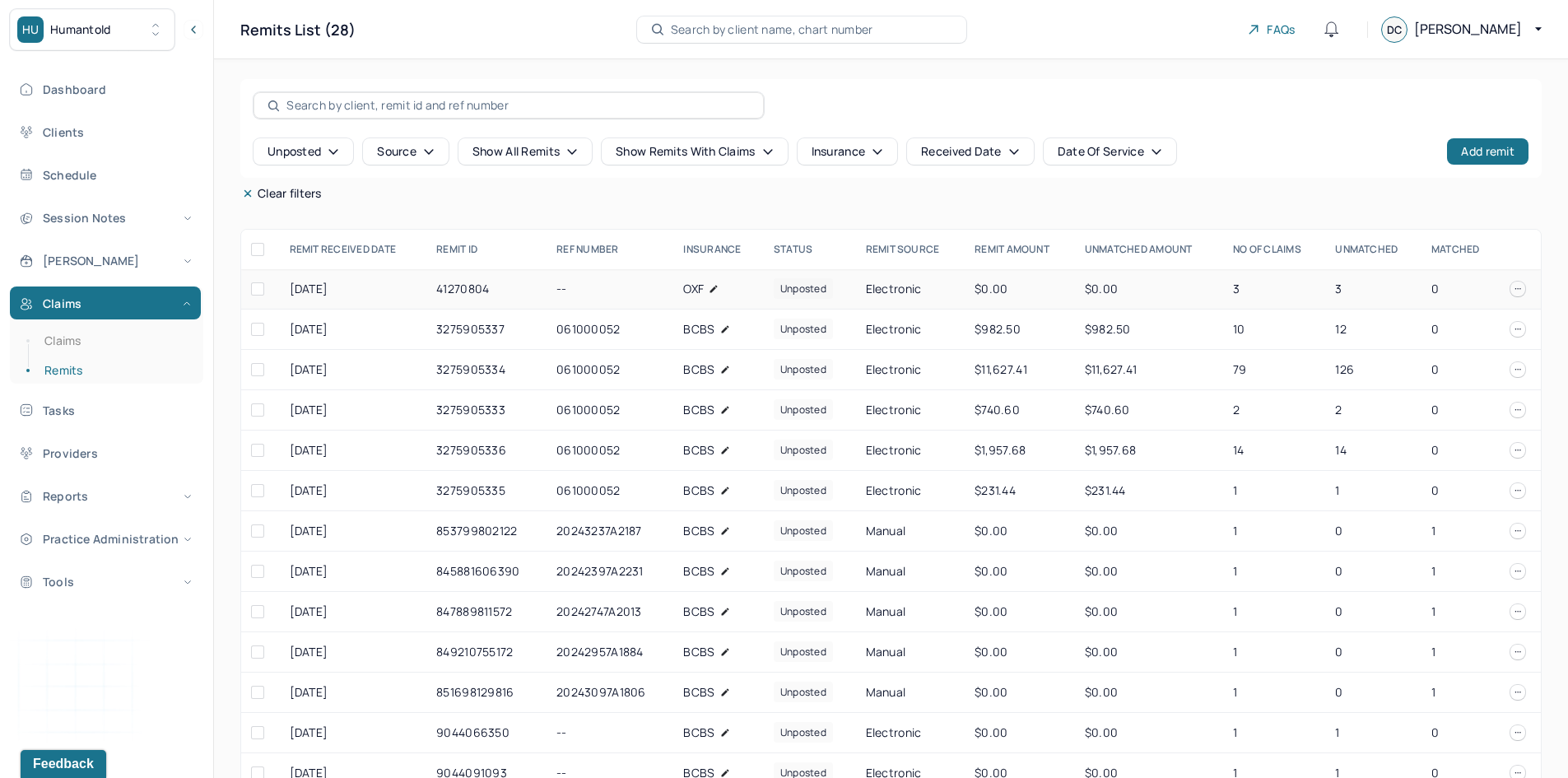 click on "[DATE]" at bounding box center [353, 289] 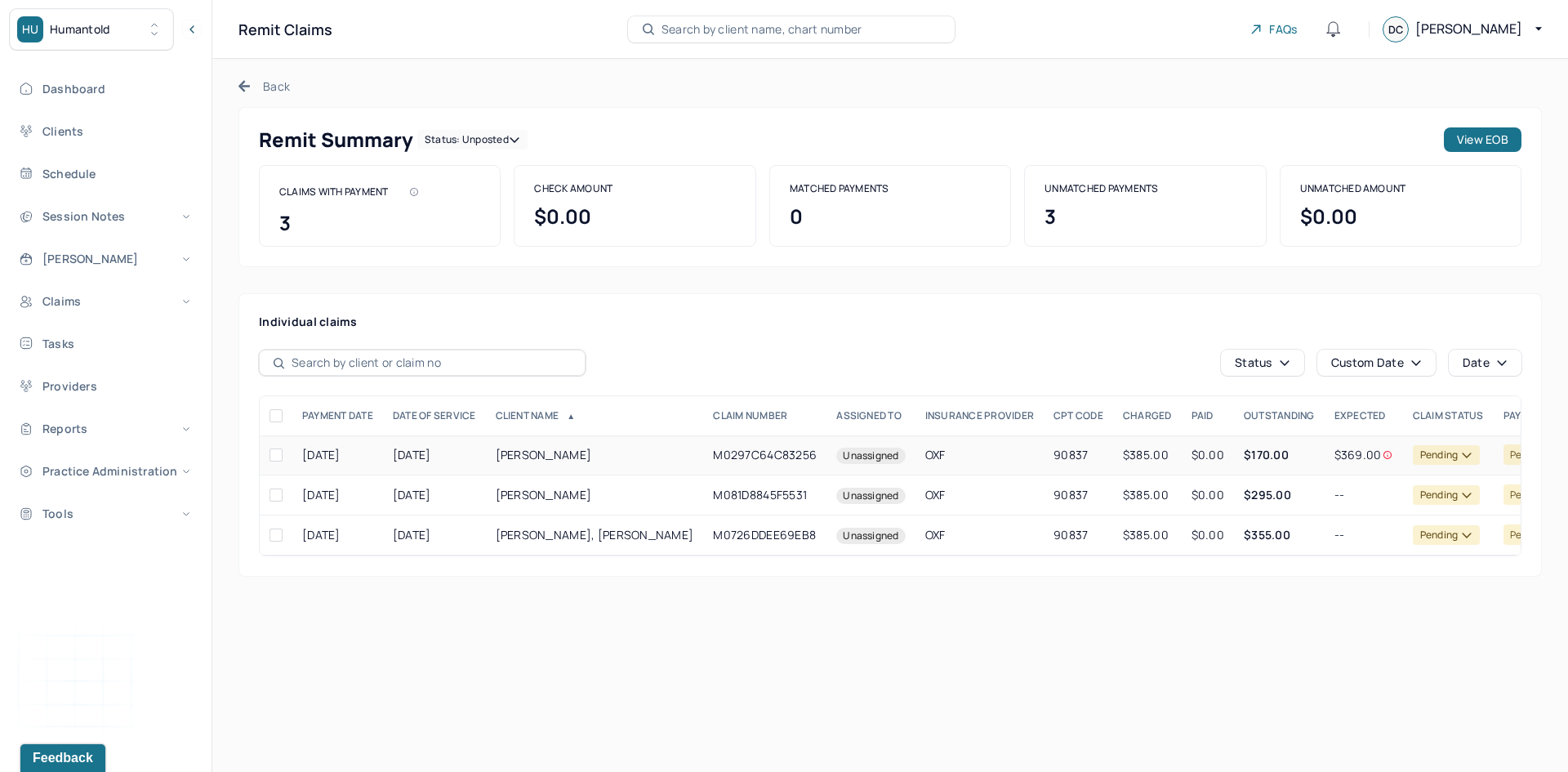 click on "[DATE]" at bounding box center (434, 455) 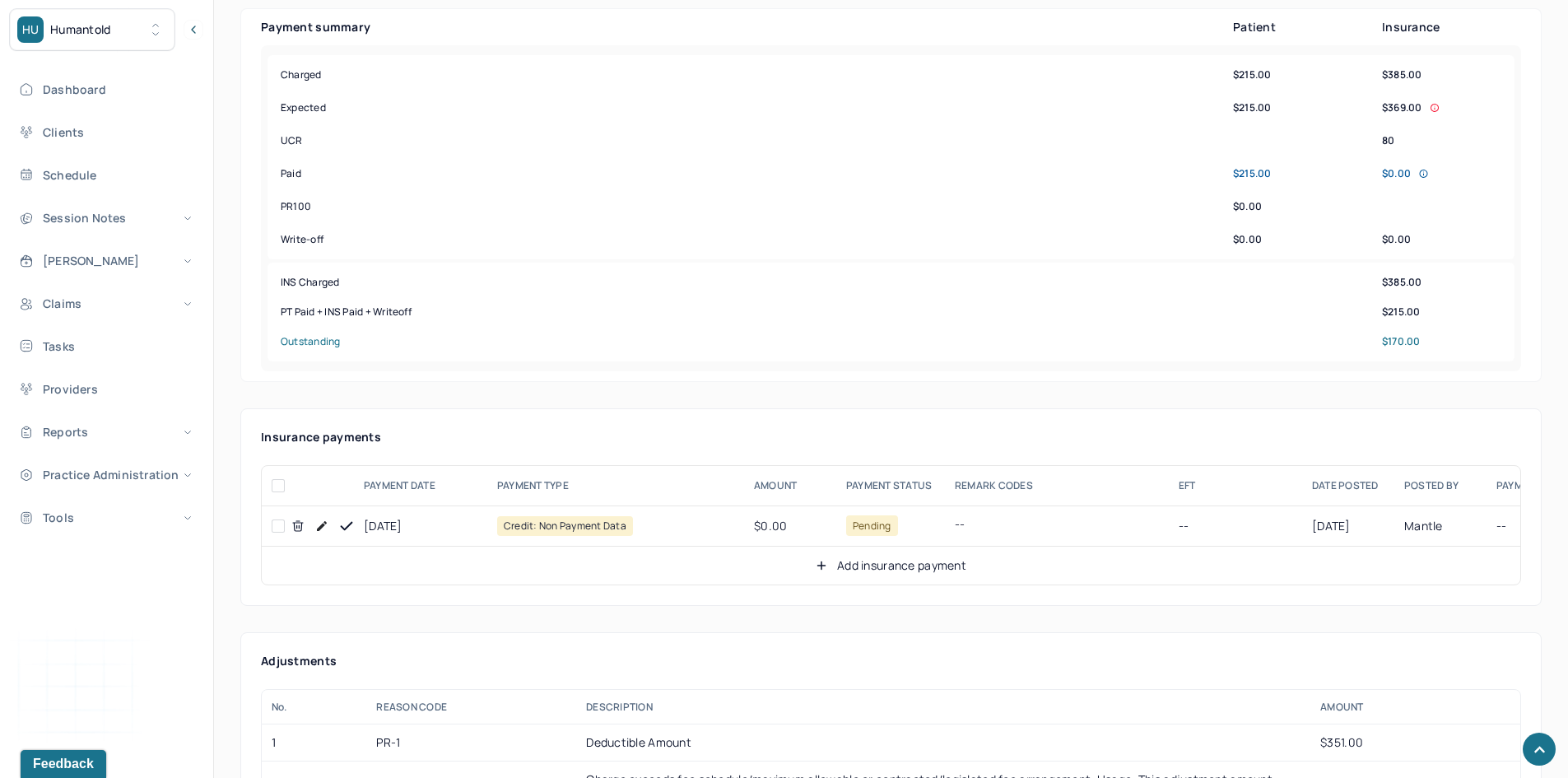 scroll, scrollTop: 659, scrollLeft: 0, axis: vertical 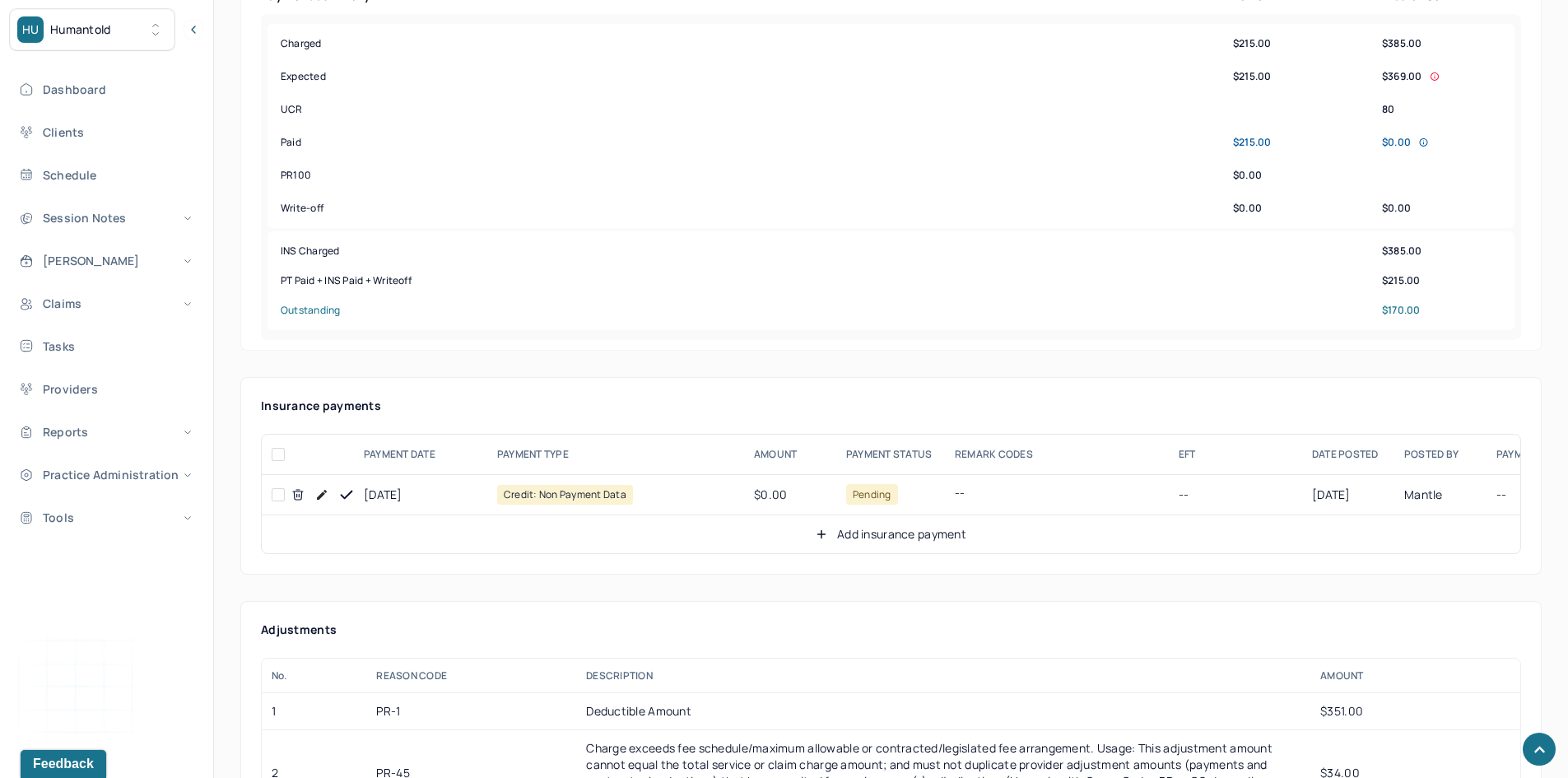 click at bounding box center (278, 495) 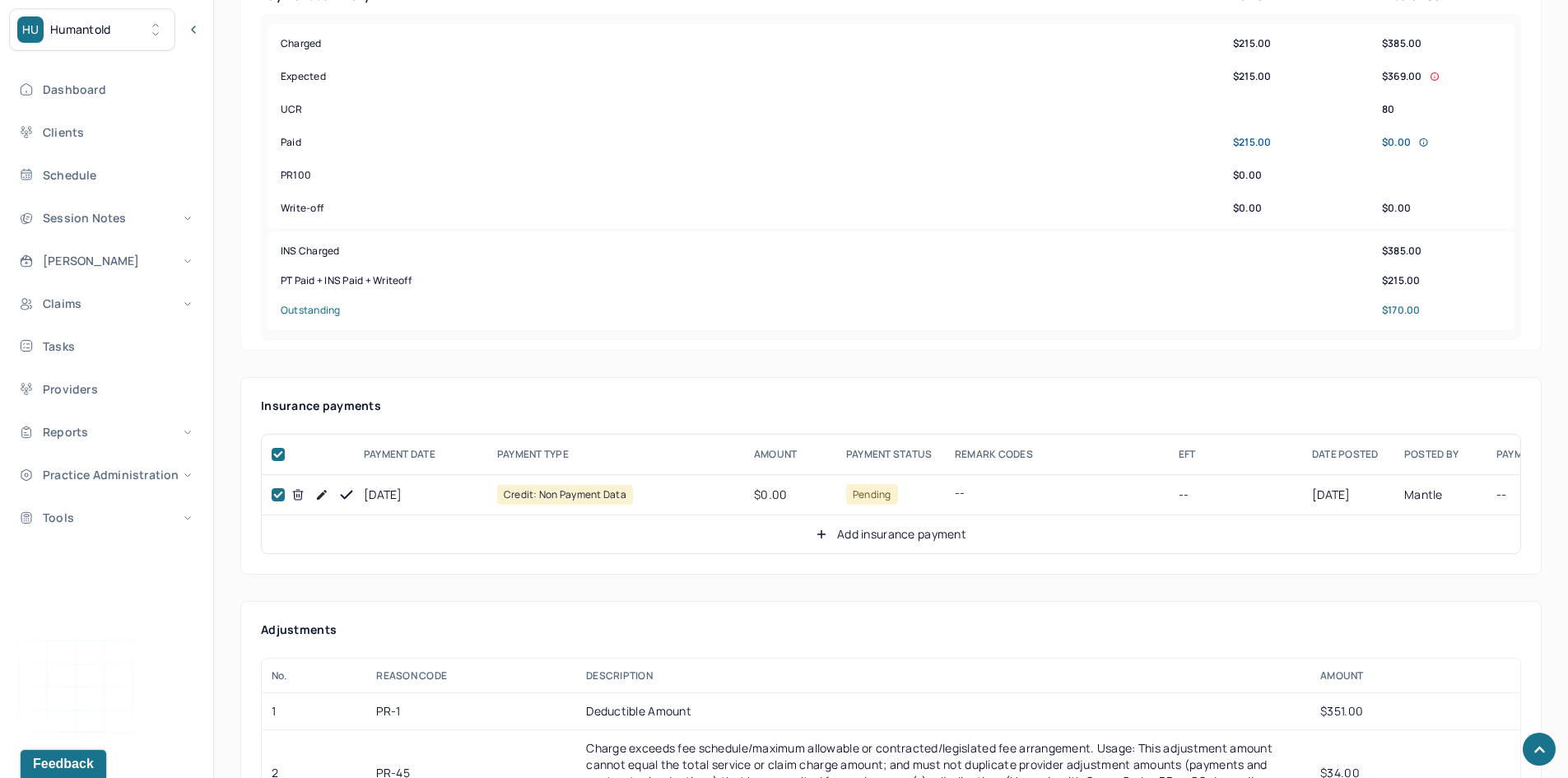 checkbox on "true" 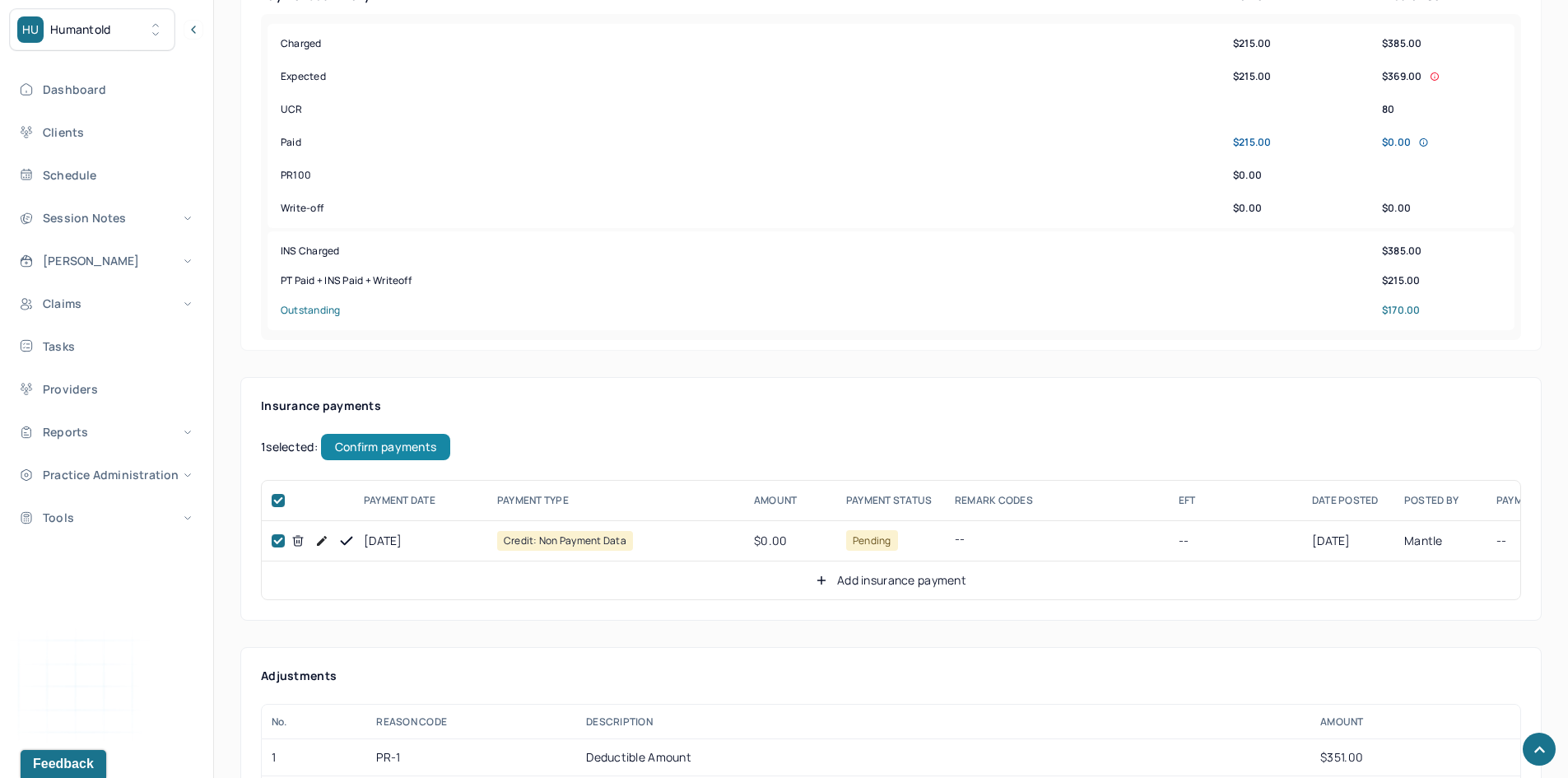 click on "Confirm payments" at bounding box center (385, 447) 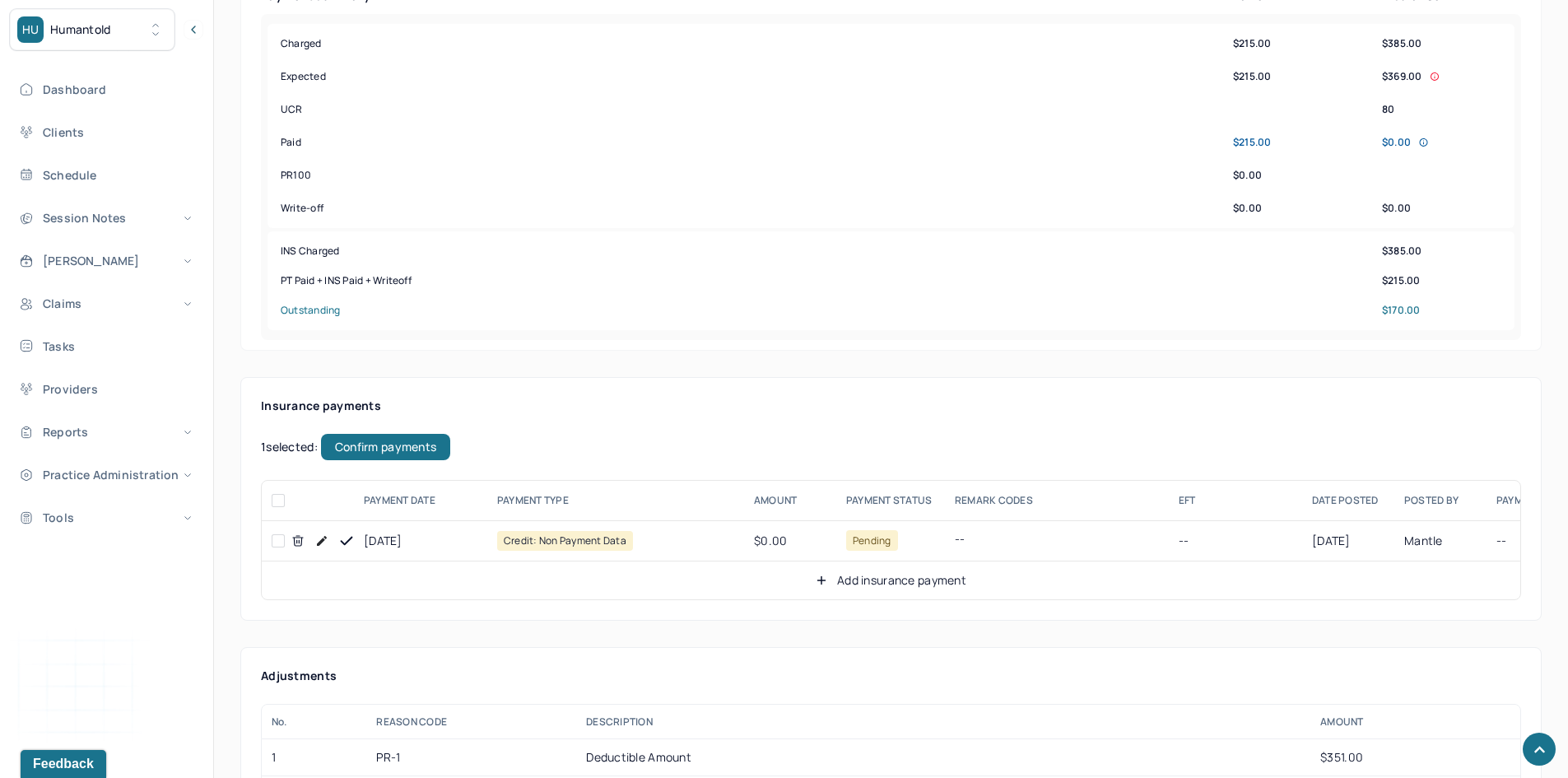 checkbox on "false" 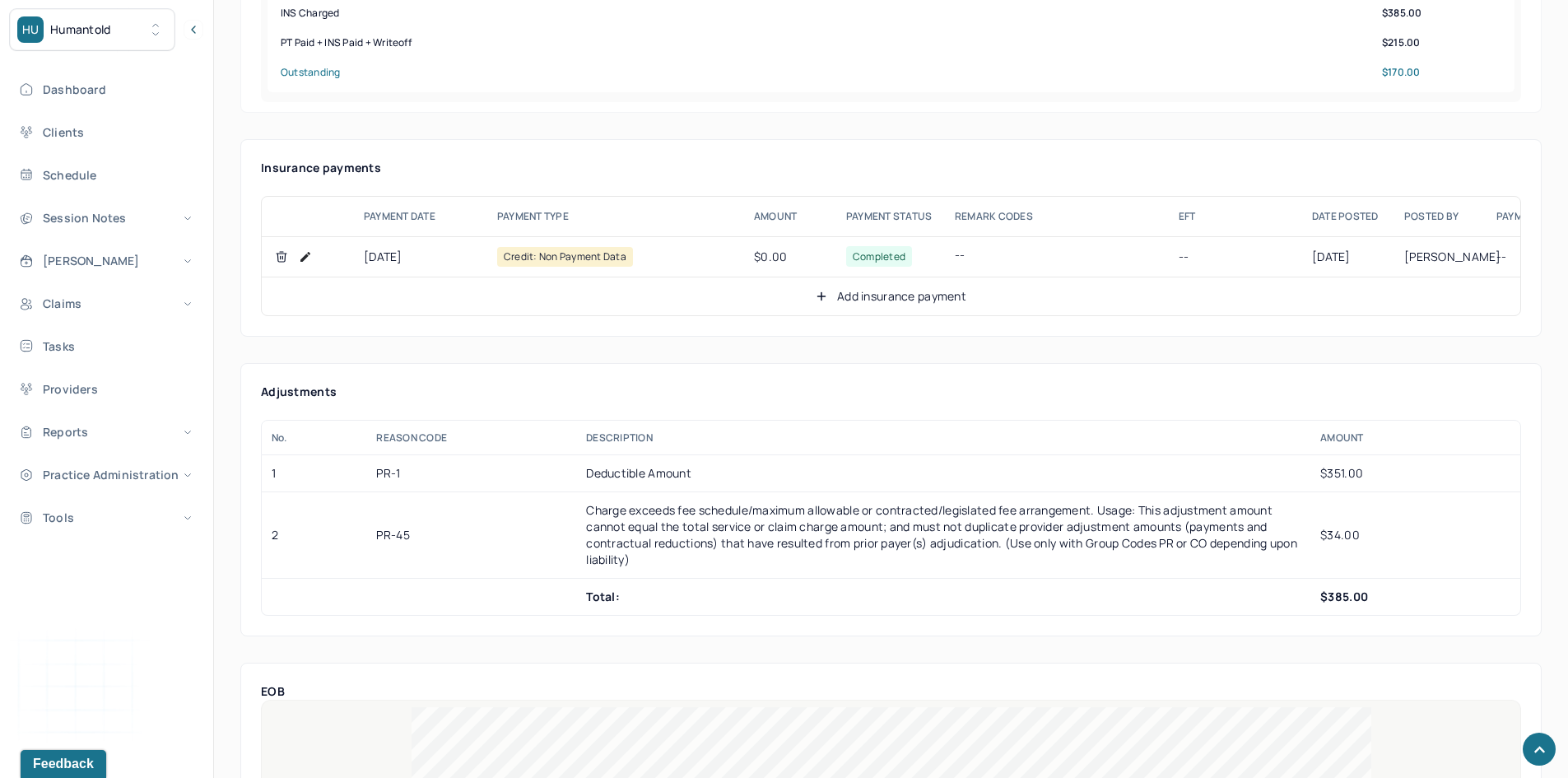 scroll, scrollTop: 906, scrollLeft: 0, axis: vertical 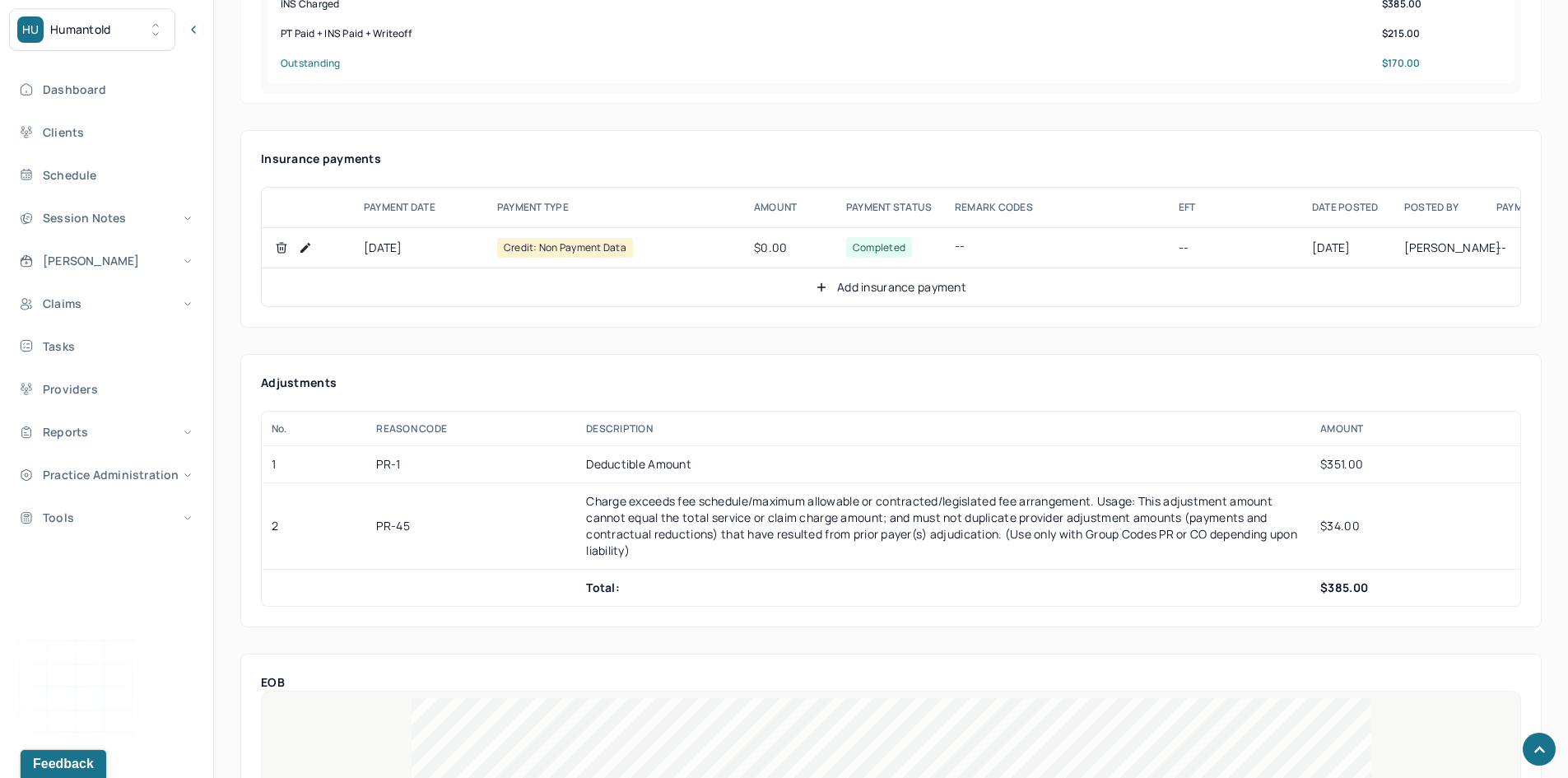 click 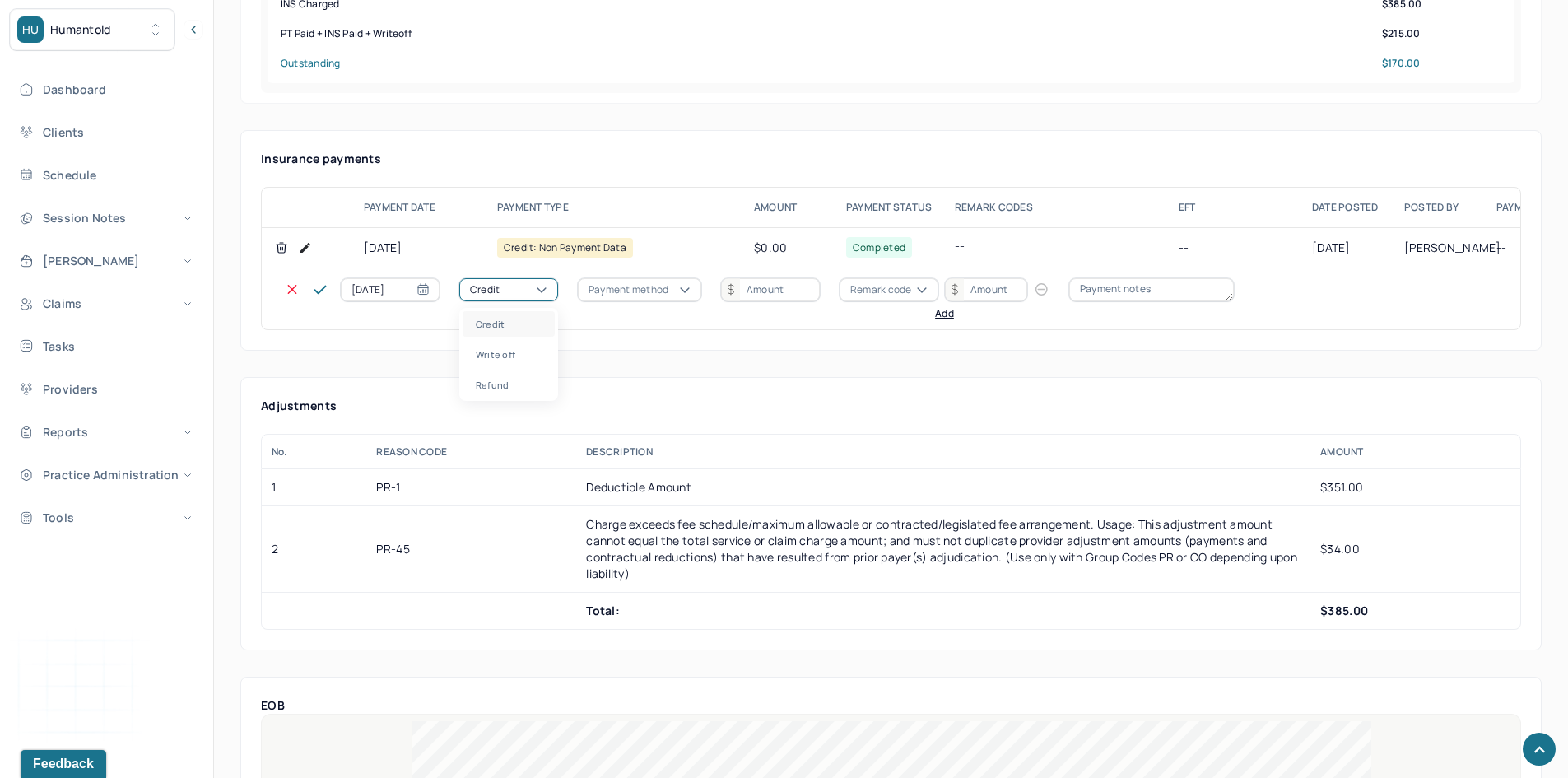 click on "Credit" at bounding box center [509, 290] 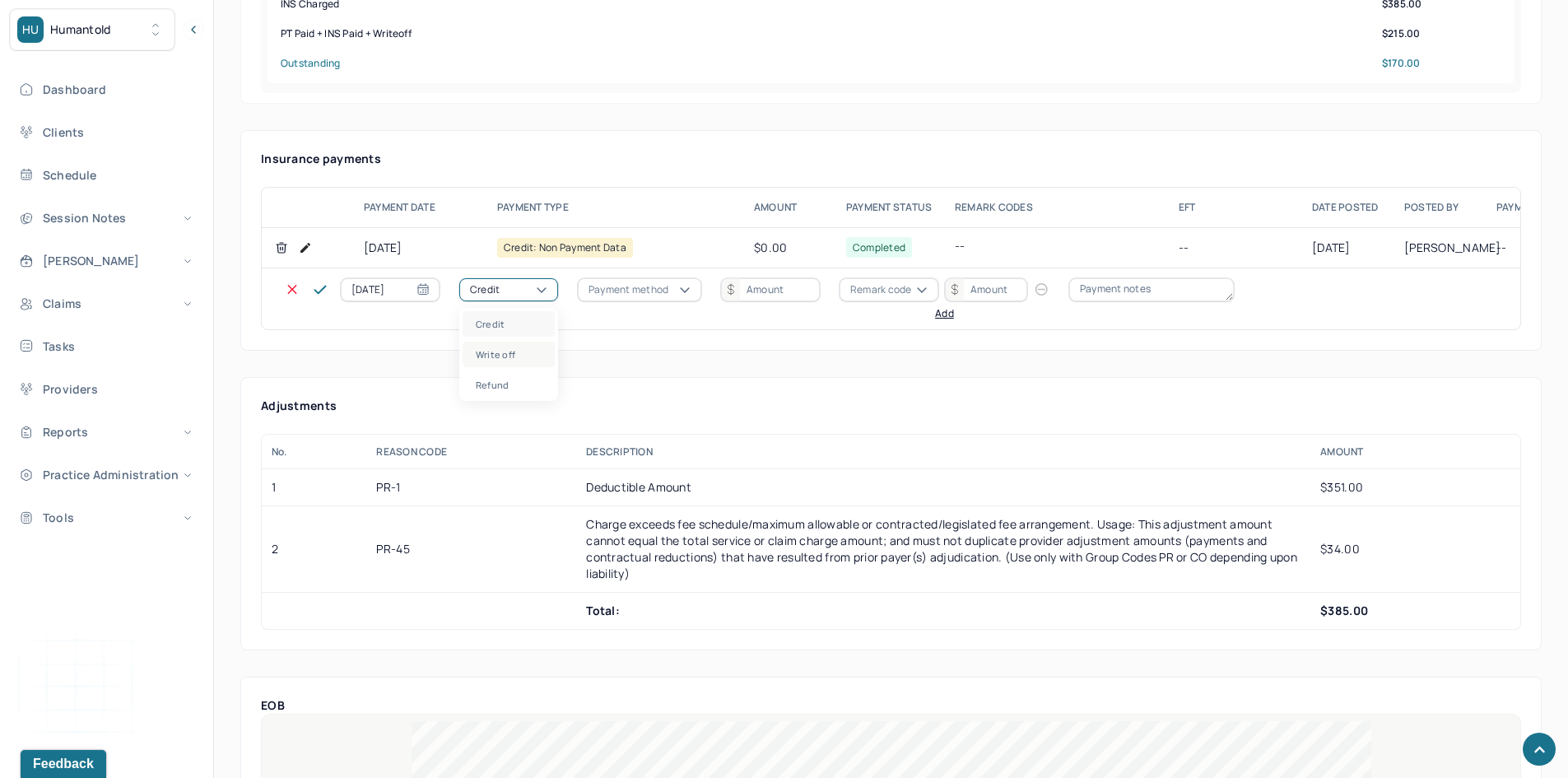 click on "Write off" at bounding box center (509, 354) 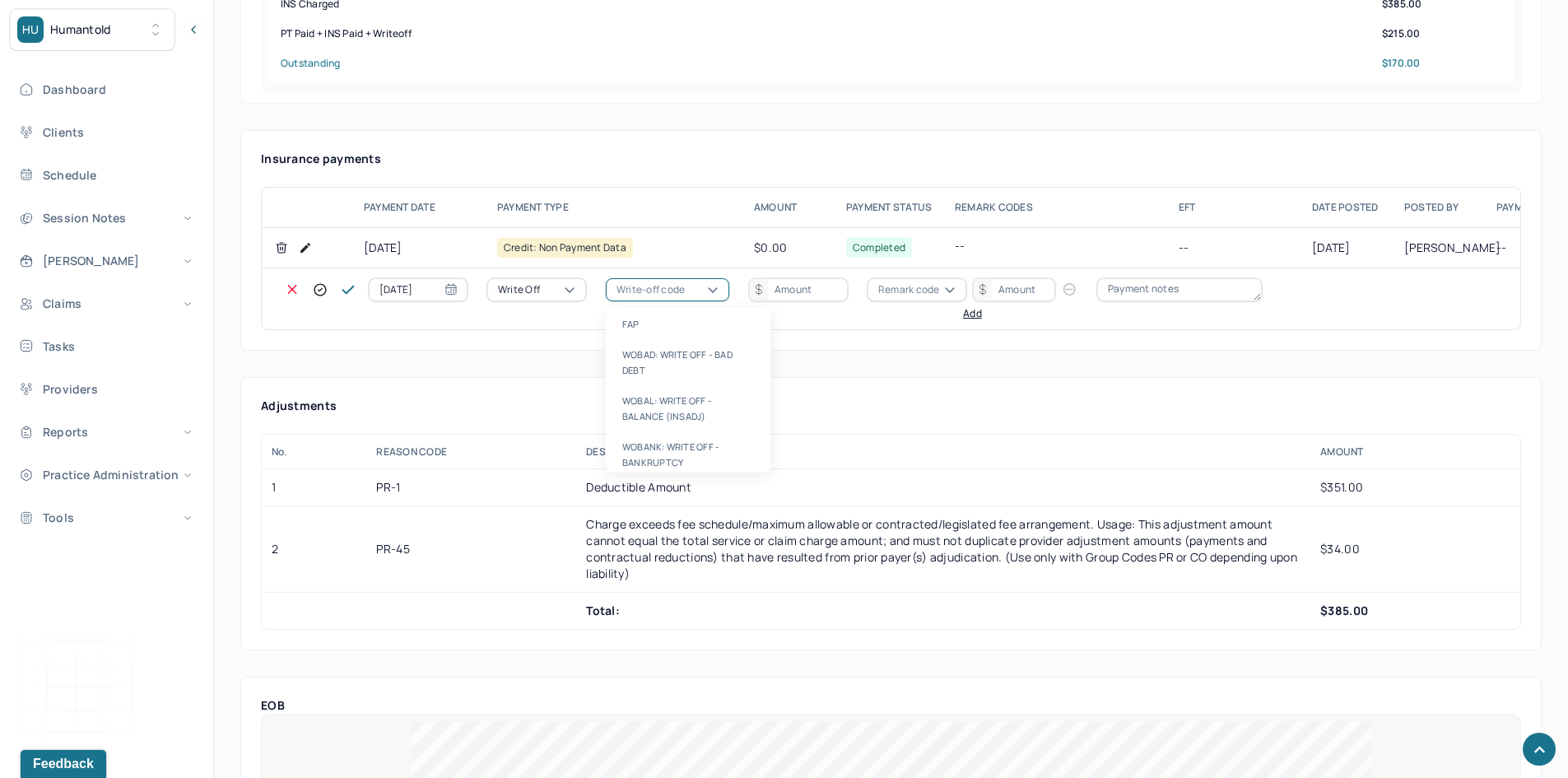 click on "Write-off code" at bounding box center [650, 290] 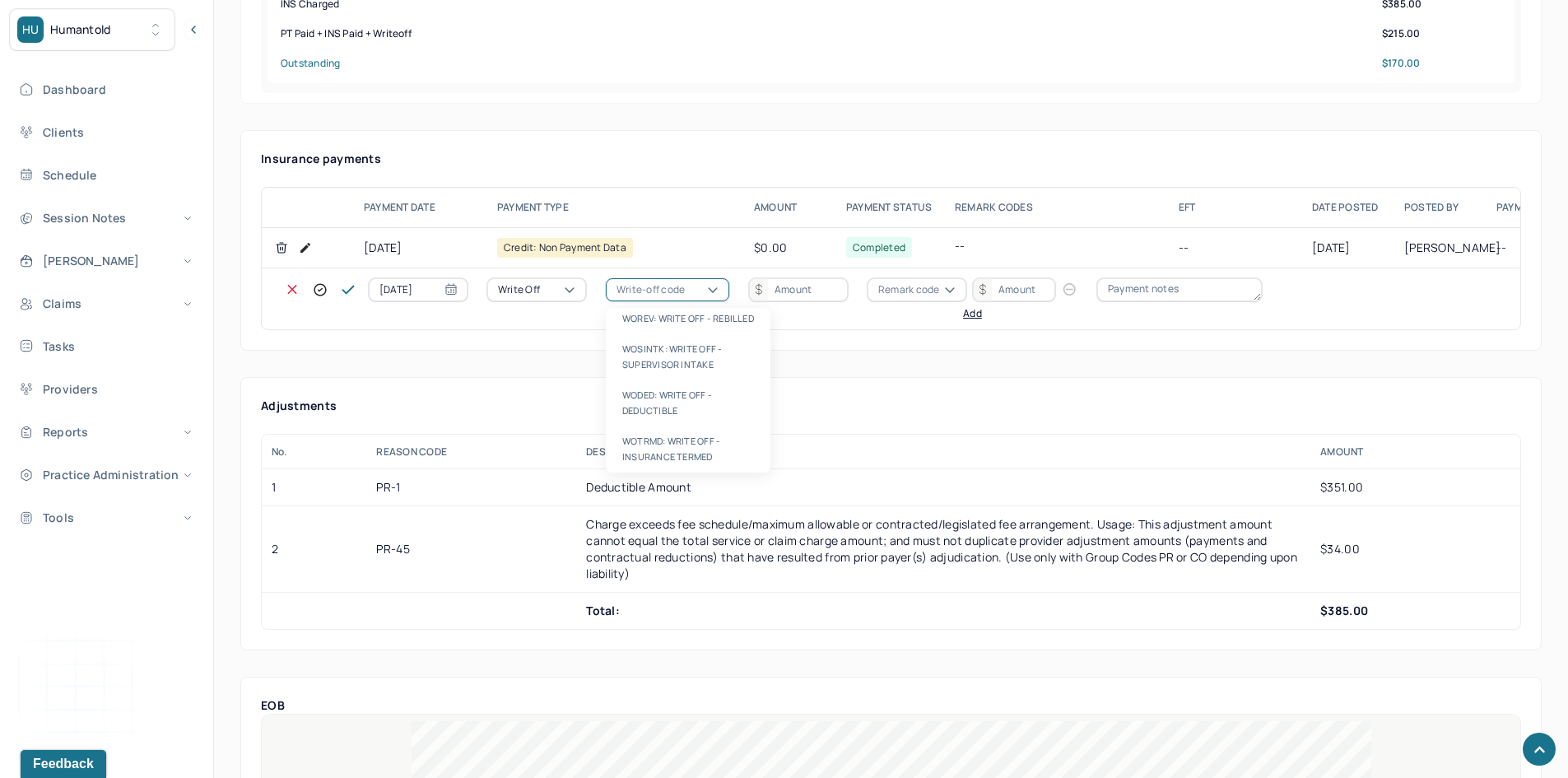 scroll, scrollTop: 467, scrollLeft: 0, axis: vertical 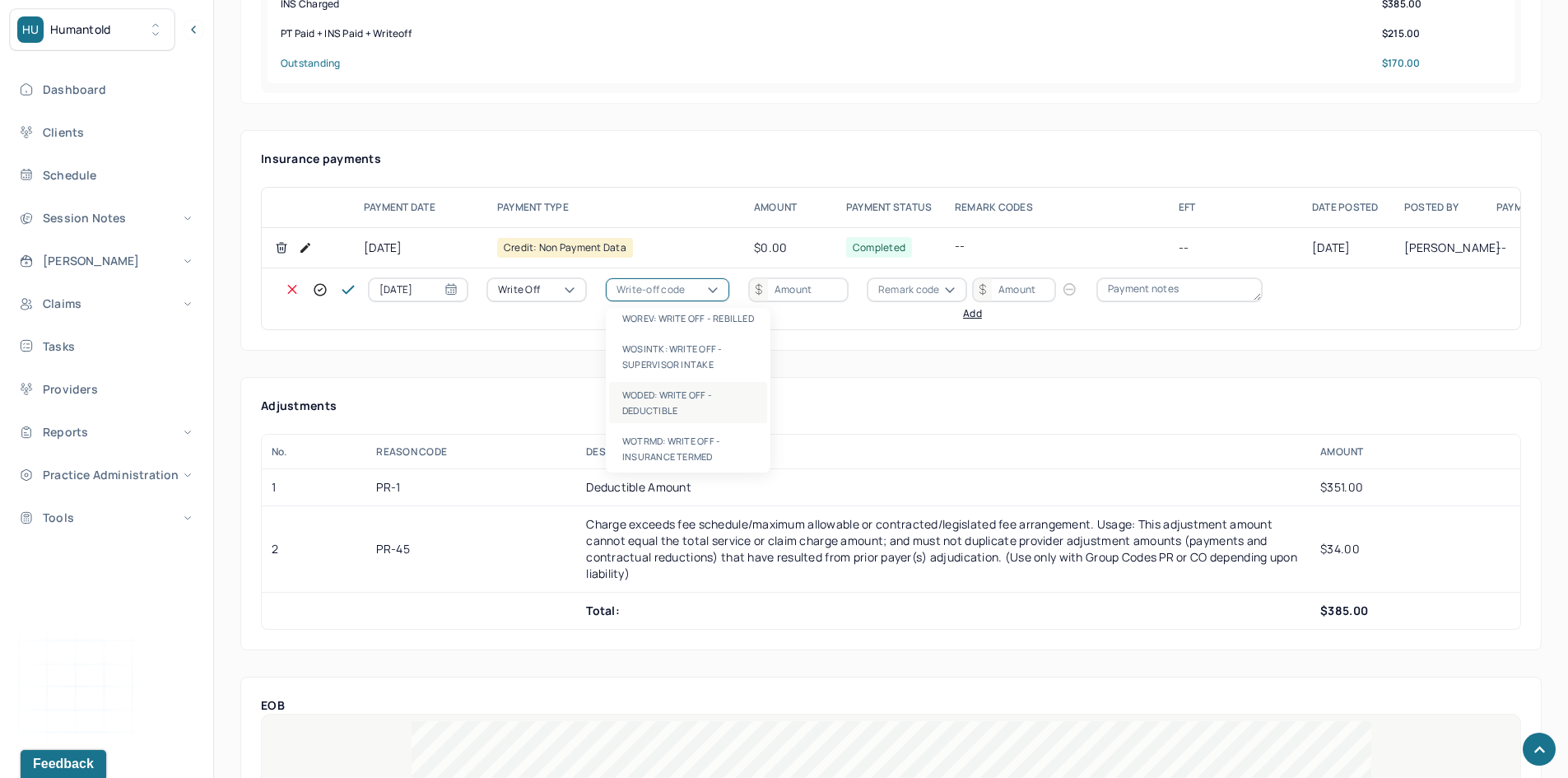 click on "WODED: WRITE OFF - DEDUCTIBLE" at bounding box center [688, 403] 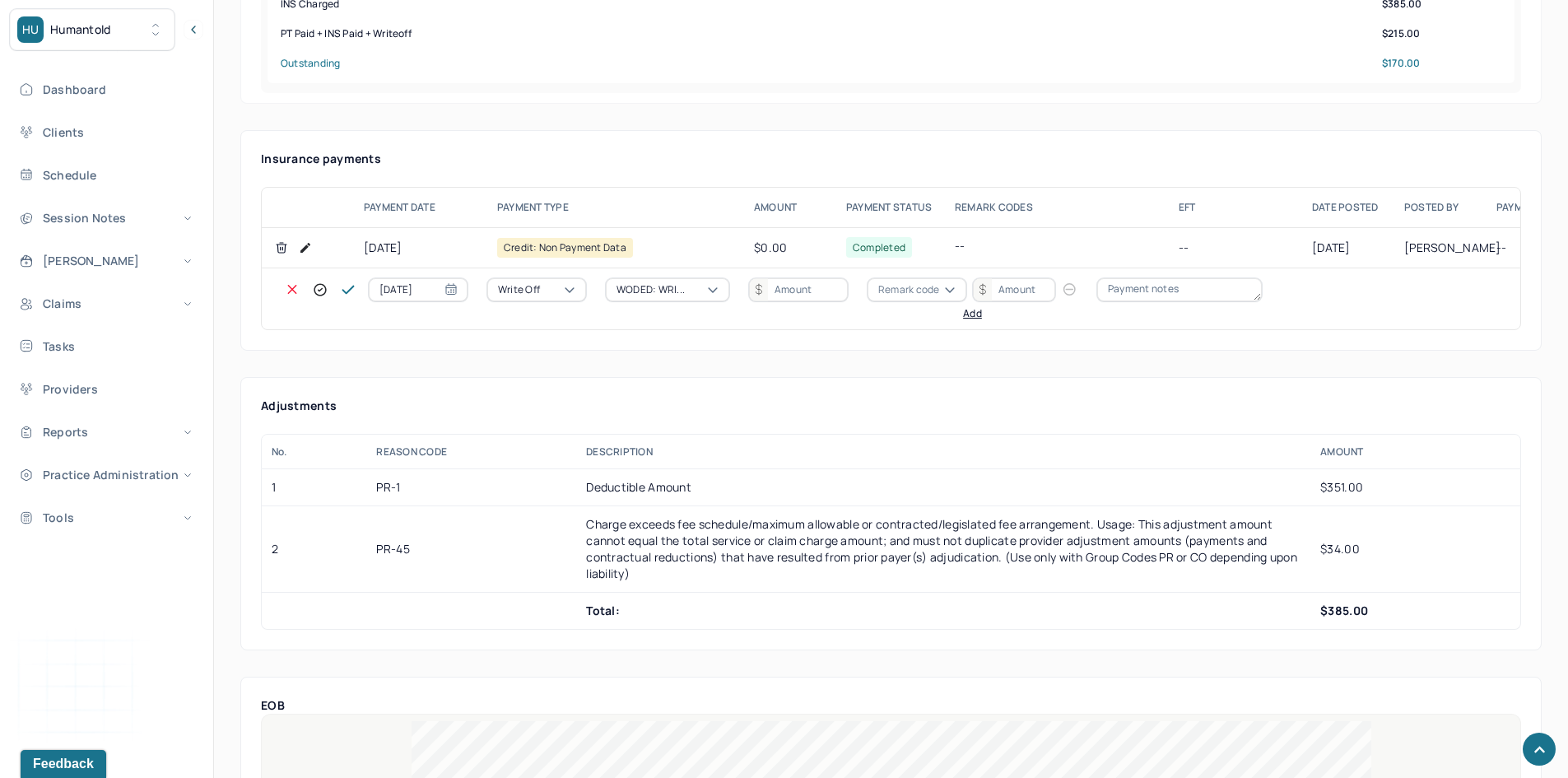 click at bounding box center [798, 290] 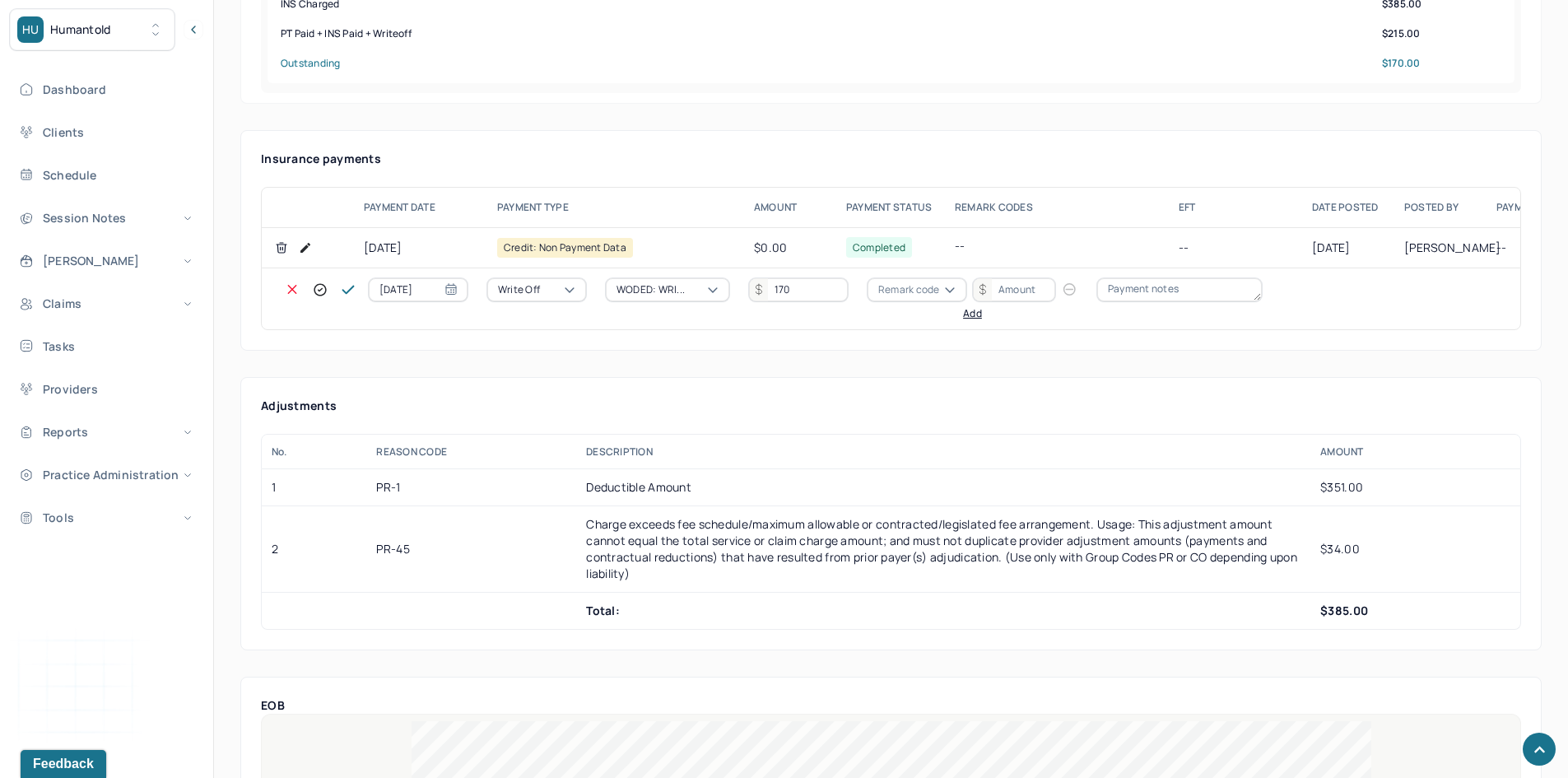 type on "170" 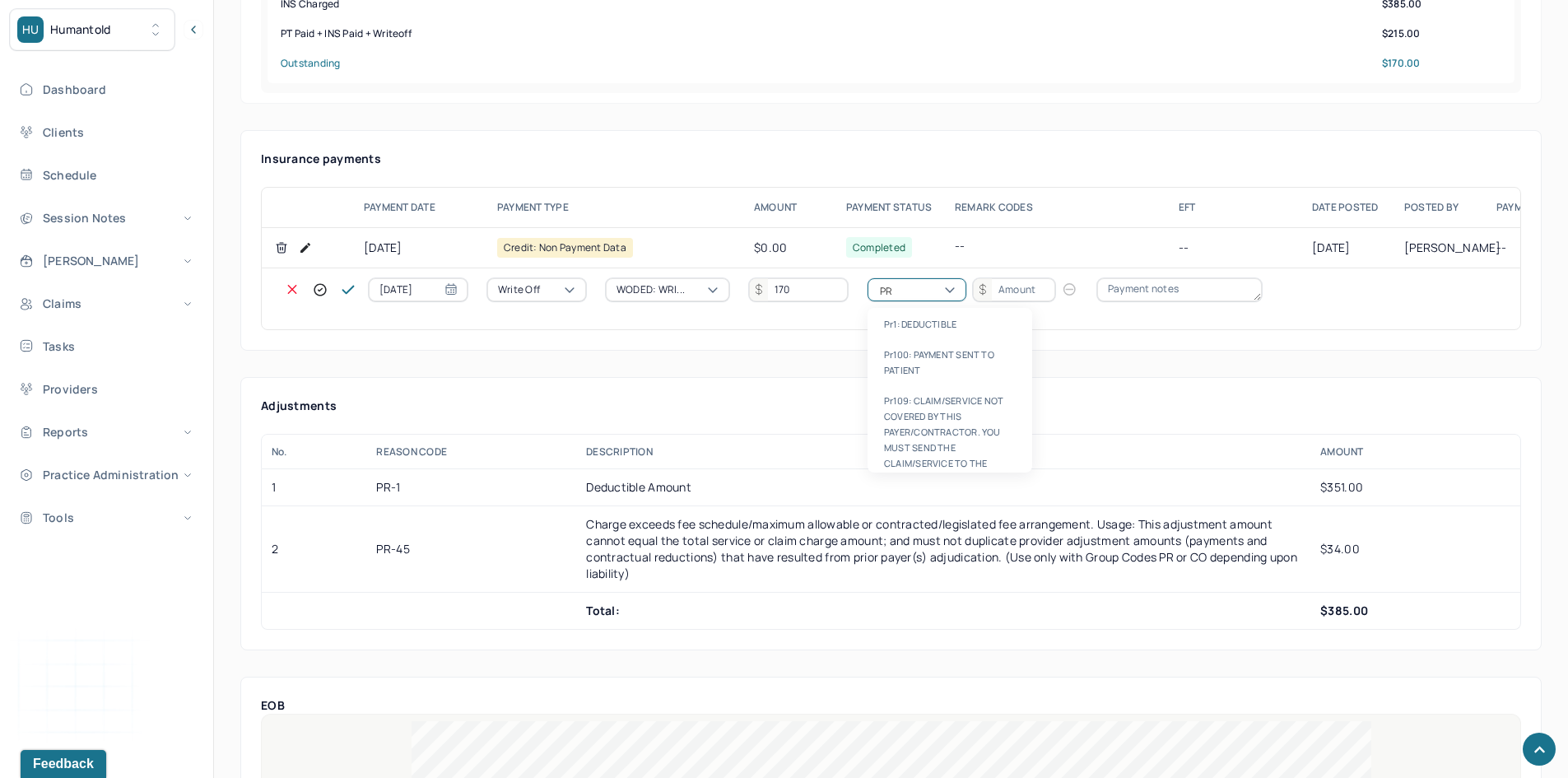 type on "PR1" 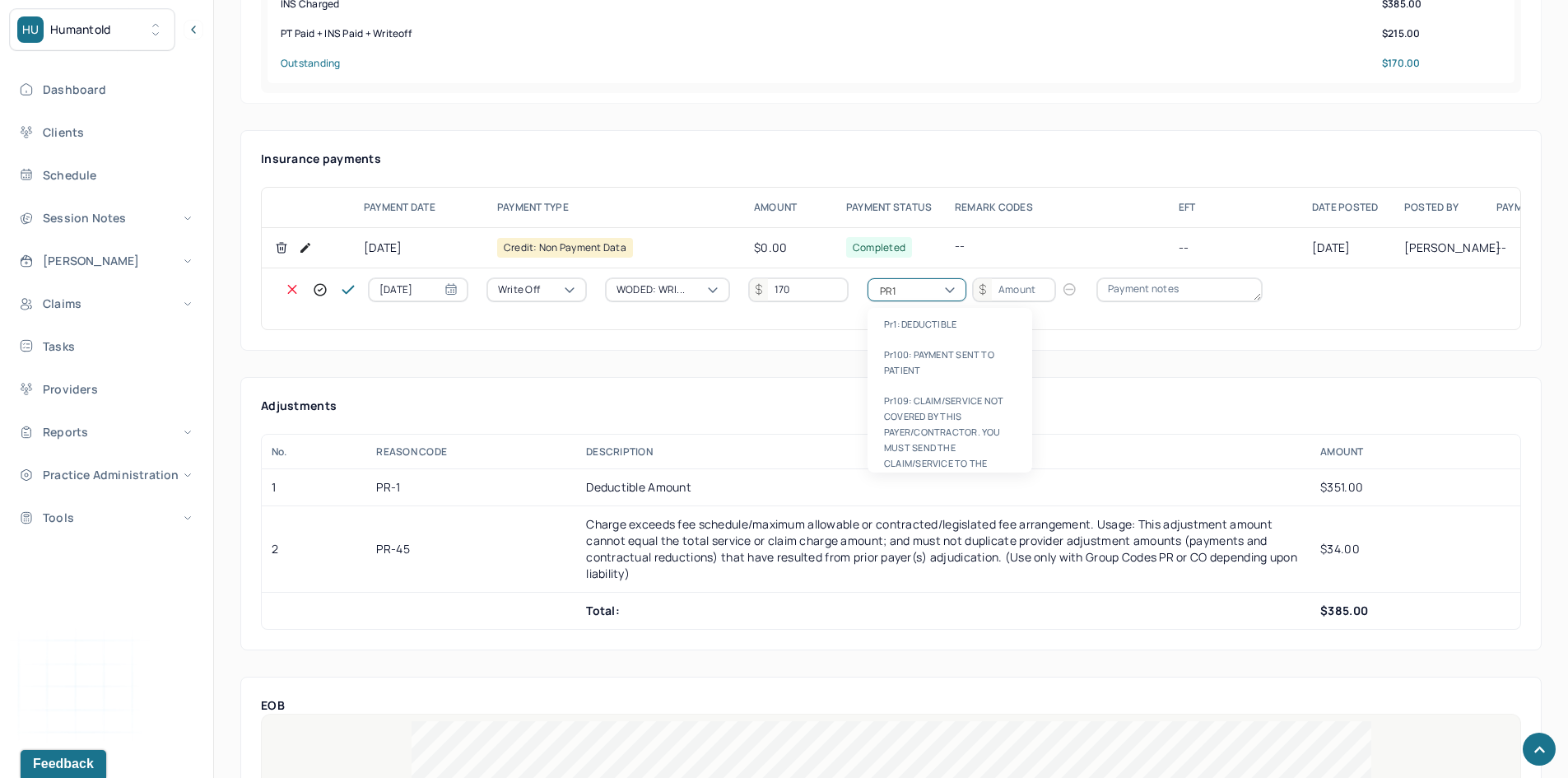 type 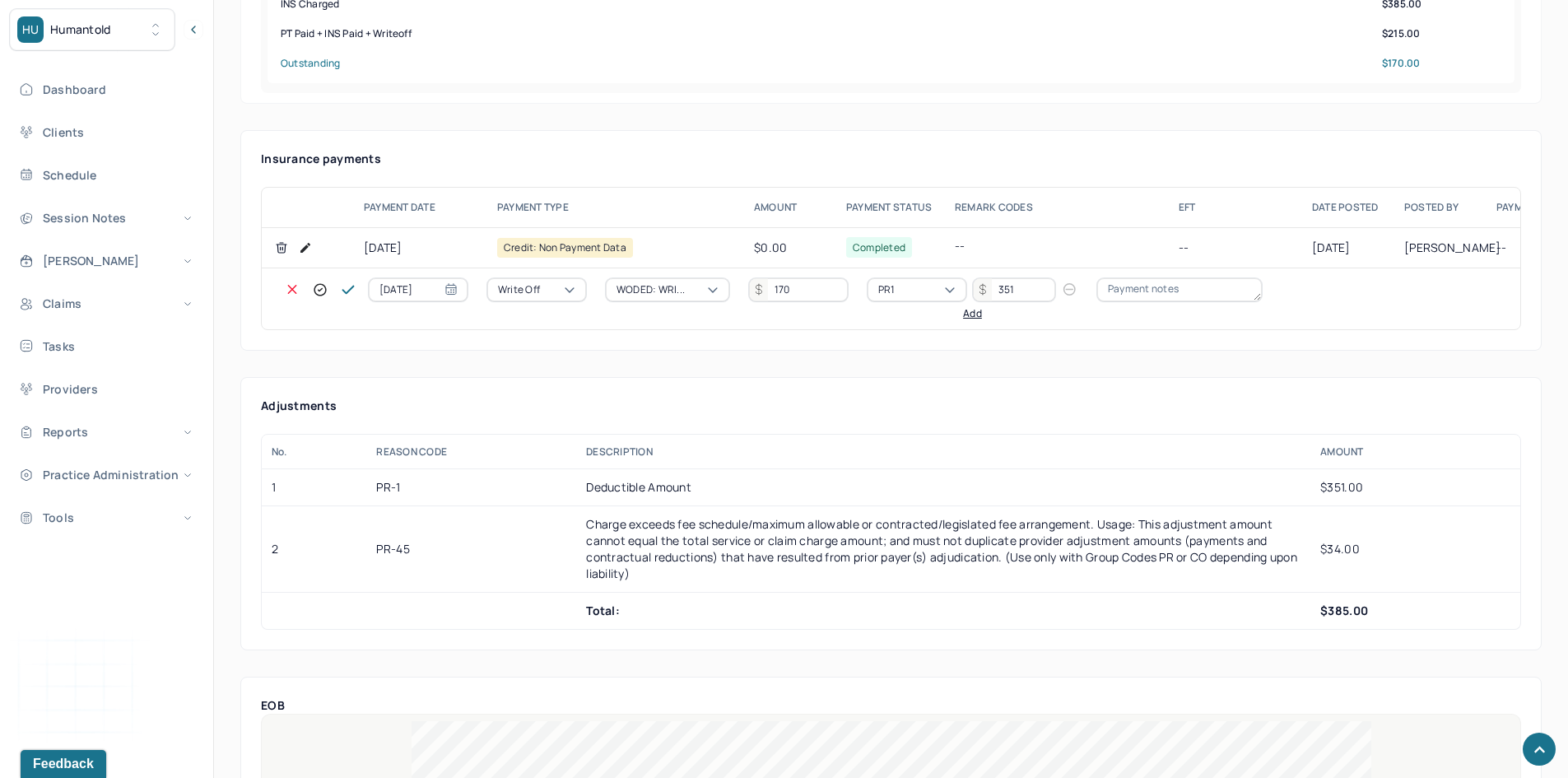 type on "351" 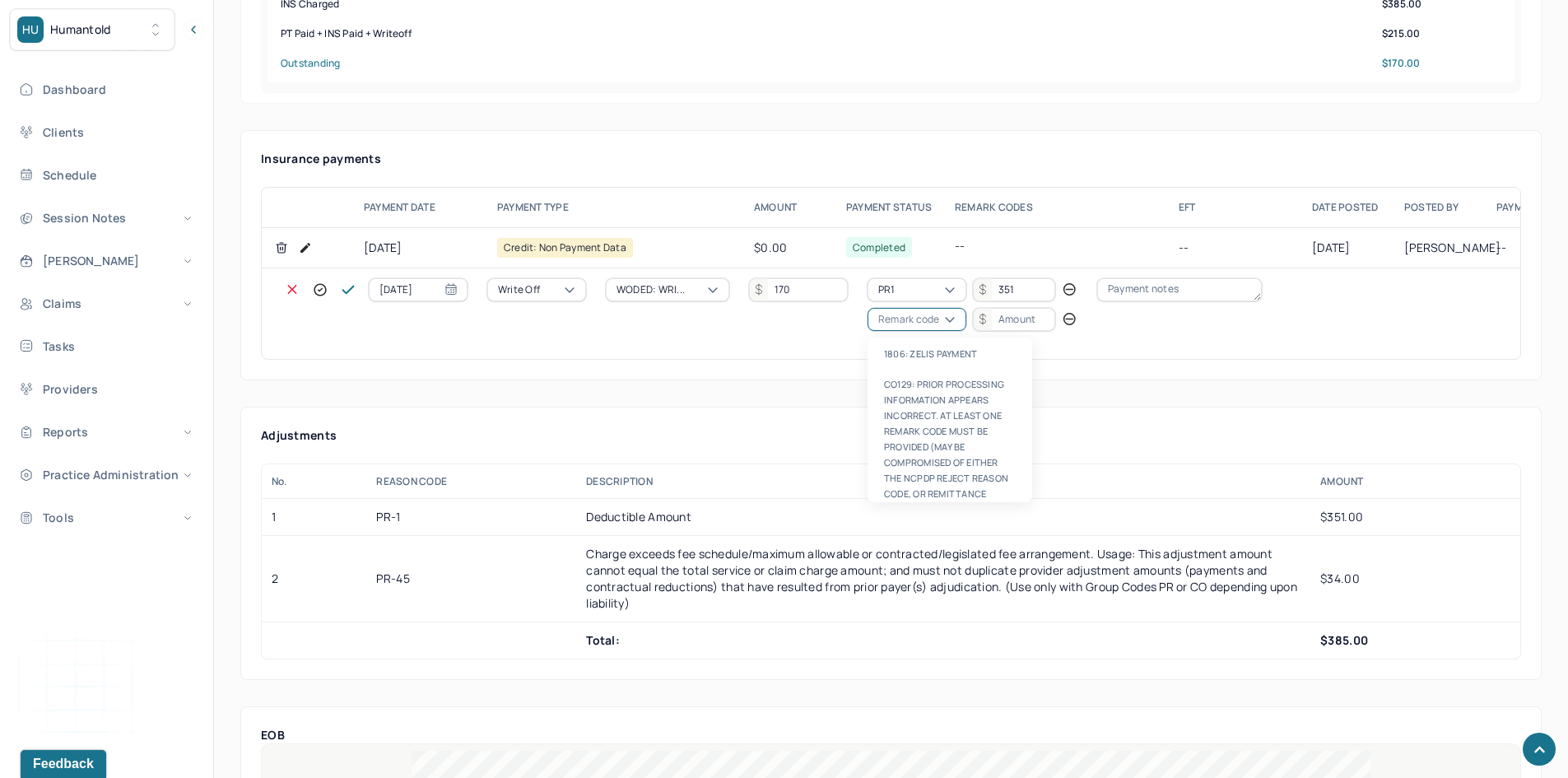 click on "Remark code" at bounding box center (909, 319) 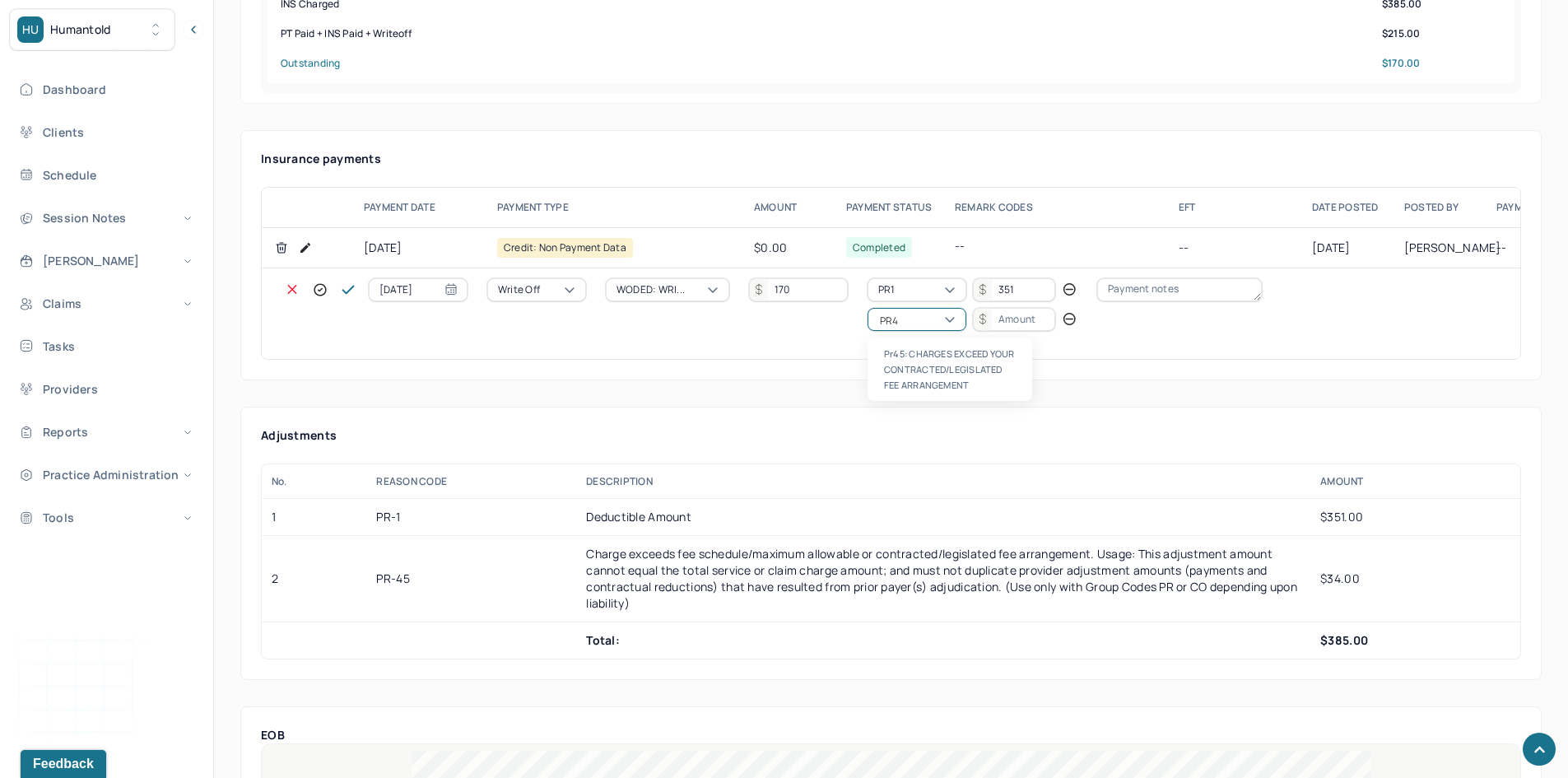 scroll, scrollTop: 0, scrollLeft: 0, axis: both 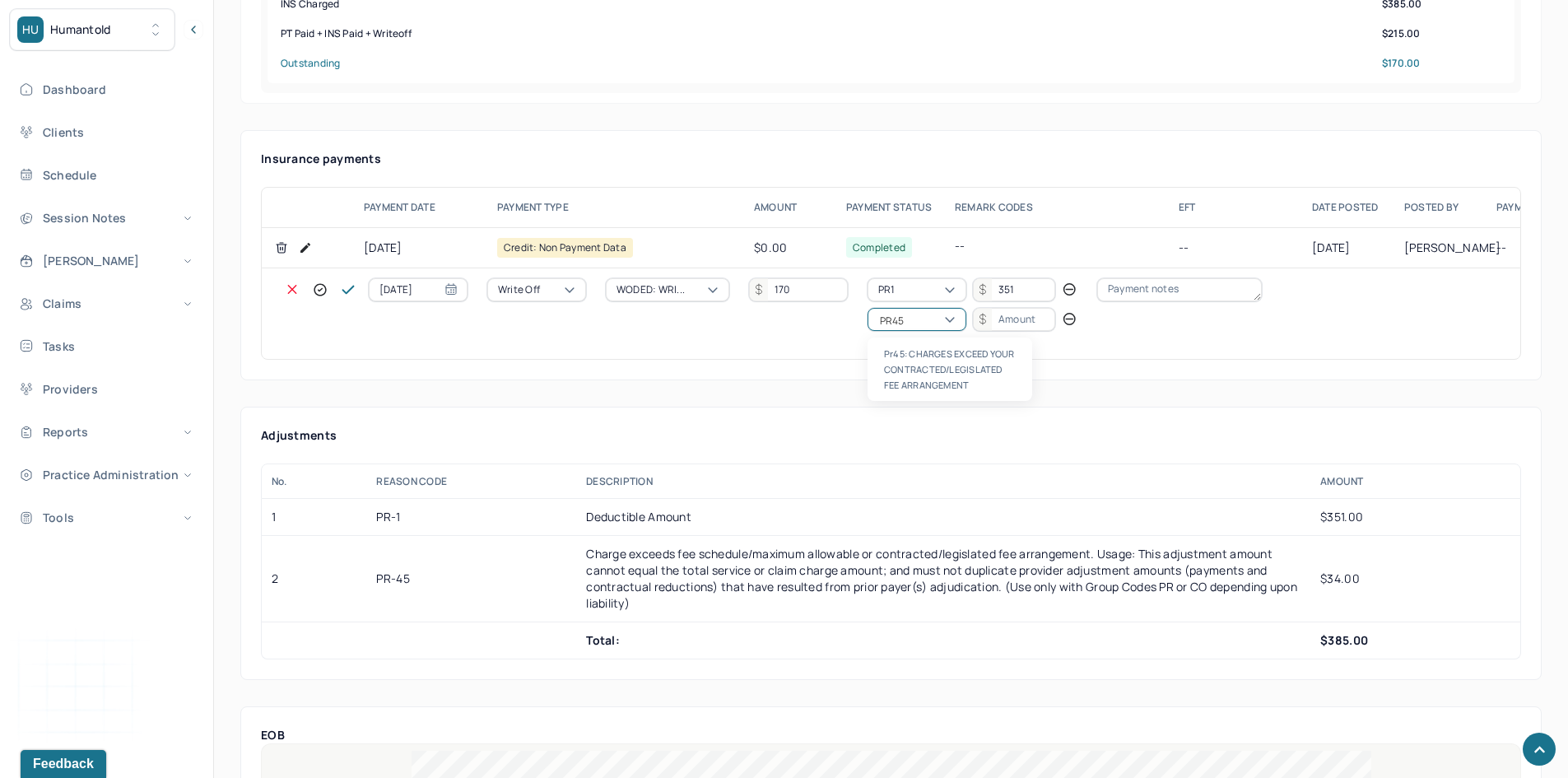 type 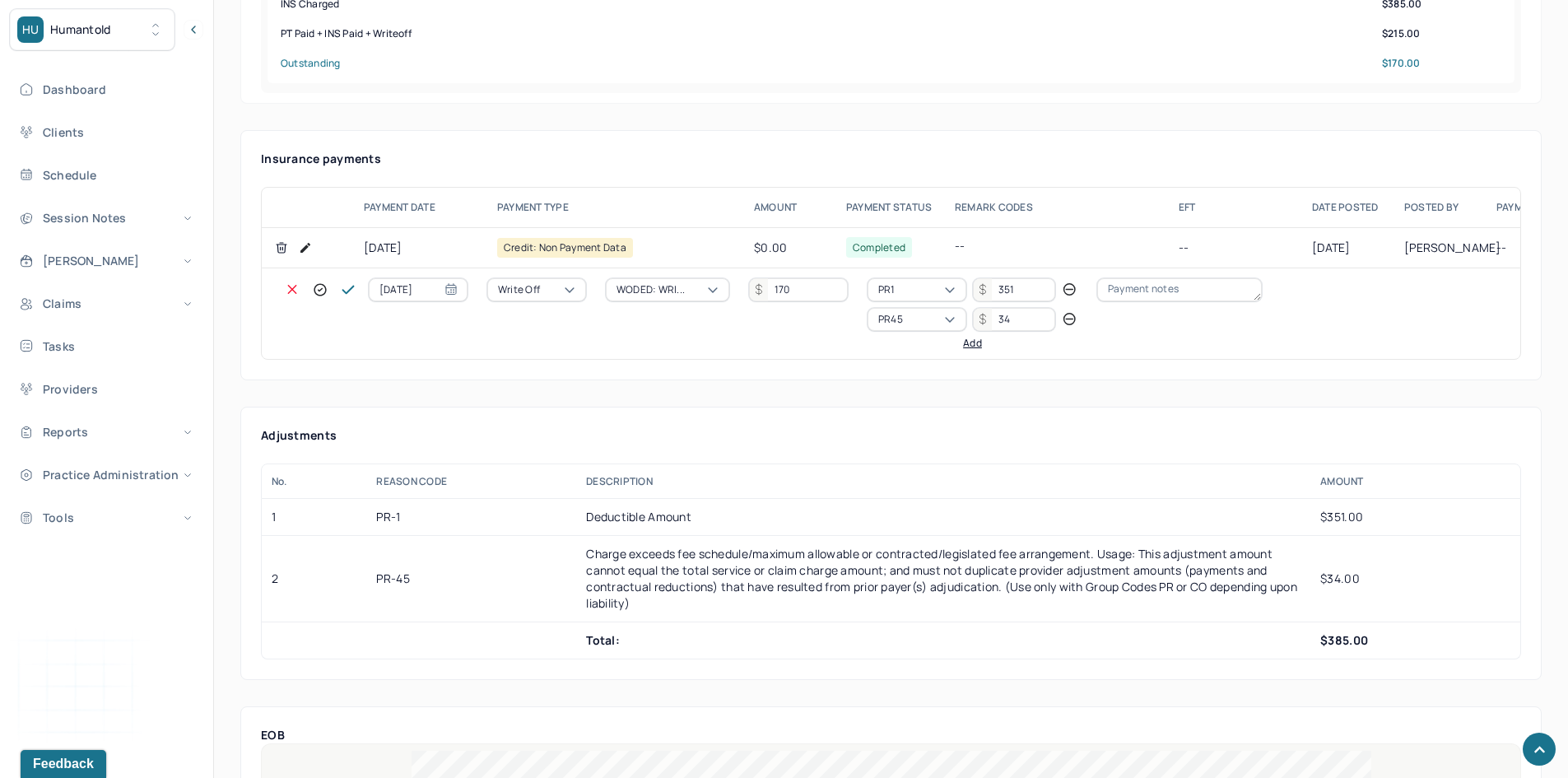 type on "34" 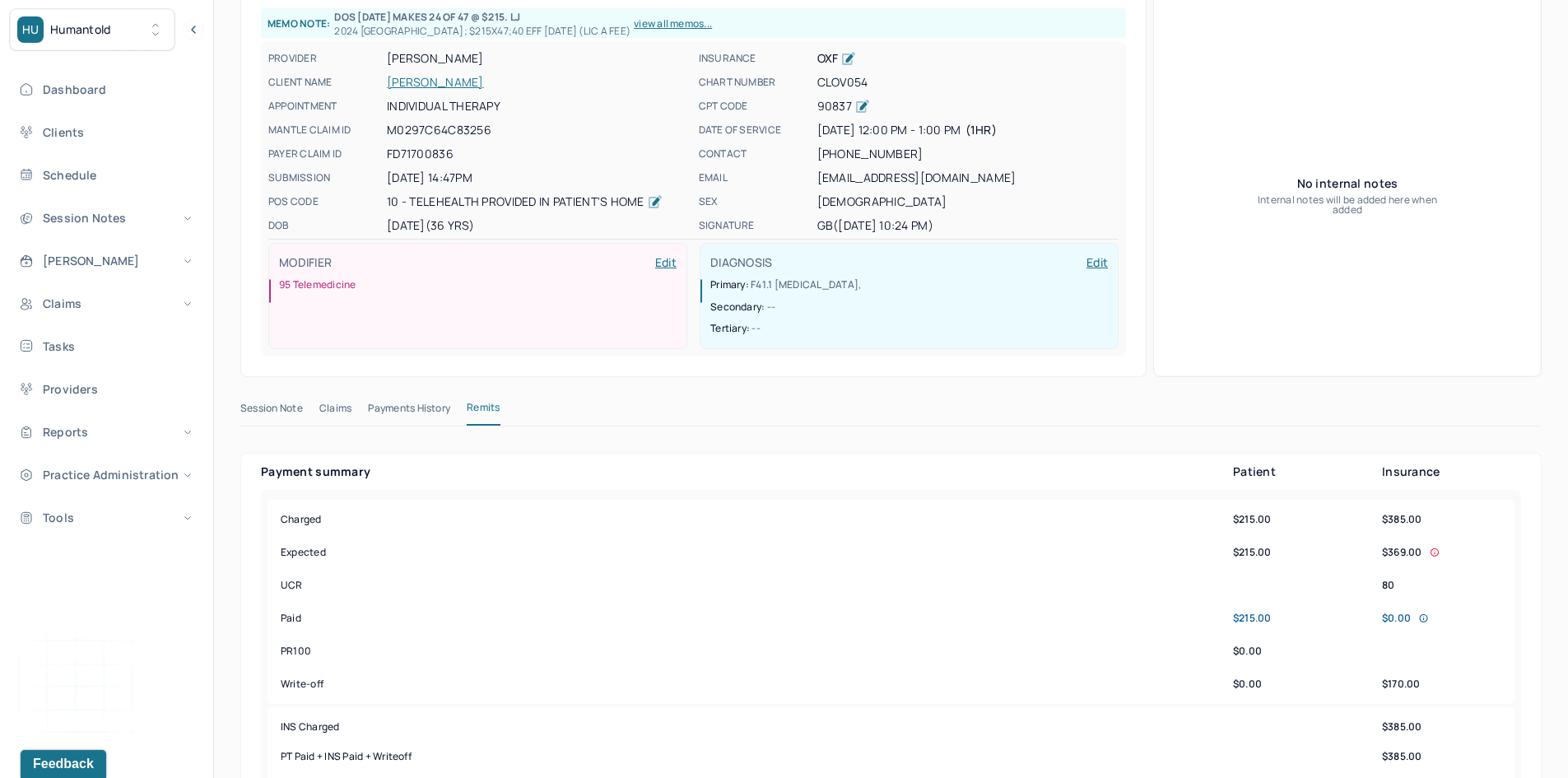 scroll, scrollTop: 0, scrollLeft: 0, axis: both 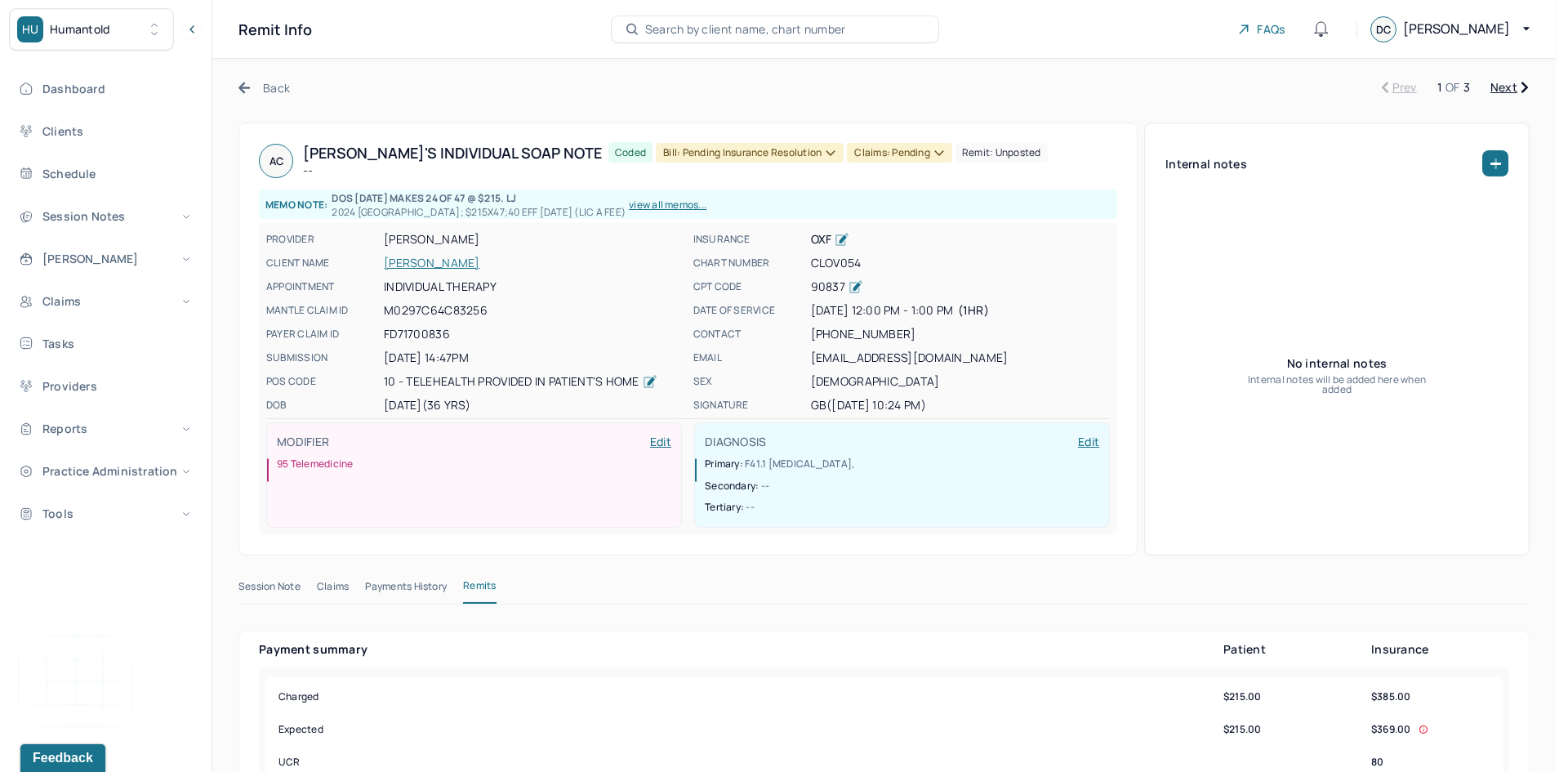 click on "Bill: Pending Insurance Resolution" at bounding box center (750, 153) 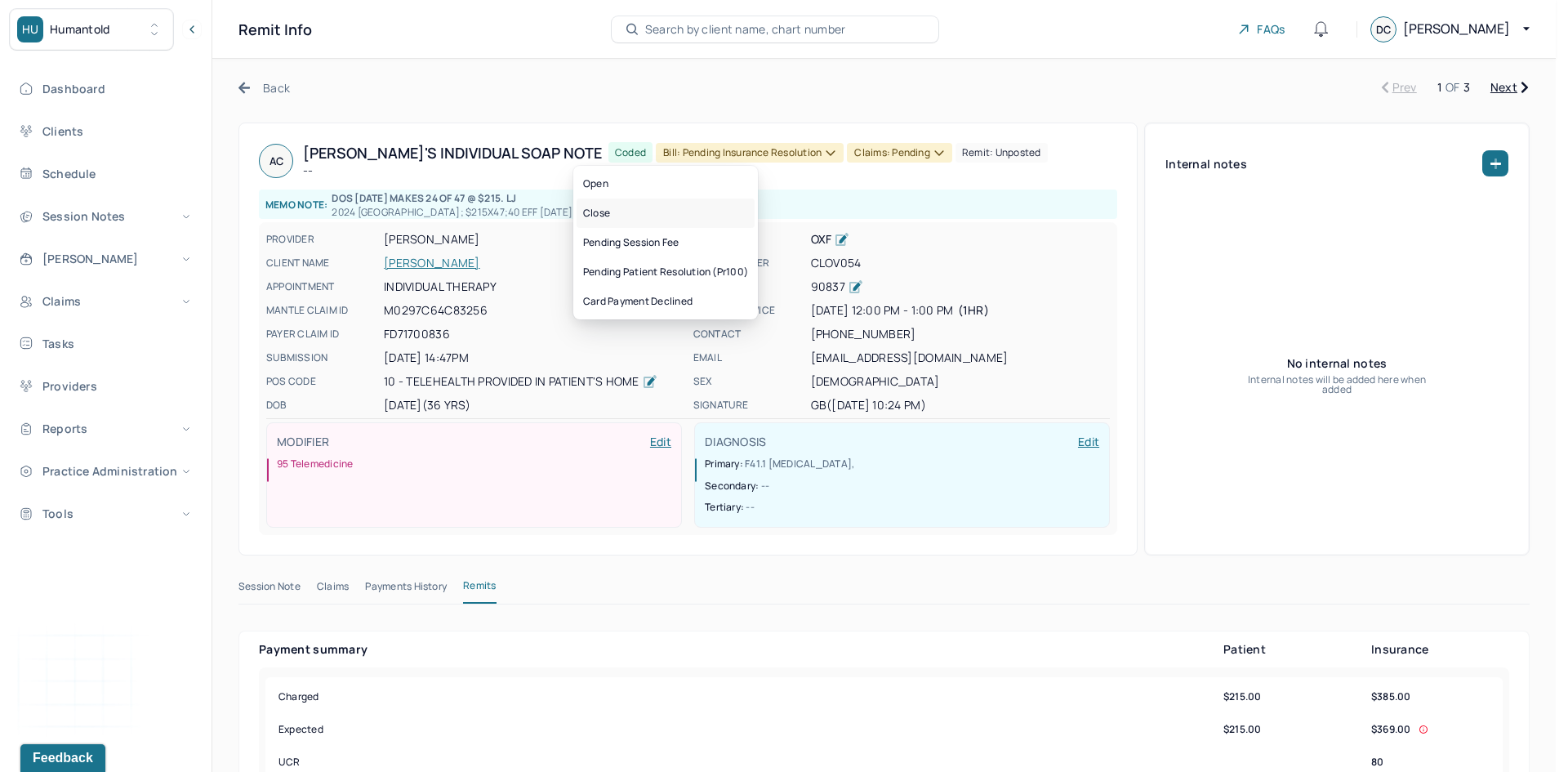 click on "Close" at bounding box center (666, 213) 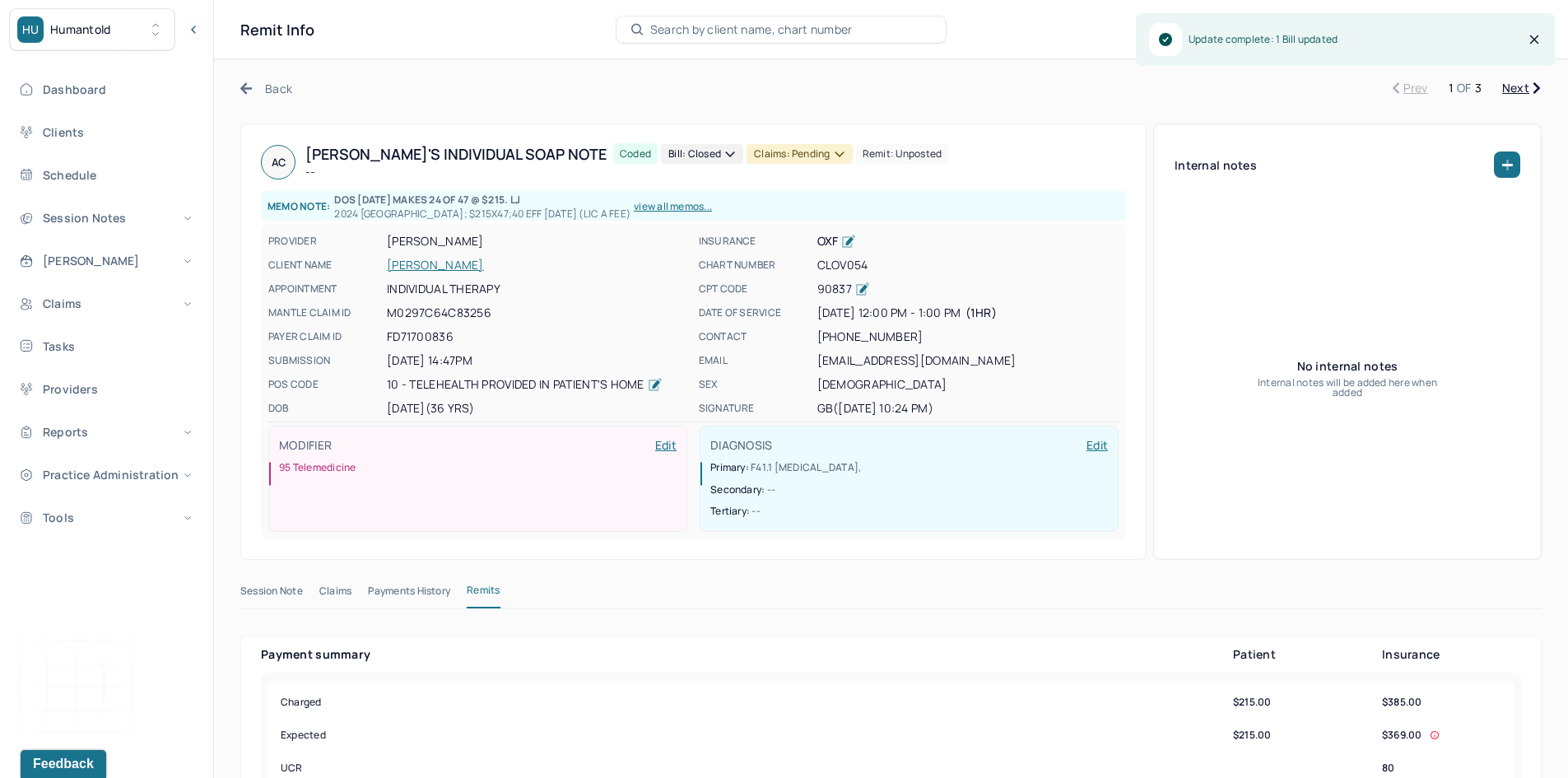 click on "Claims: pending" at bounding box center (799, 154) 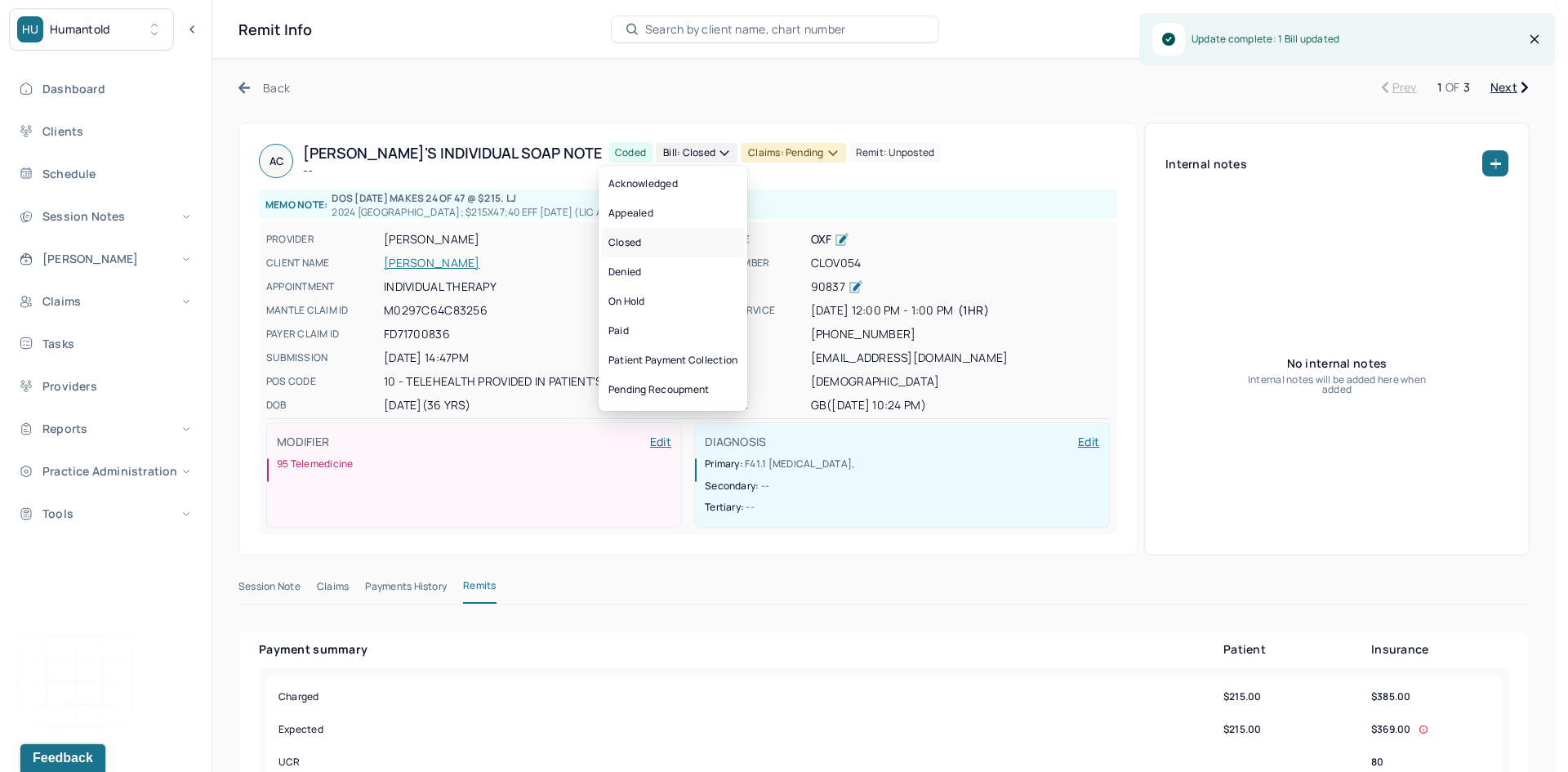 click on "Closed" at bounding box center (673, 243) 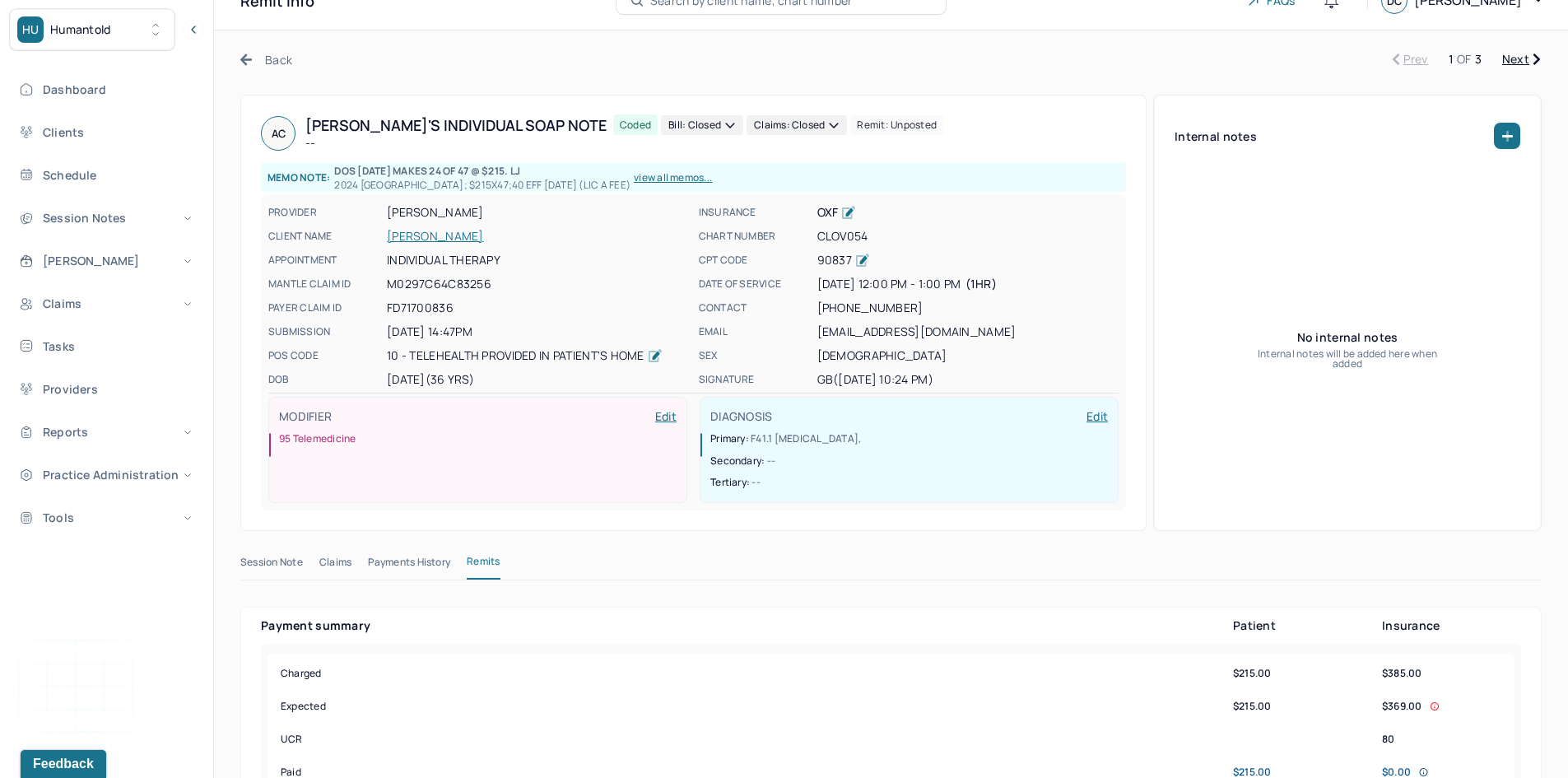 scroll, scrollTop: 0, scrollLeft: 0, axis: both 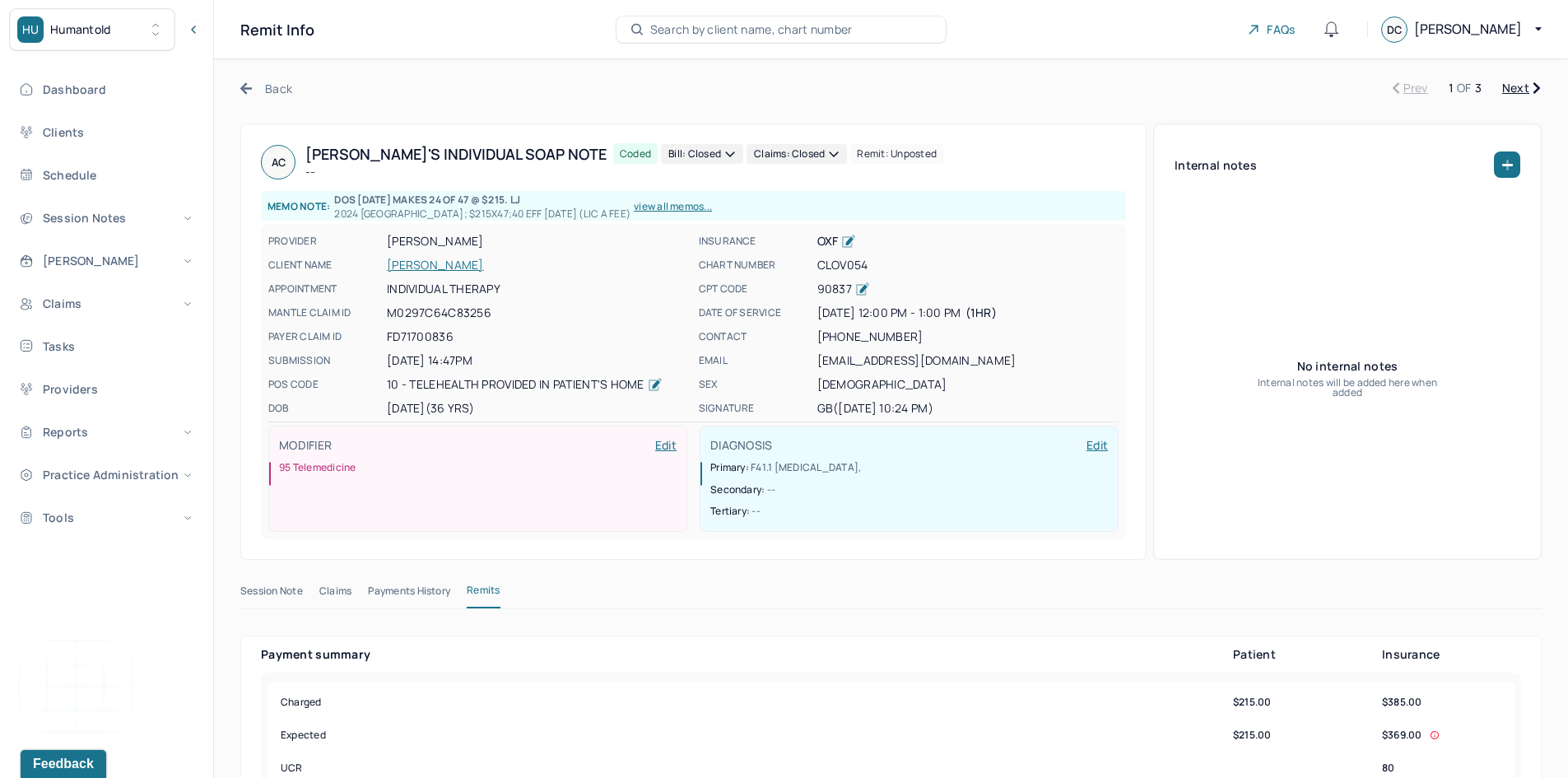 click on "Next" at bounding box center (1521, 88) 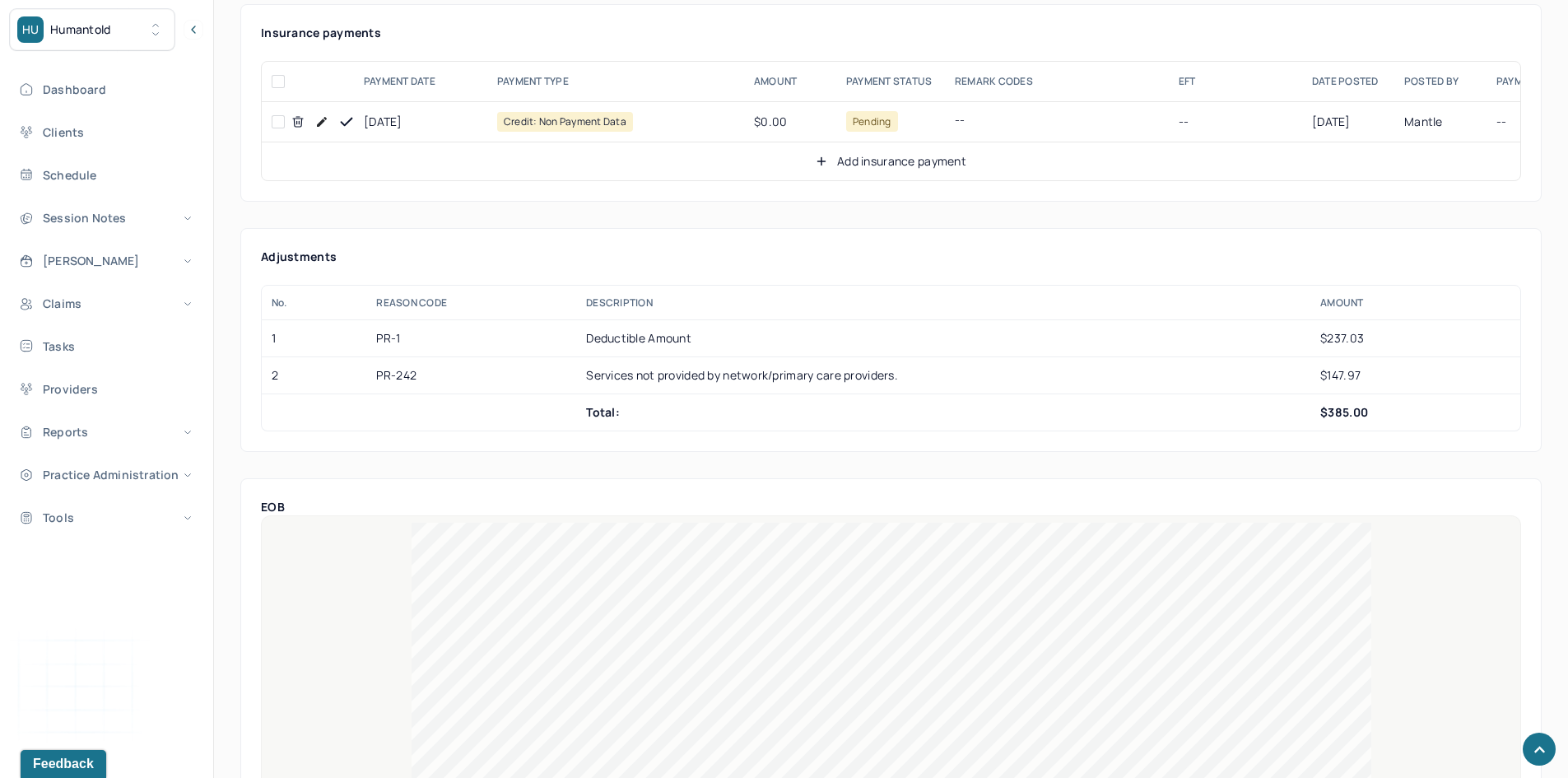 scroll, scrollTop: 906, scrollLeft: 0, axis: vertical 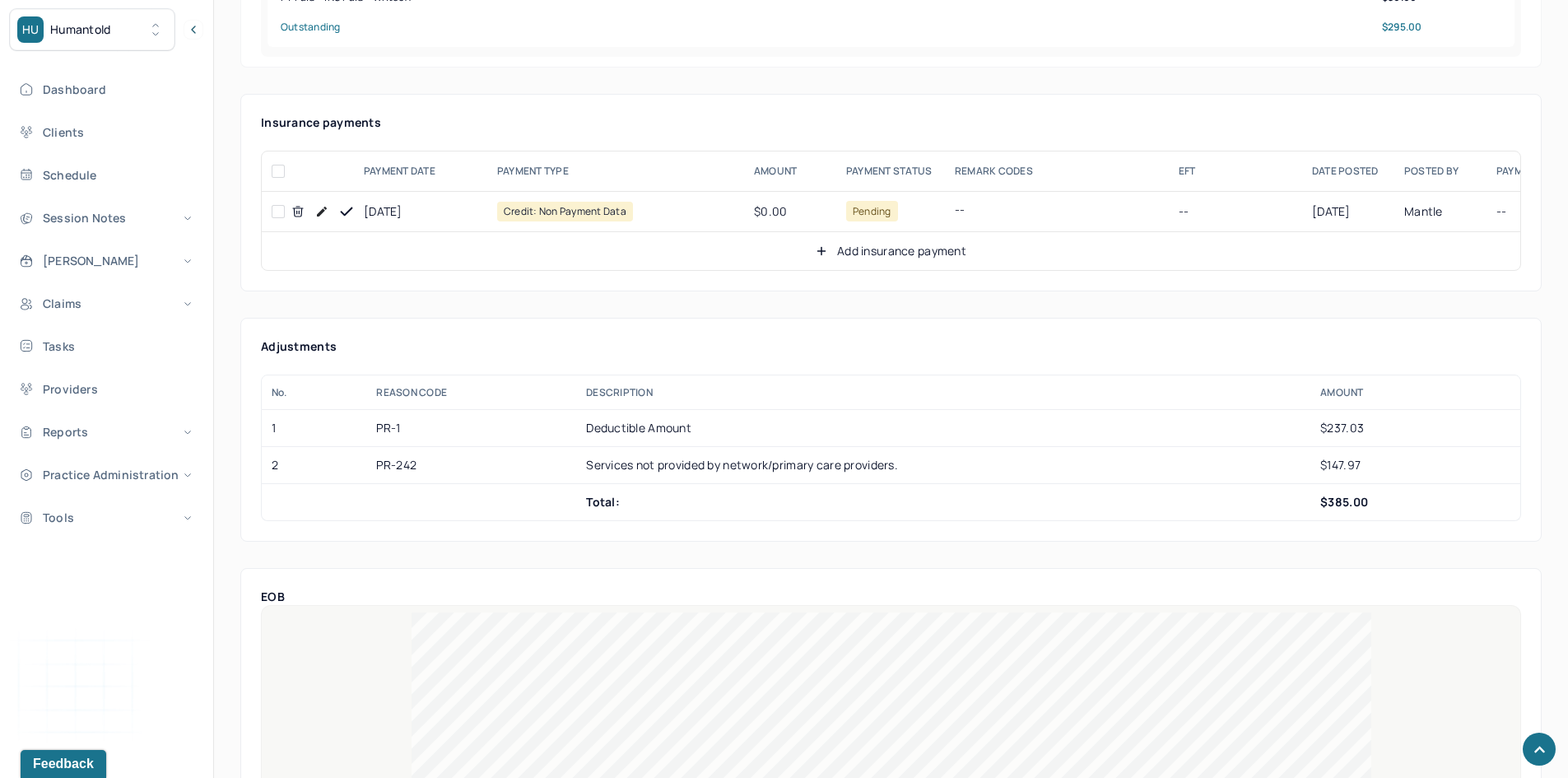click at bounding box center (278, 212) 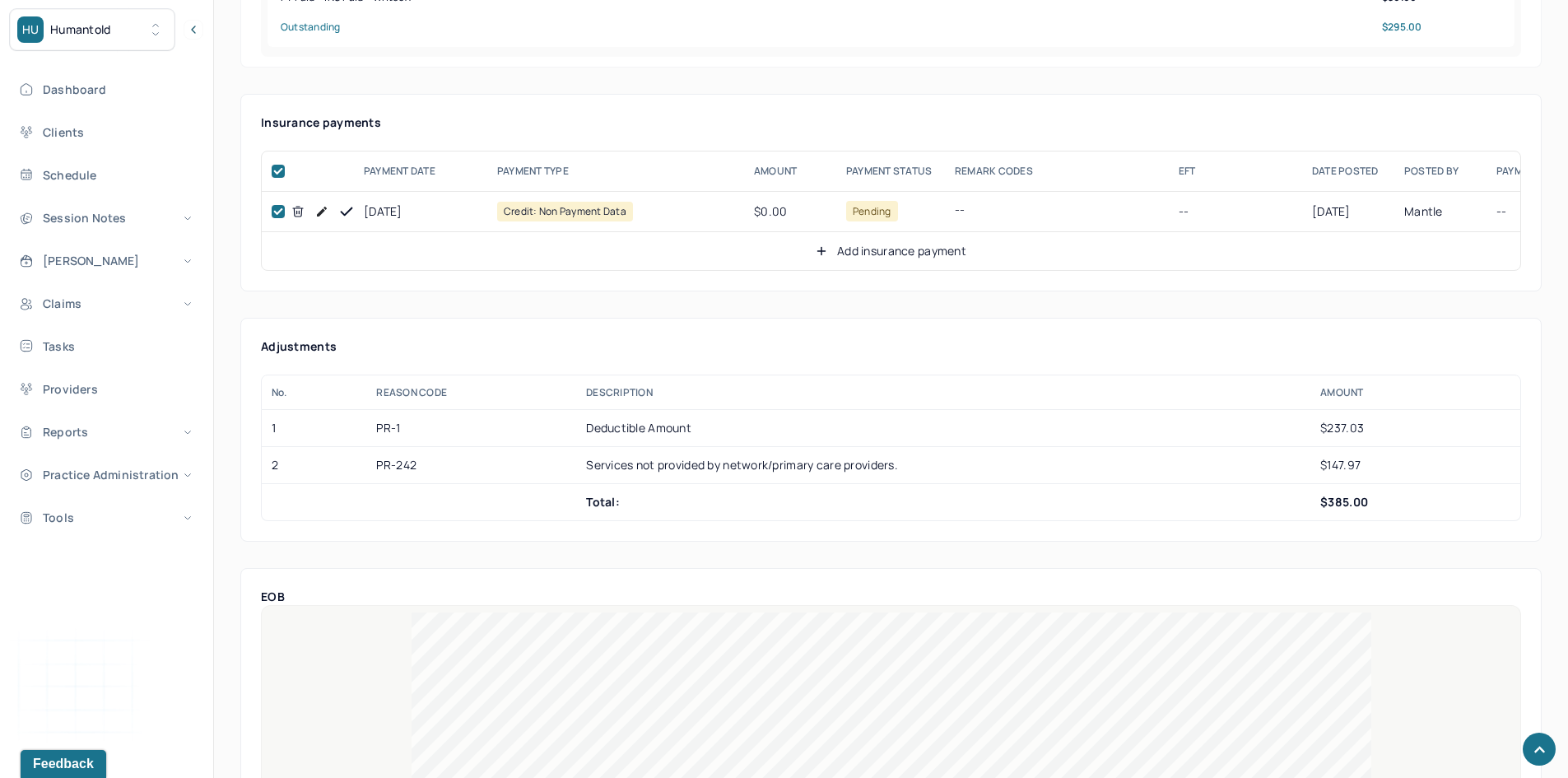 checkbox on "true" 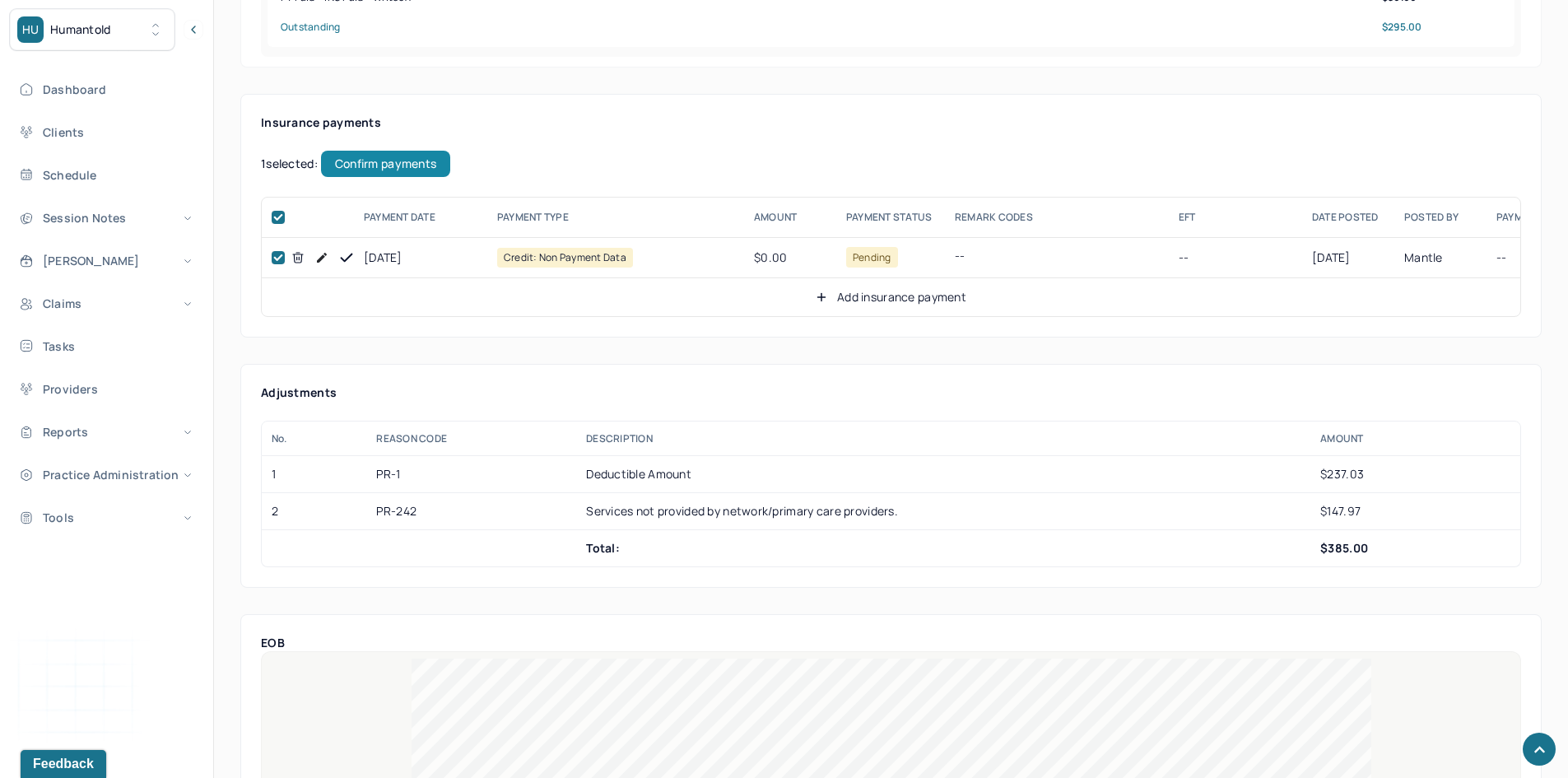 click on "Confirm payments" at bounding box center [385, 164] 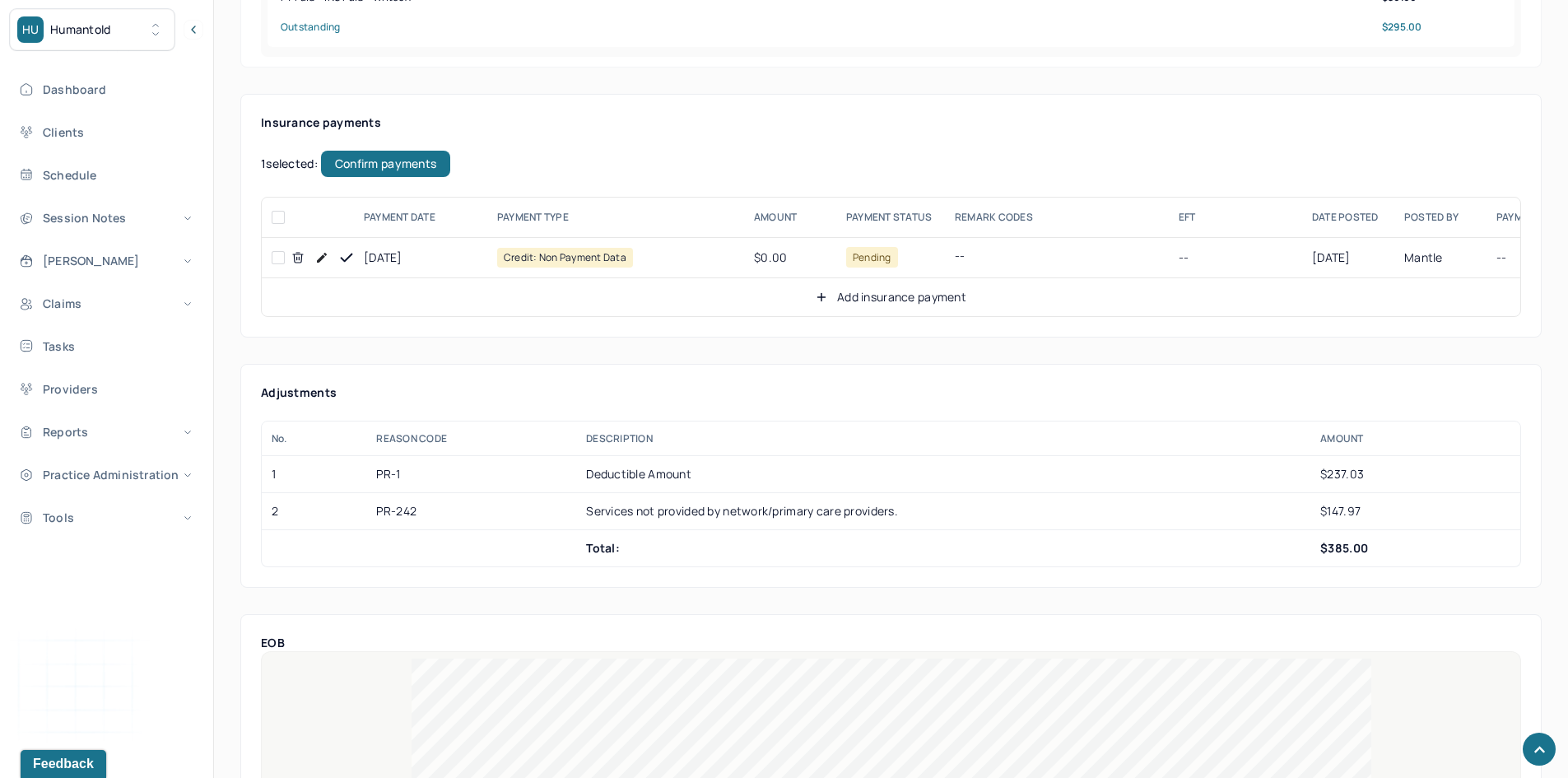 checkbox on "false" 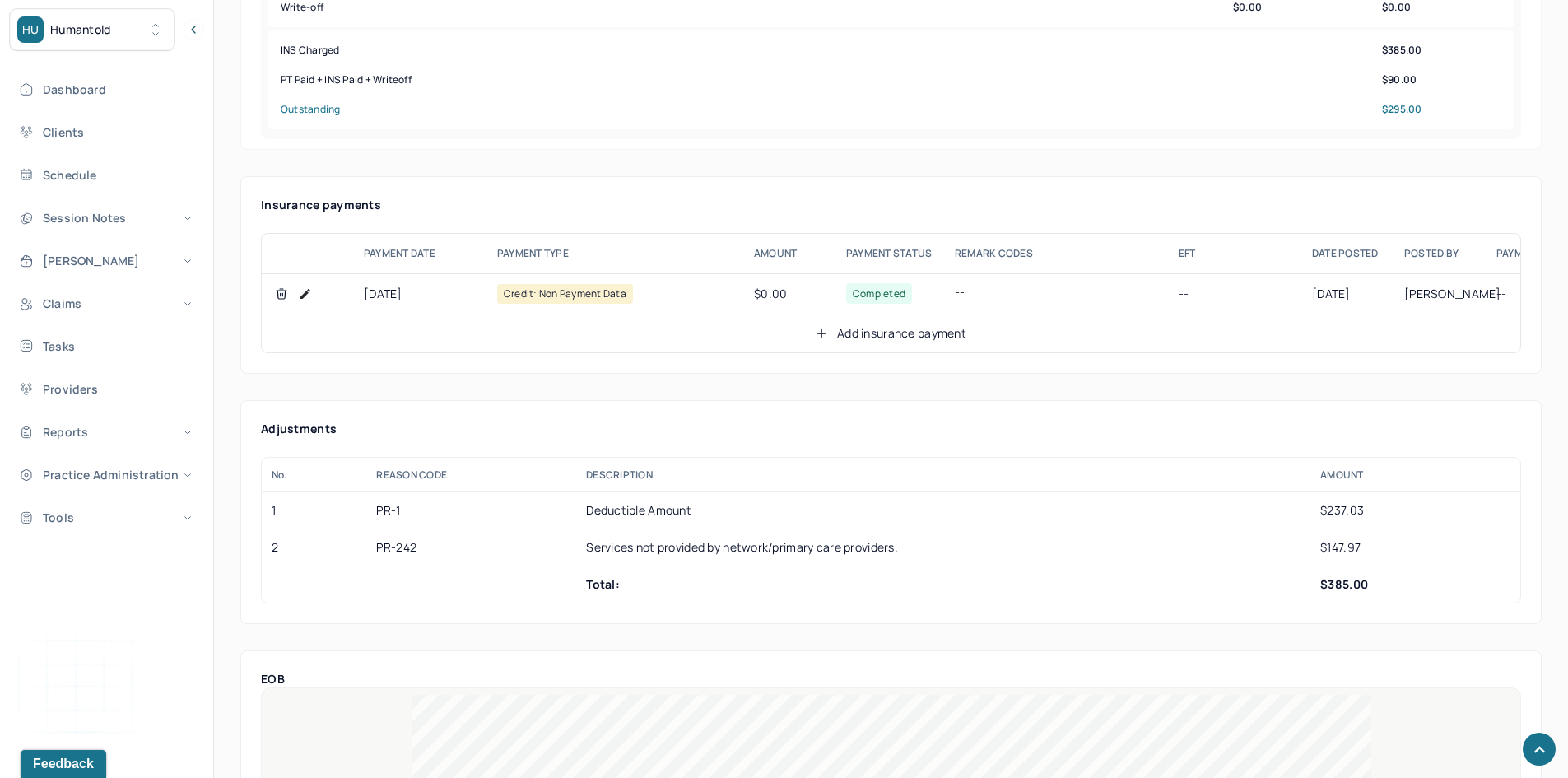 scroll, scrollTop: 906, scrollLeft: 0, axis: vertical 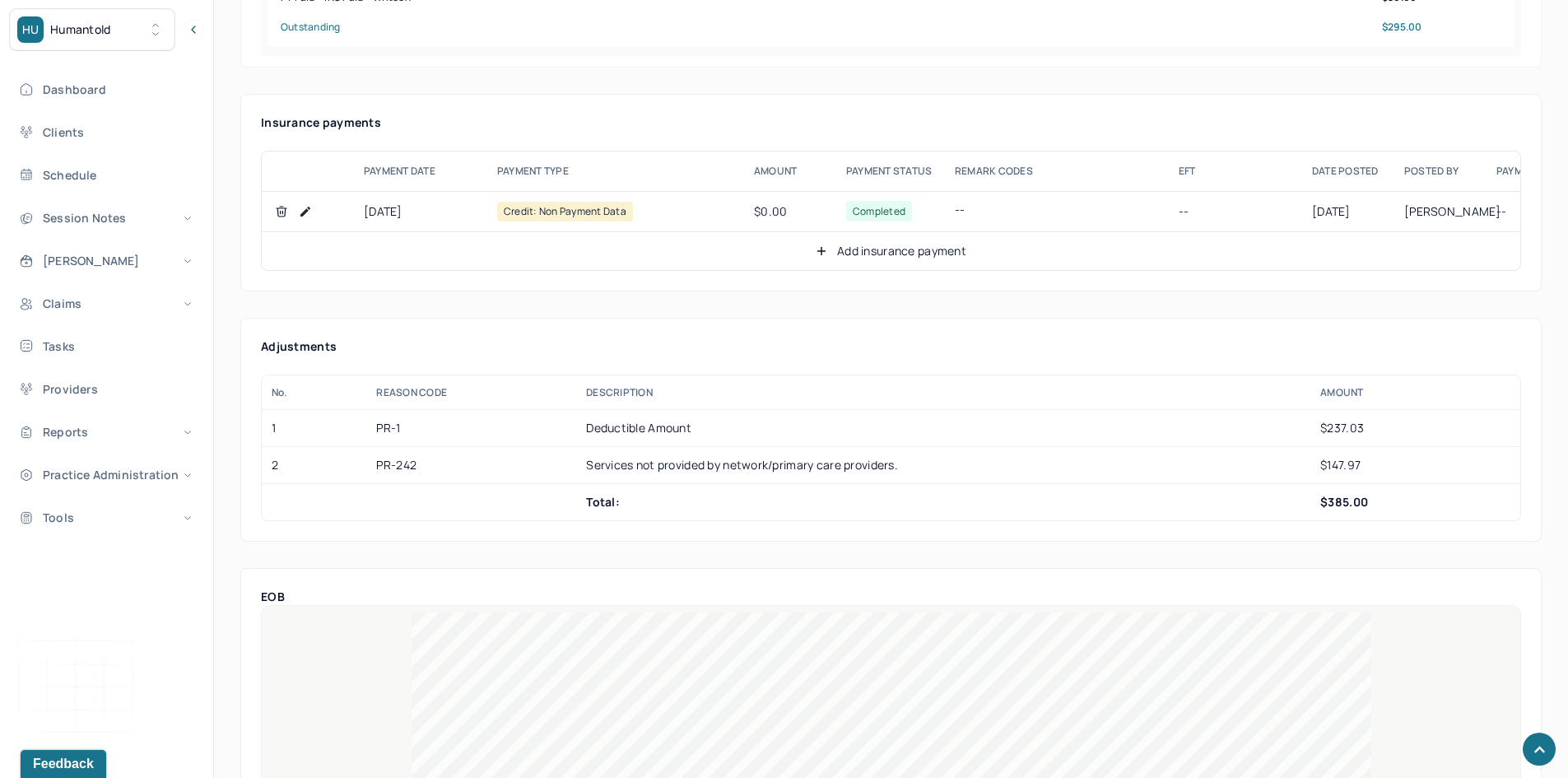 click 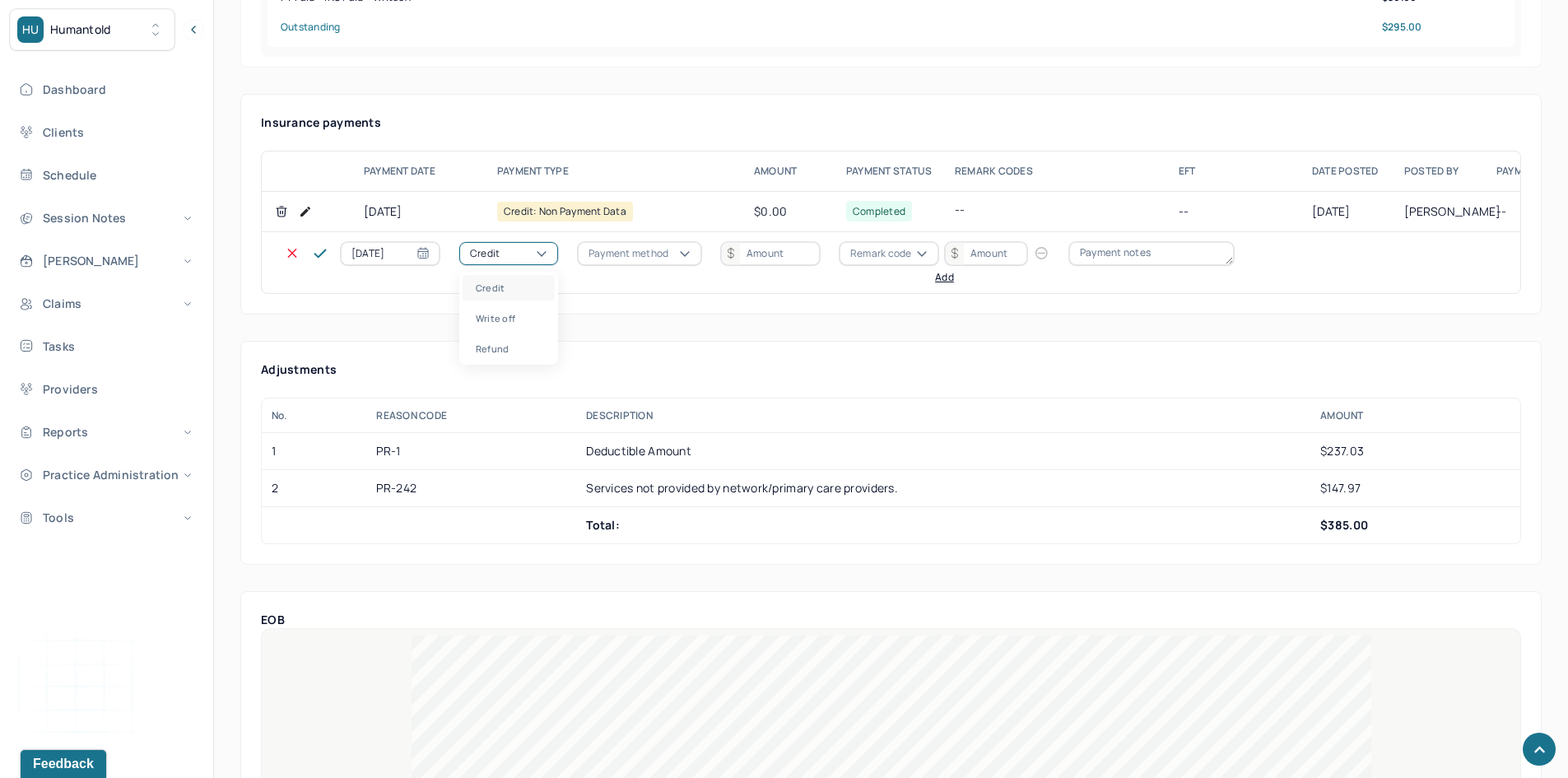 click on "Credit" at bounding box center (509, 254) 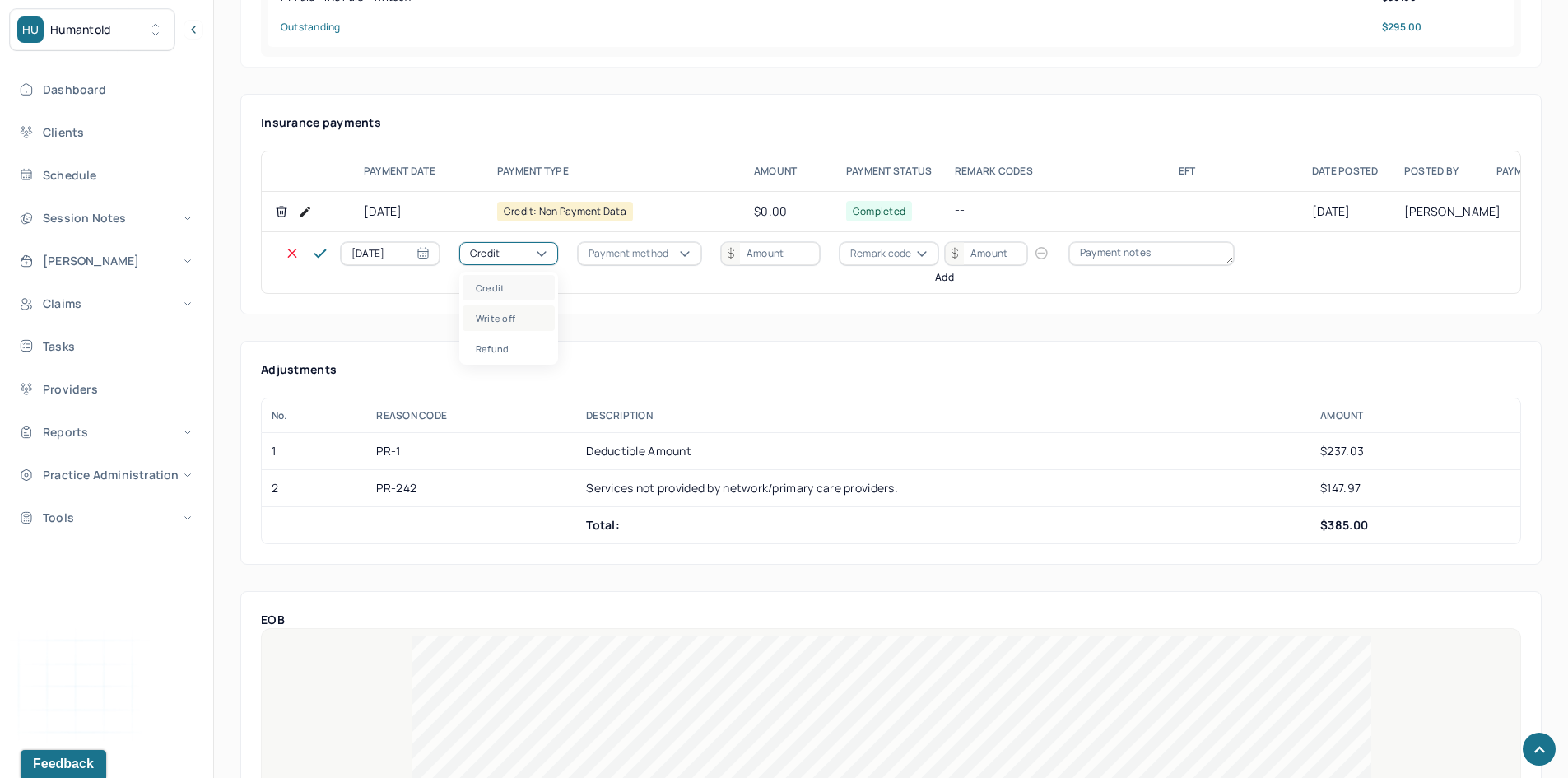 click on "Write off" at bounding box center [509, 318] 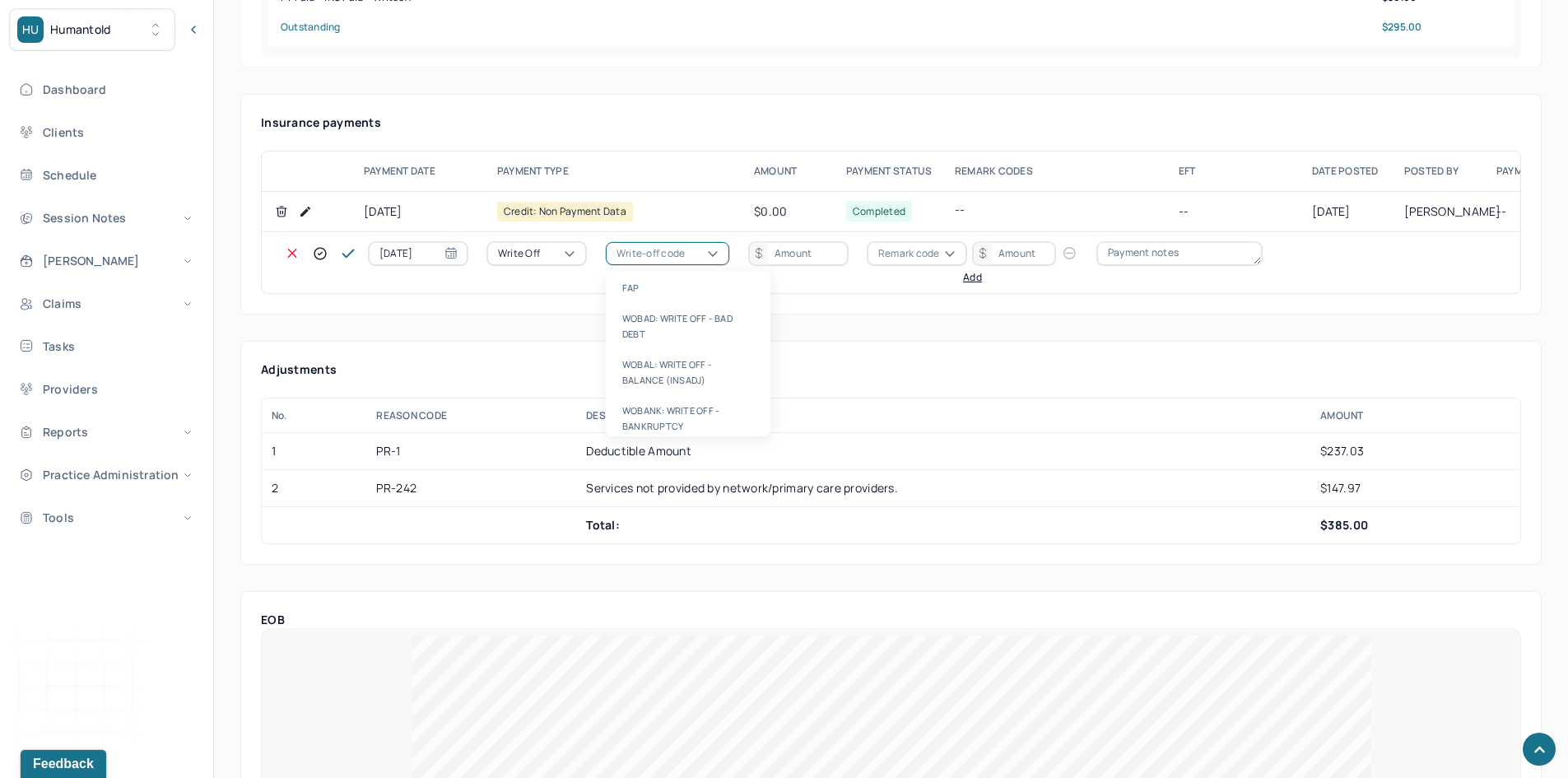 click on "Write-off code" at bounding box center (650, 254) 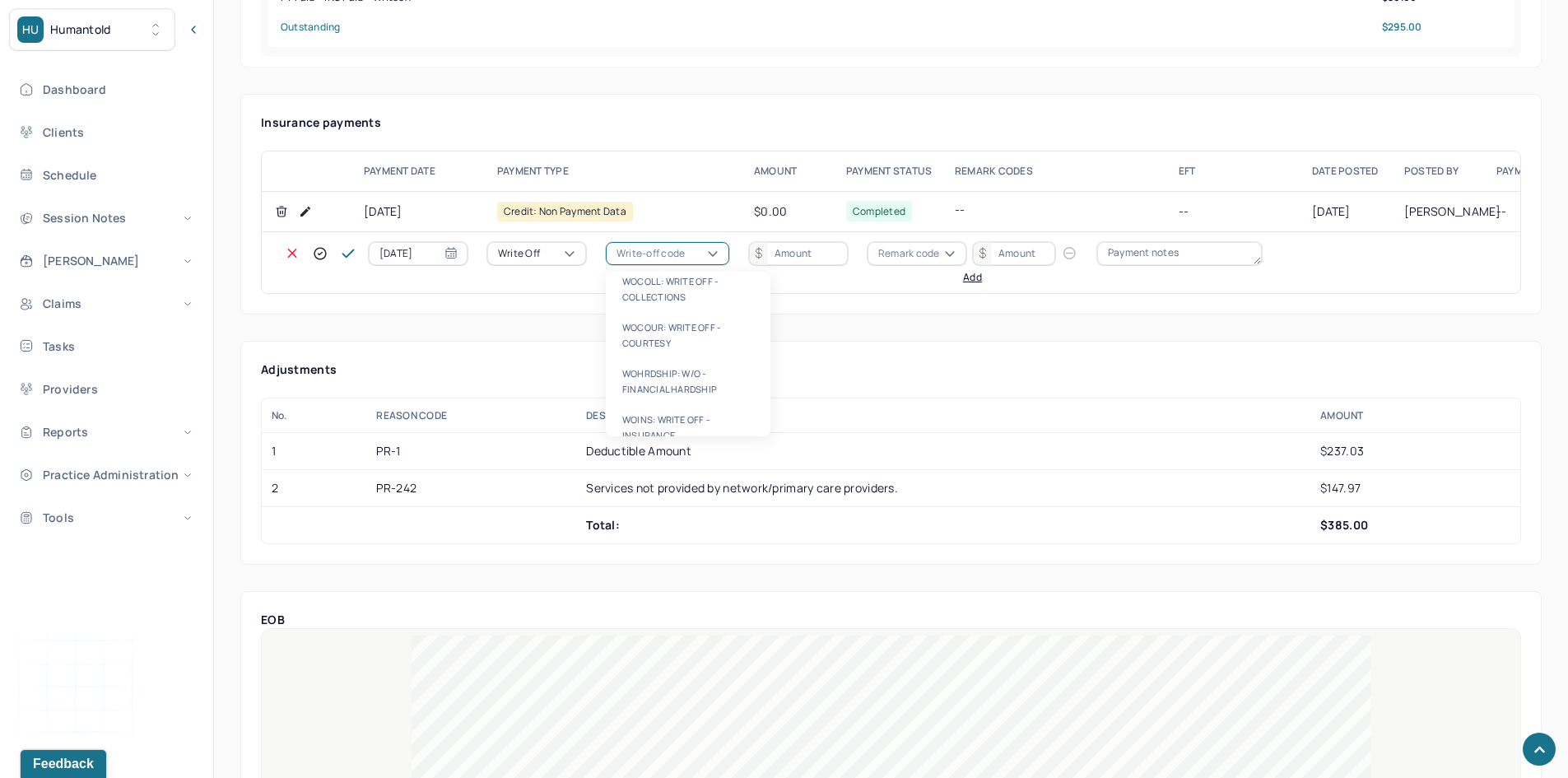 scroll, scrollTop: 467, scrollLeft: 0, axis: vertical 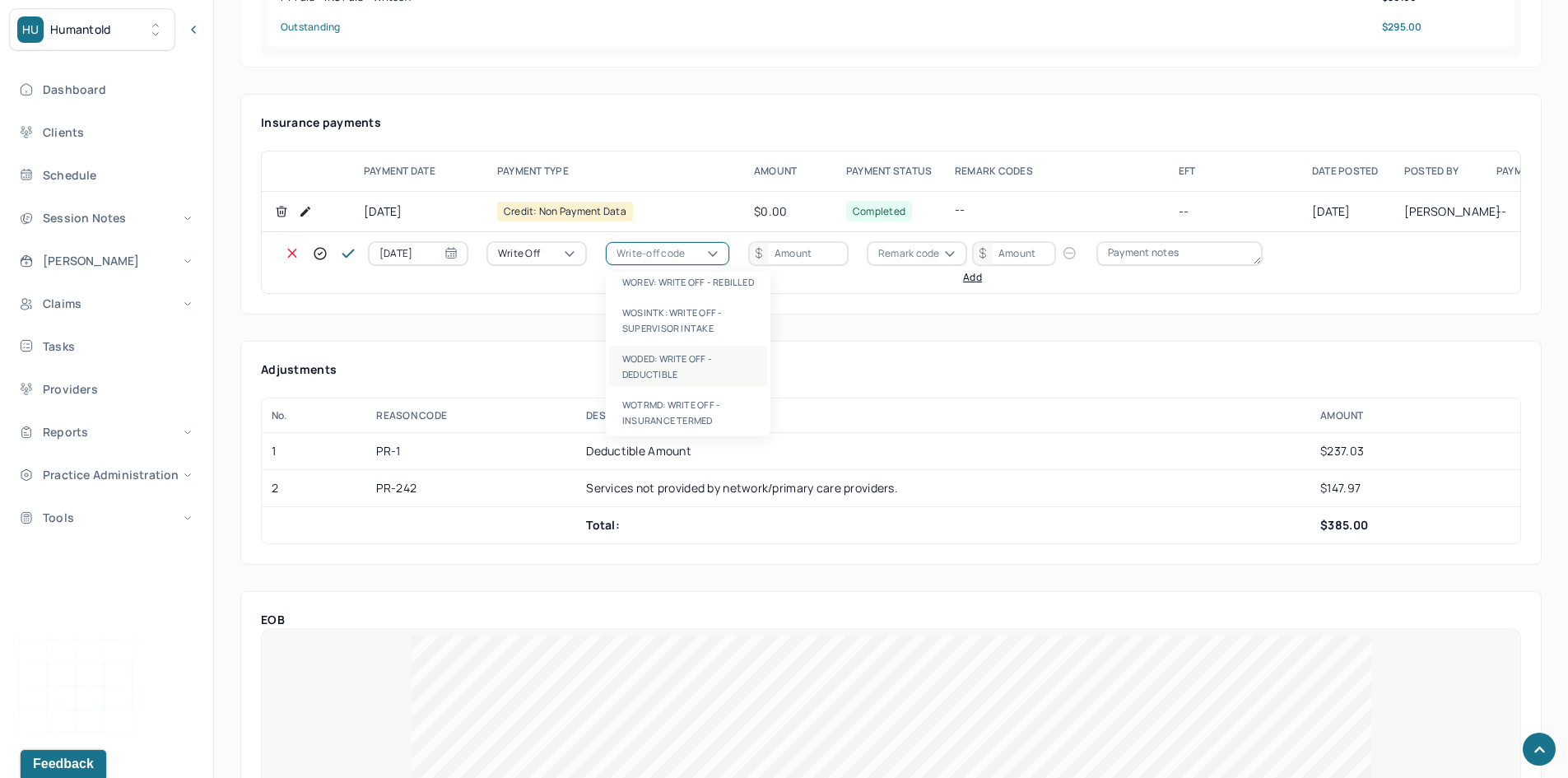 click on "WODED: WRITE OFF - DEDUCTIBLE" at bounding box center (688, 366) 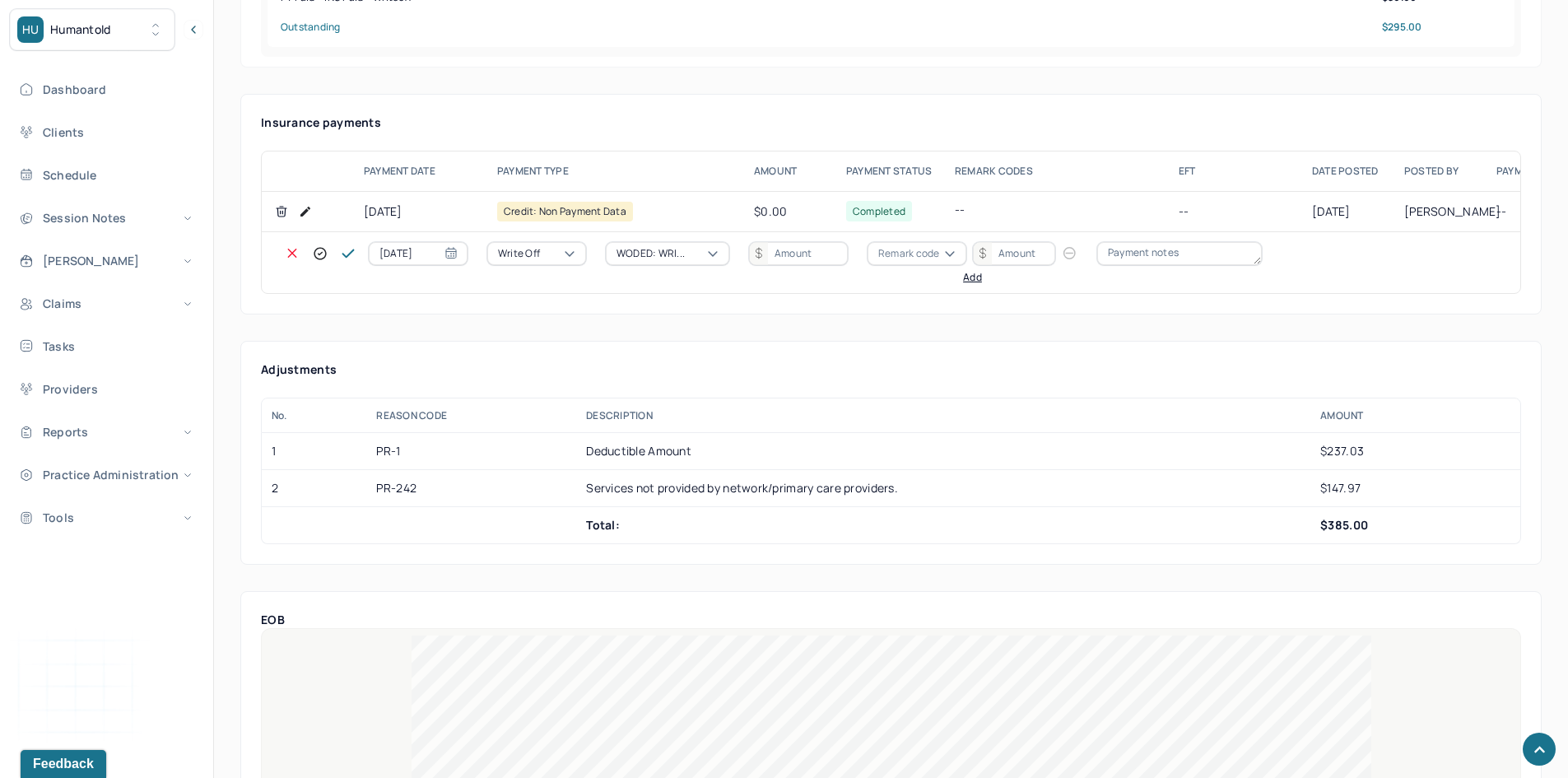 click at bounding box center (798, 254) 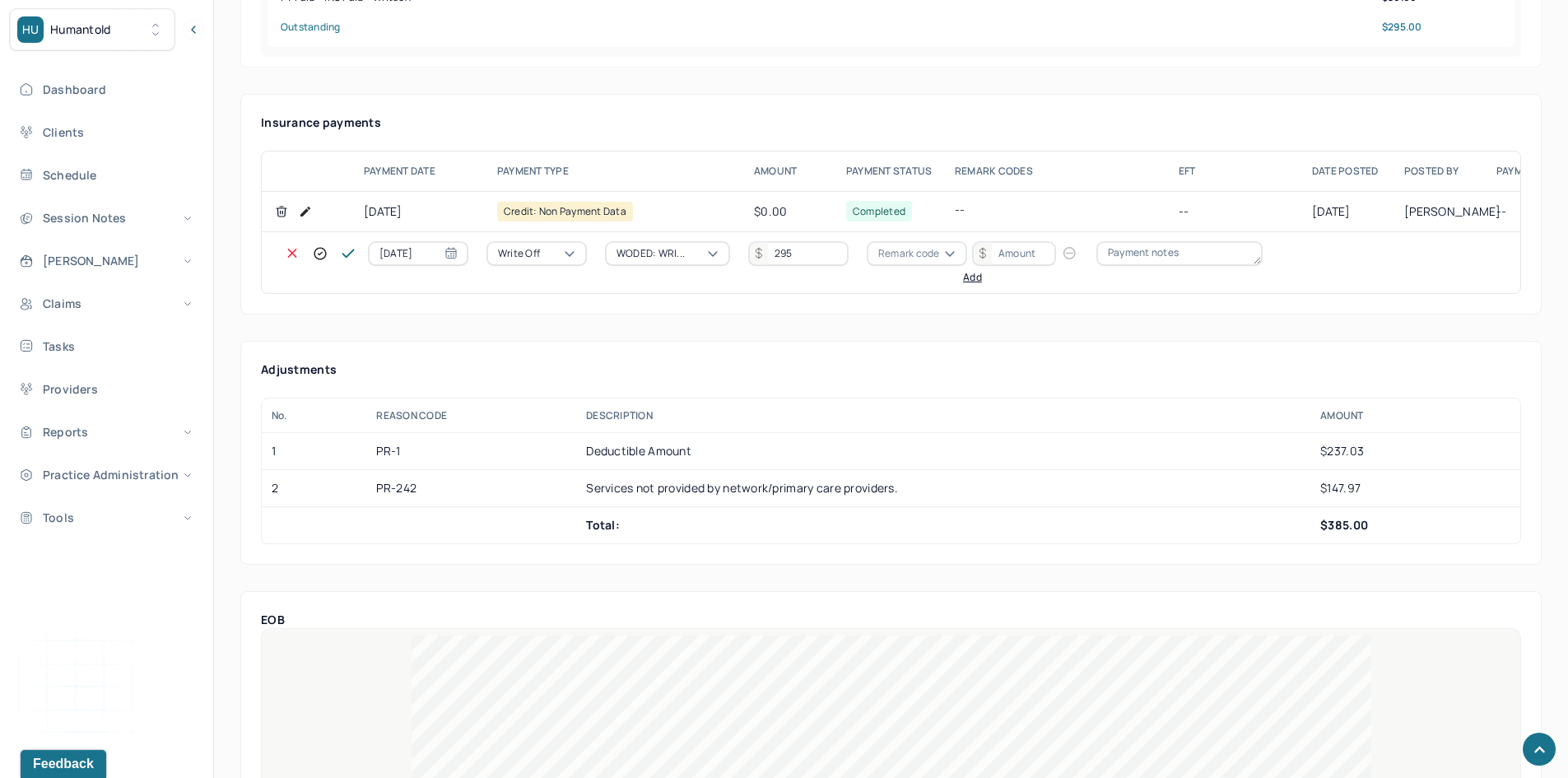 type on "295" 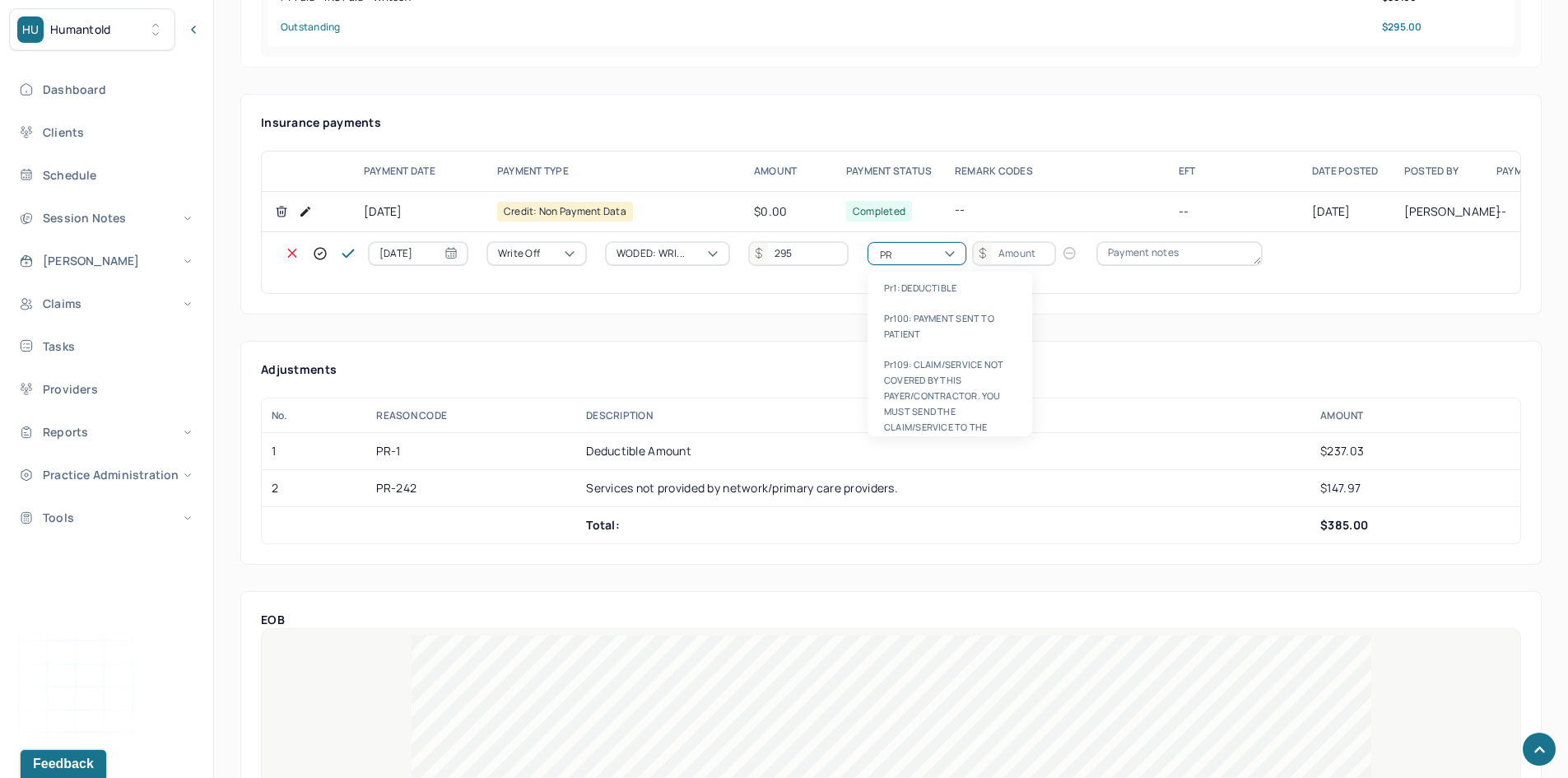 type on "PR1" 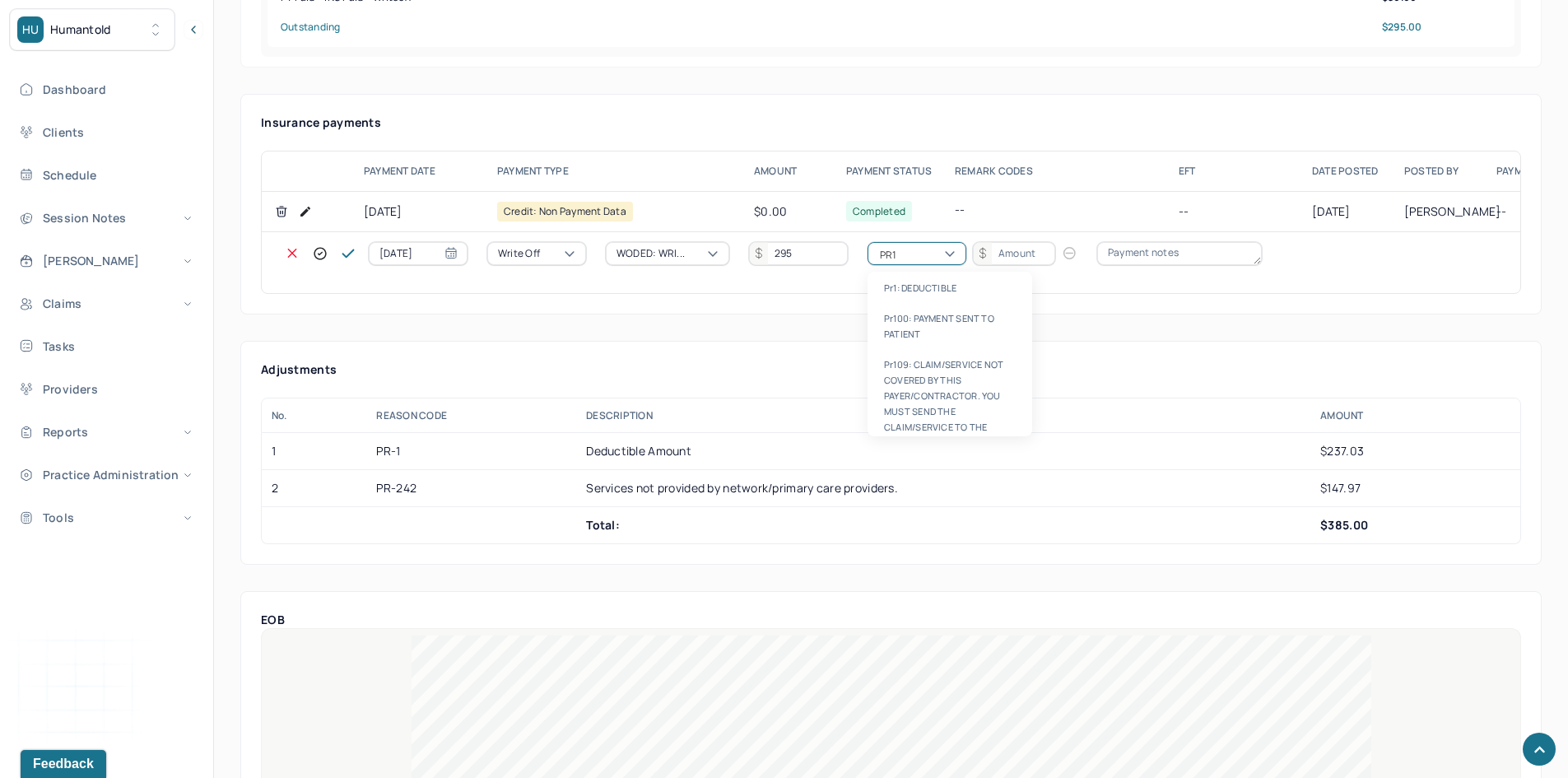 type 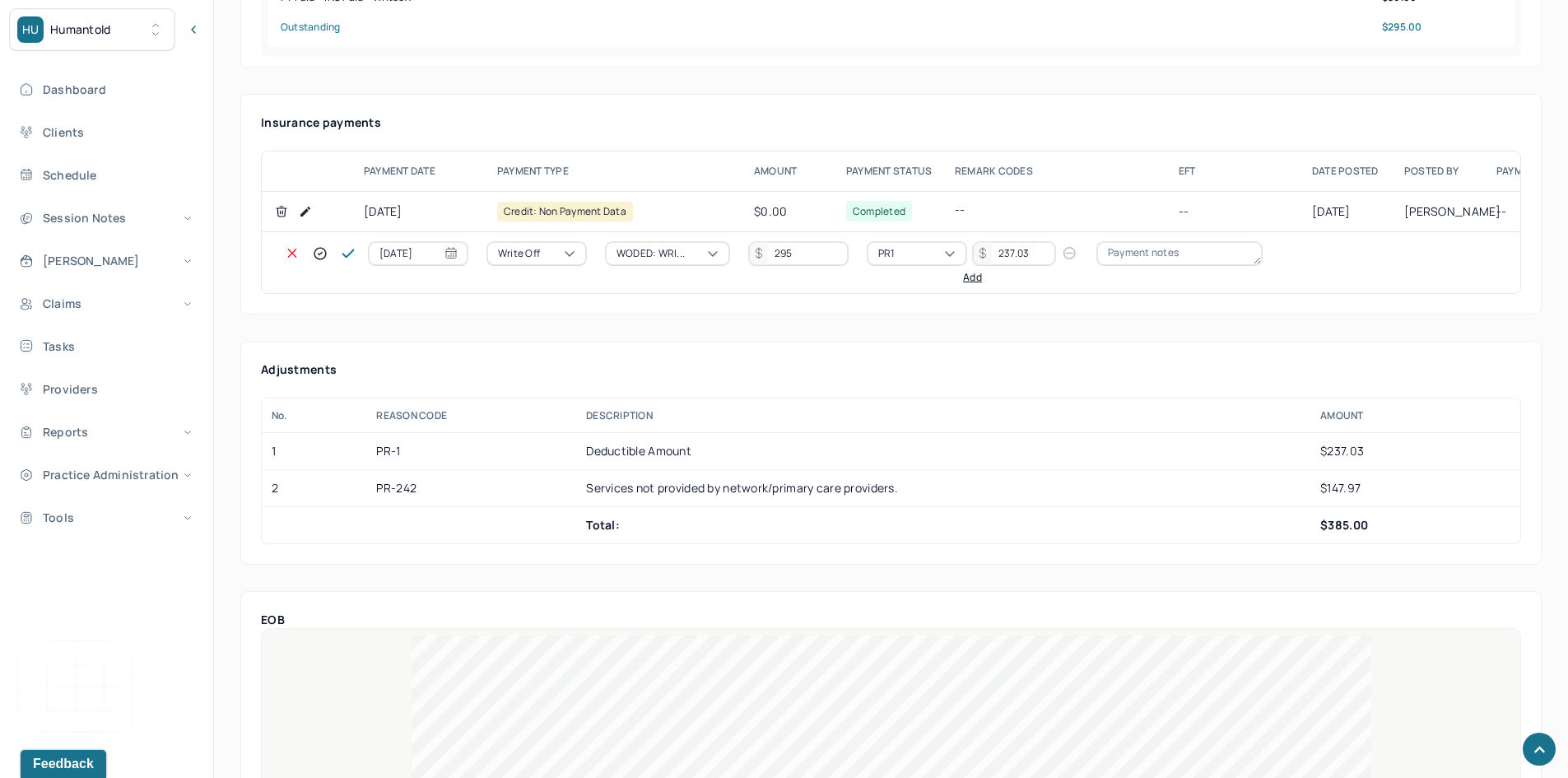 type on "237.03" 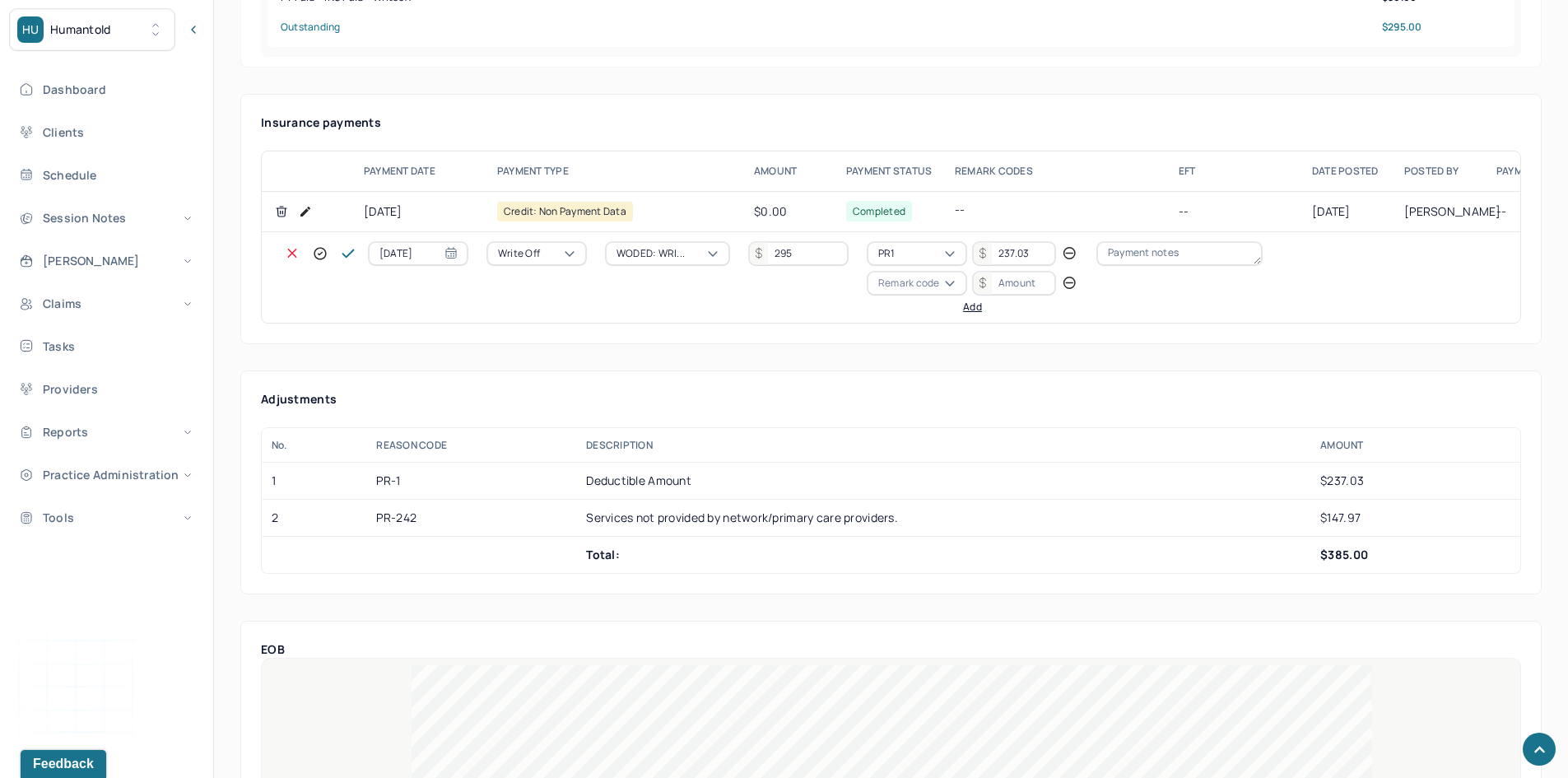 click on "Remark code" at bounding box center [909, 283] 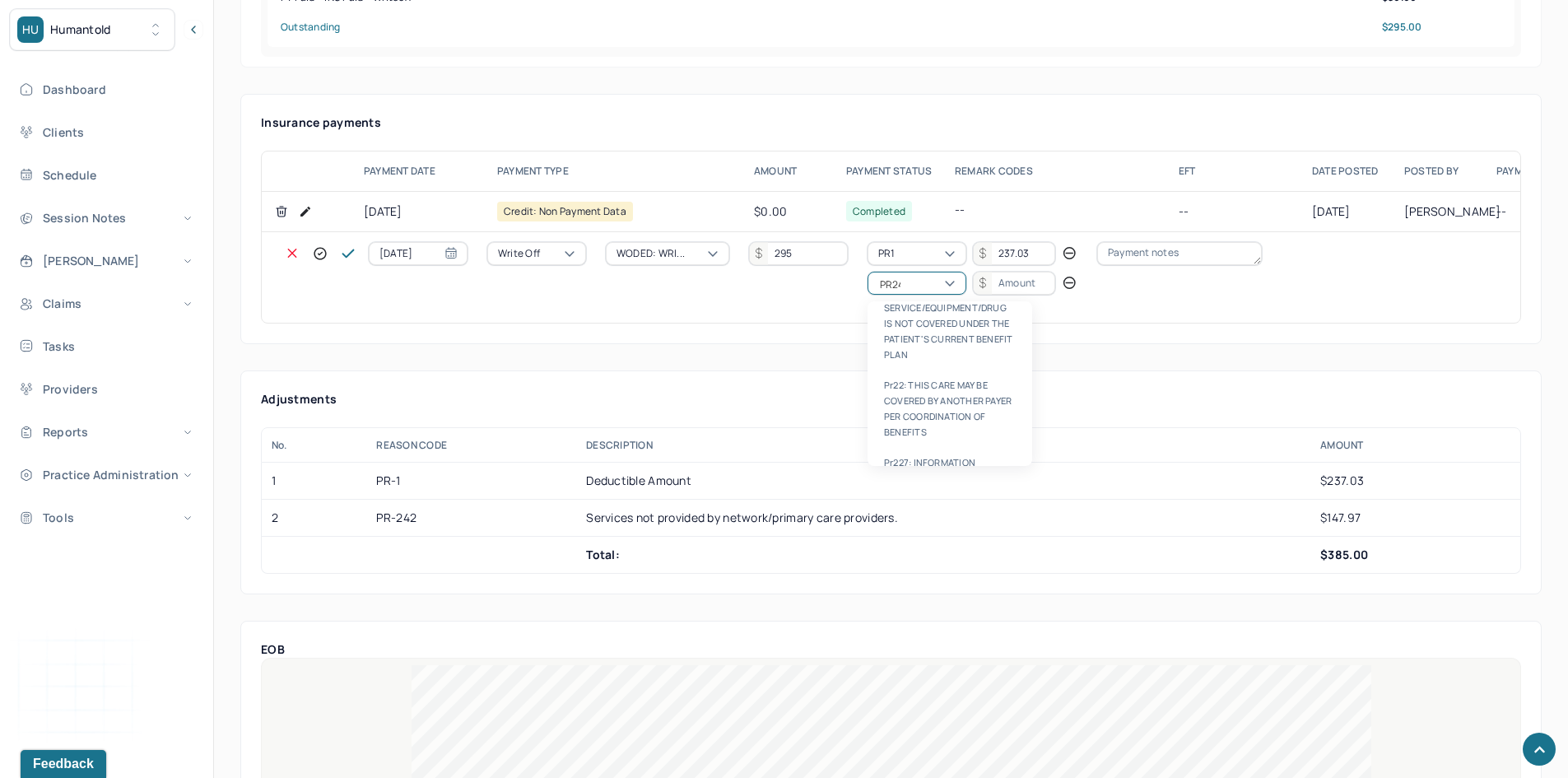 scroll, scrollTop: 0, scrollLeft: 0, axis: both 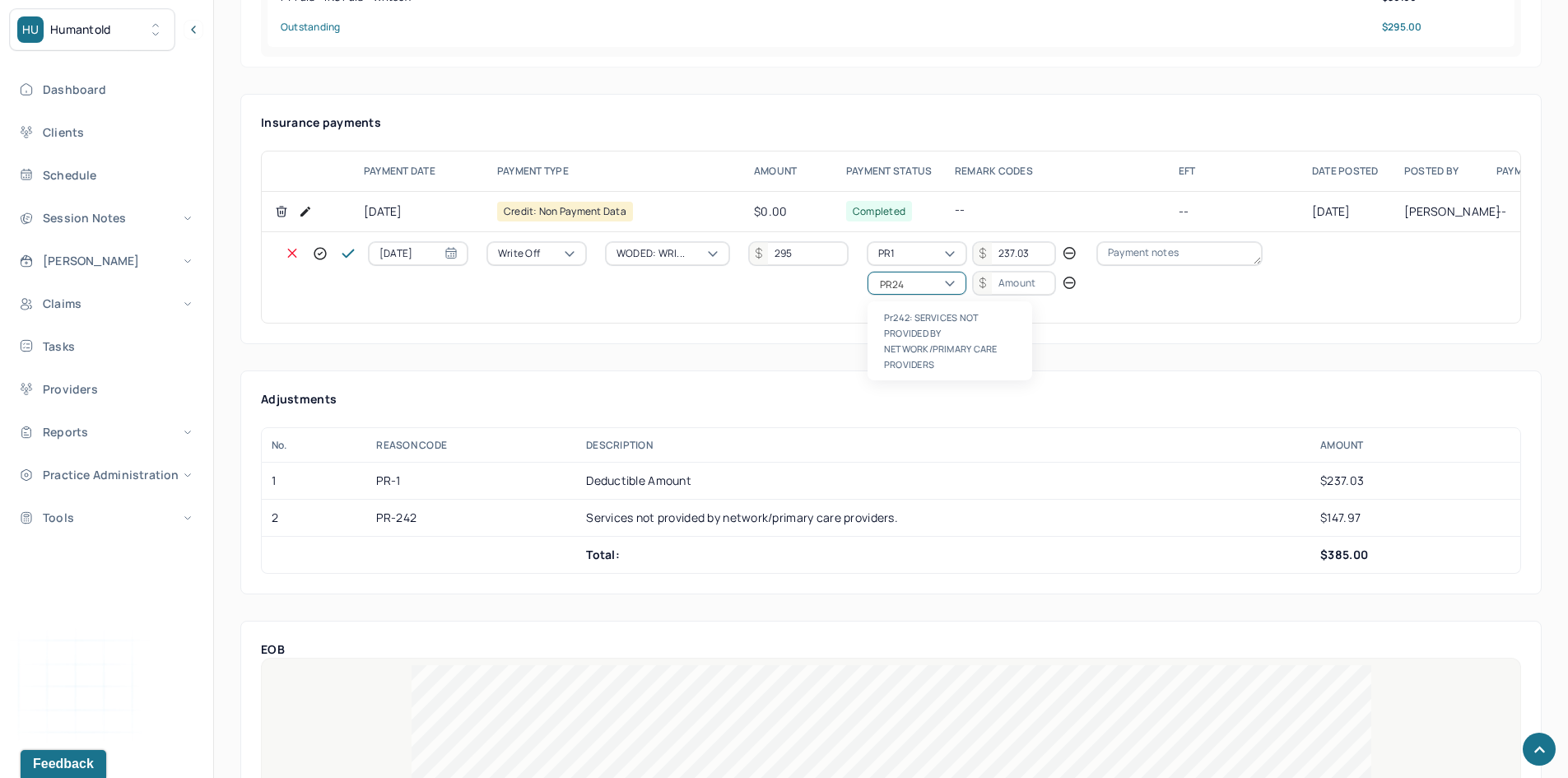 type on "PR242" 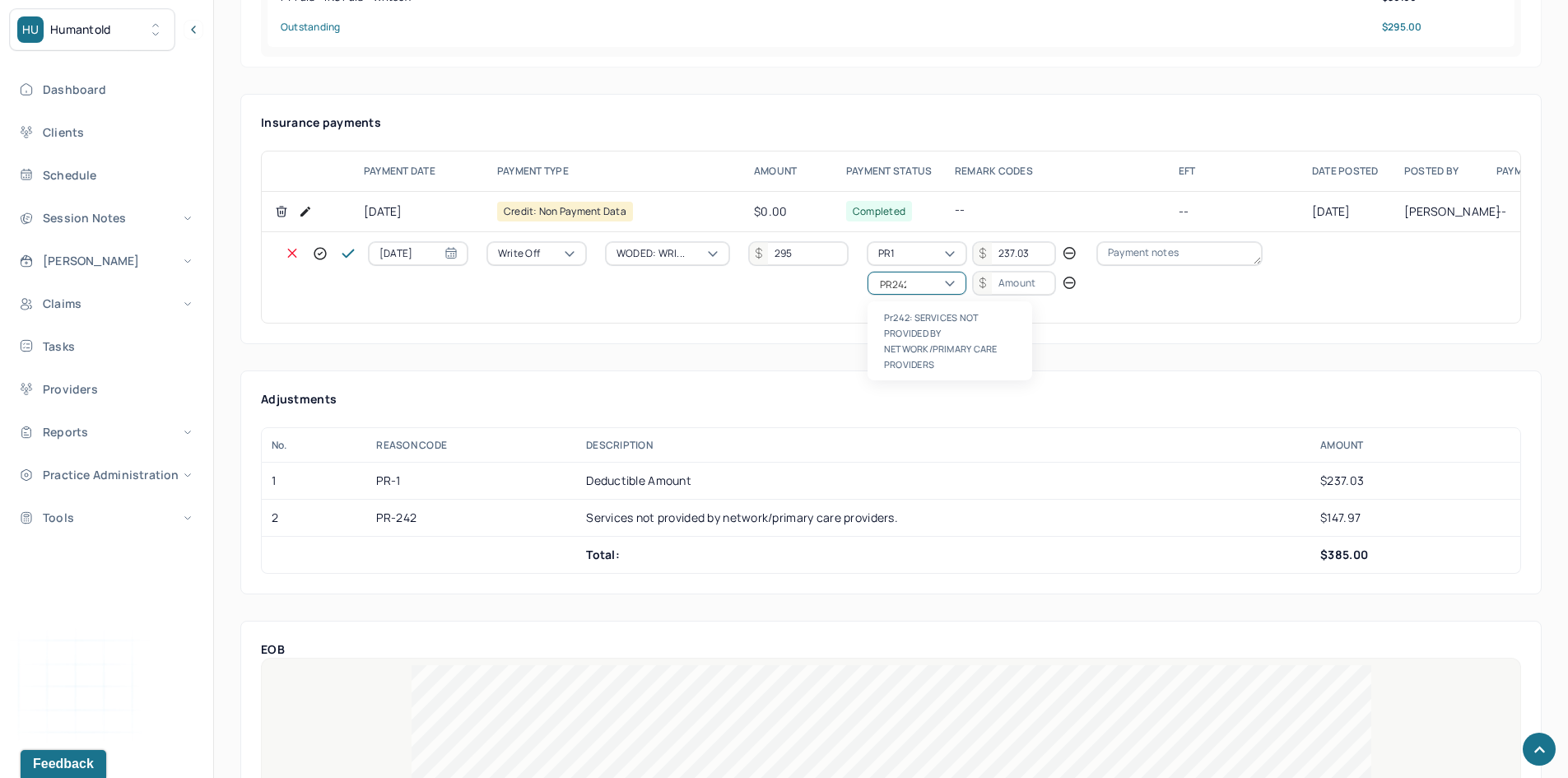 type 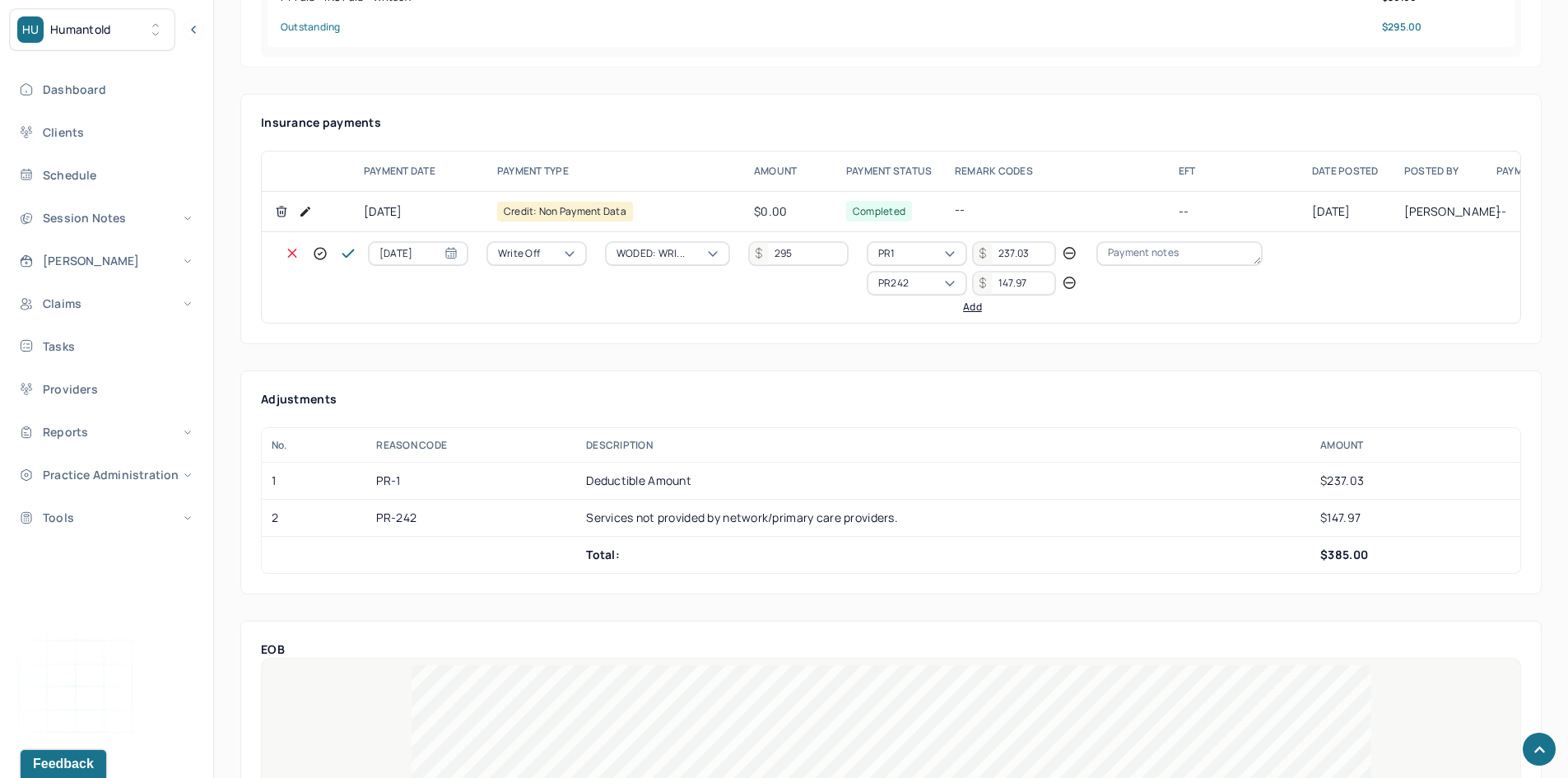 type on "147.97" 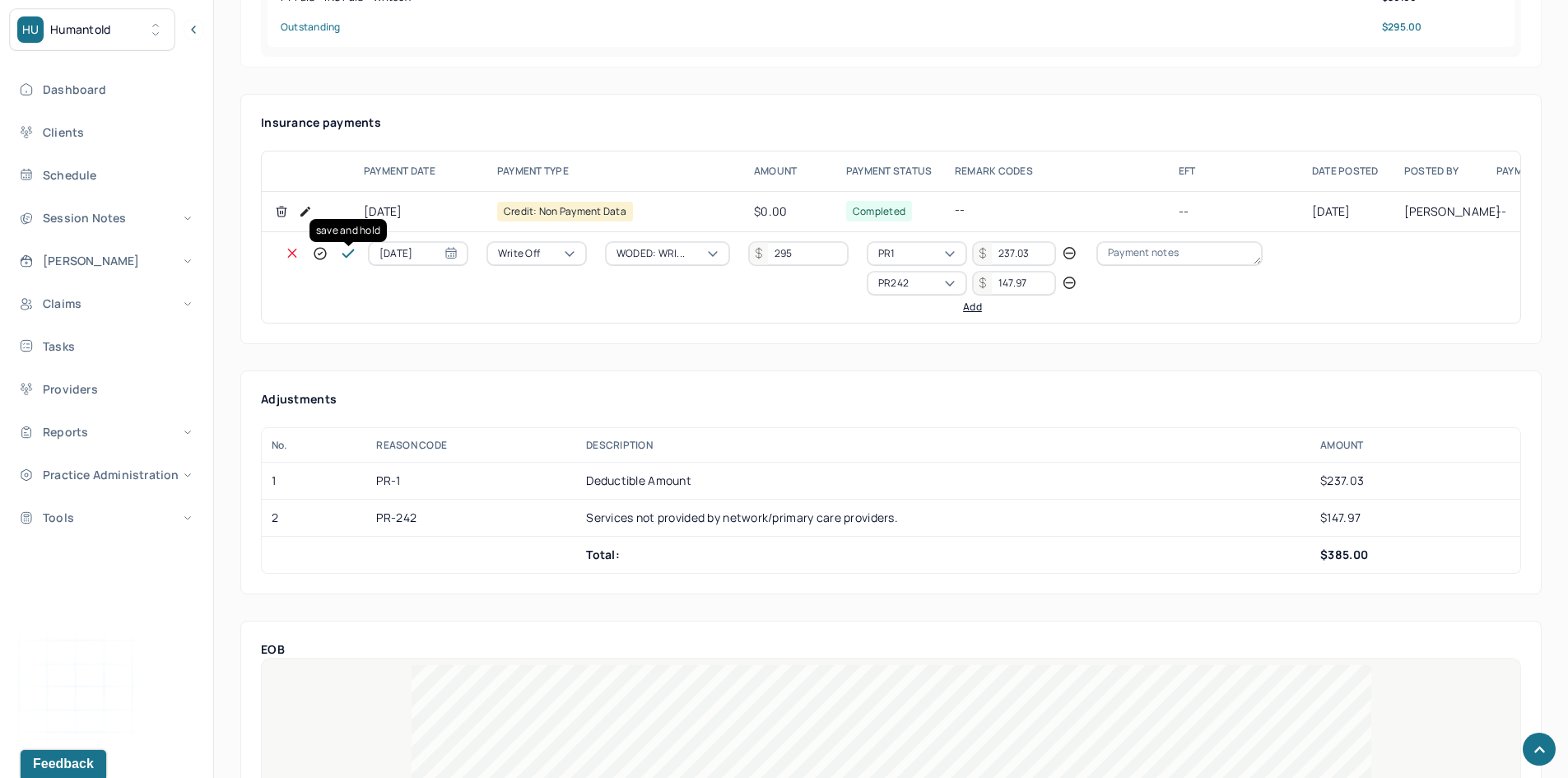 click 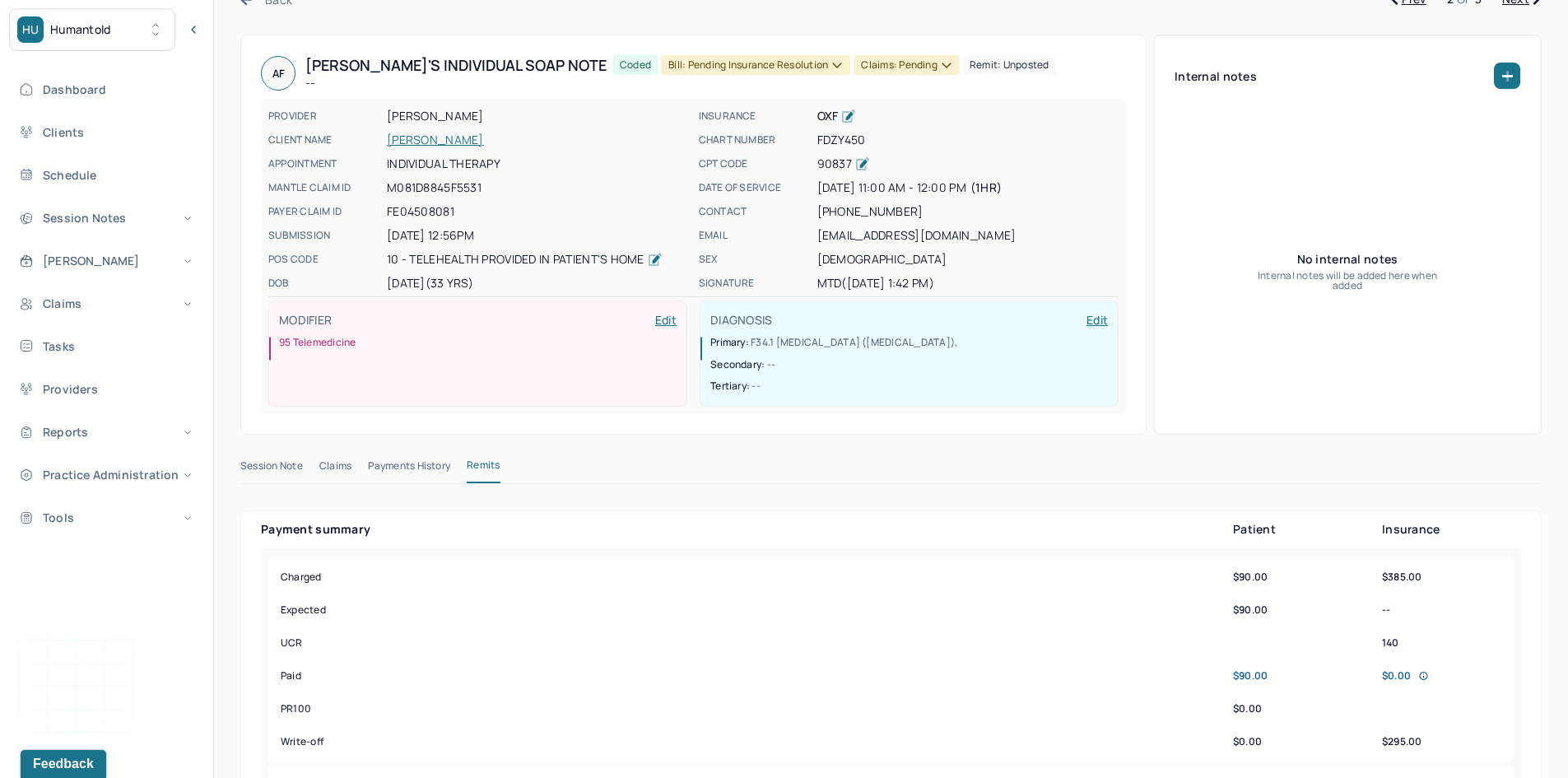 scroll, scrollTop: 0, scrollLeft: 0, axis: both 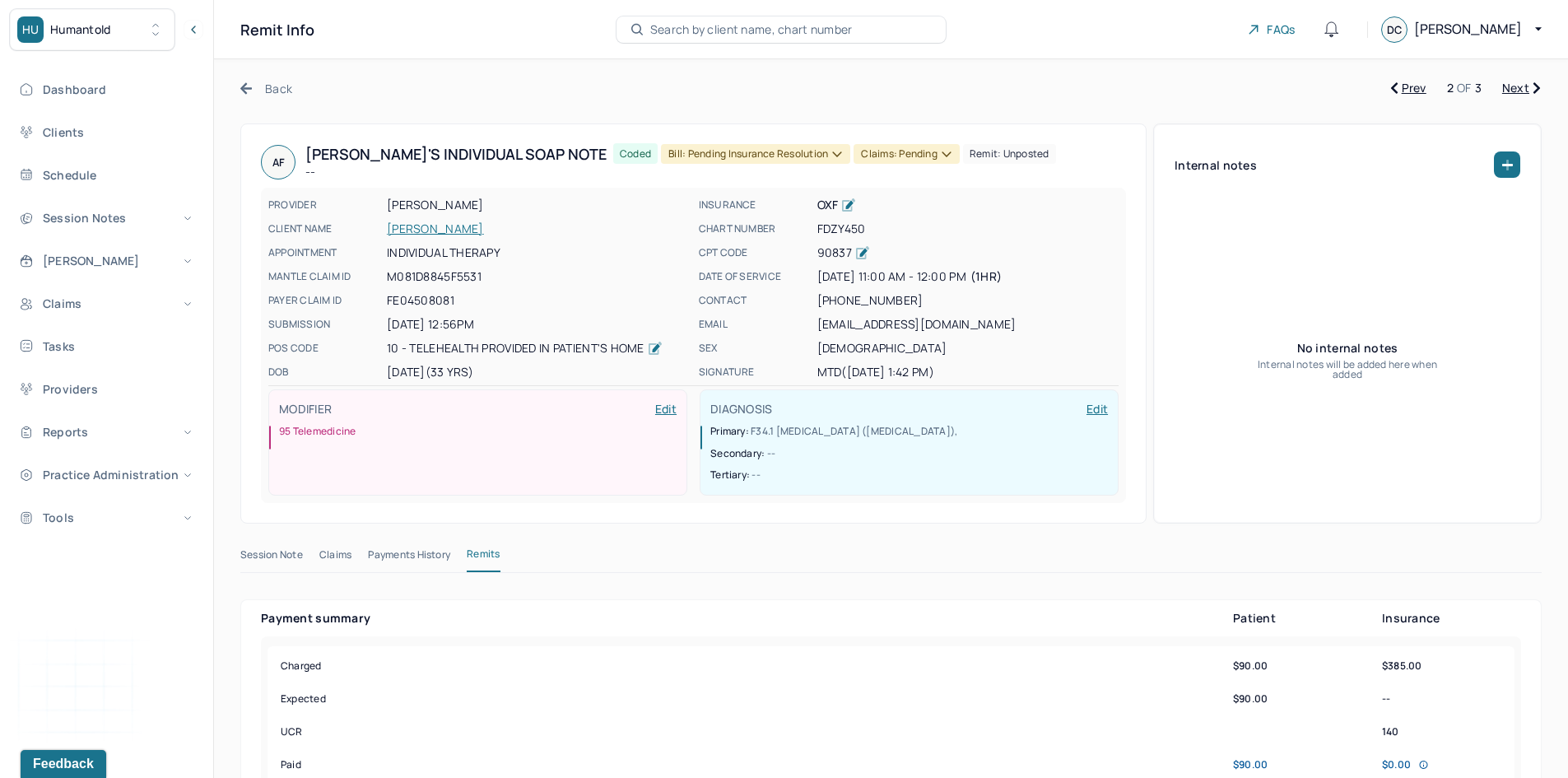 click on "Bill: Pending Insurance Resolution" at bounding box center [756, 154] 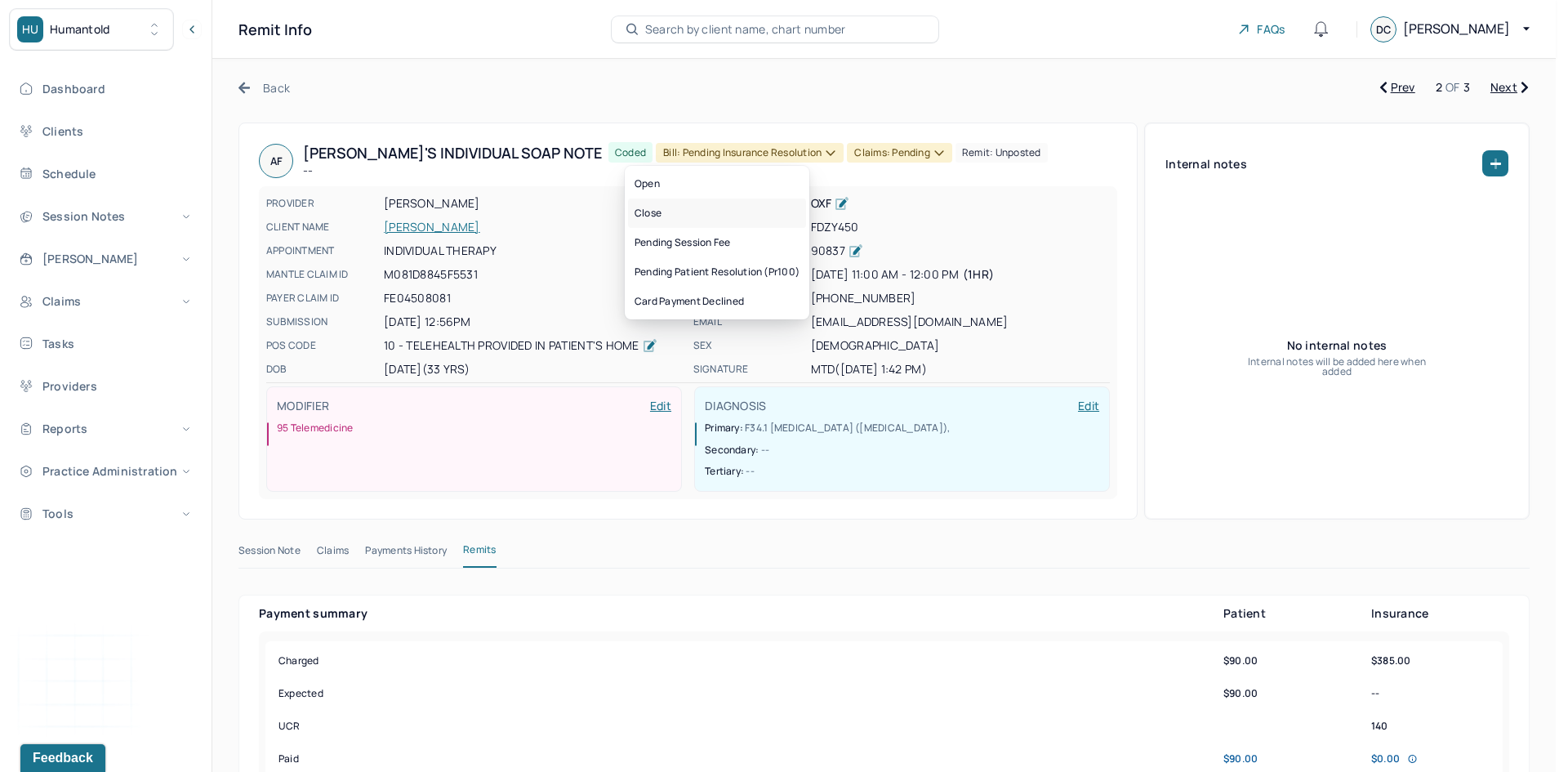 click on "Close" at bounding box center [717, 213] 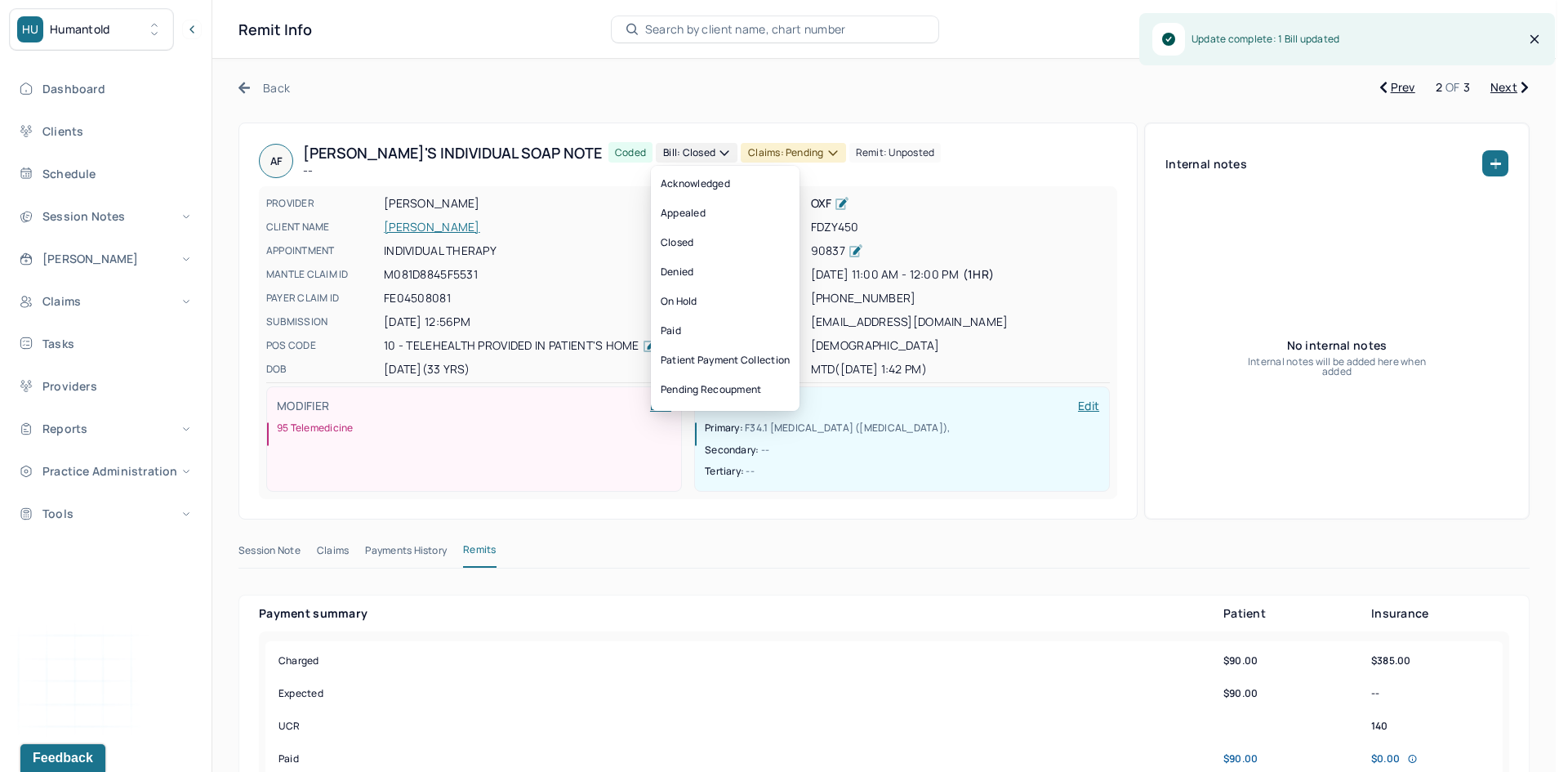 click on "Claims: pending" at bounding box center (793, 153) 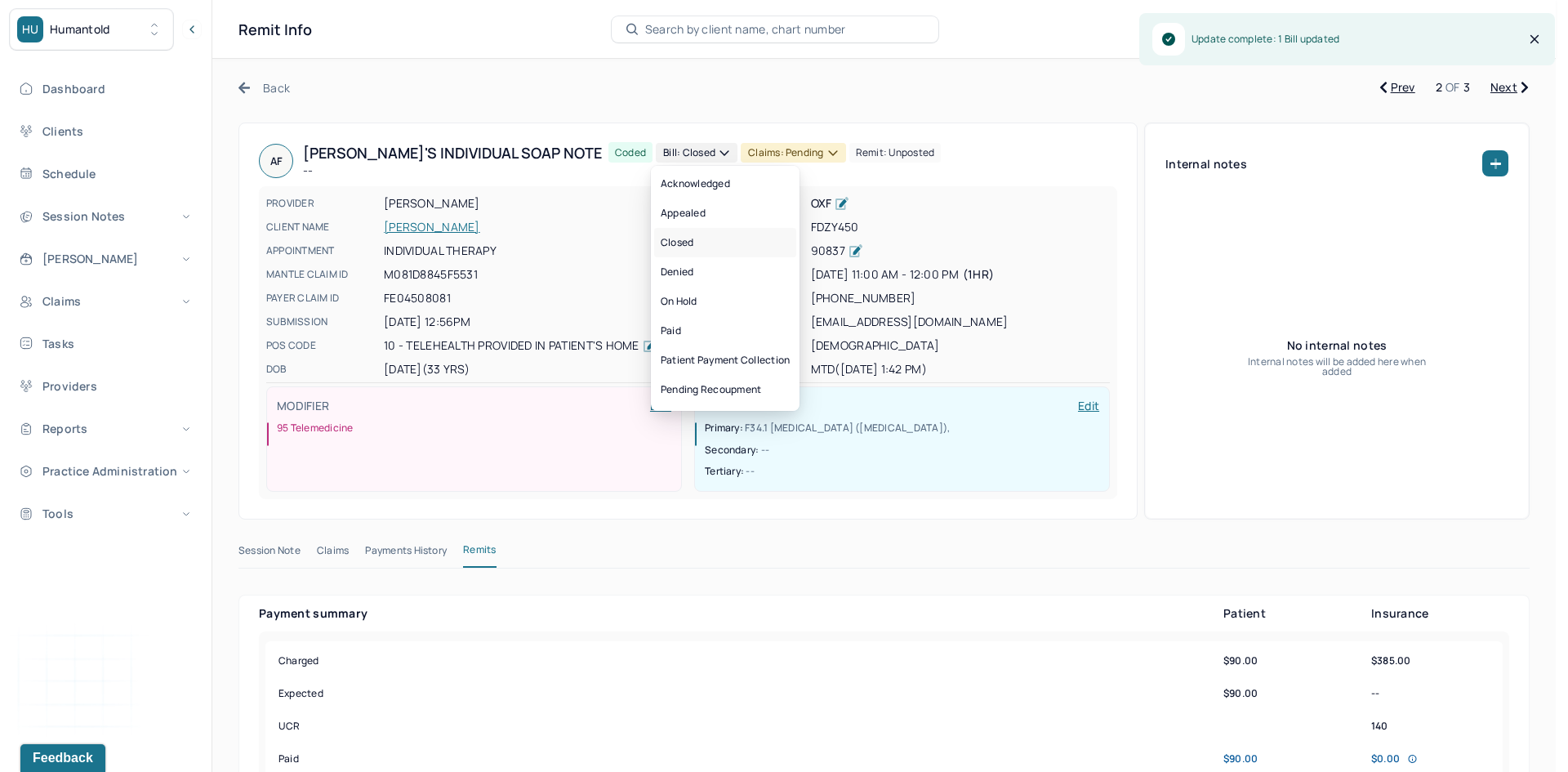 click on "Closed" at bounding box center (725, 243) 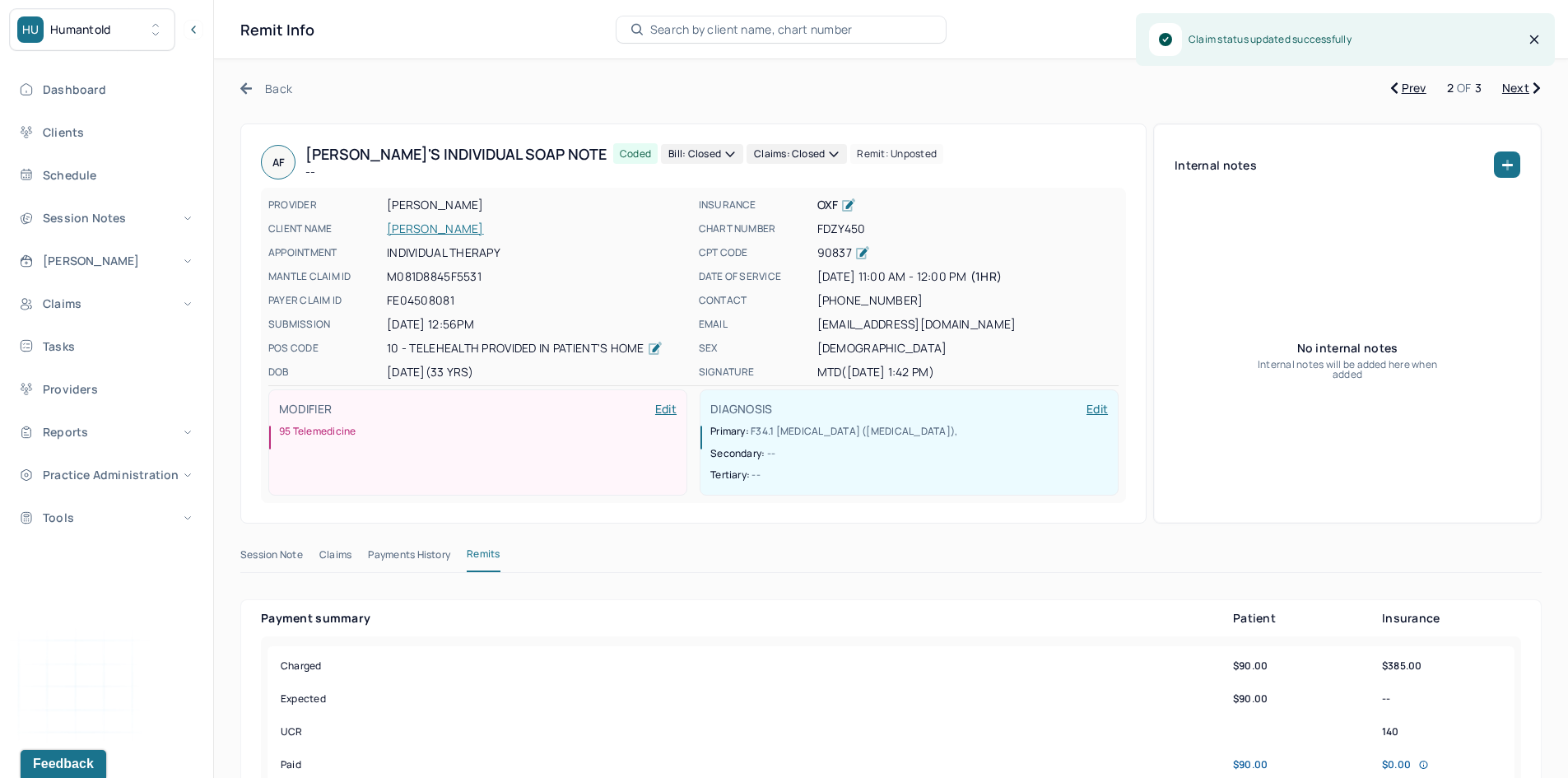 click on "Next" at bounding box center [1521, 88] 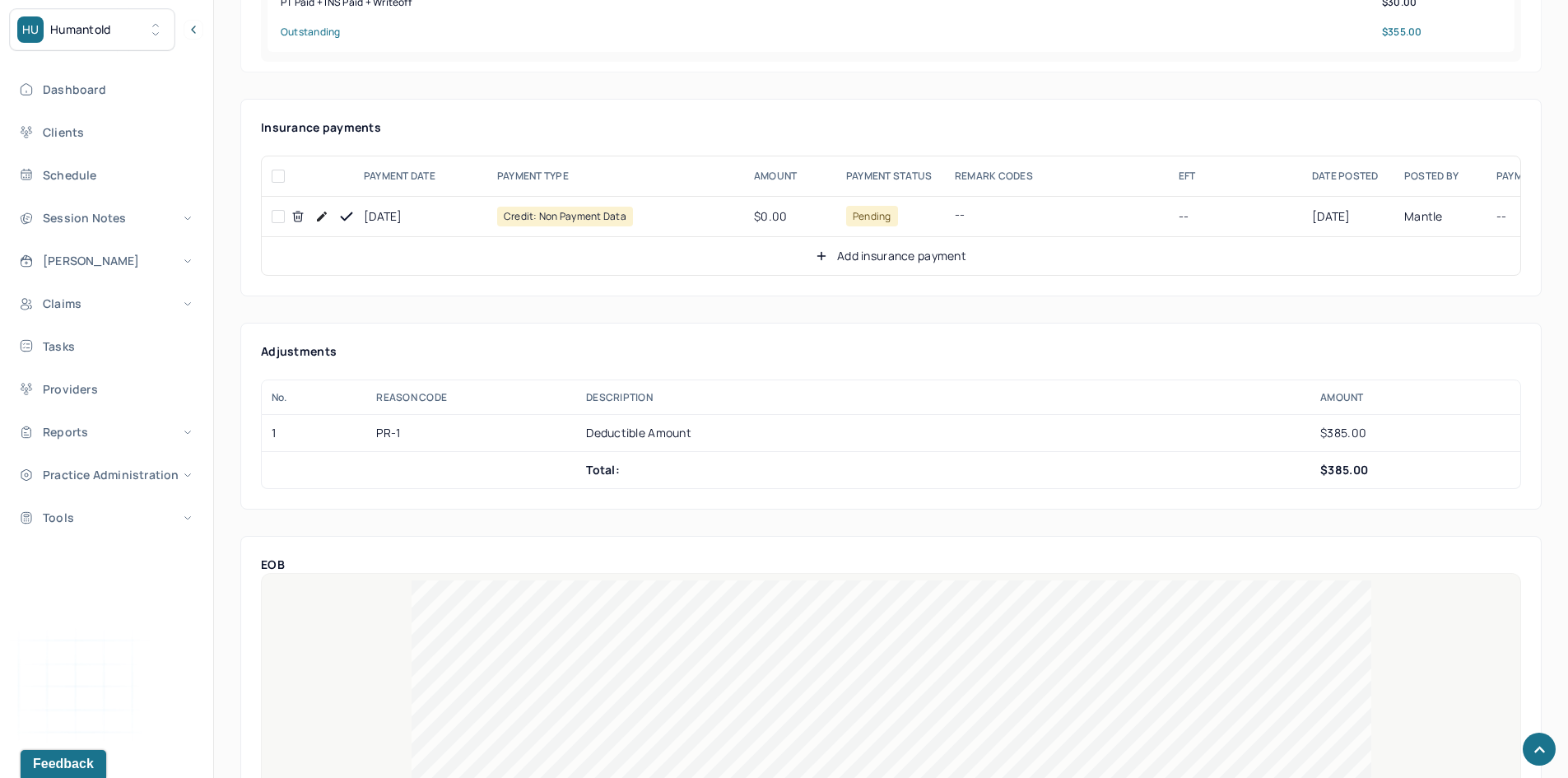 scroll, scrollTop: 741, scrollLeft: 0, axis: vertical 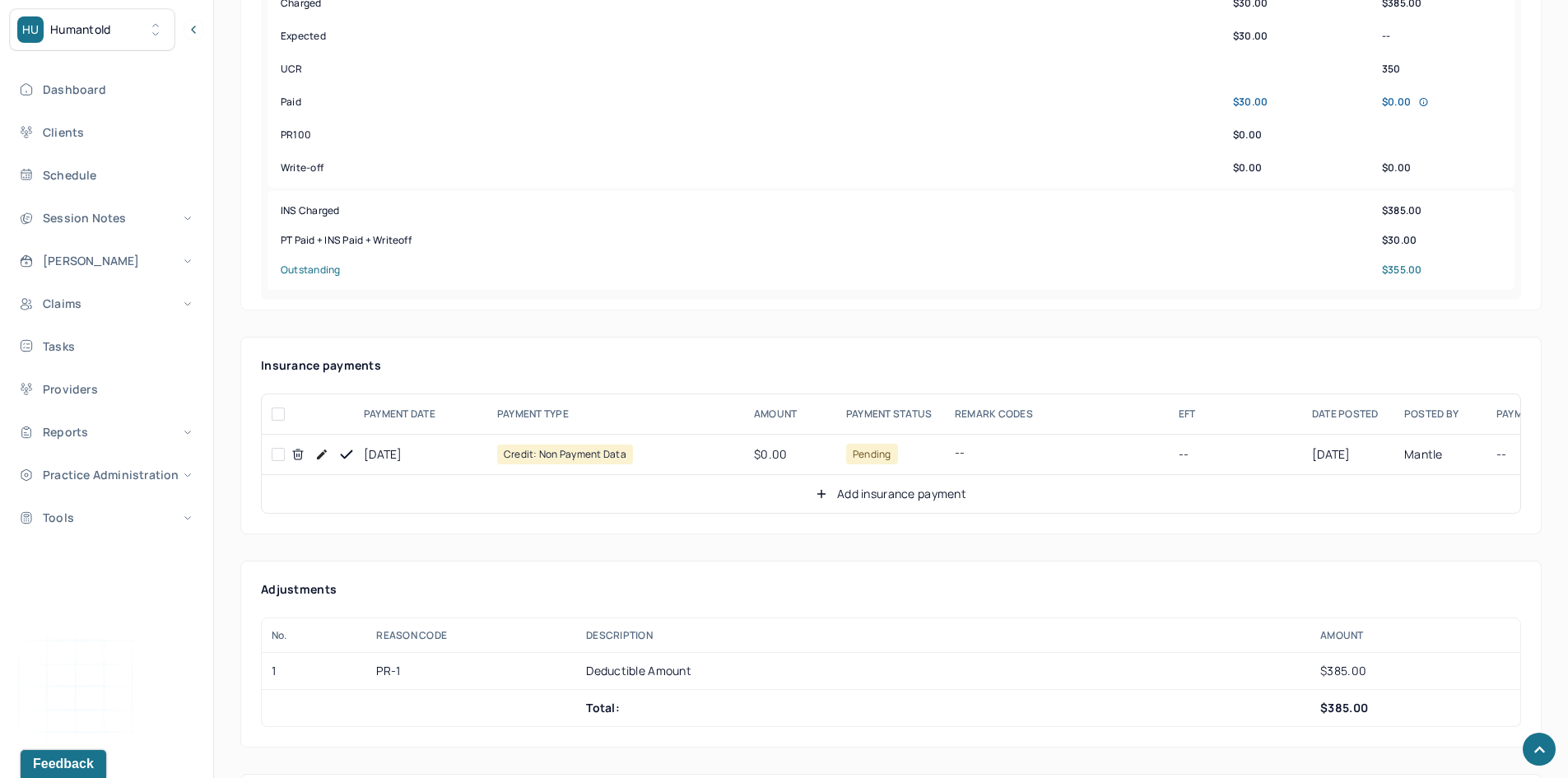 click at bounding box center [278, 454] 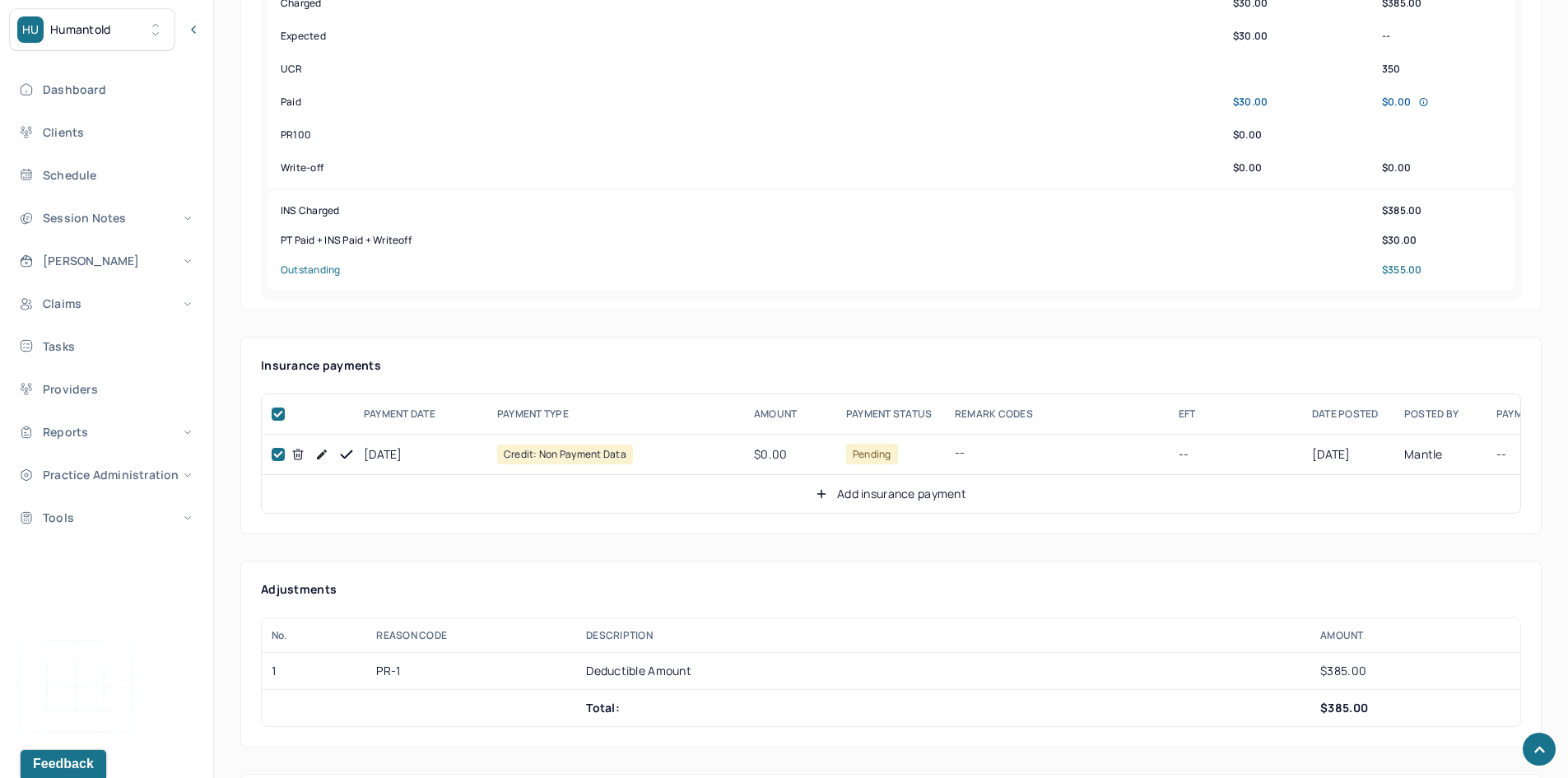checkbox on "true" 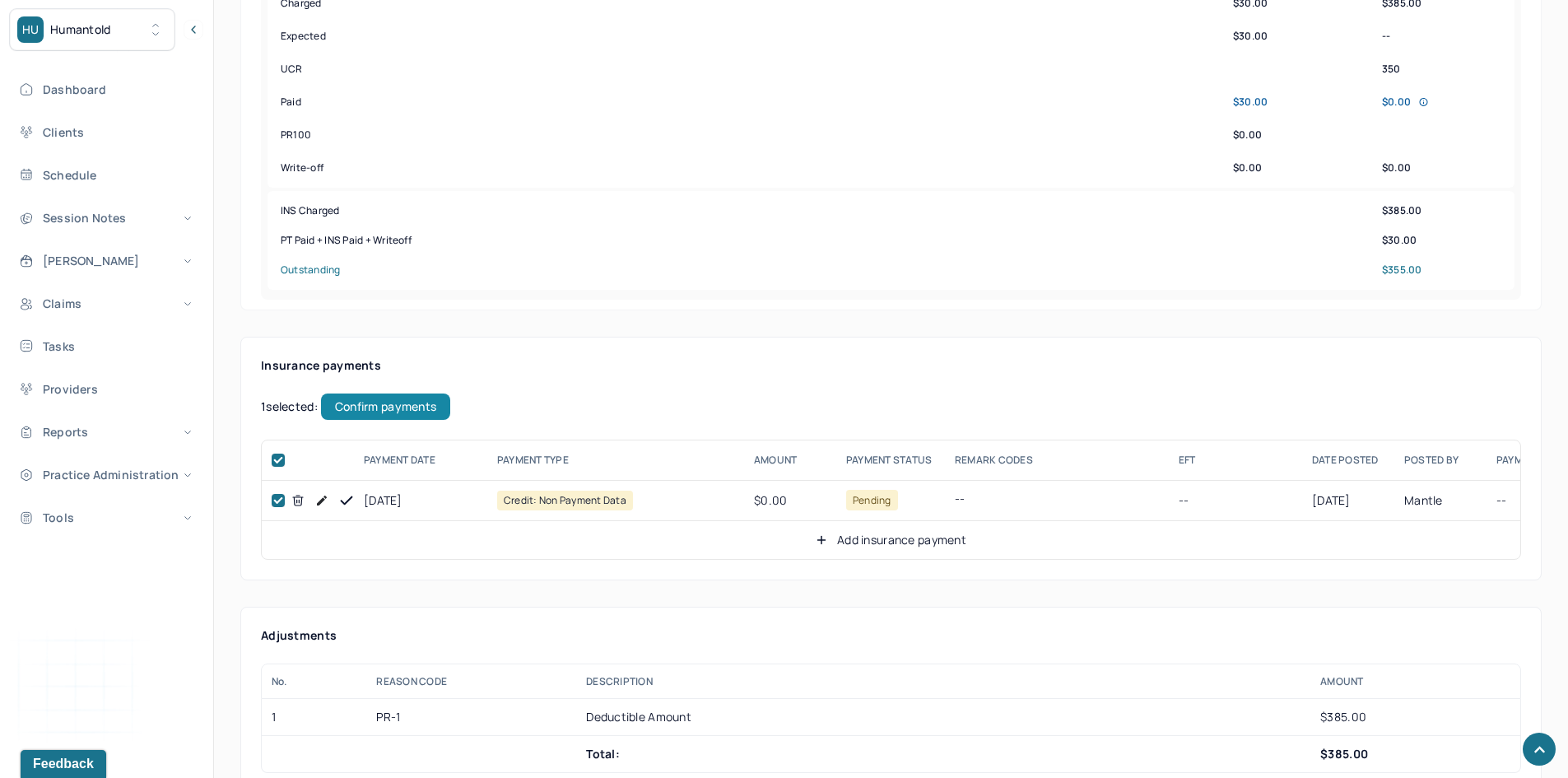 click on "Confirm payments" at bounding box center [385, 407] 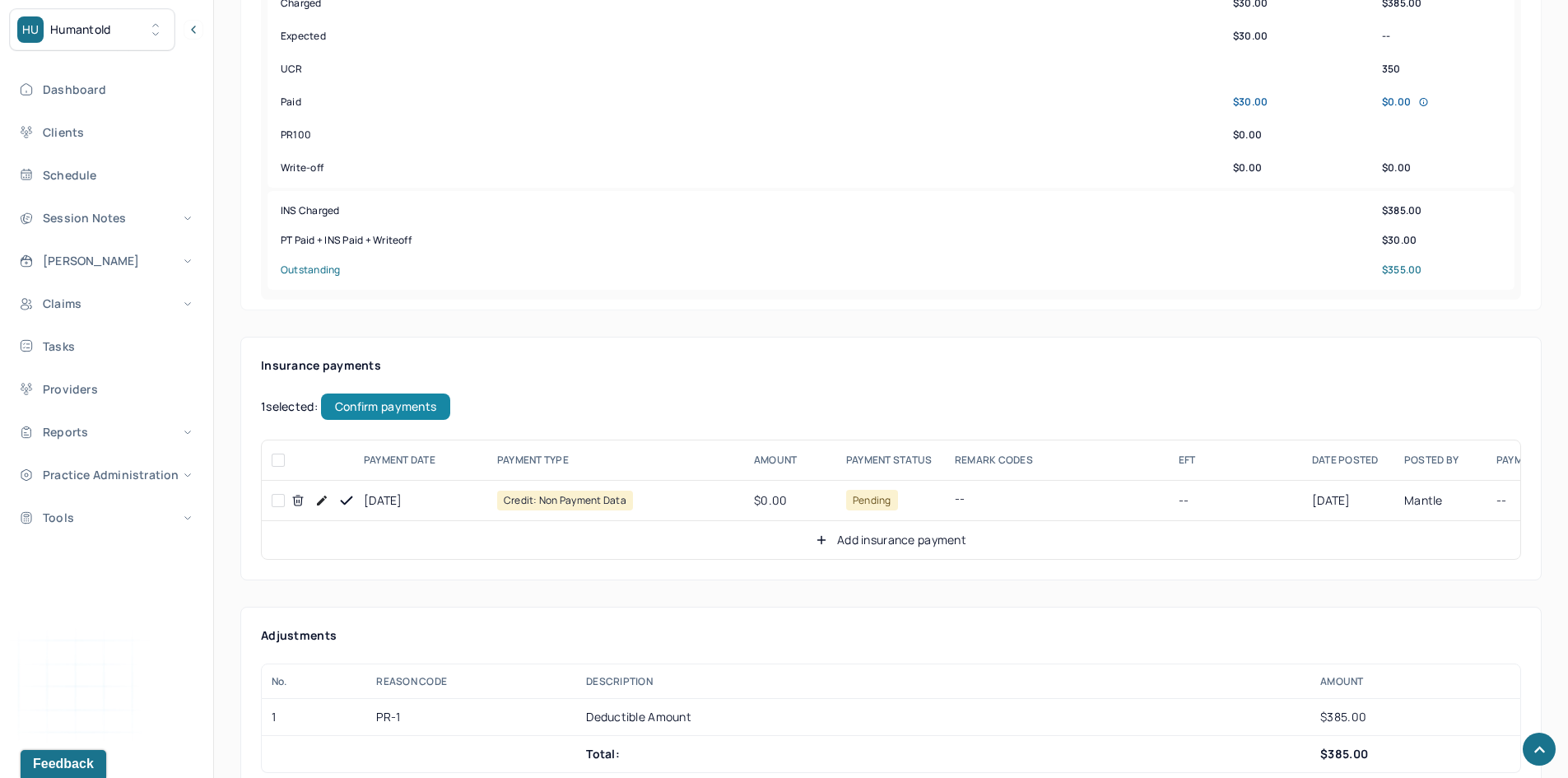 checkbox on "false" 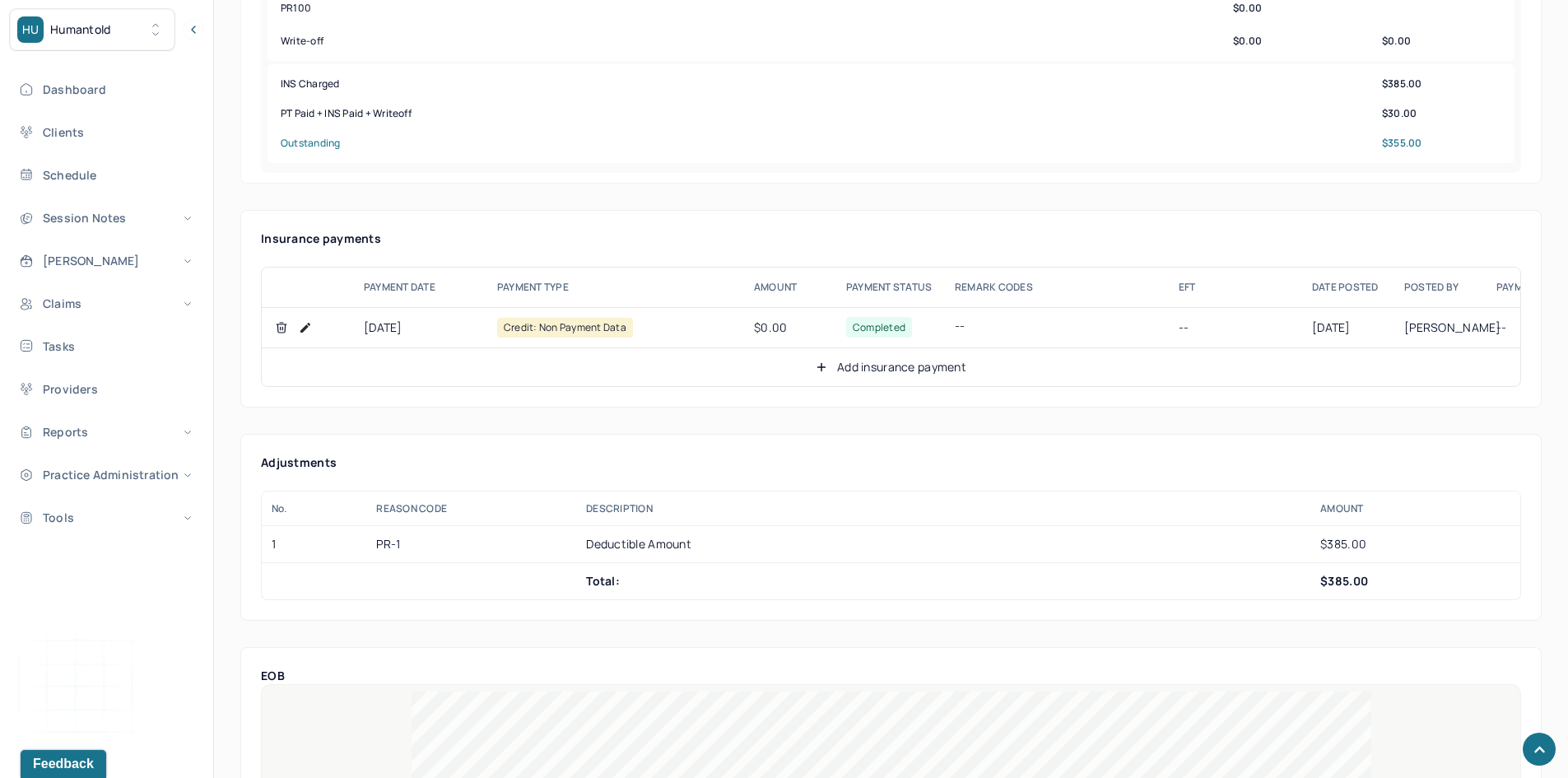 scroll, scrollTop: 906, scrollLeft: 0, axis: vertical 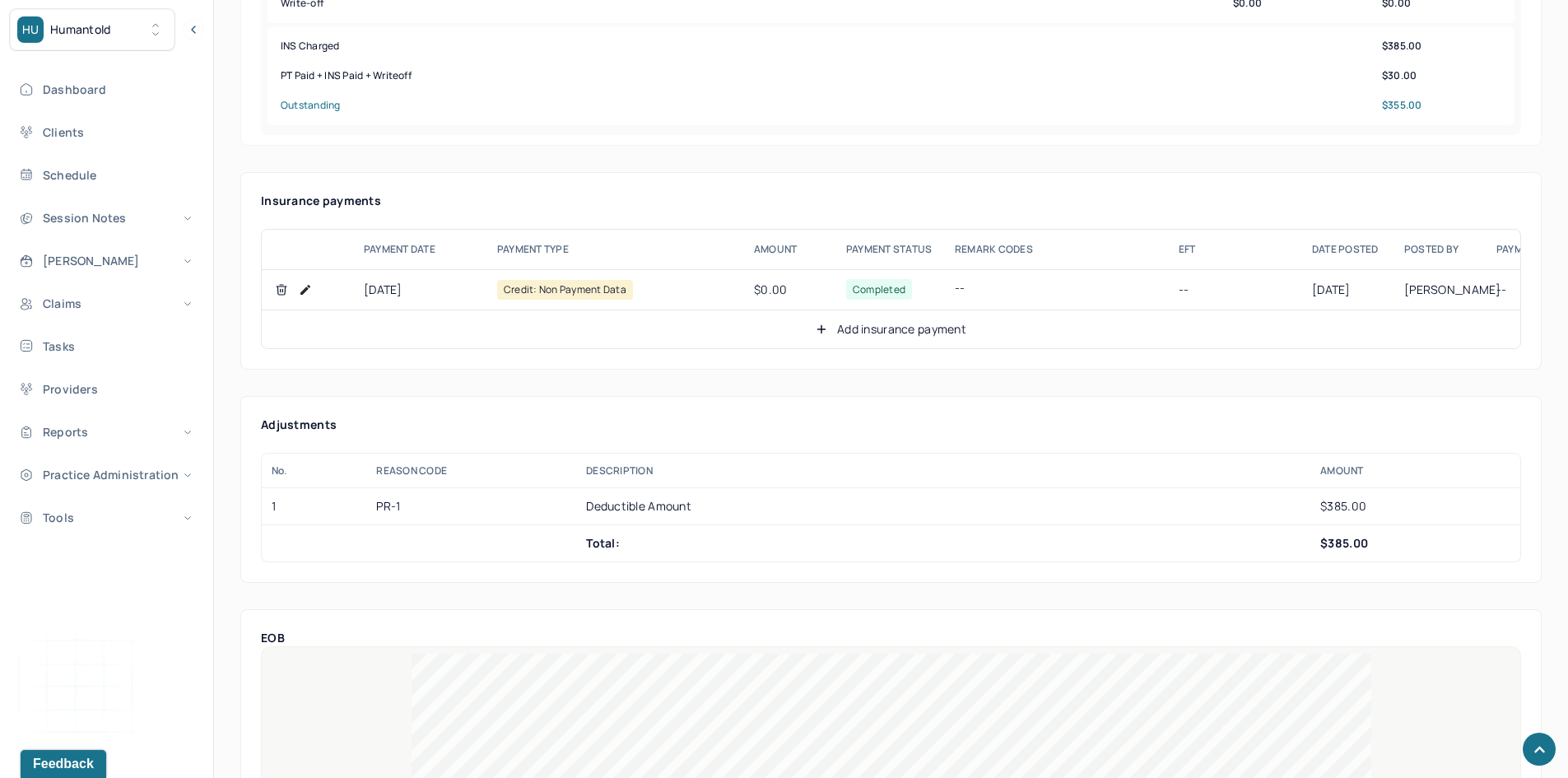 click 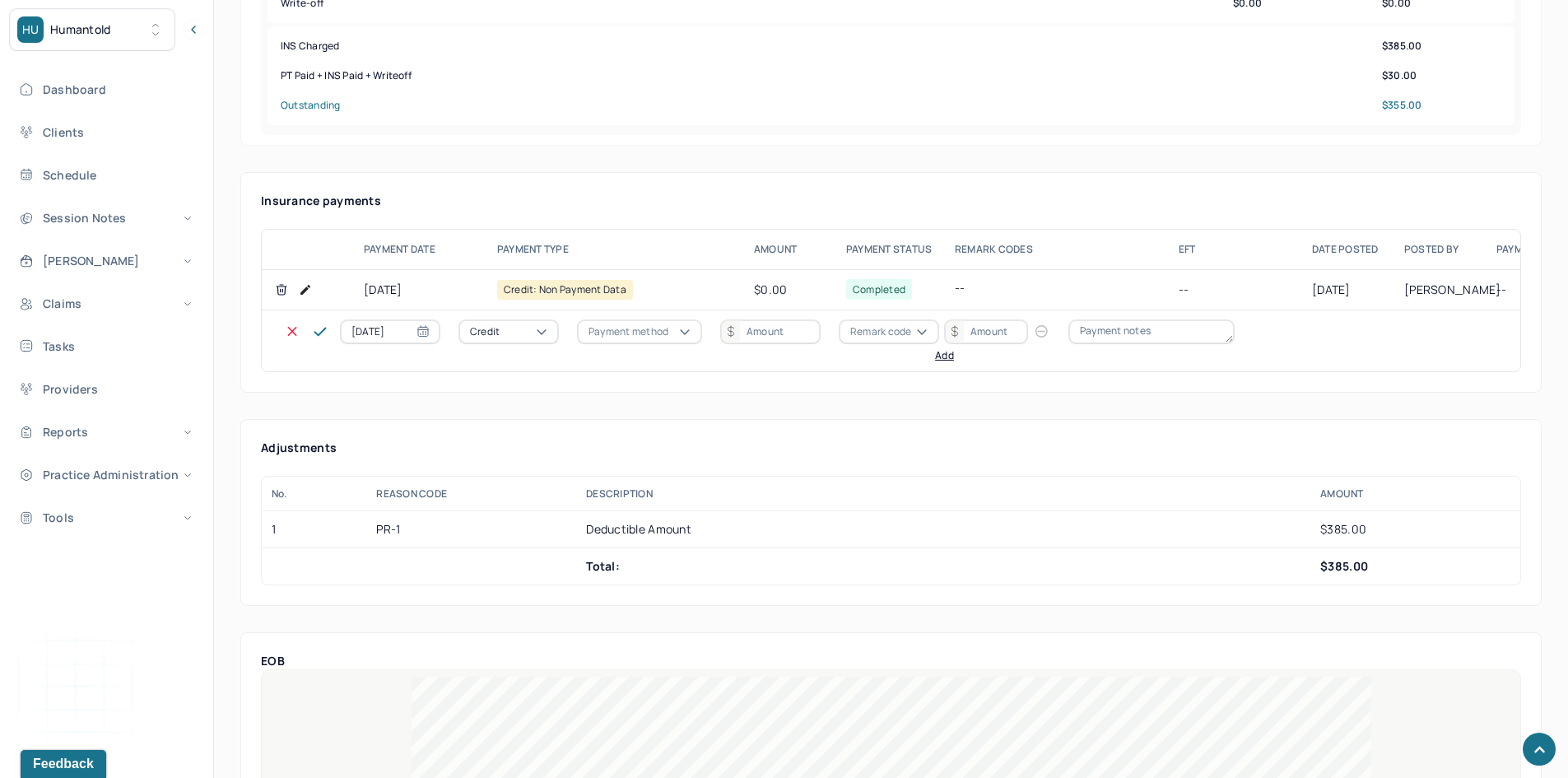 click on "Credit" at bounding box center [485, 332] 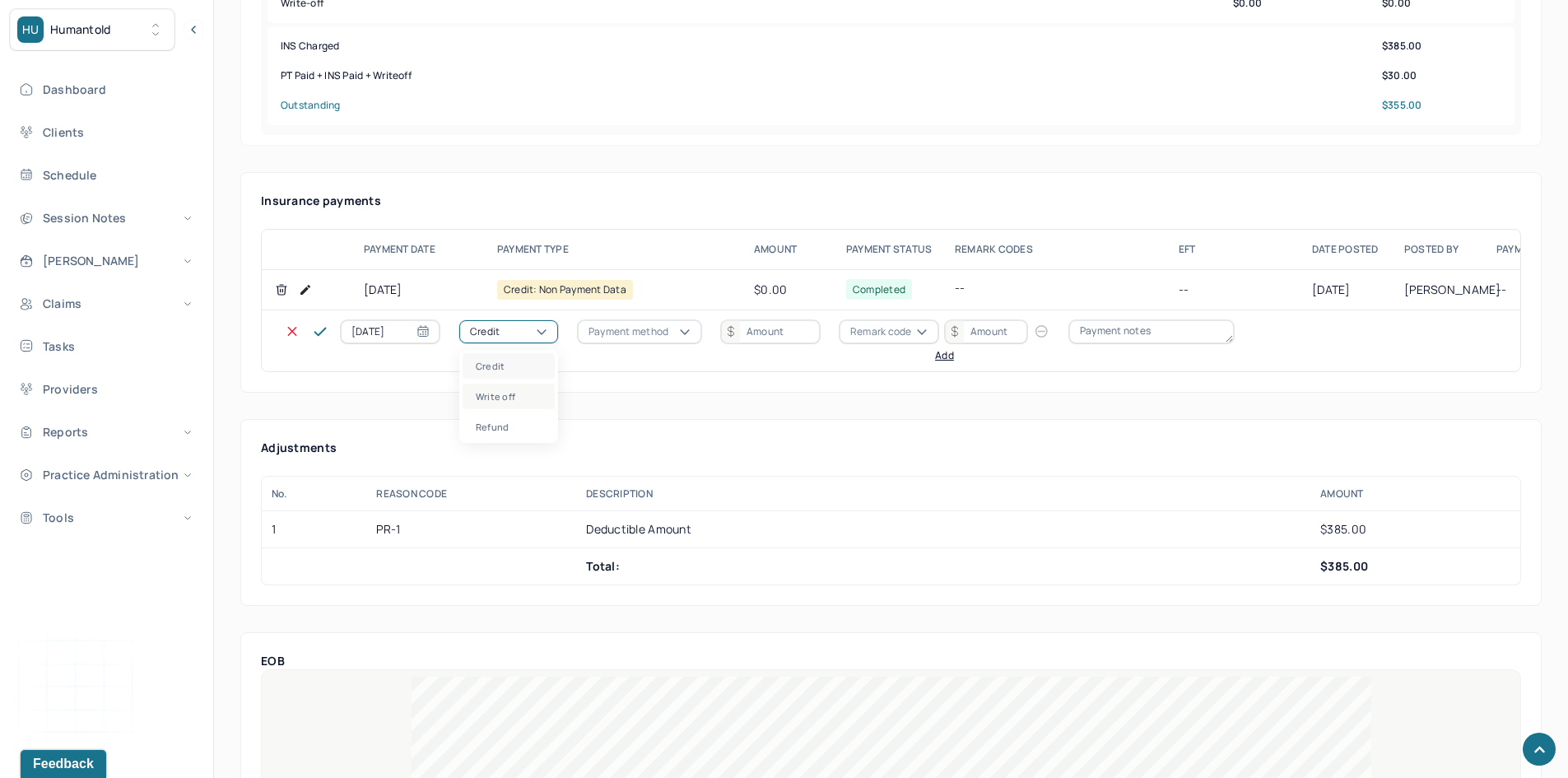 click on "Write off" at bounding box center (509, 396) 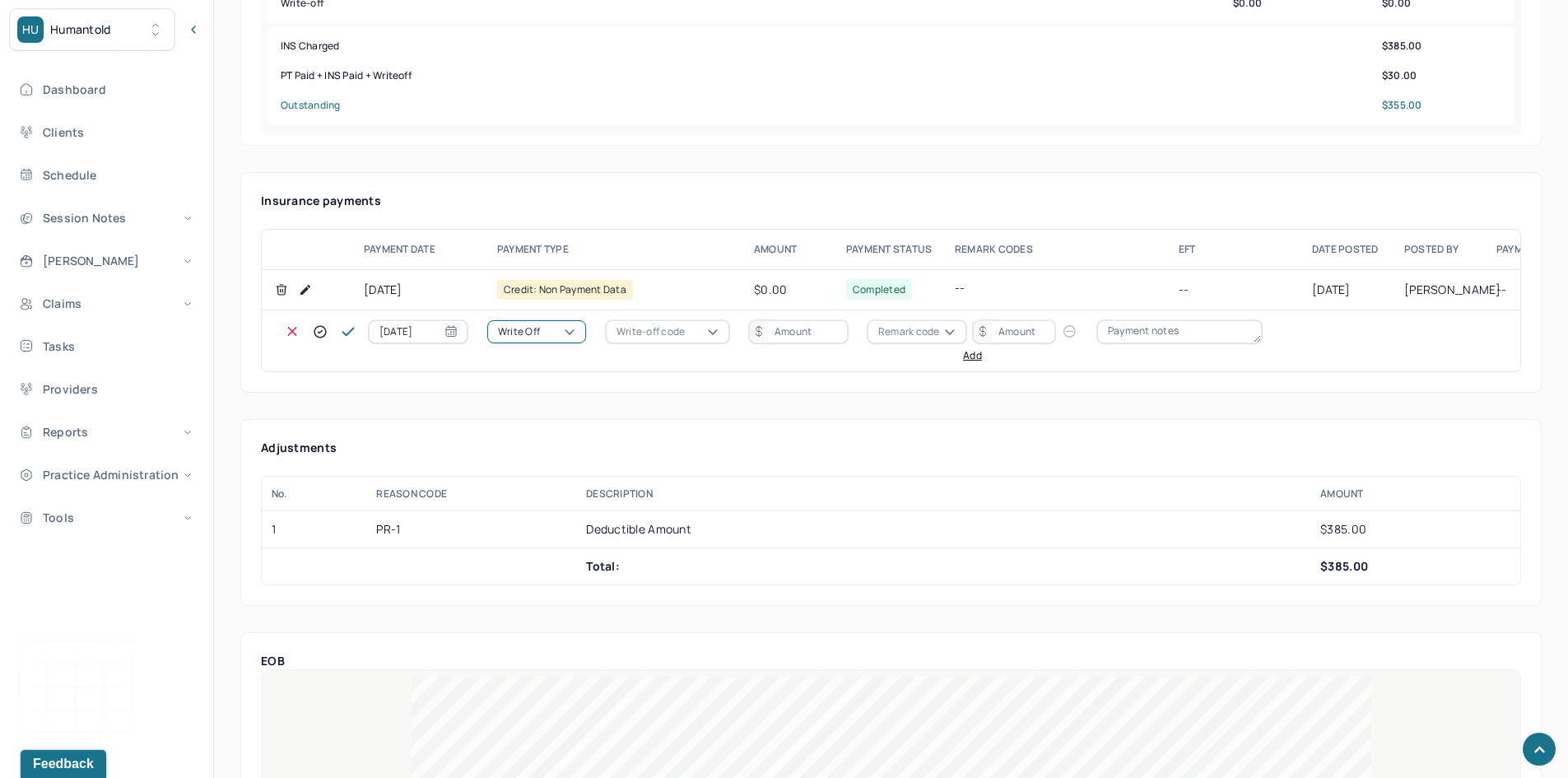 click on "Write-off code" at bounding box center (650, 332) 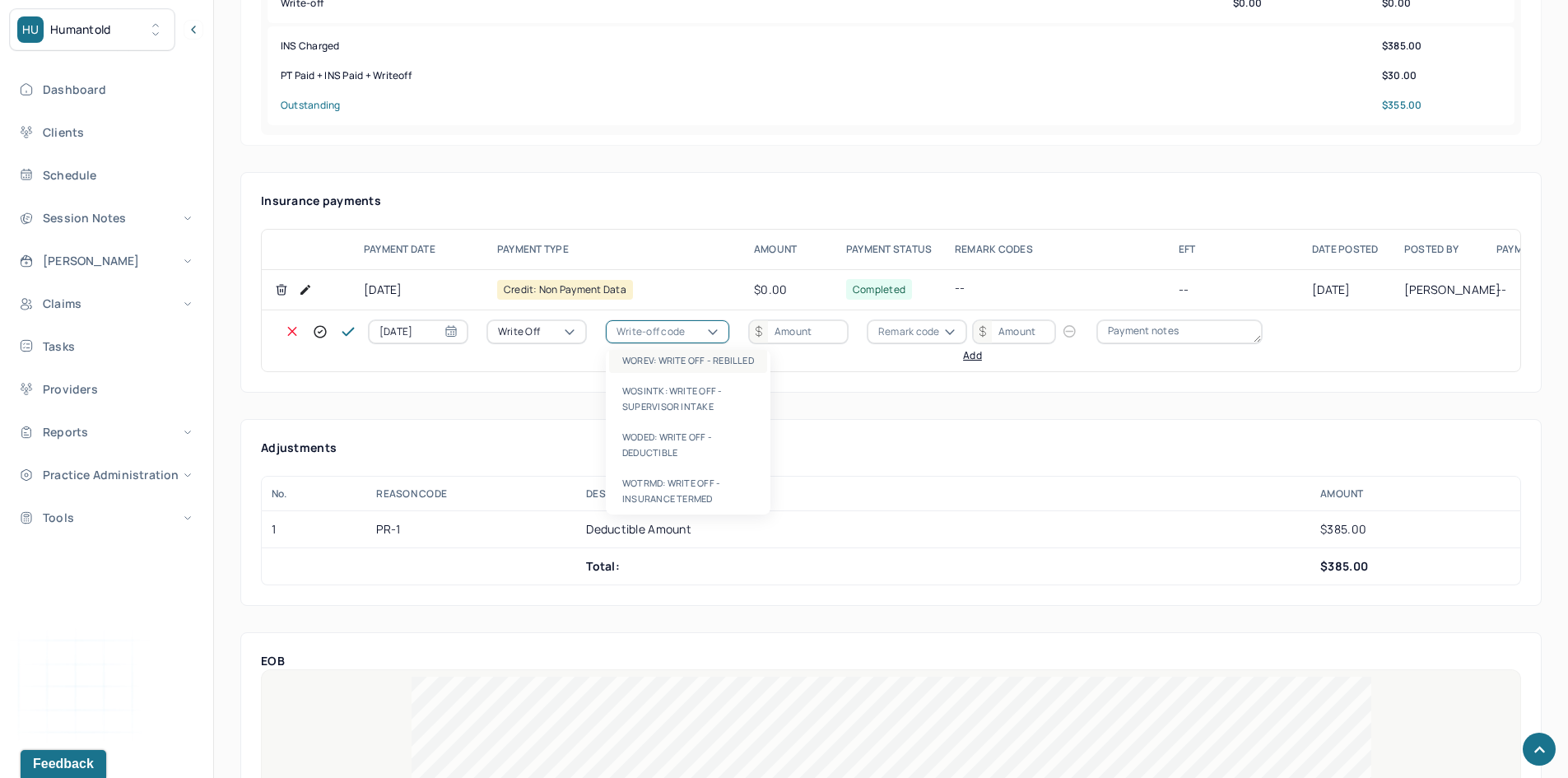 scroll, scrollTop: 467, scrollLeft: 0, axis: vertical 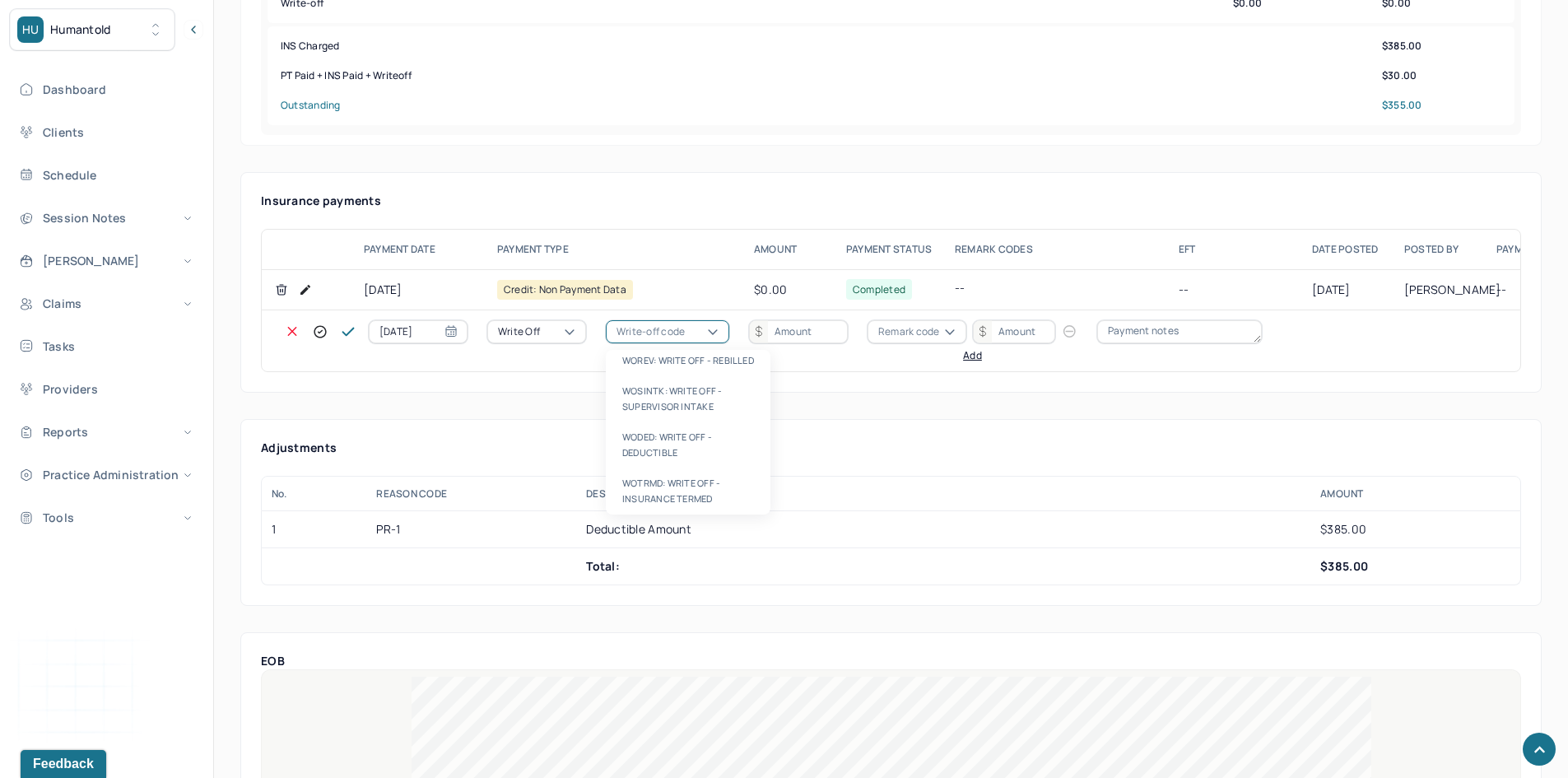 drag, startPoint x: 668, startPoint y: 438, endPoint x: 720, endPoint y: 408, distance: 60.03332 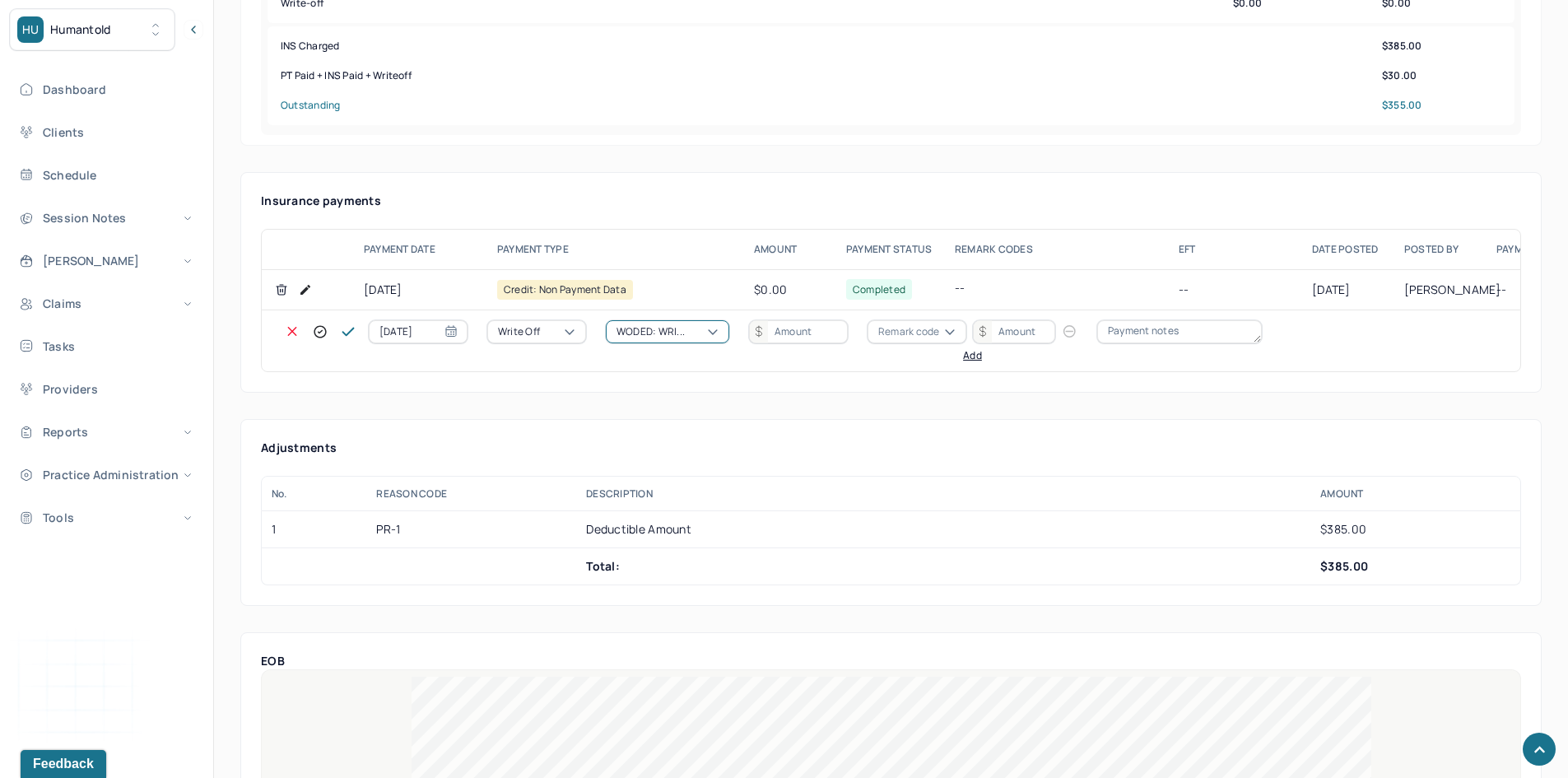 click at bounding box center (798, 332) 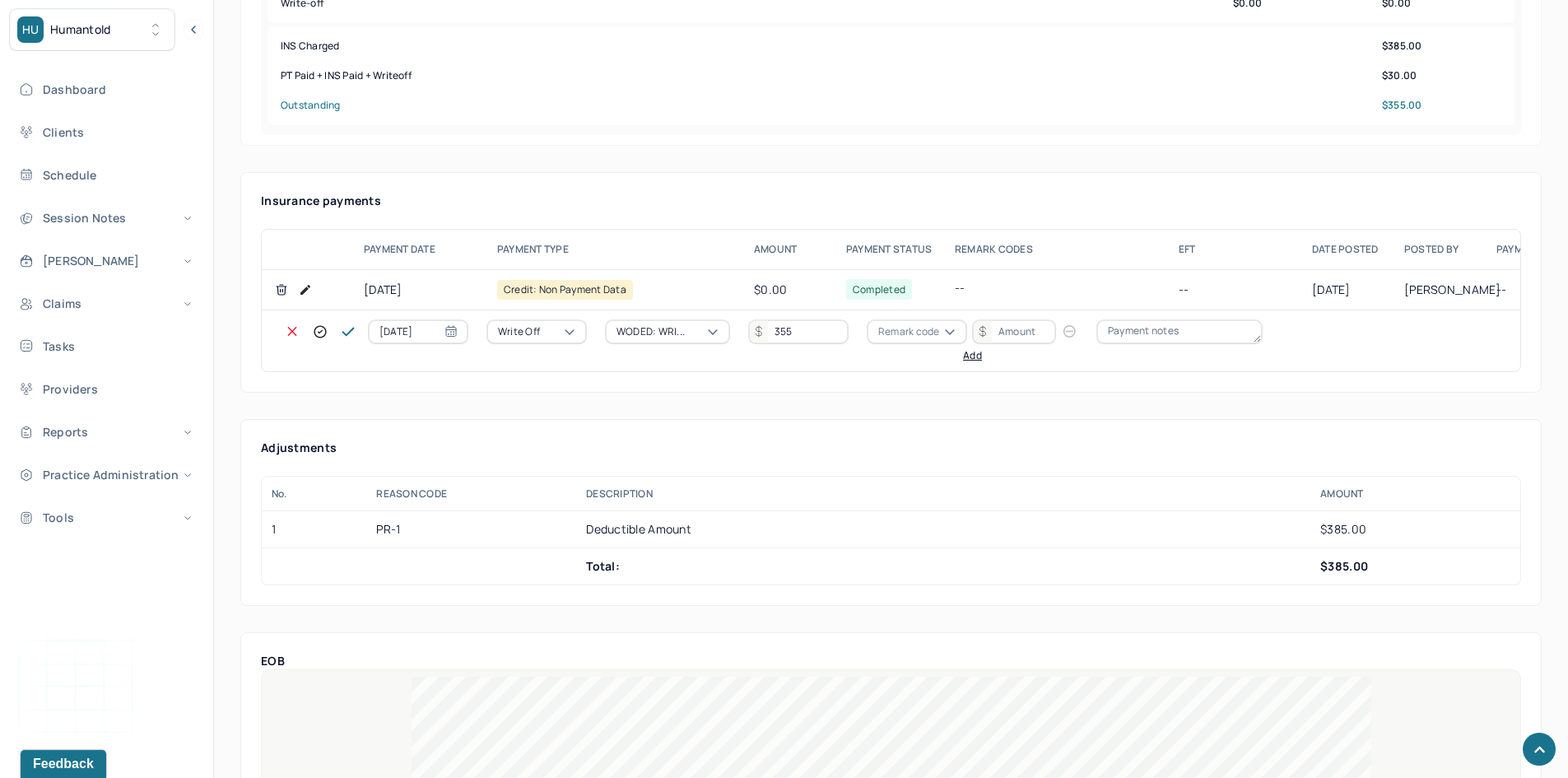 type on "355" 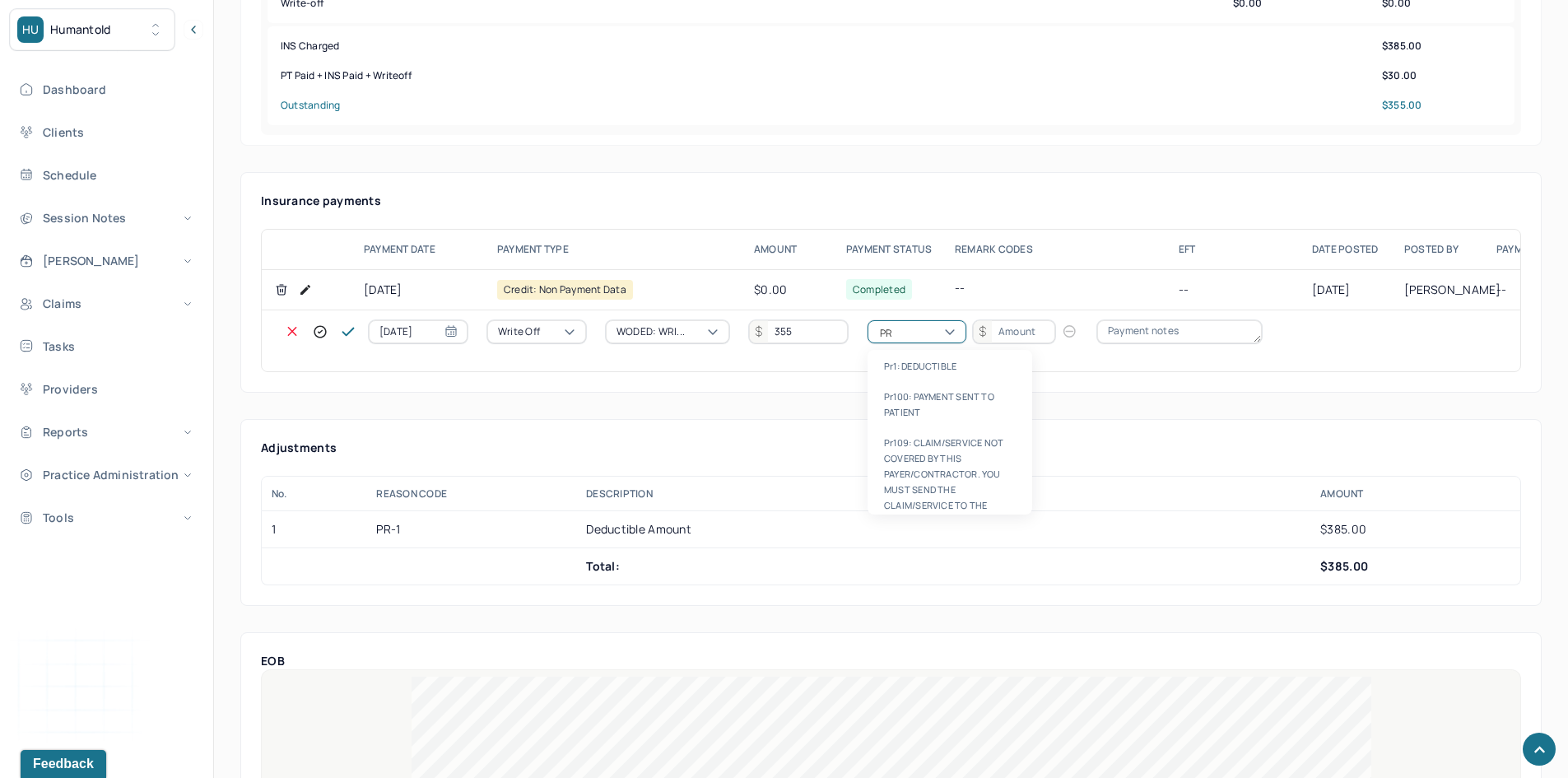 type on "PR1" 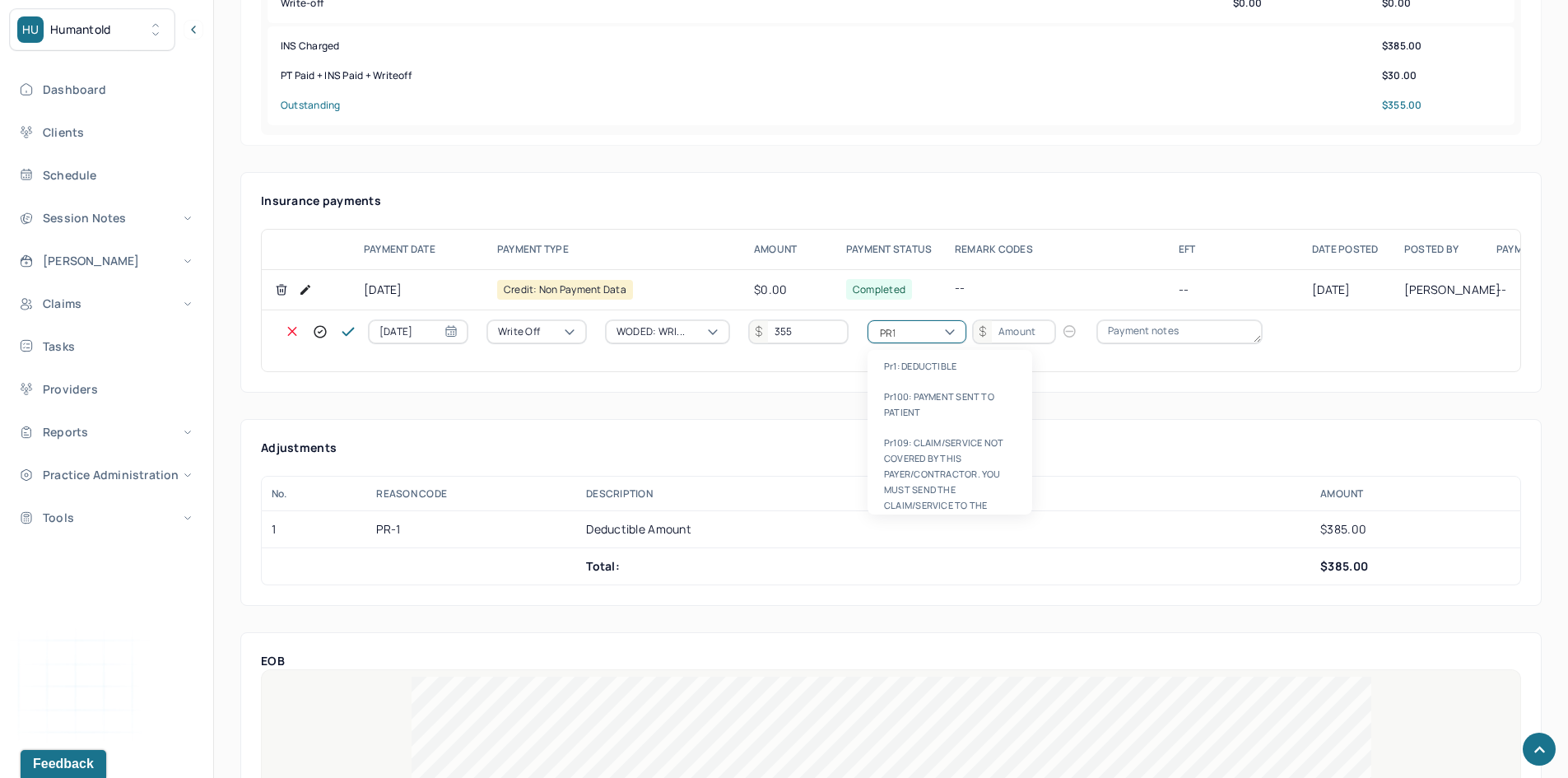 type 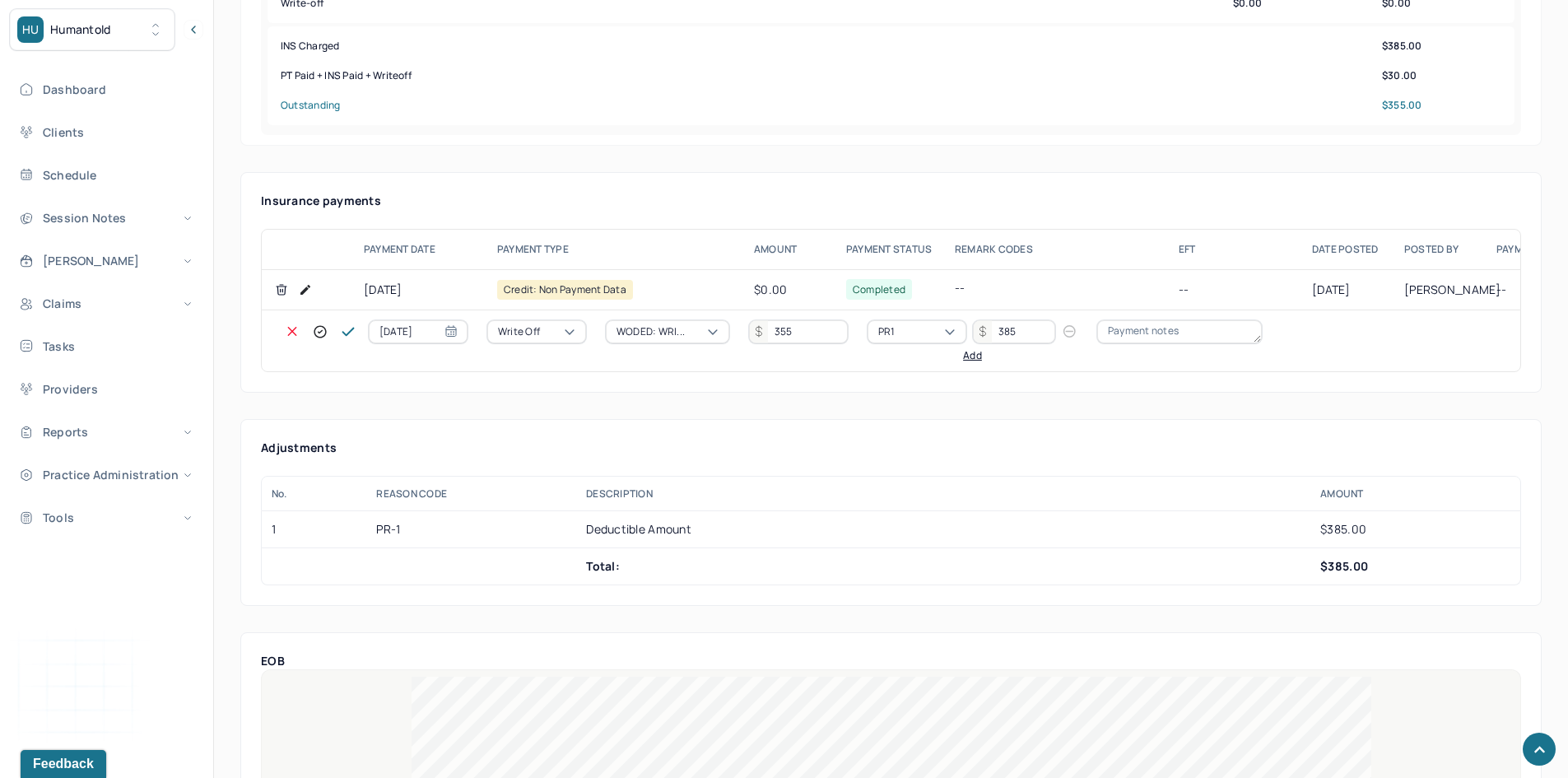 type on "385" 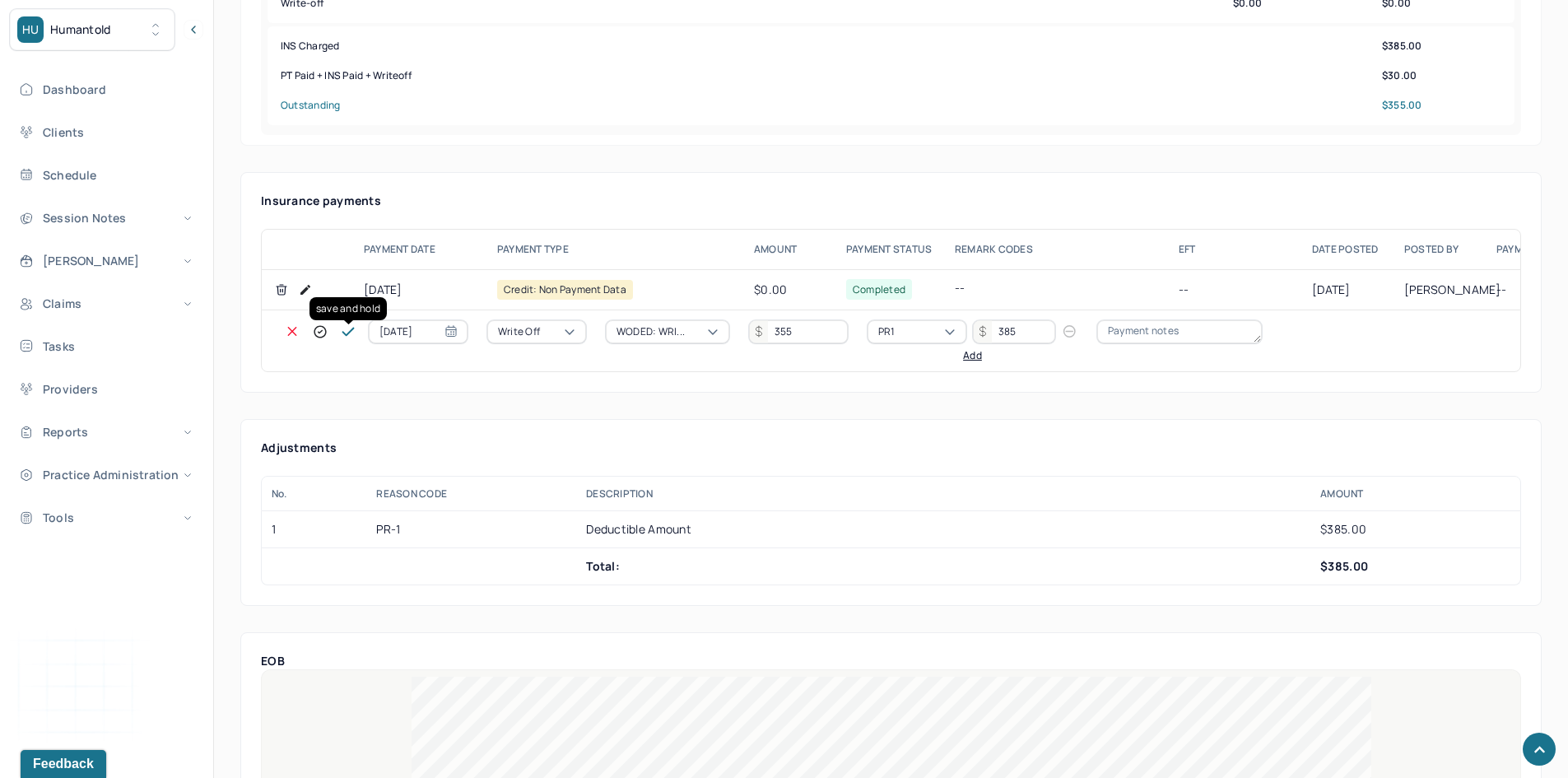 click 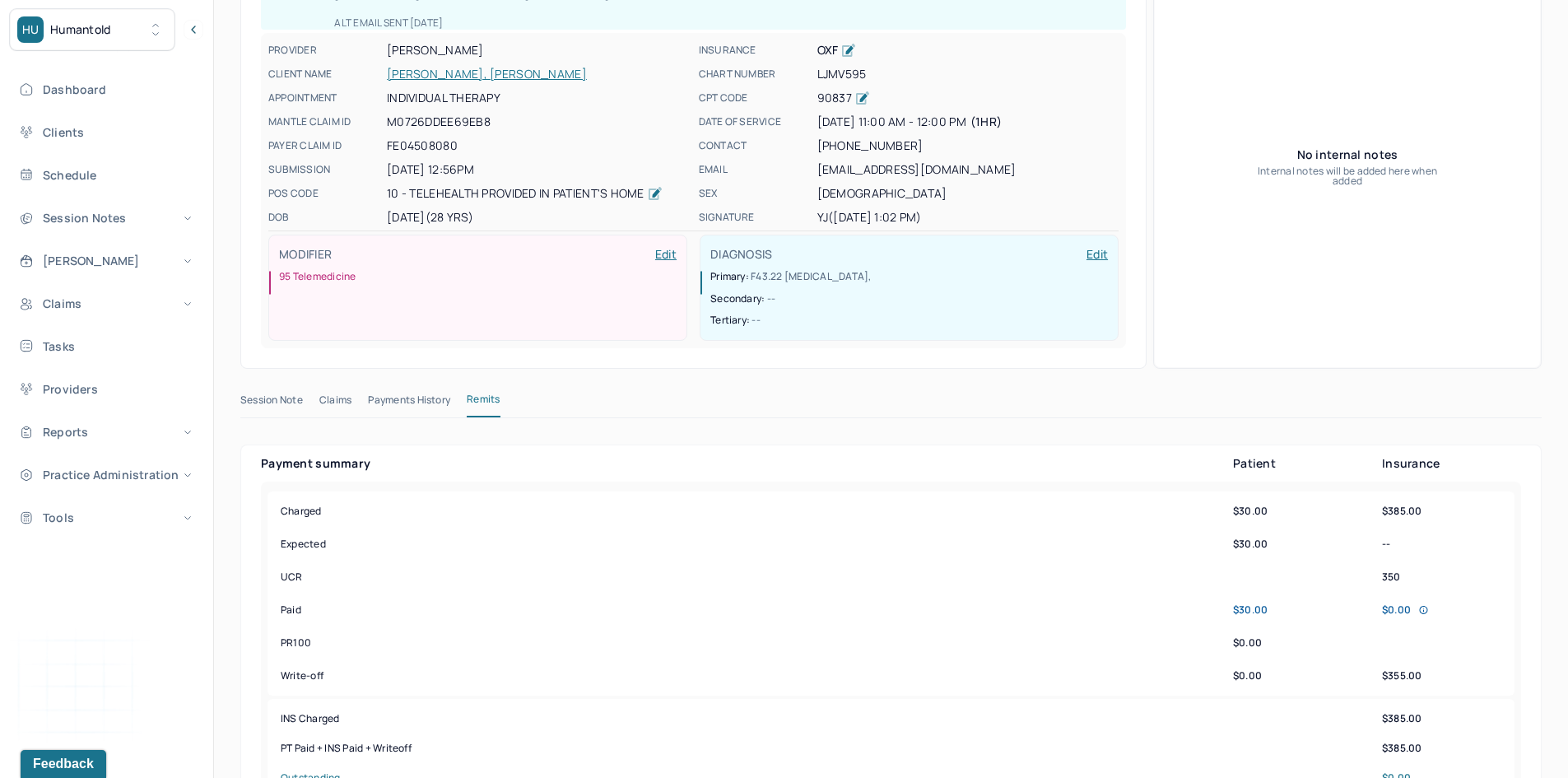 scroll, scrollTop: 0, scrollLeft: 0, axis: both 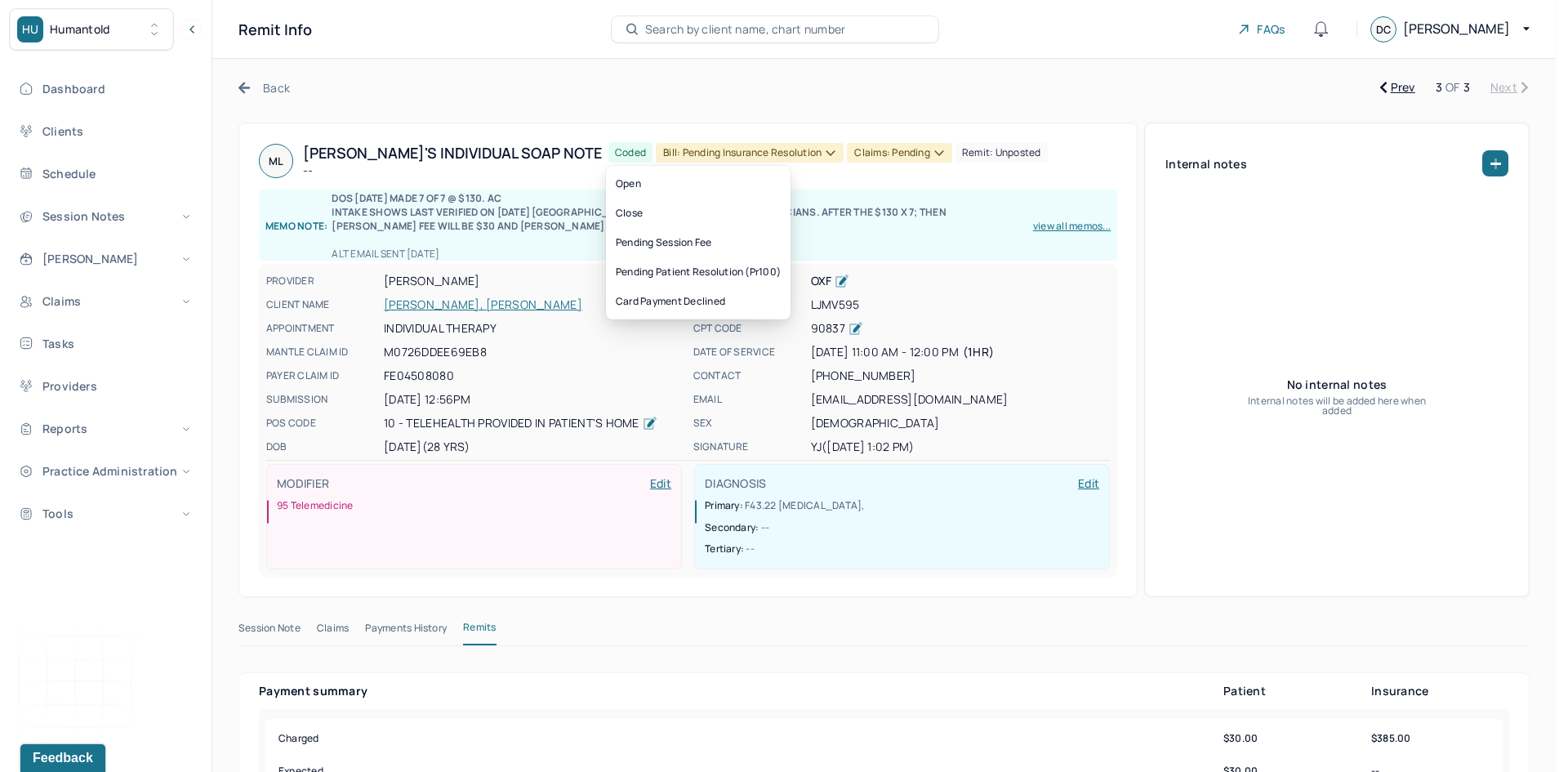 click on "Bill: Pending Insurance Resolution" at bounding box center [750, 153] 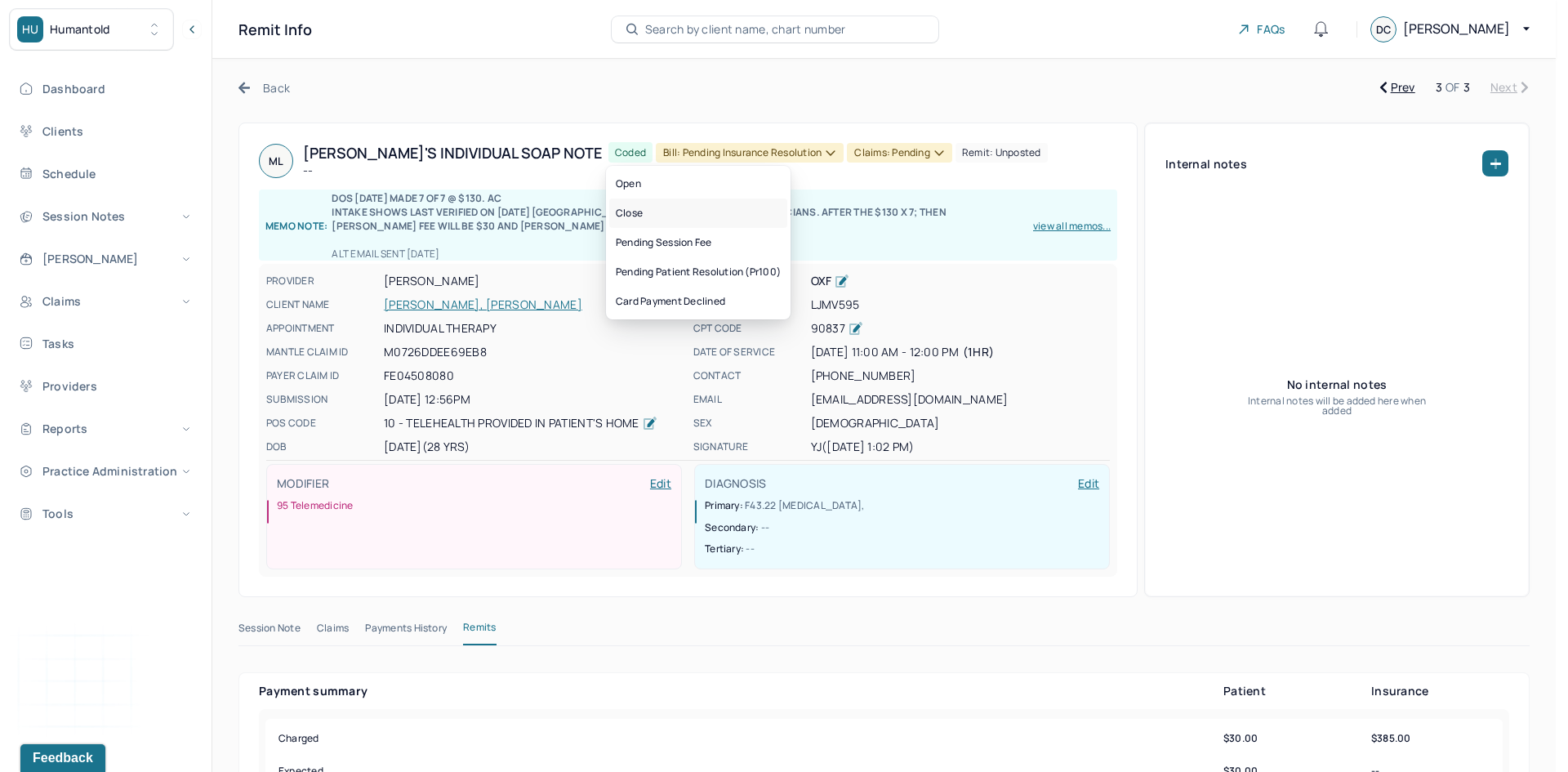 click on "Close" at bounding box center (698, 213) 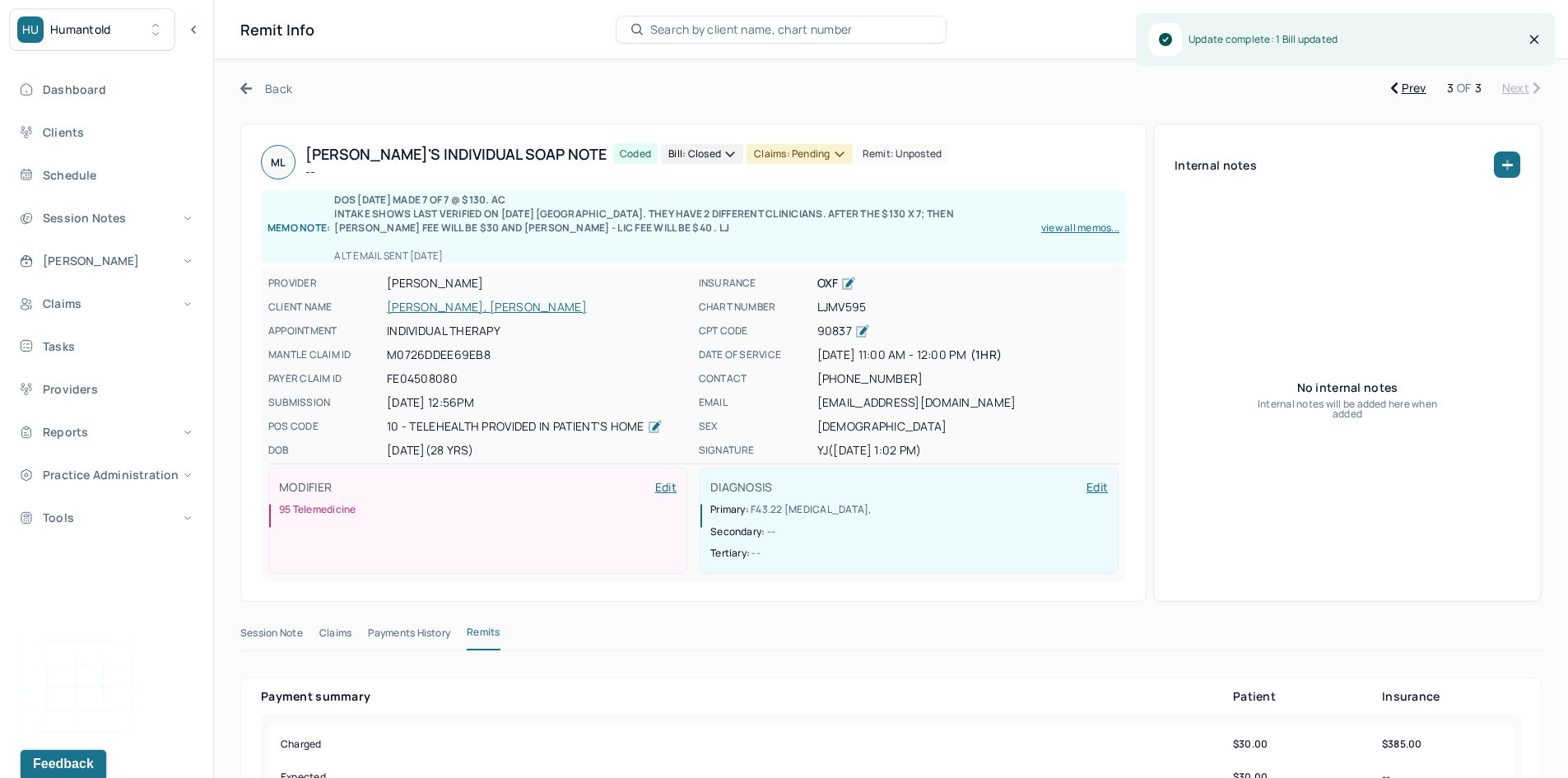 click on "Claims: pending" at bounding box center (799, 154) 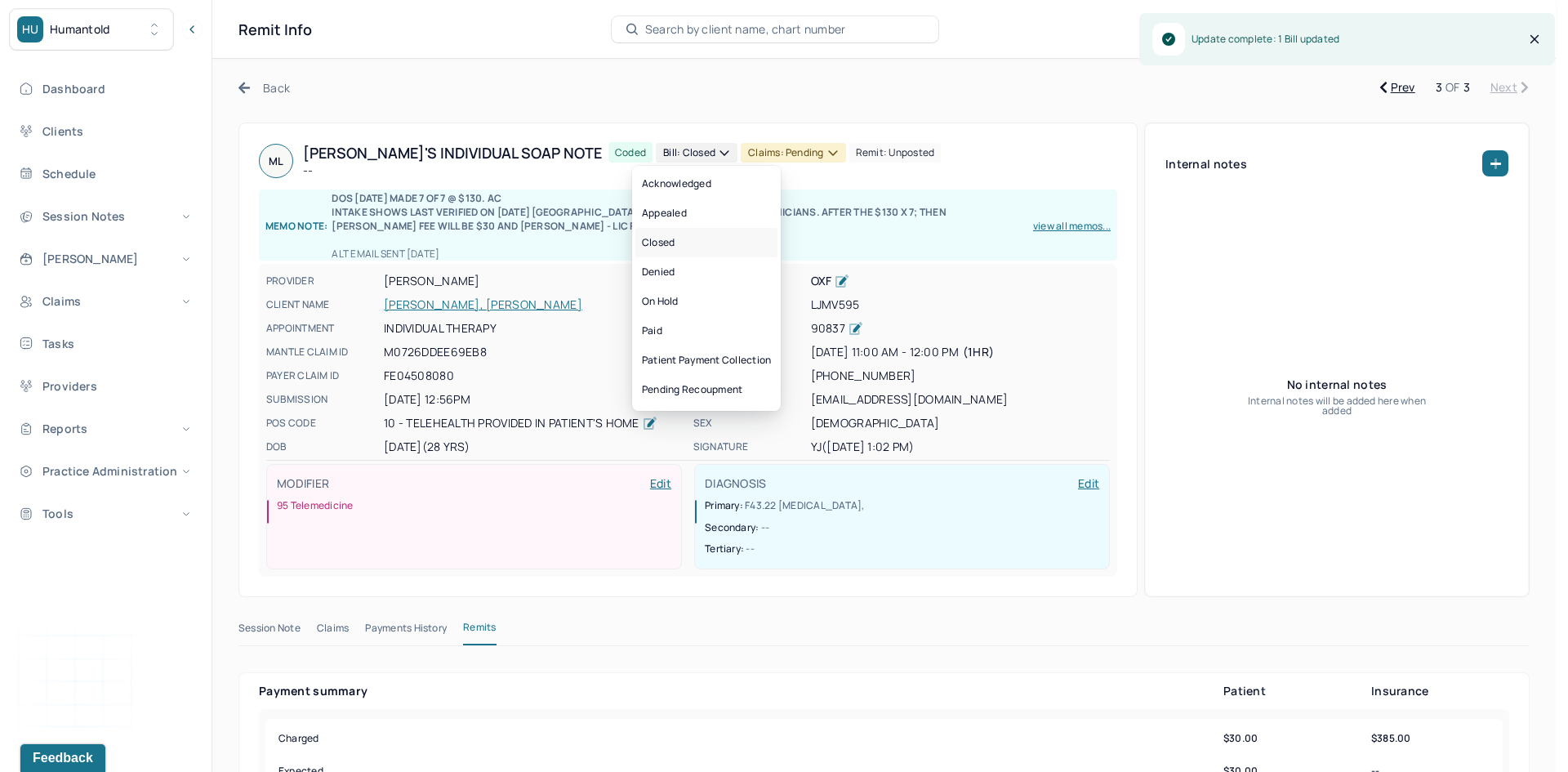 click on "Closed" at bounding box center [706, 243] 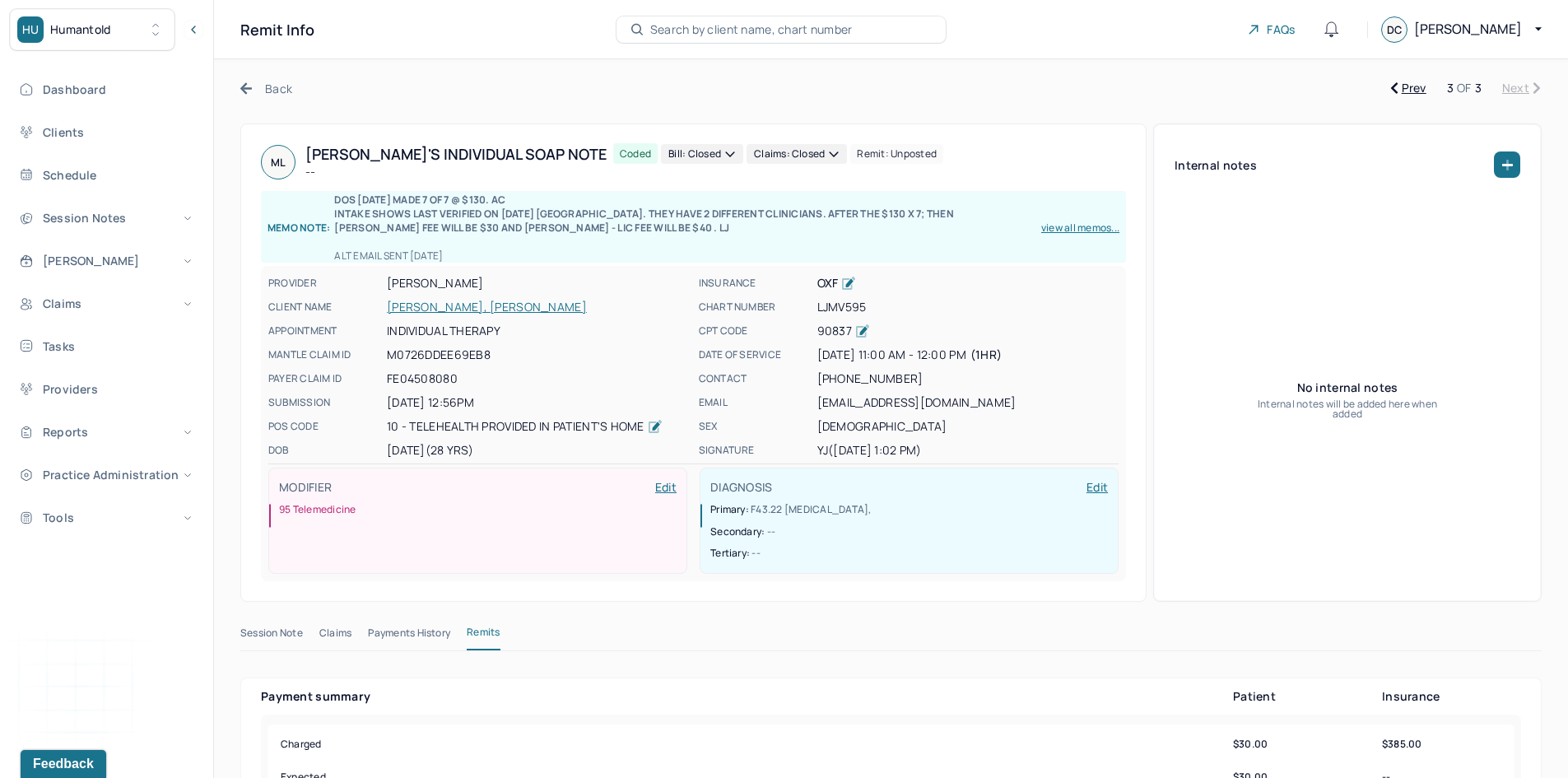 click 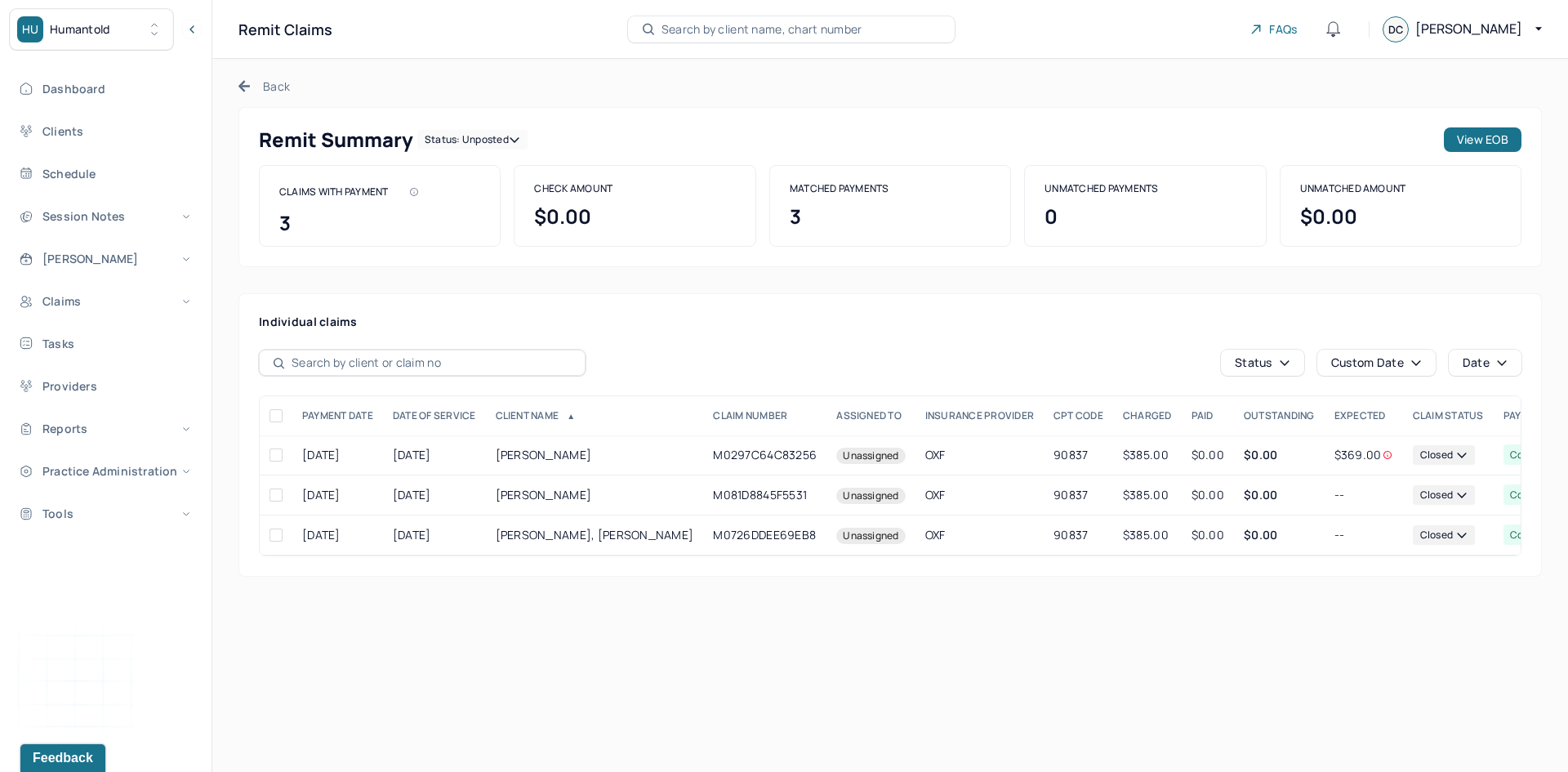 click 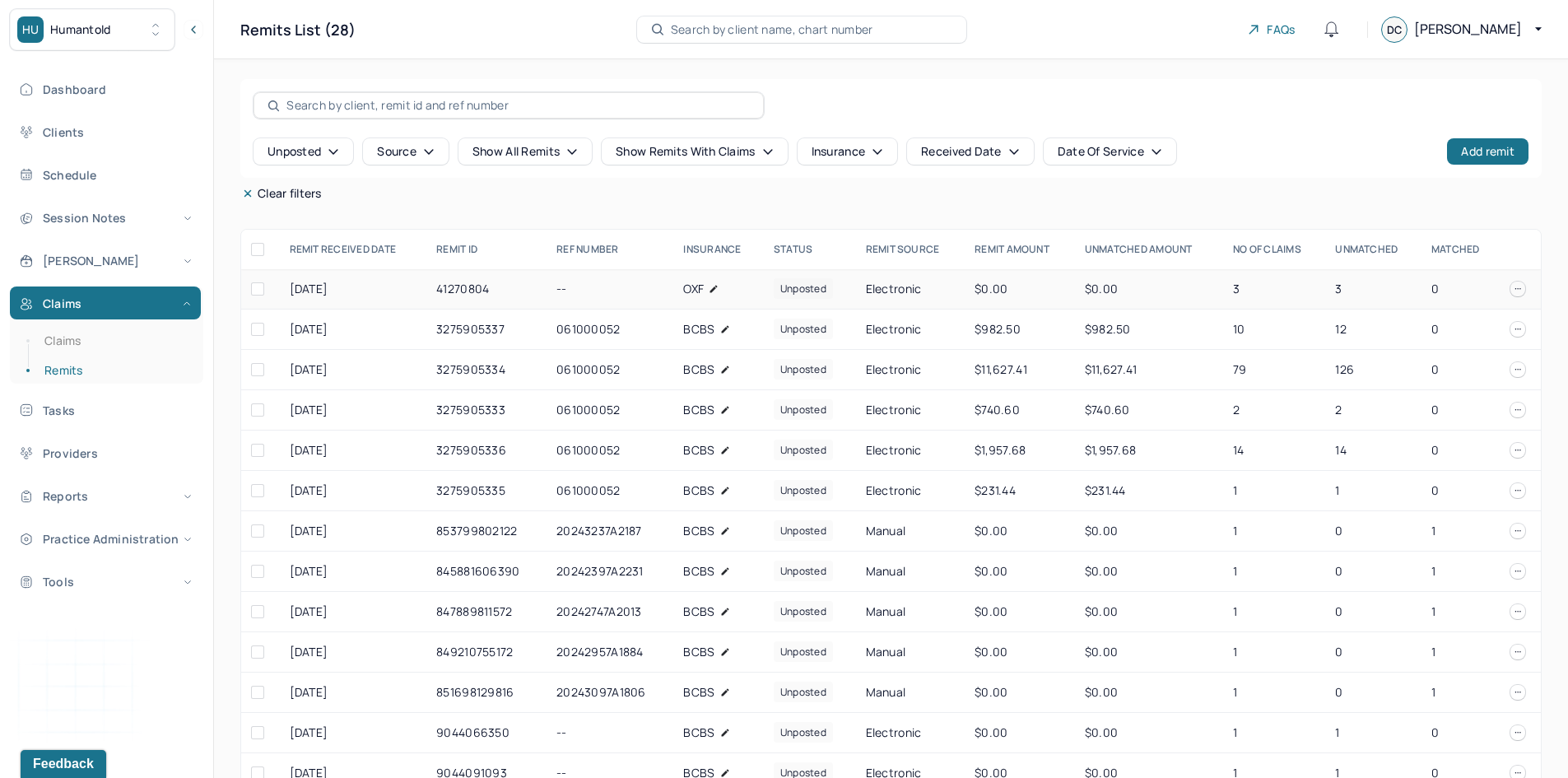 click at bounding box center [258, 289] 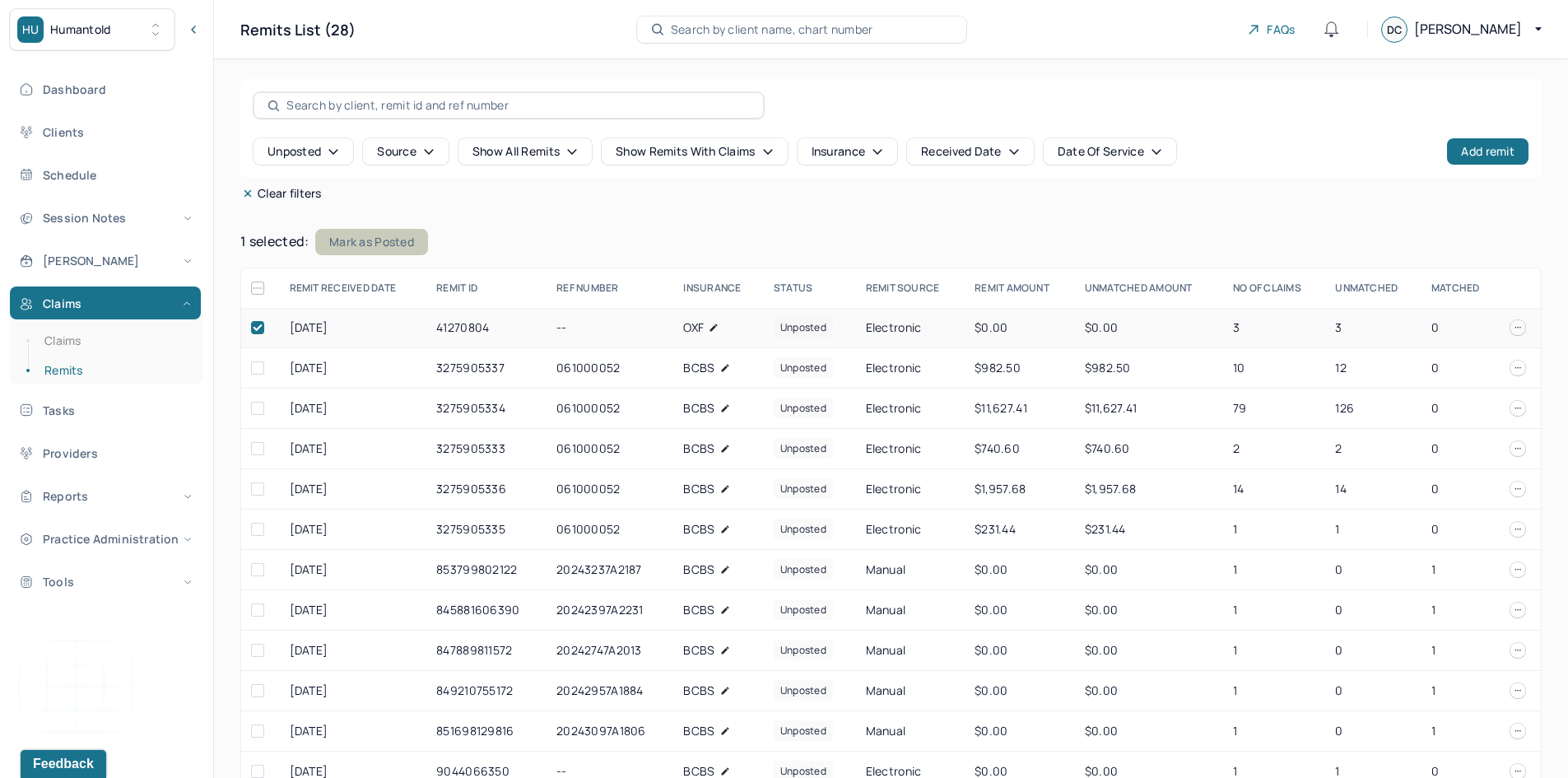 click on "Mark as Posted" at bounding box center (371, 242) 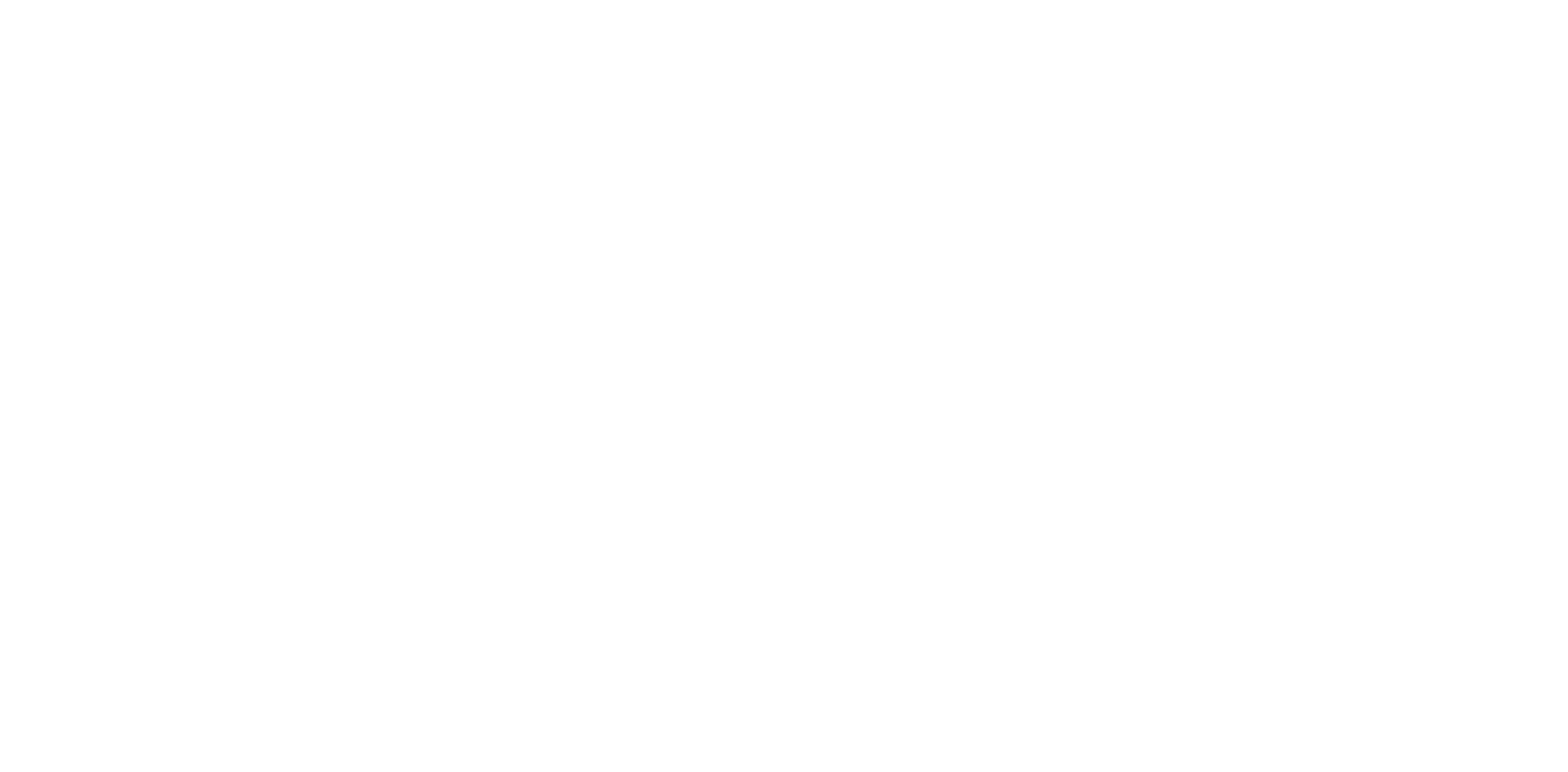 scroll, scrollTop: 0, scrollLeft: 0, axis: both 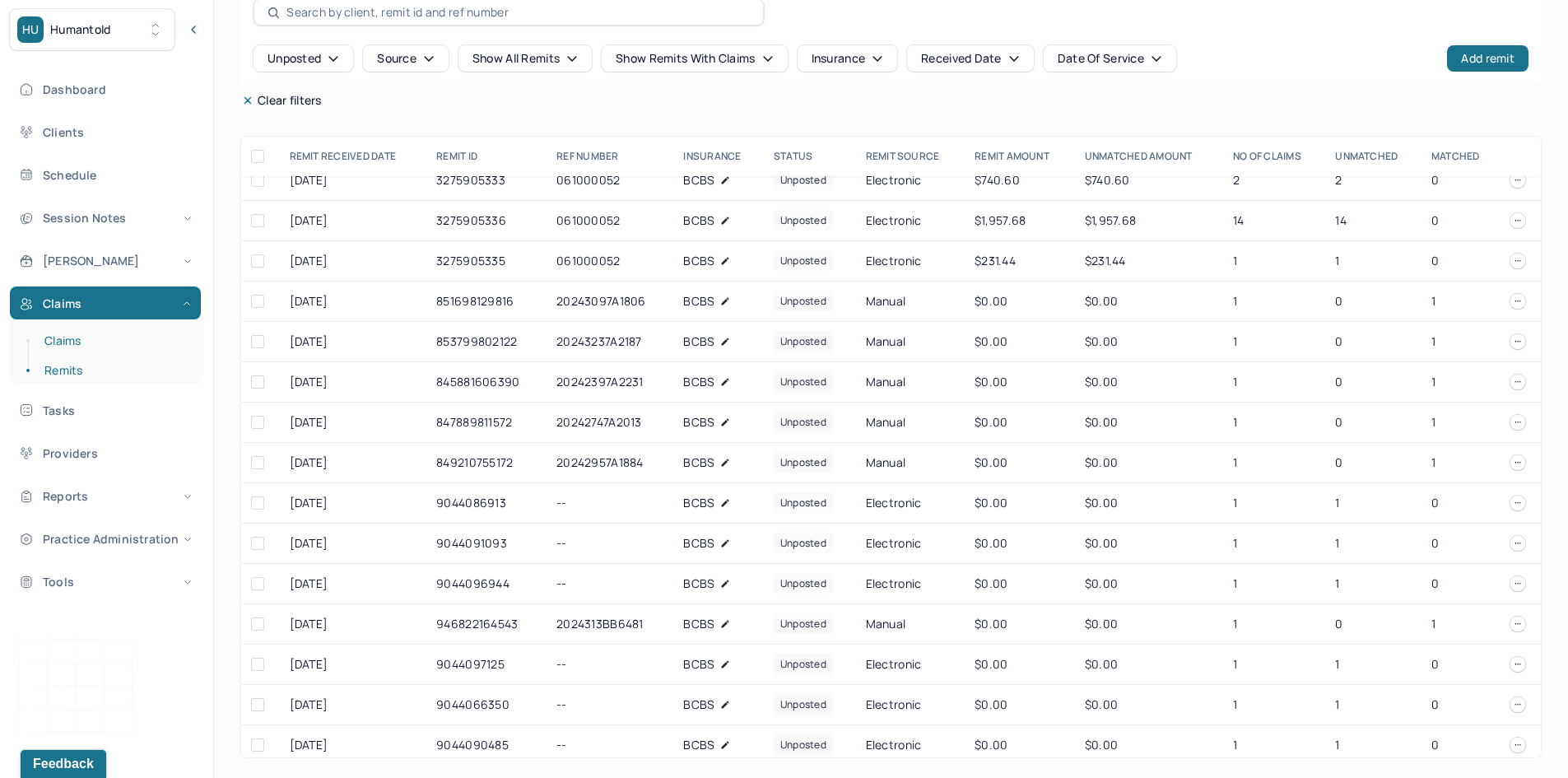click on "Claims" at bounding box center [114, 341] 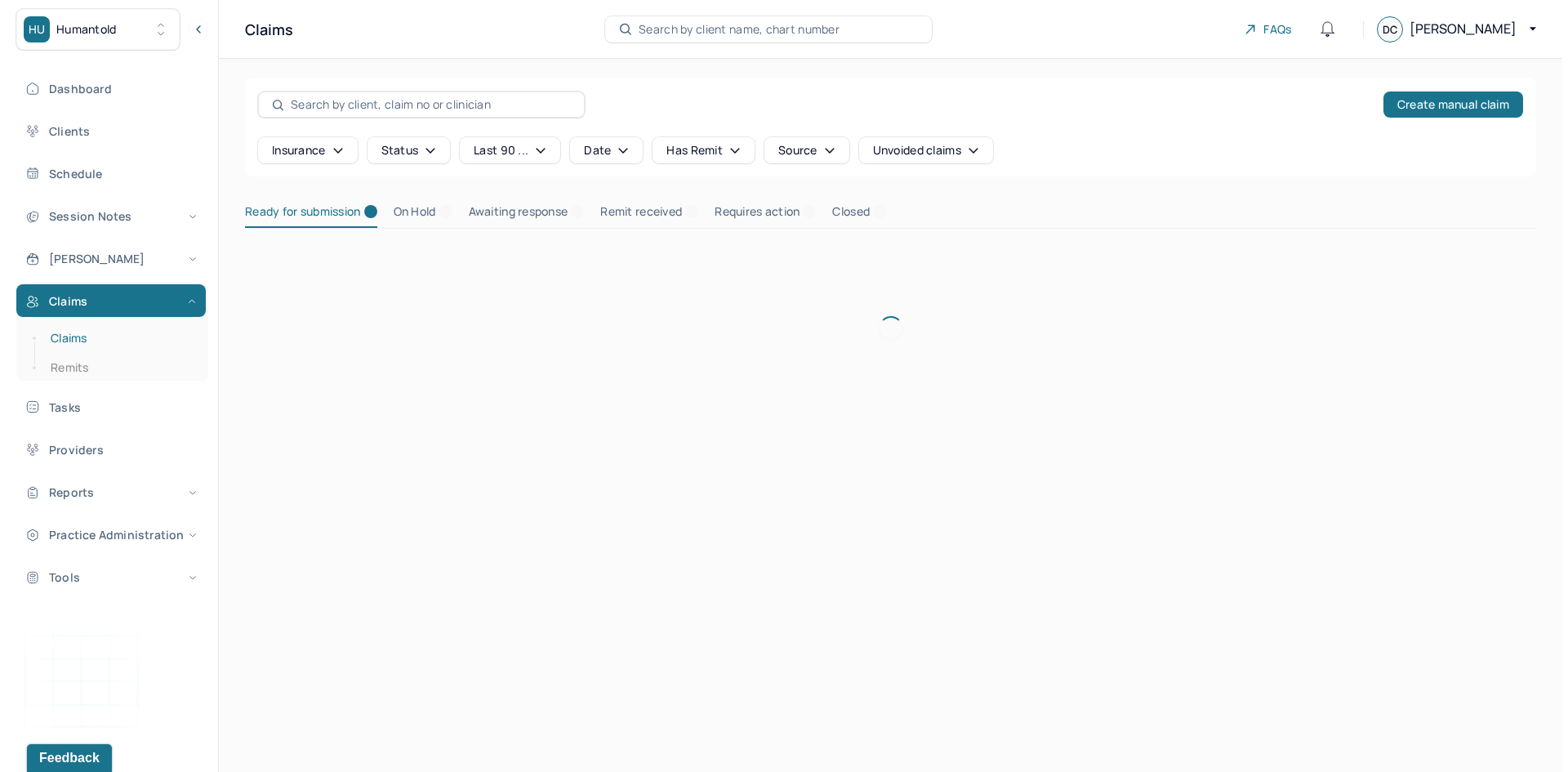 scroll, scrollTop: 0, scrollLeft: 0, axis: both 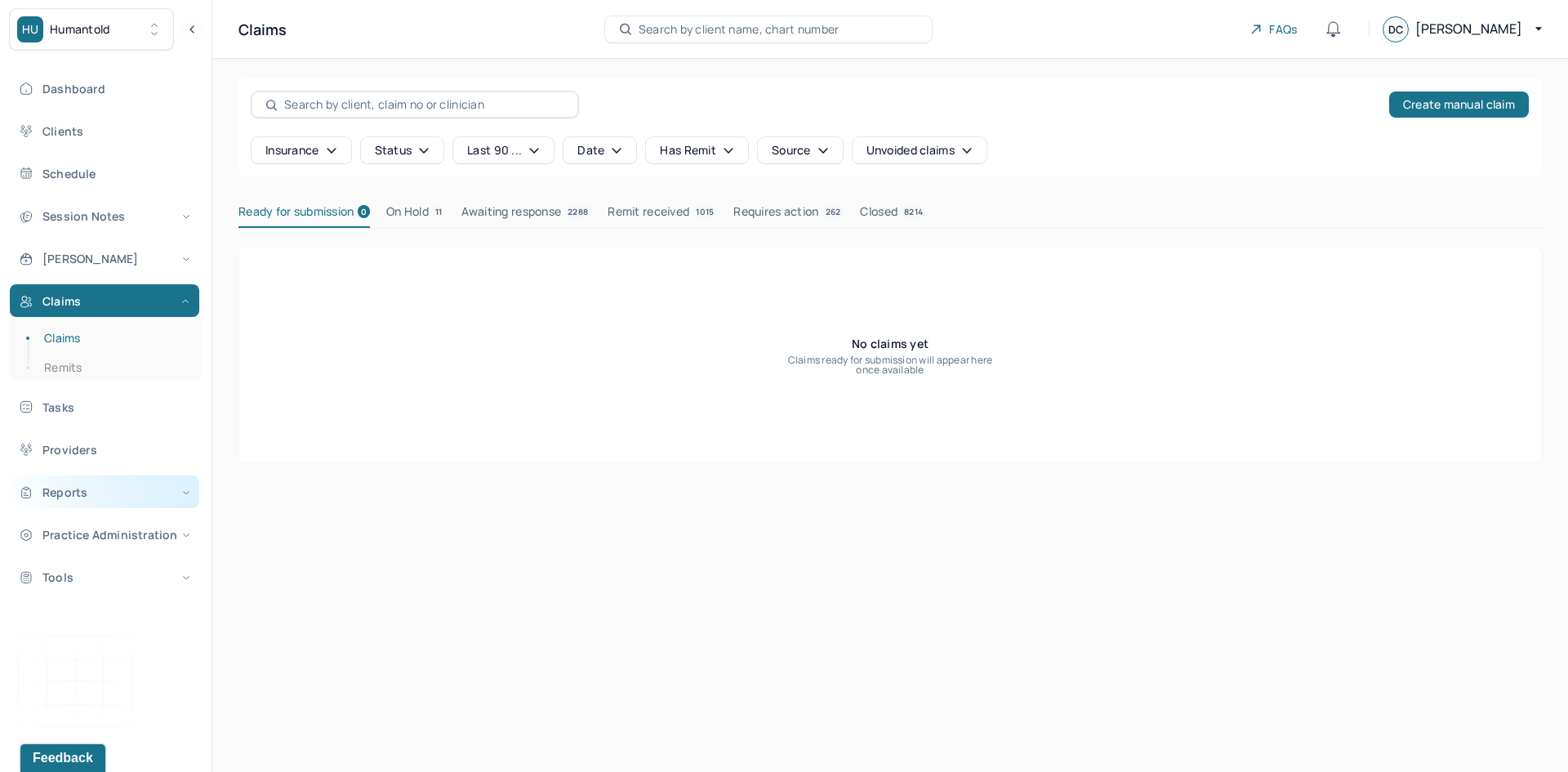 click on "Reports" at bounding box center (105, 492) 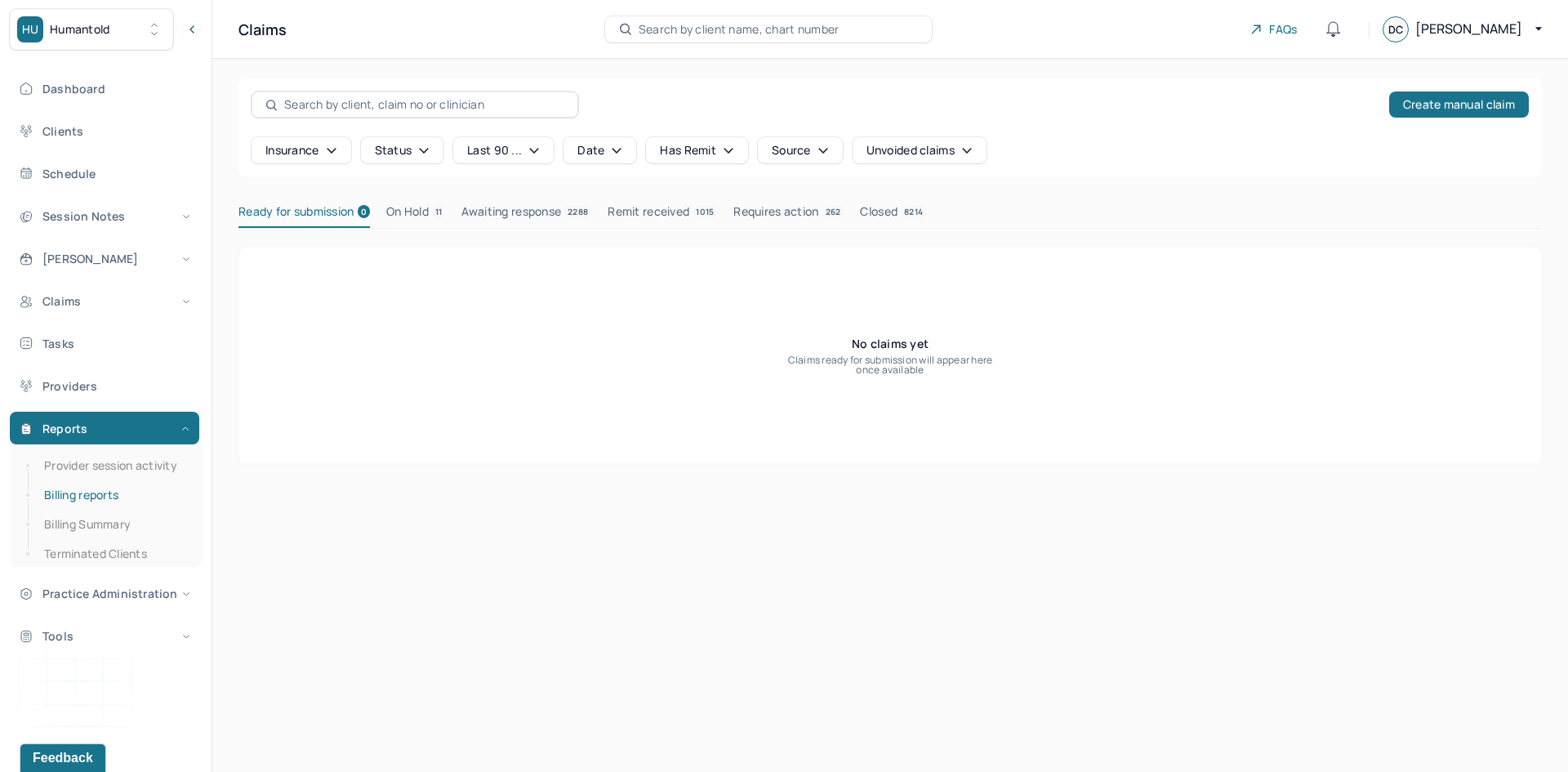 click on "Billing reports" at bounding box center [114, 495] 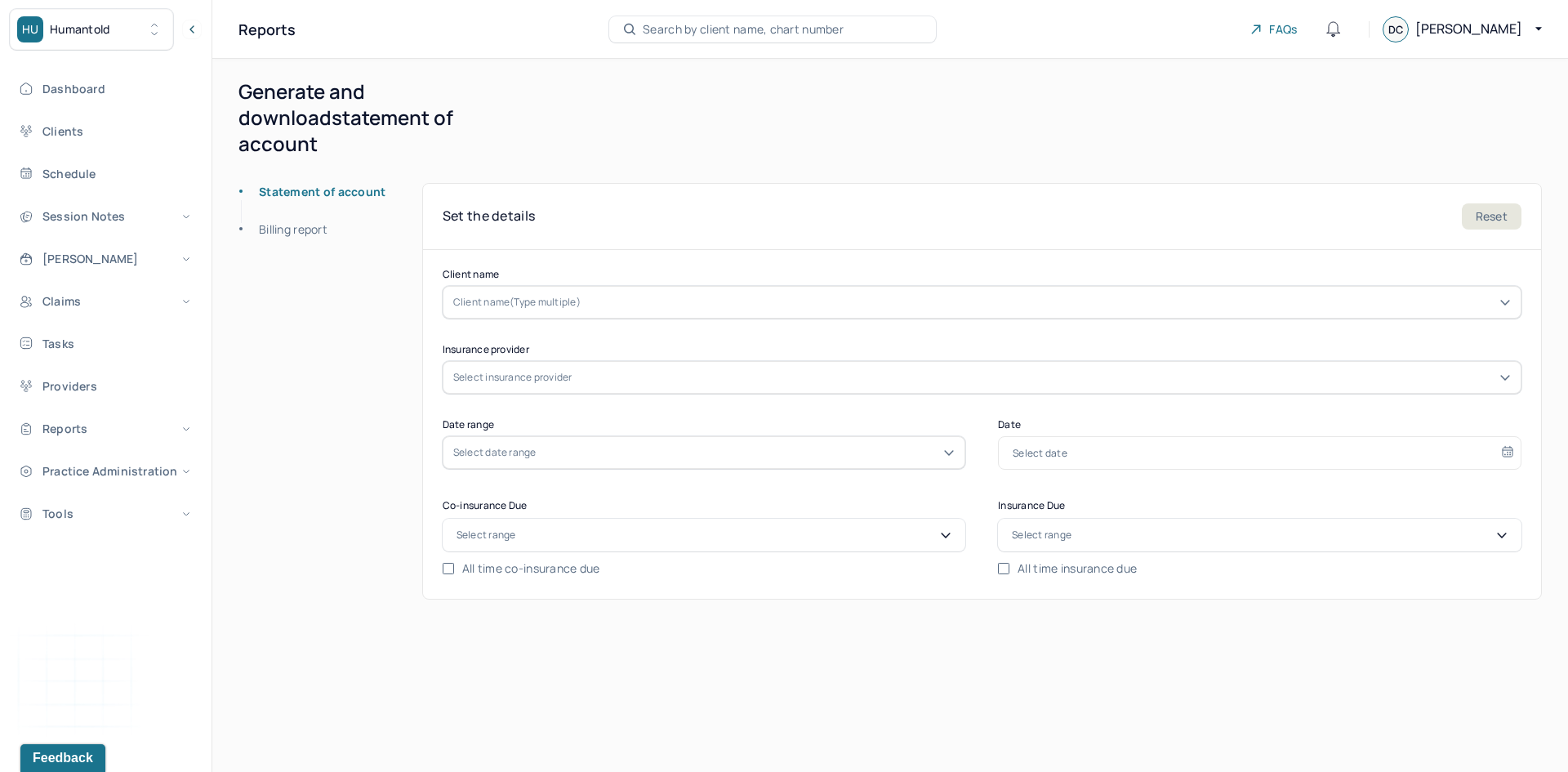 click on "Select date range" at bounding box center (495, 453) 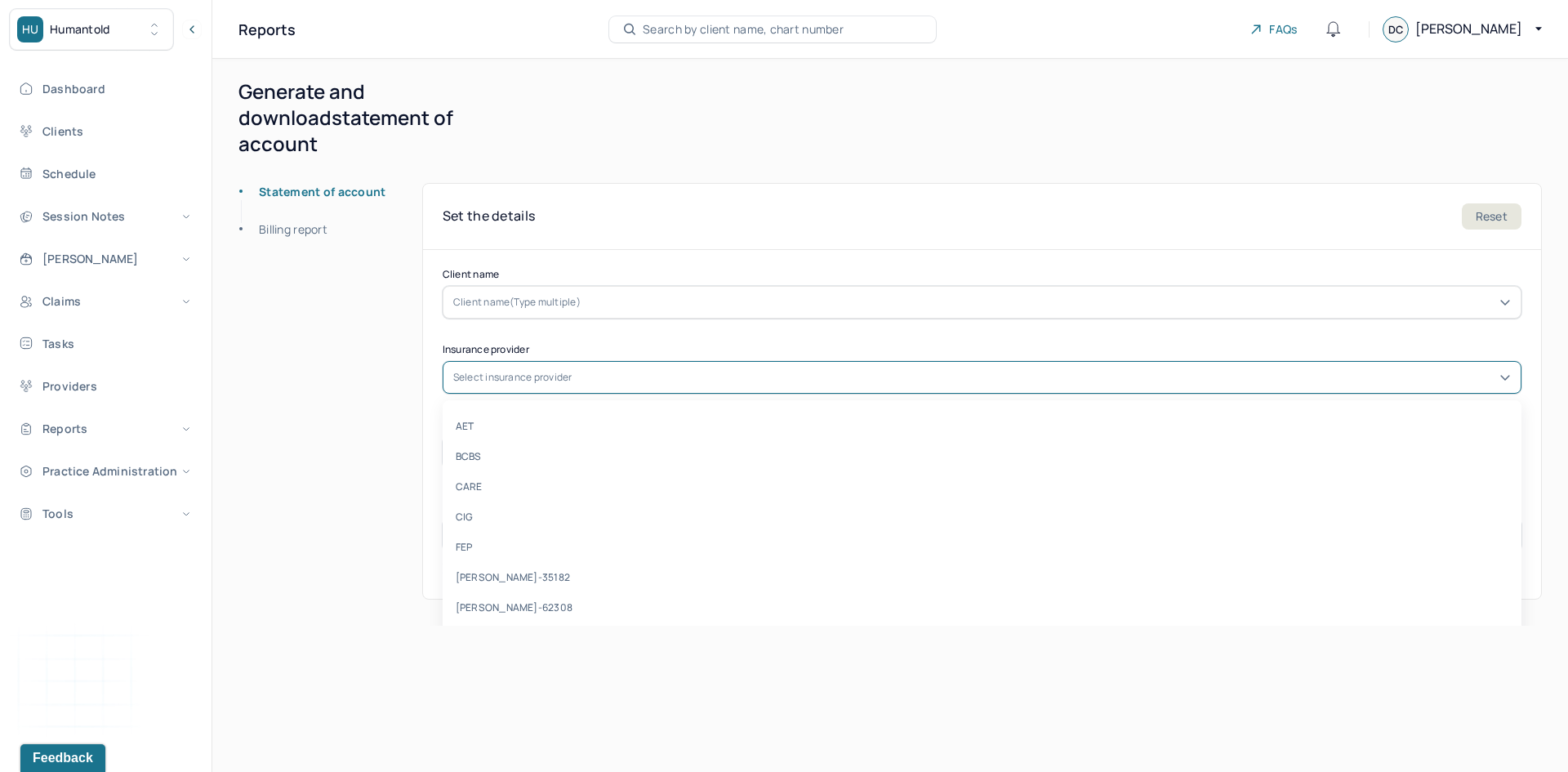 click on "Select insurance provider" at bounding box center (982, 377) 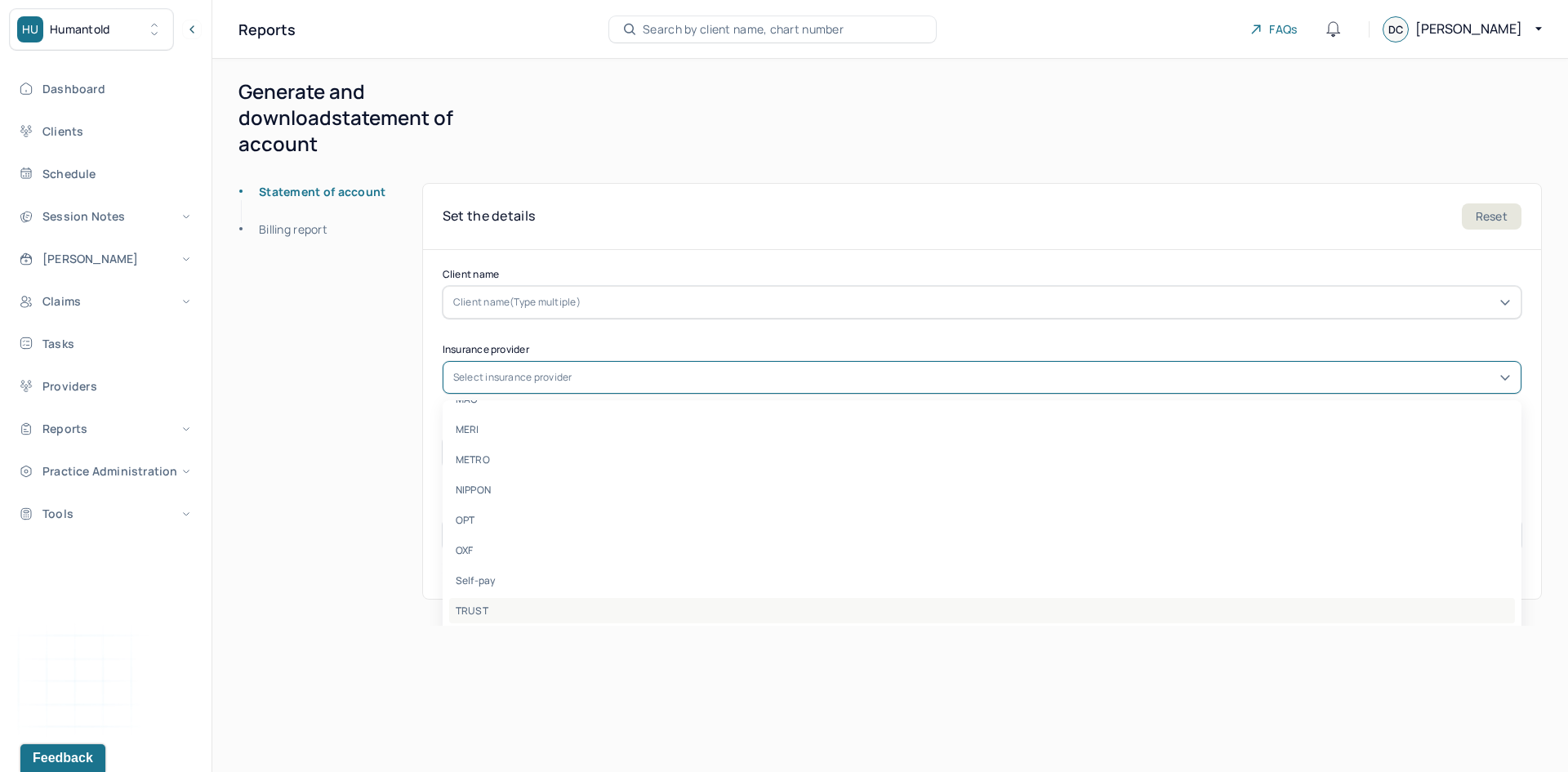 scroll, scrollTop: 217, scrollLeft: 0, axis: vertical 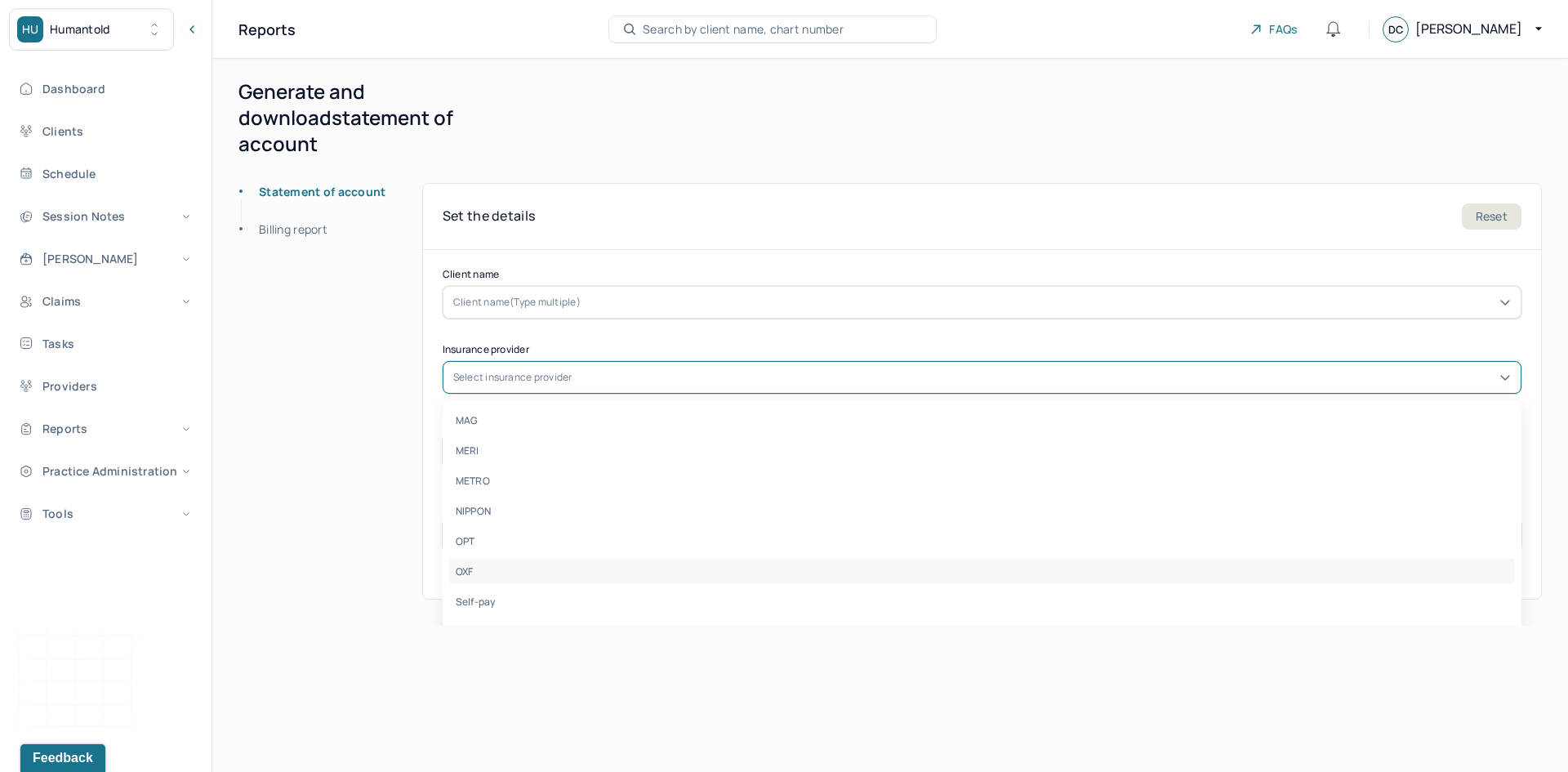 click on "OXF" at bounding box center [982, 571] 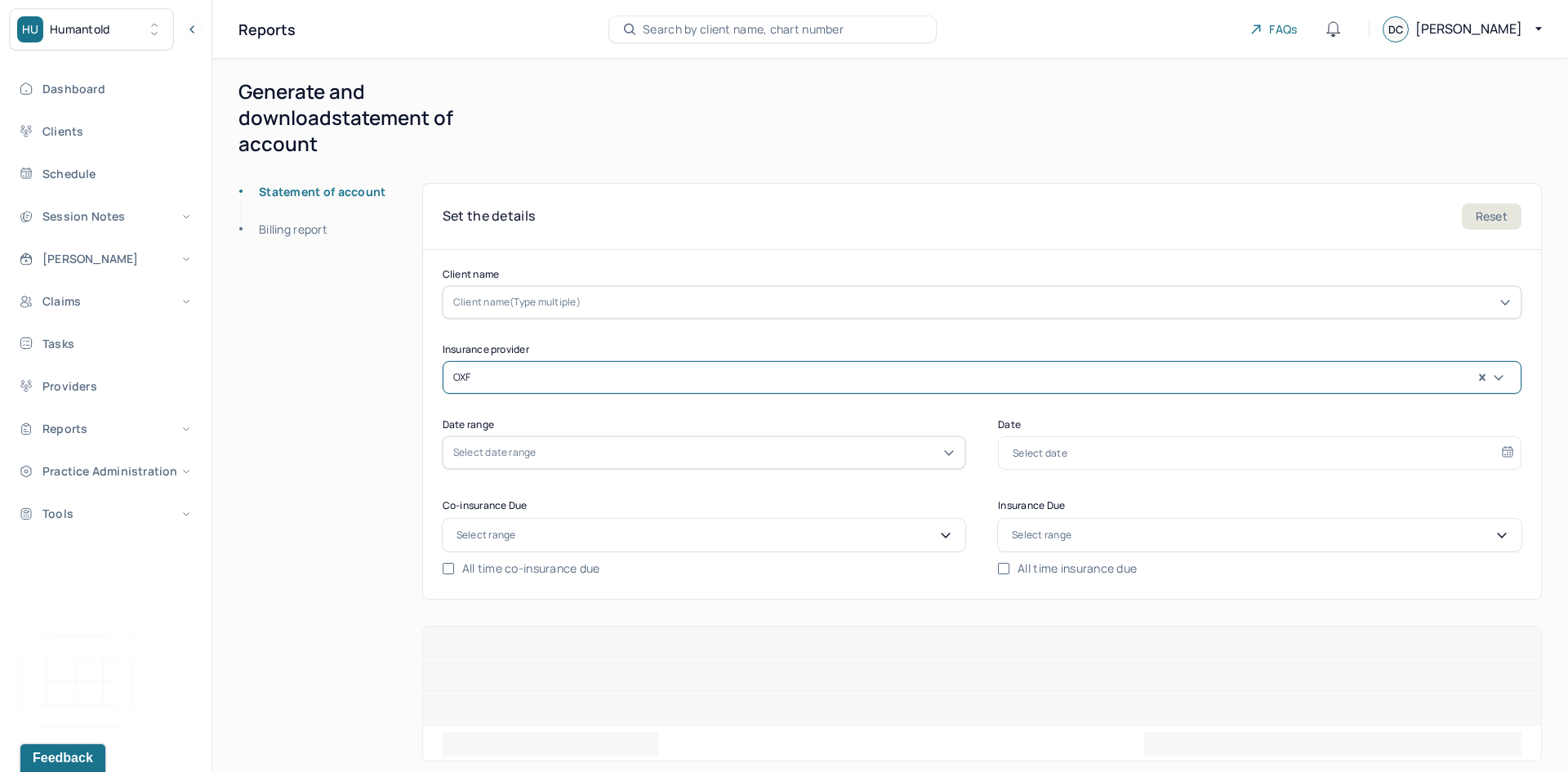 click on "Select date range" at bounding box center (704, 453) 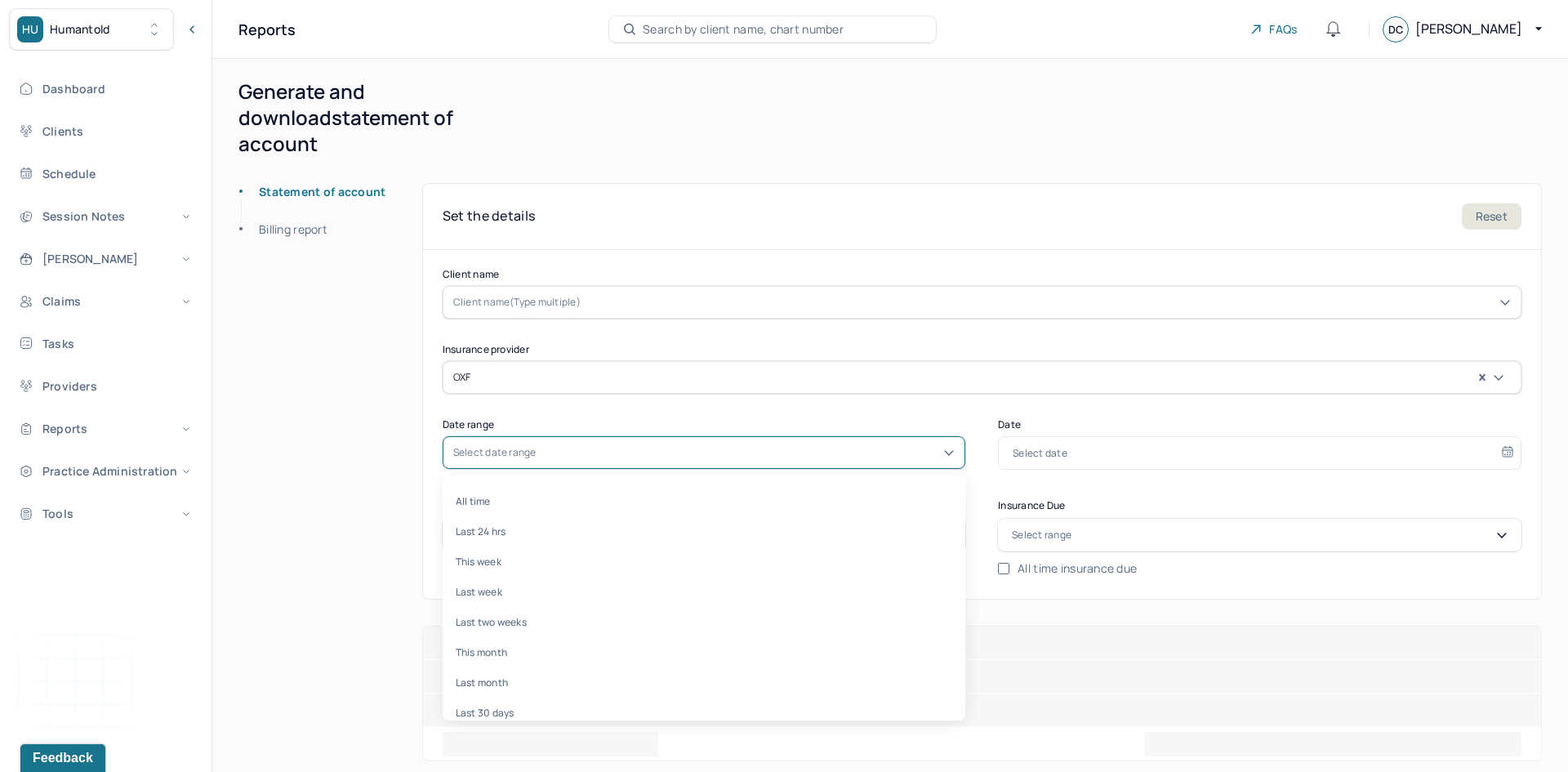click on "All time" at bounding box center [704, 501] 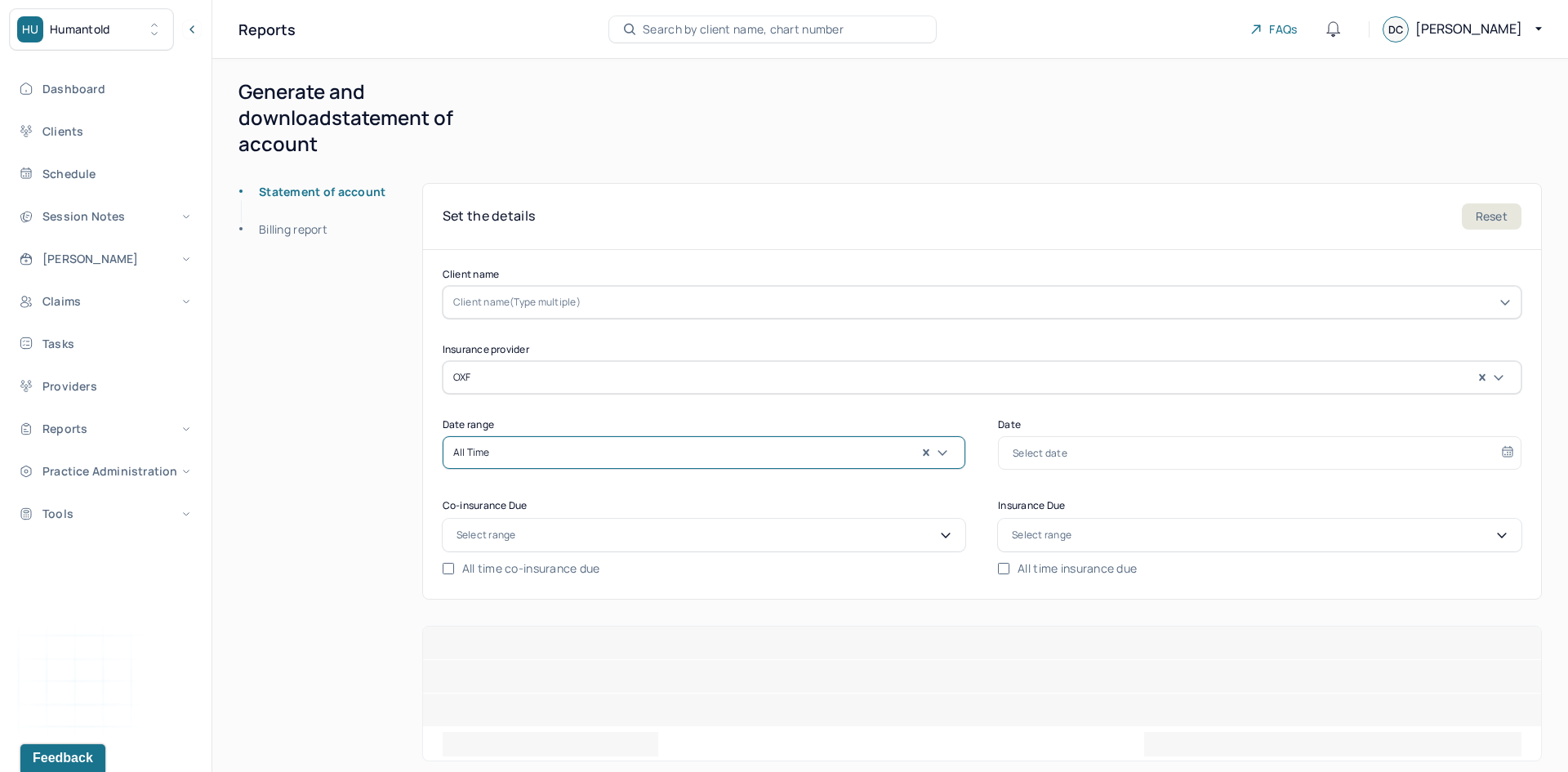 click on "Select range" at bounding box center [704, 535] 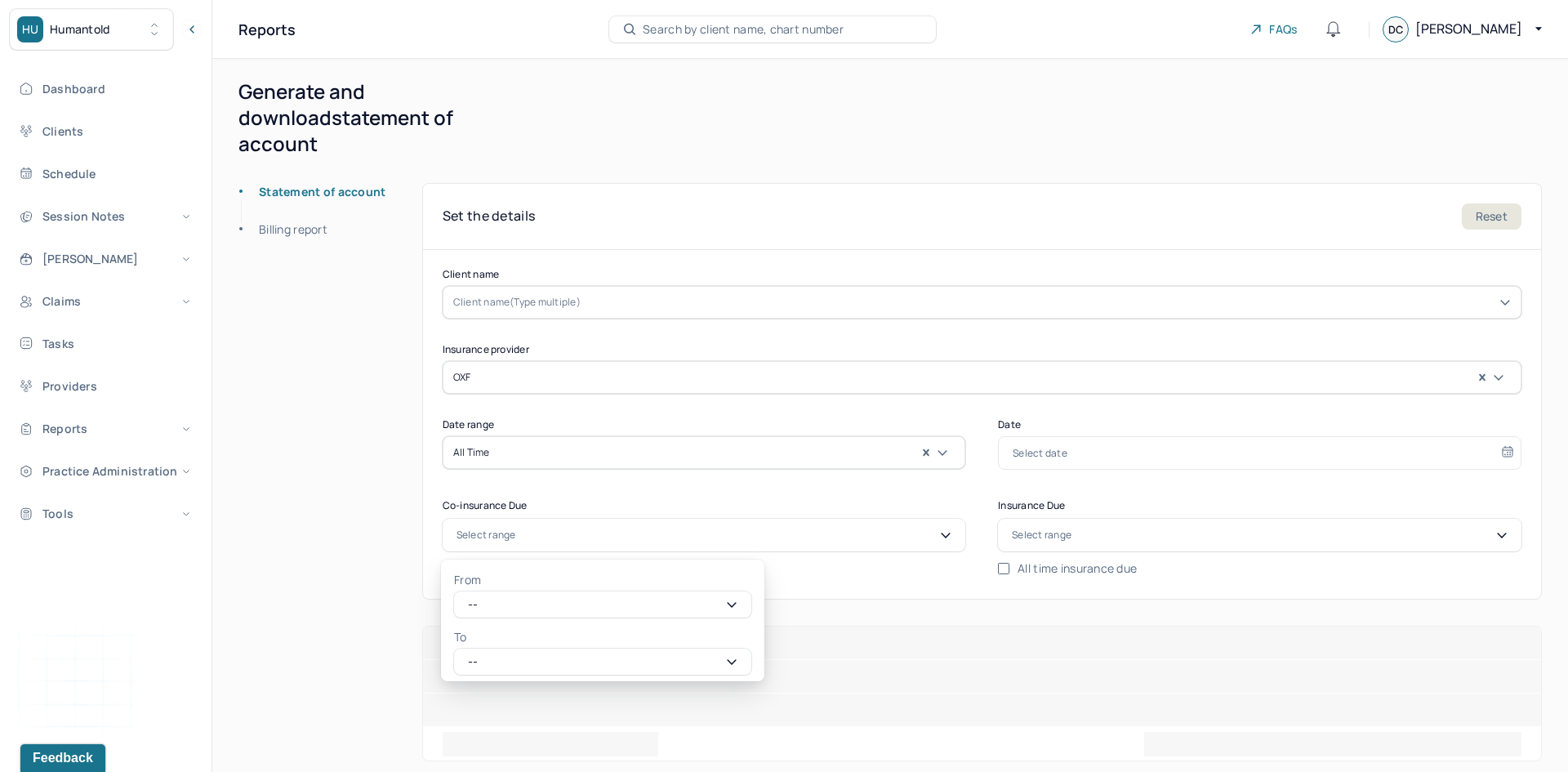 click on "Billing report" at bounding box center (283, 230) 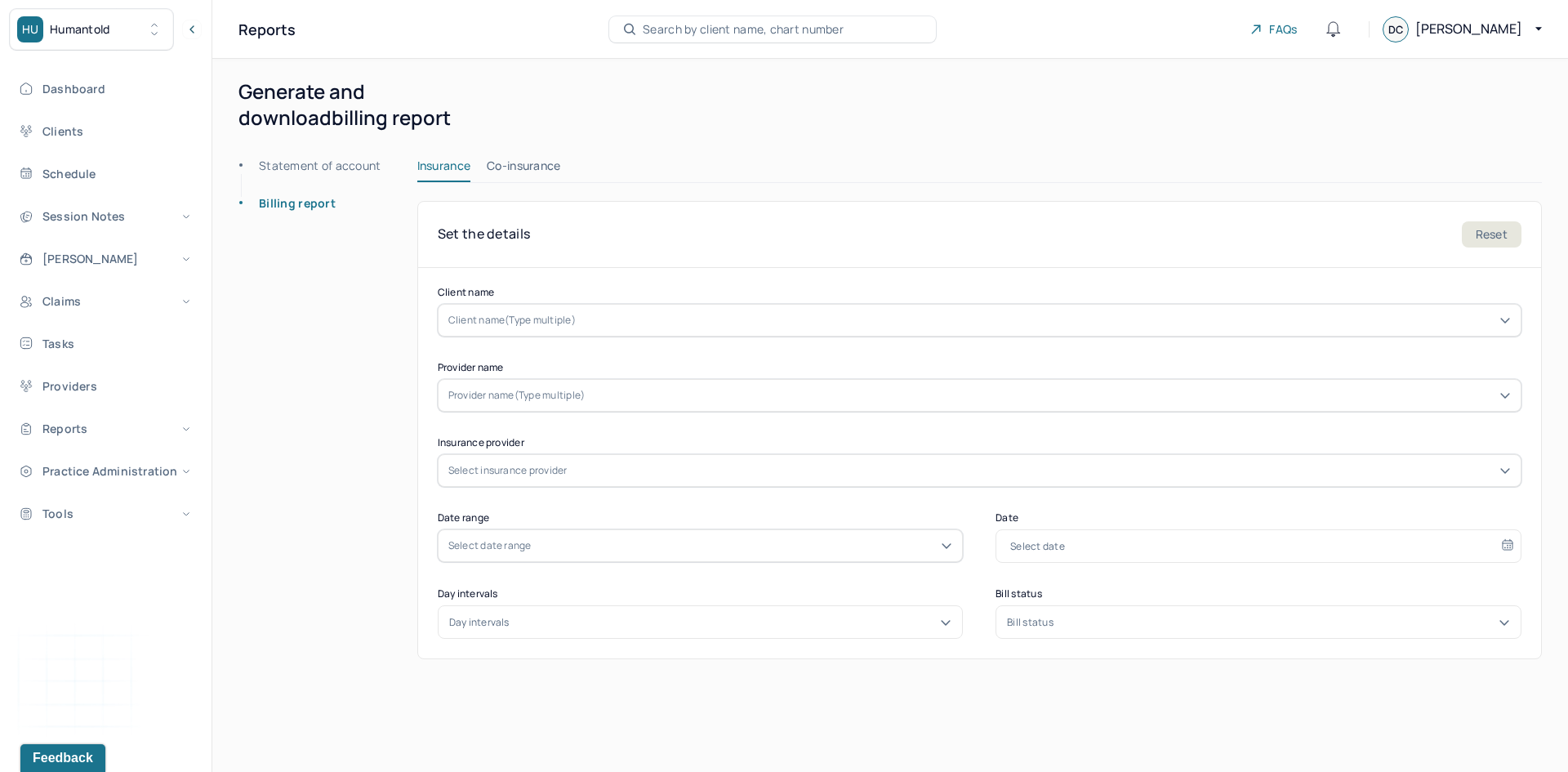 click on "Select insurance provider" at bounding box center [508, 471] 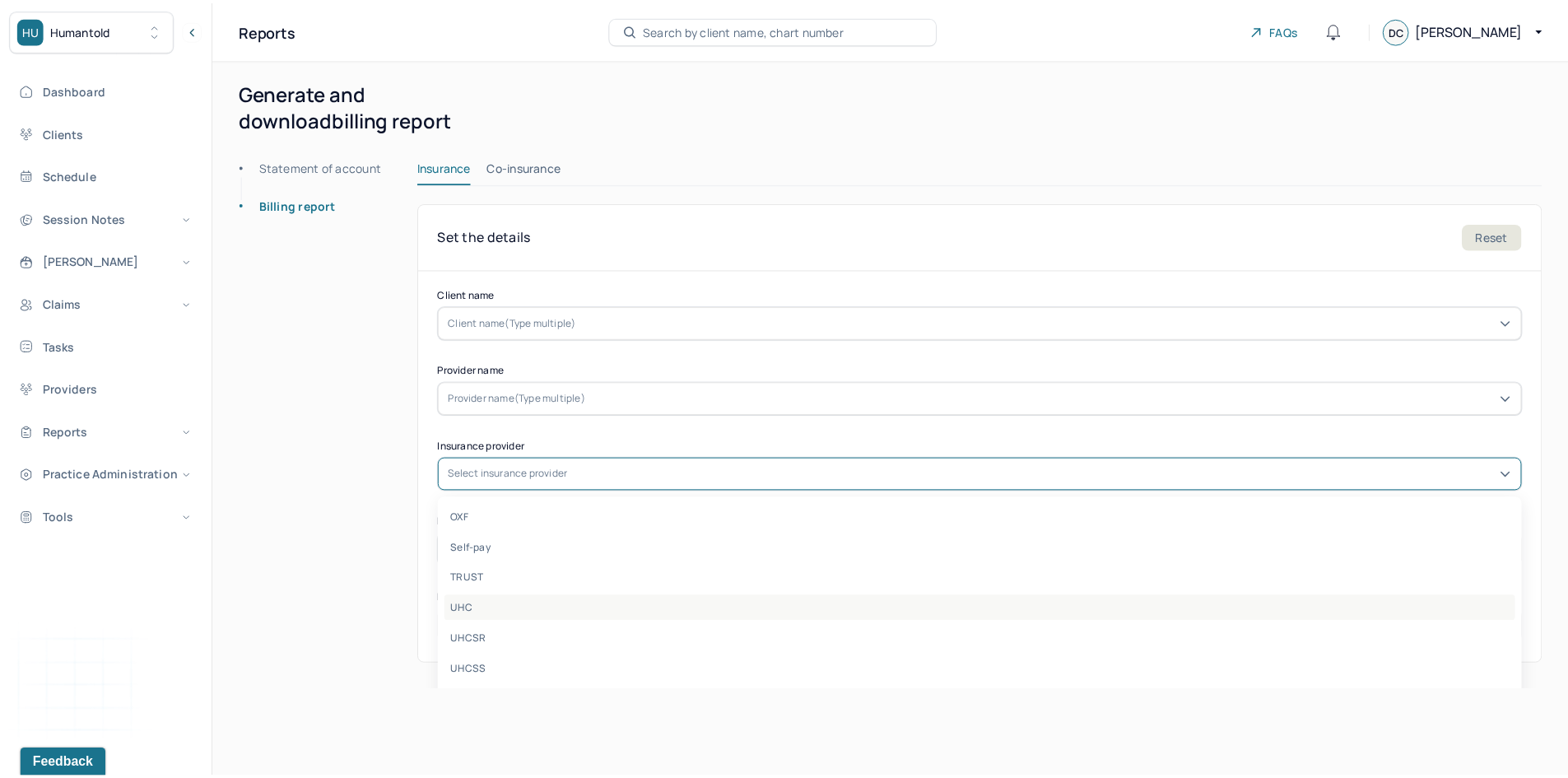 scroll, scrollTop: 384, scrollLeft: 0, axis: vertical 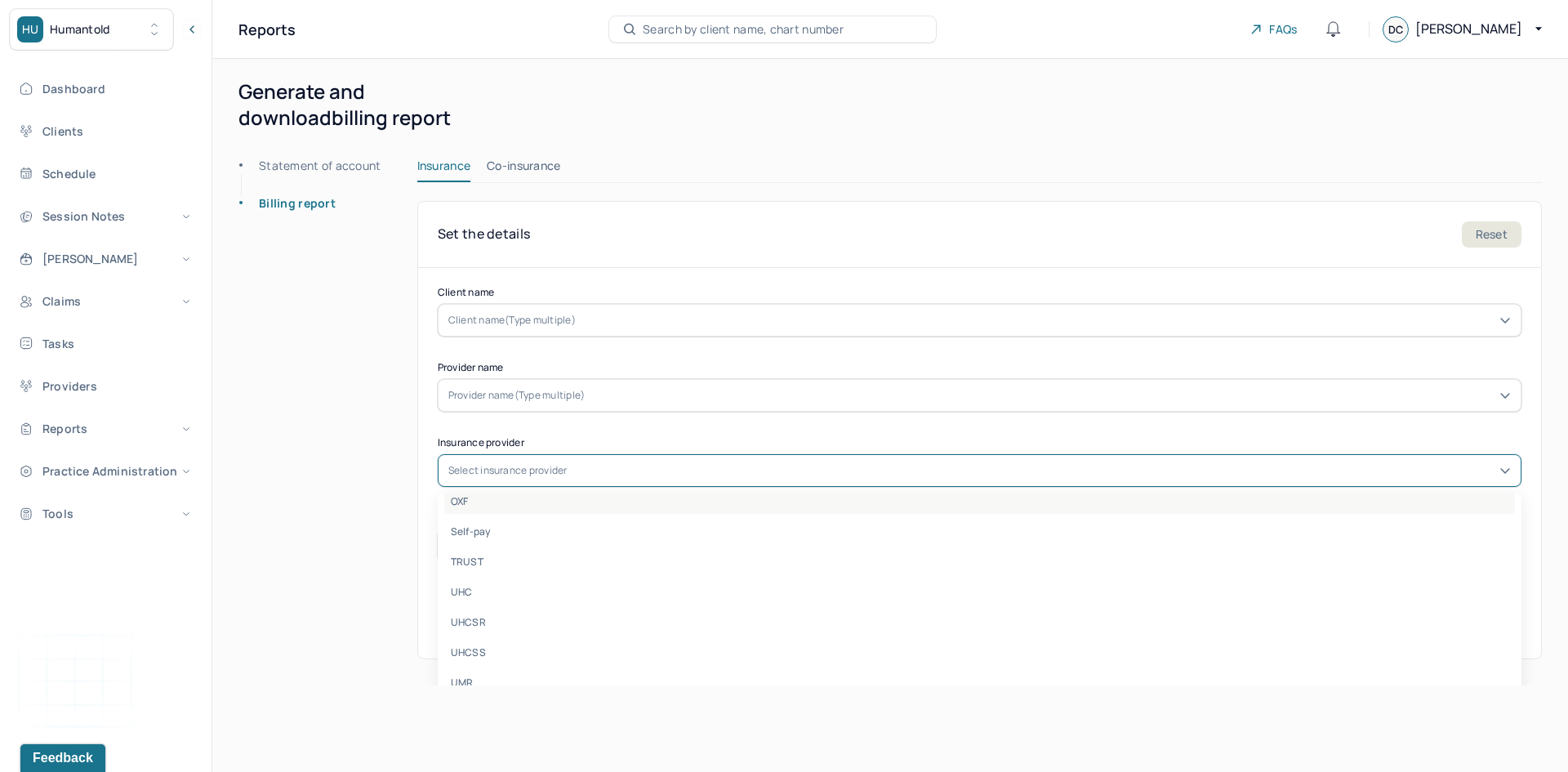 click on "OXF" at bounding box center (979, 501) 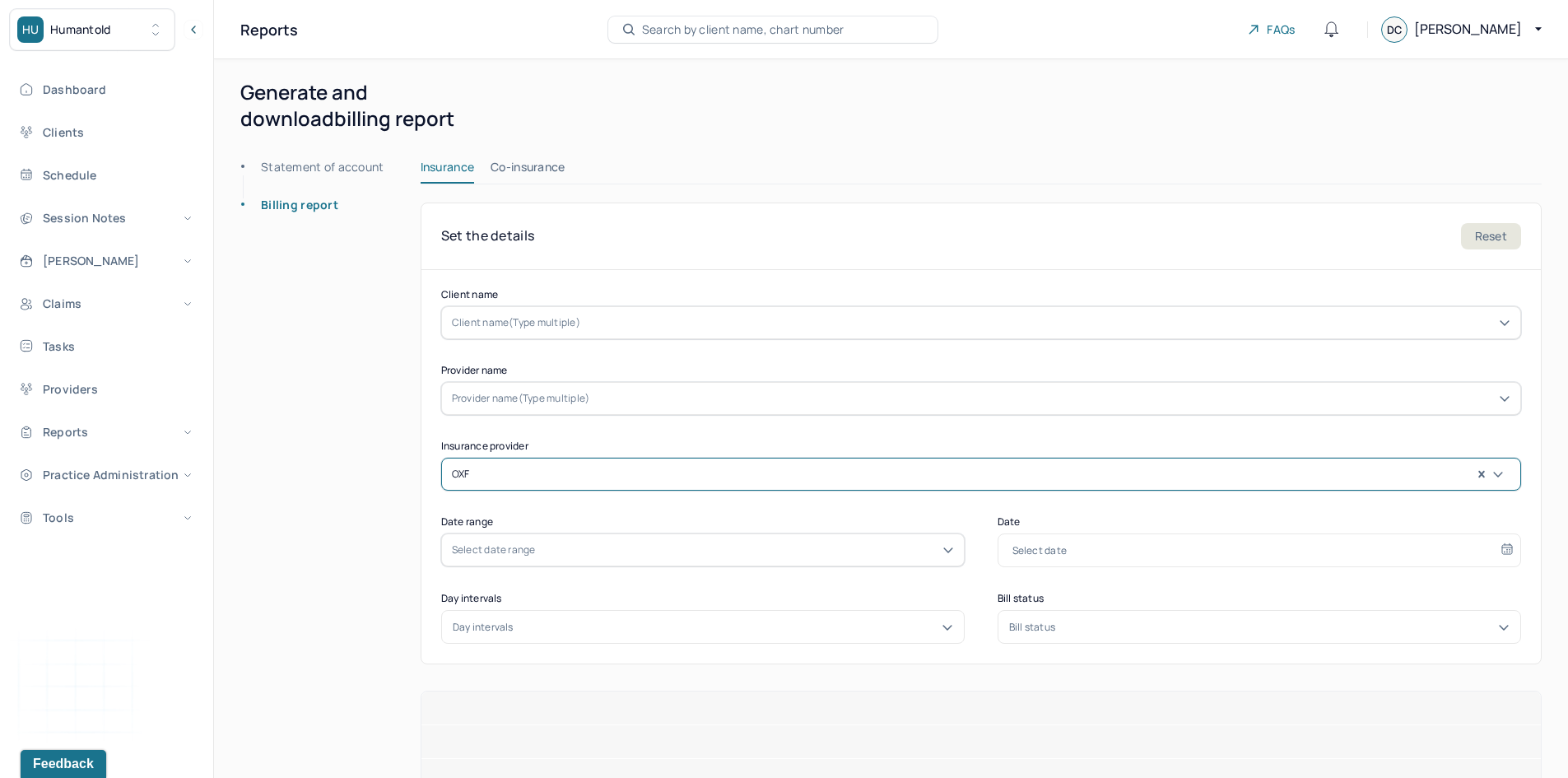 click on "Select date range" at bounding box center [703, 550] 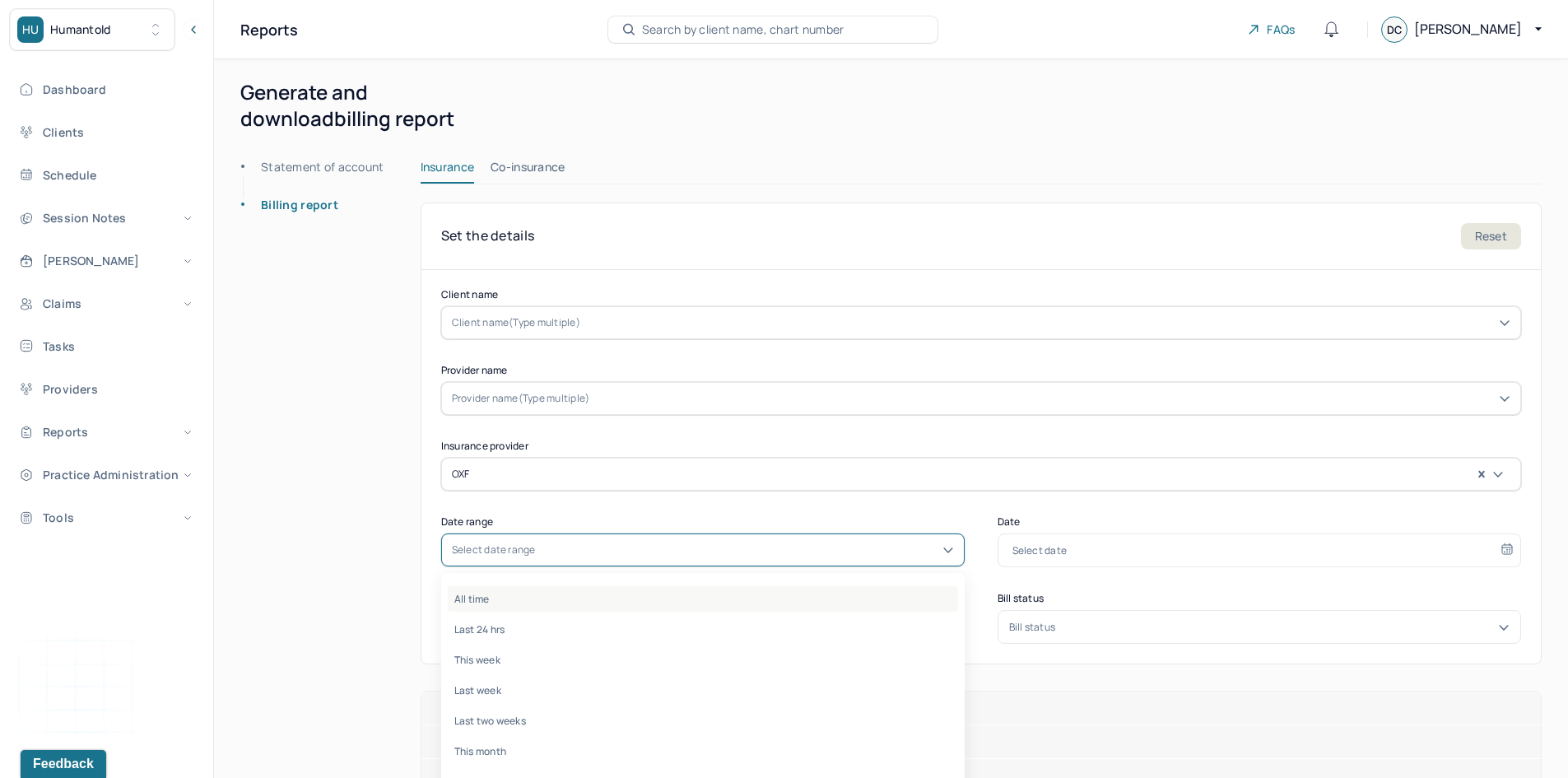 scroll, scrollTop: 49, scrollLeft: 0, axis: vertical 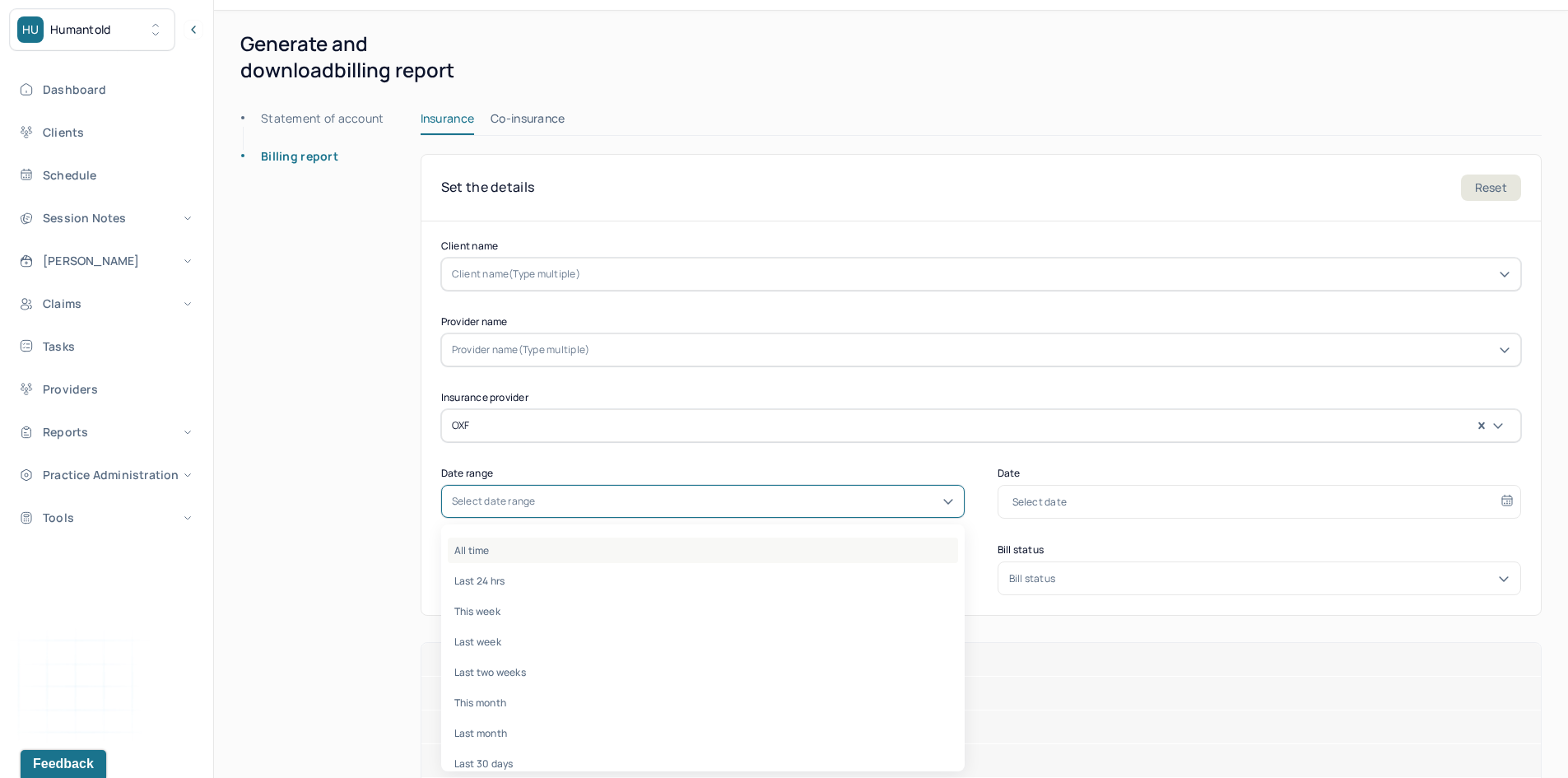 click on "All time" at bounding box center (703, 550) 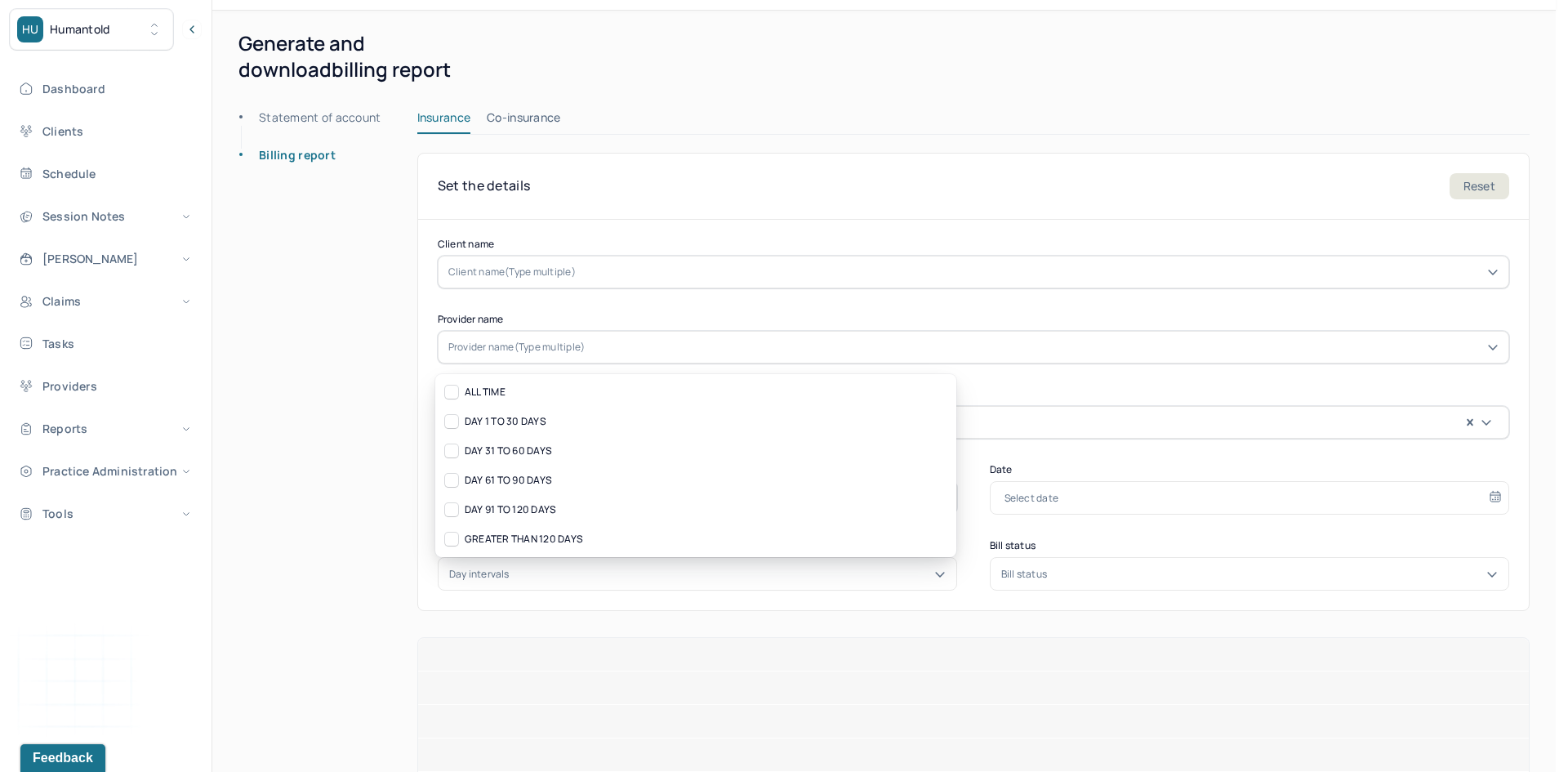 click on "Day intervals" at bounding box center (479, 574) 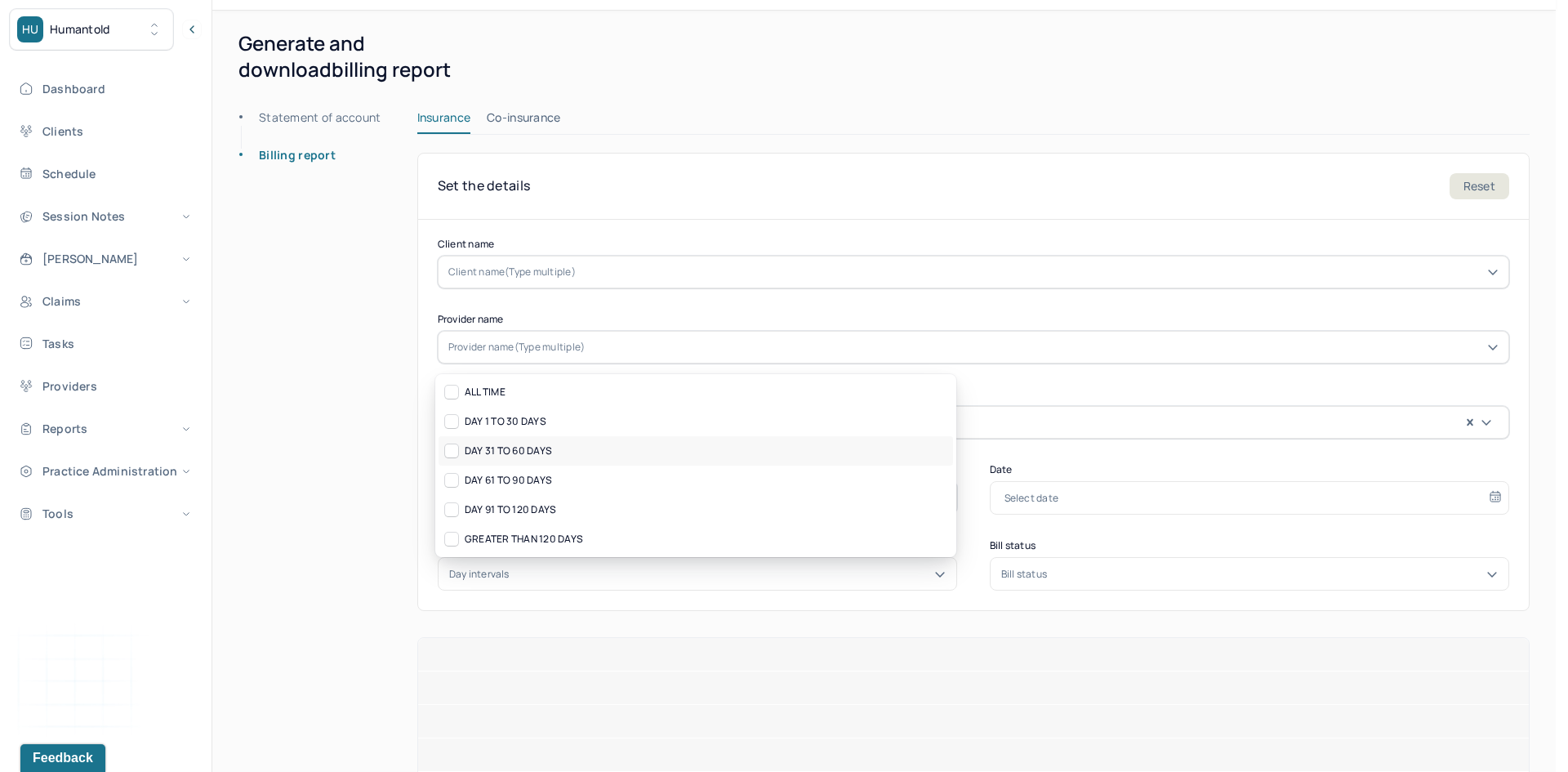 click at bounding box center [452, 451] 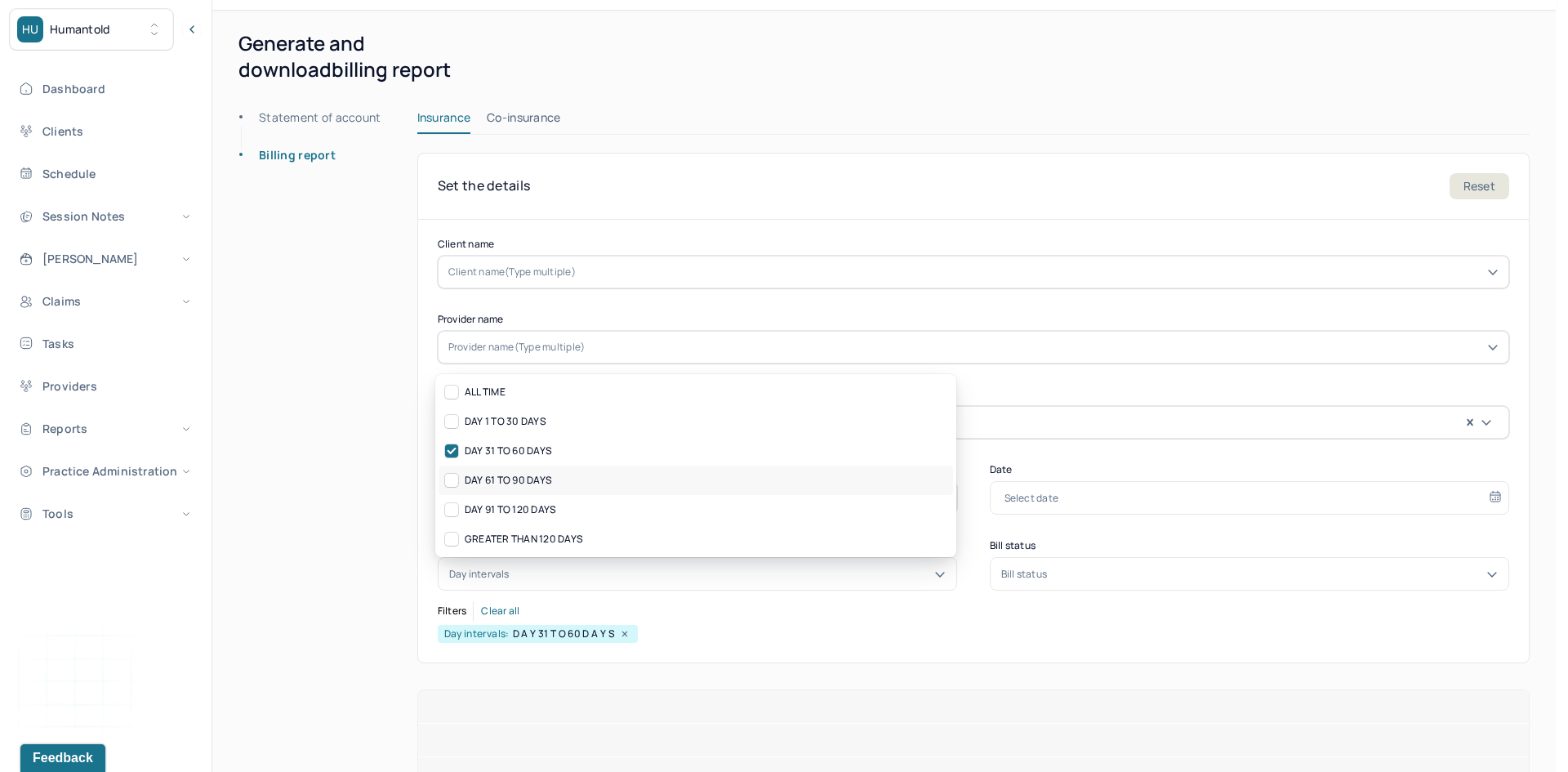 click 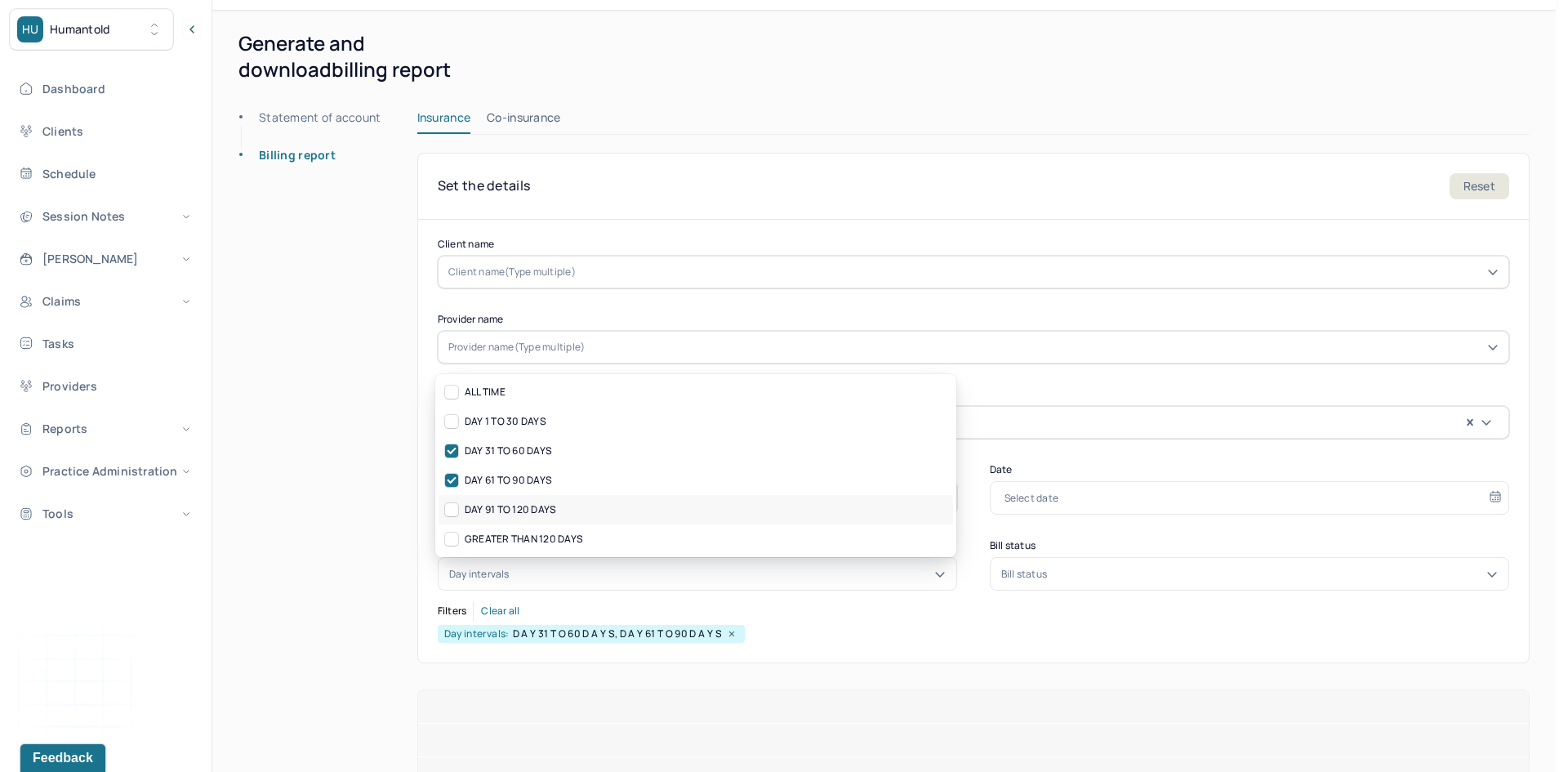 click 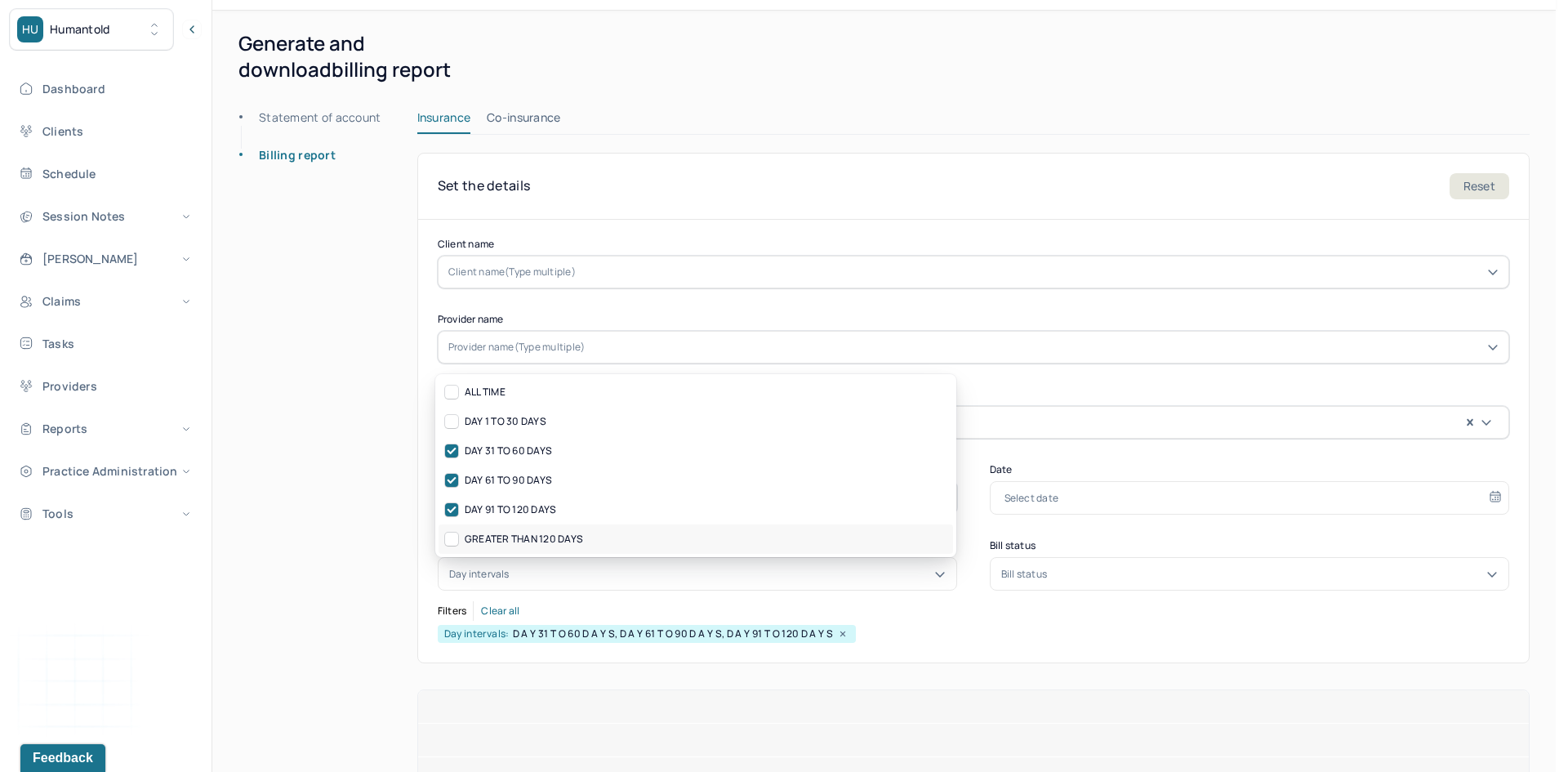 click 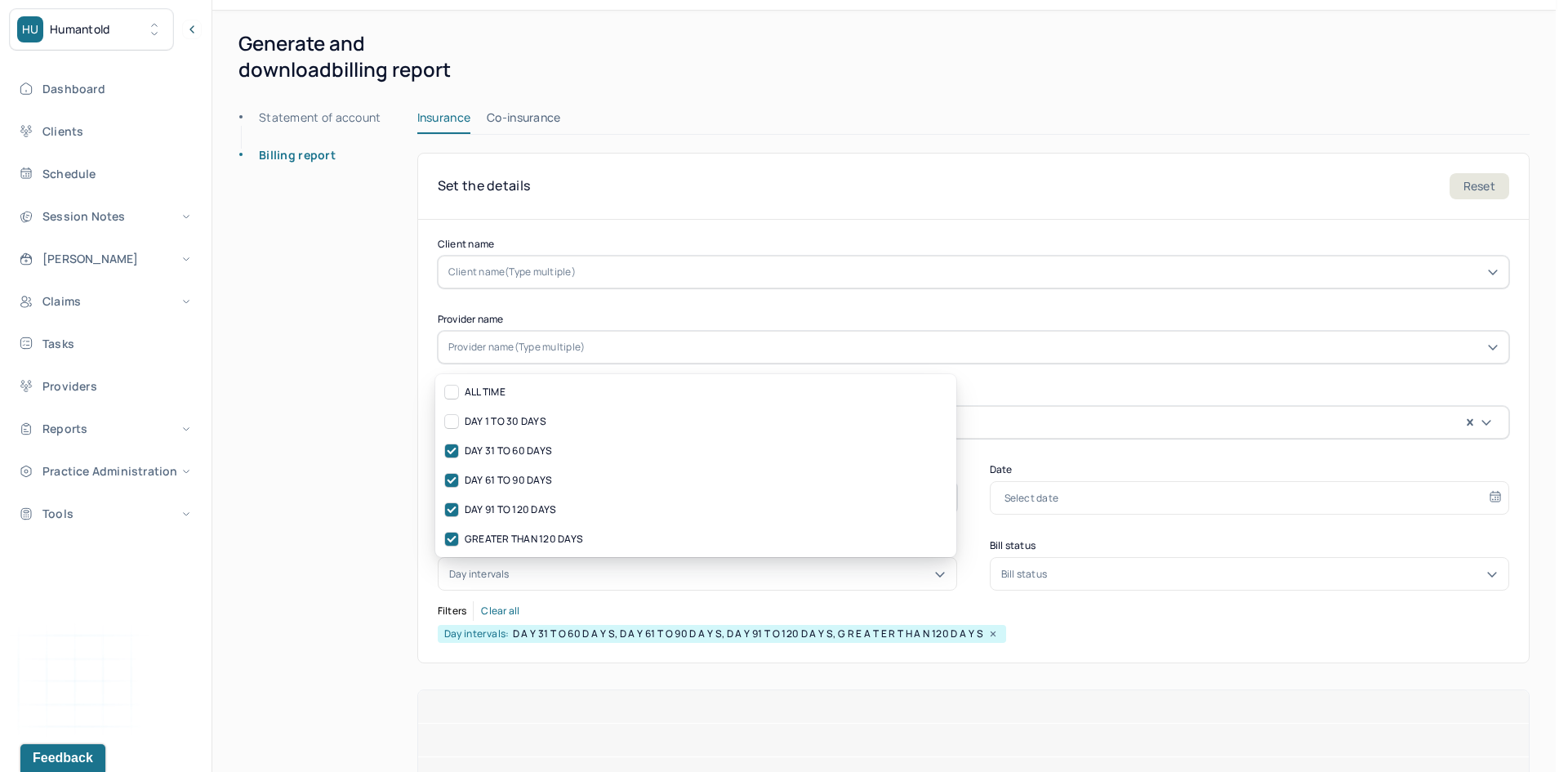 click on "Bill status" at bounding box center [1024, 574] 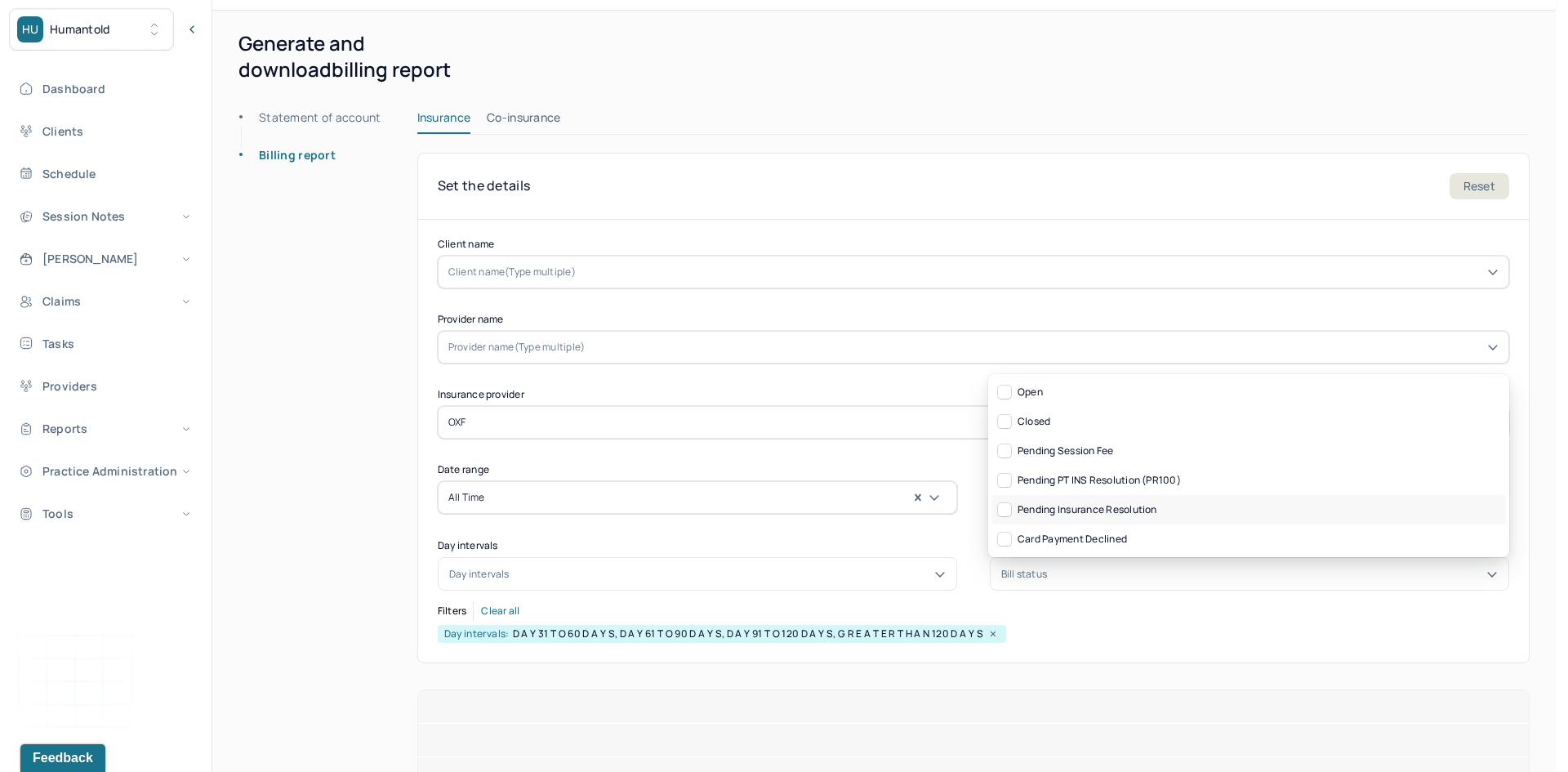 click 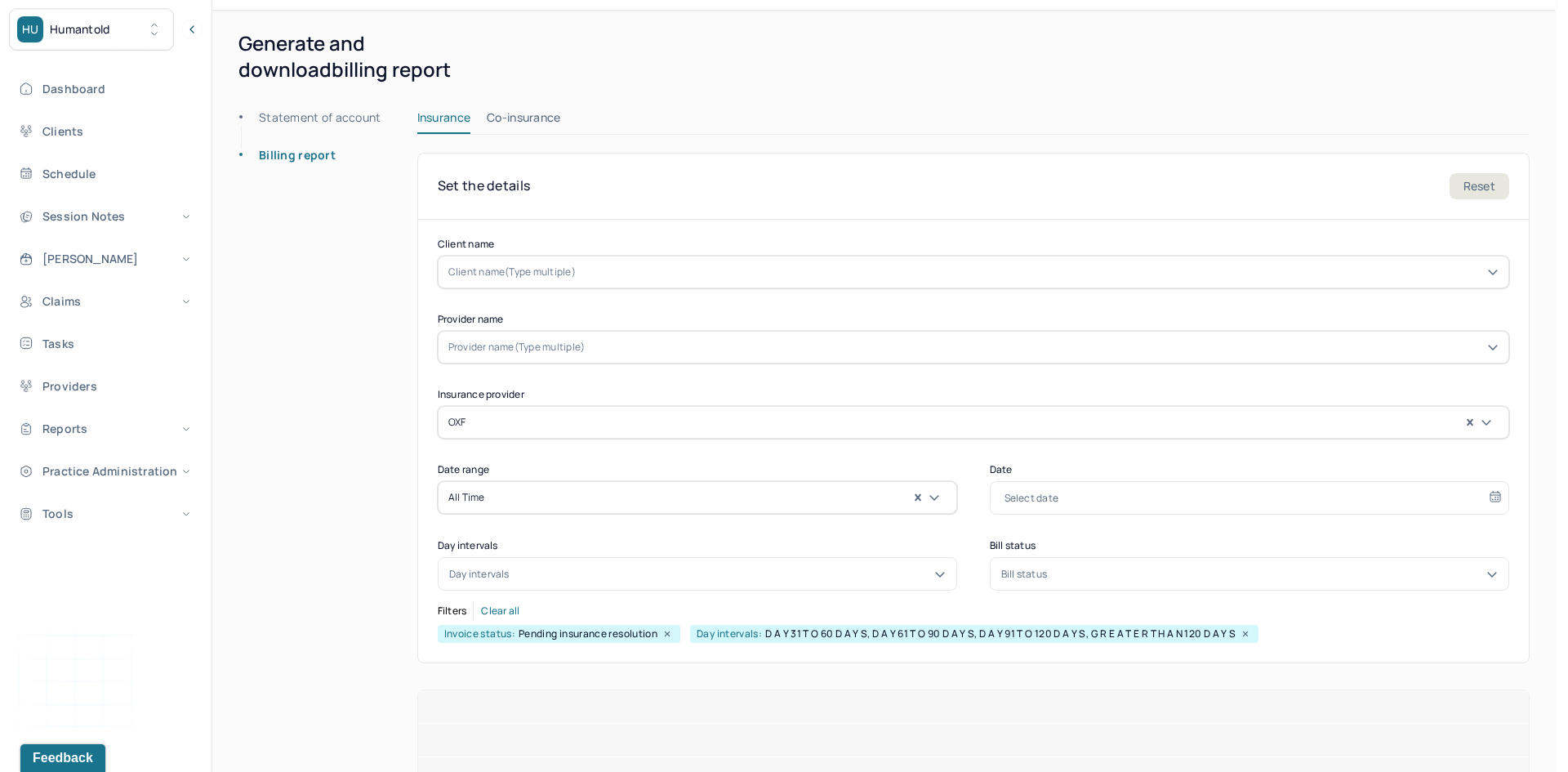 click on "Statement of account     Billing report" at bounding box center [310, 500] 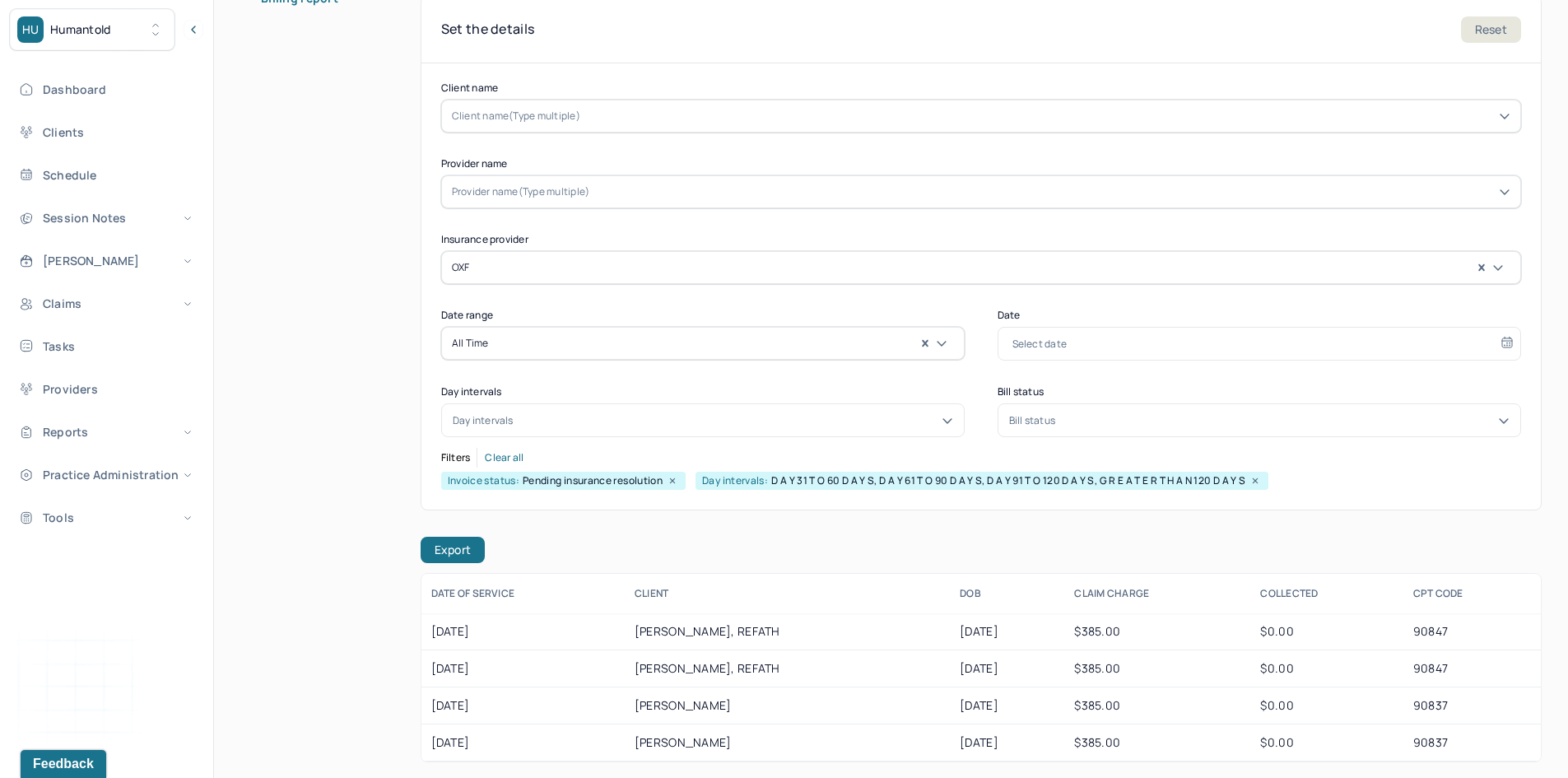 scroll, scrollTop: 211, scrollLeft: 0, axis: vertical 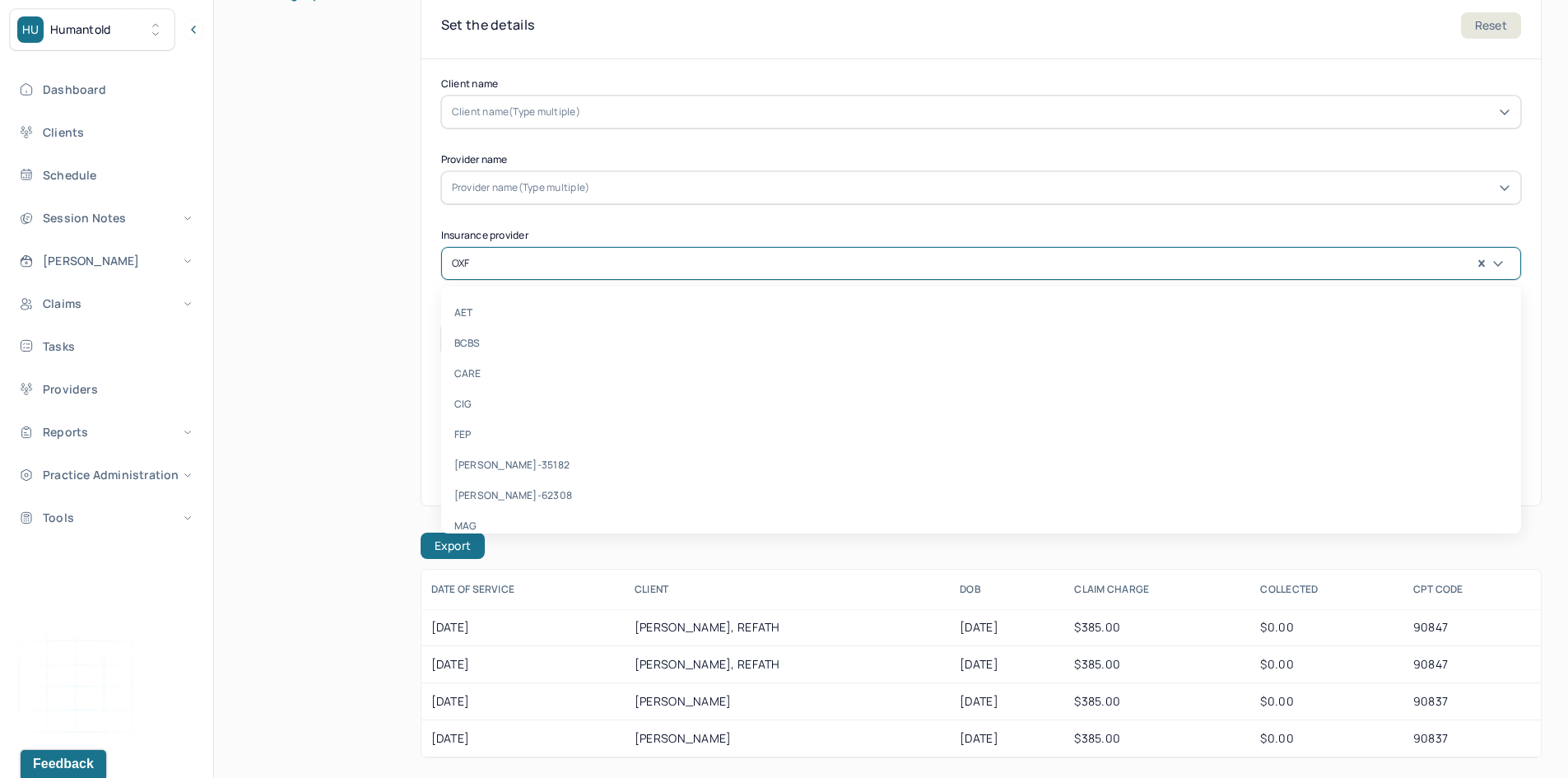 click at bounding box center [991, 263] 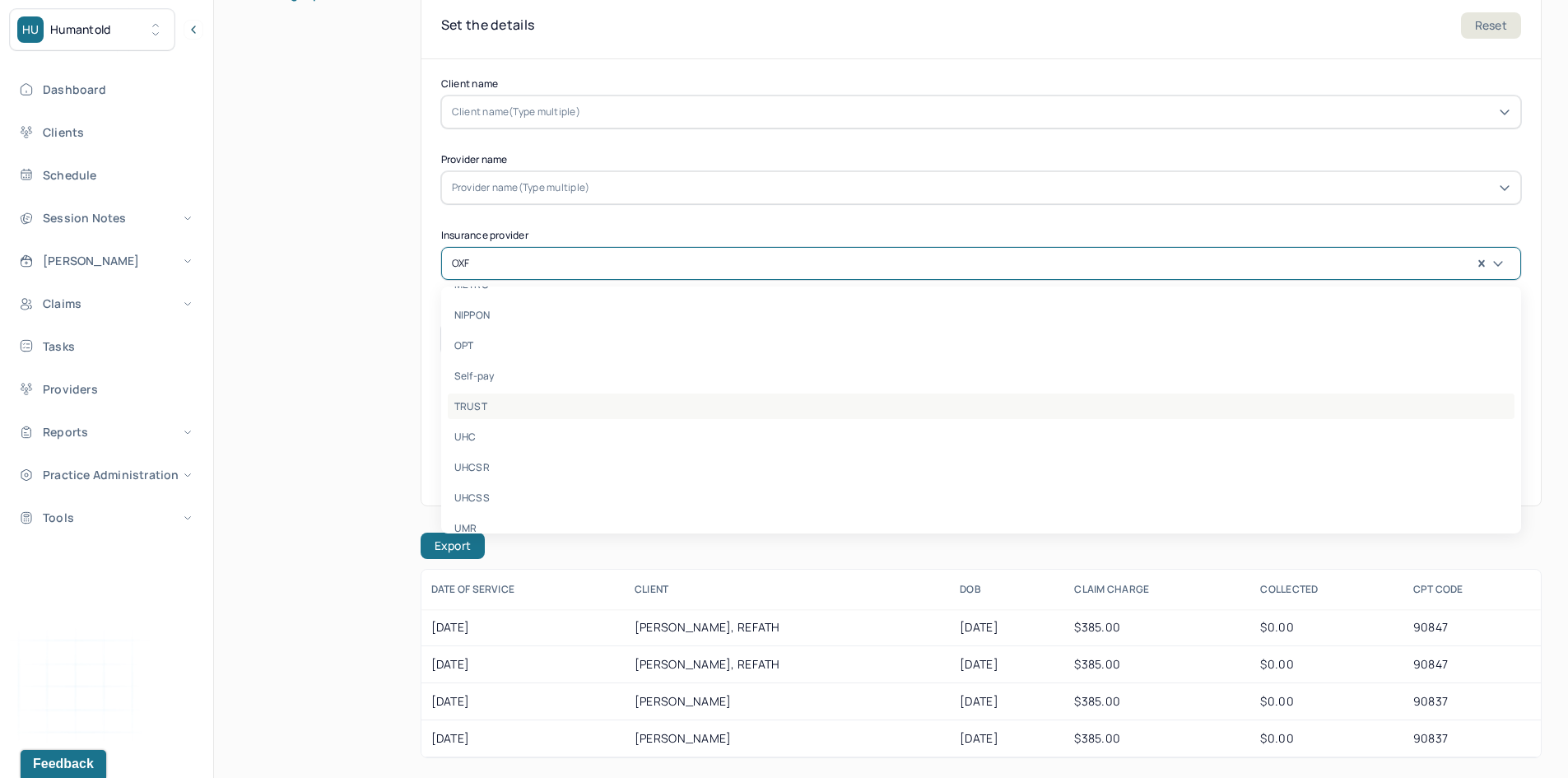 scroll, scrollTop: 329, scrollLeft: 0, axis: vertical 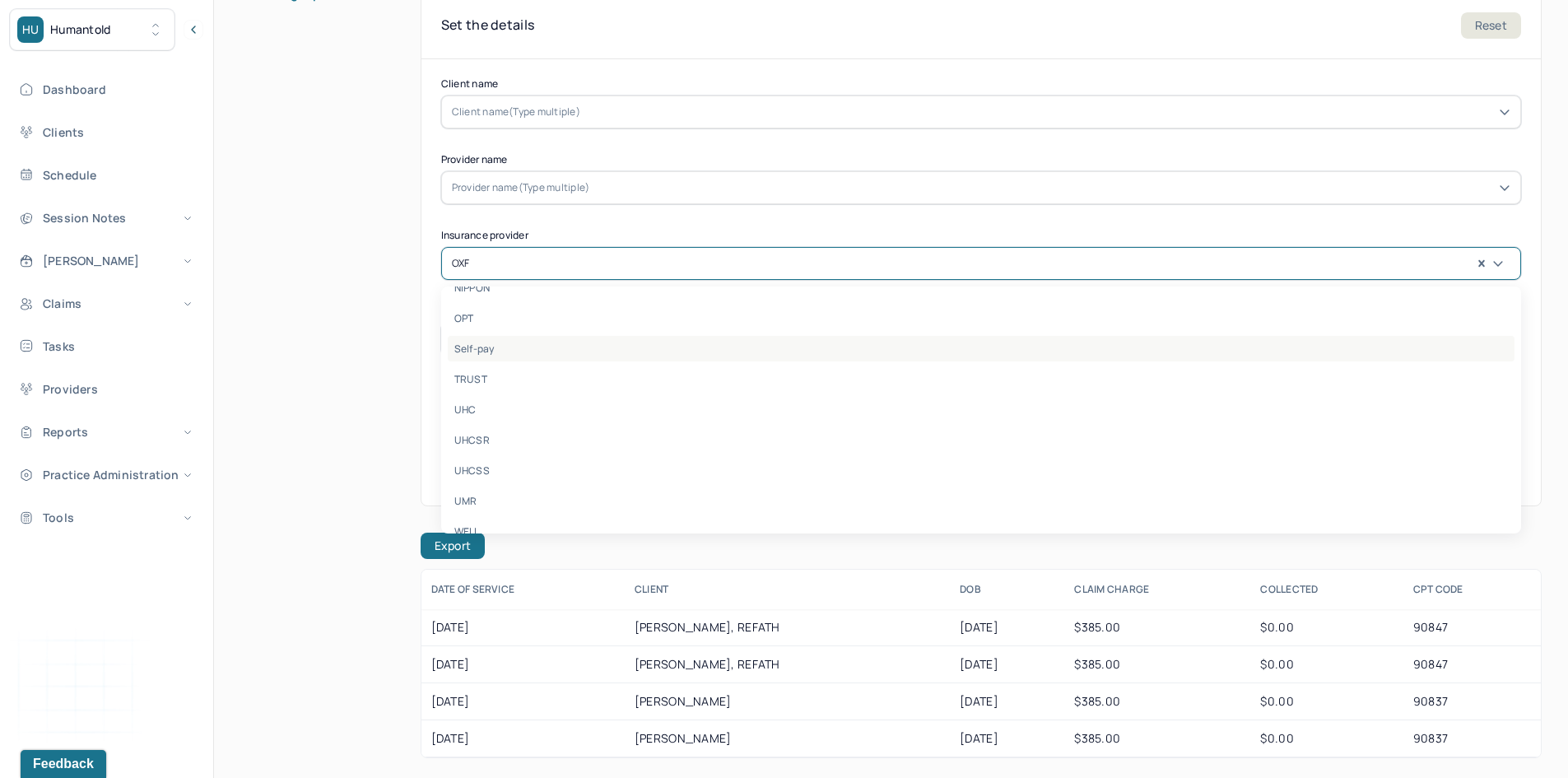 click on "Self-pay" at bounding box center (981, 348) 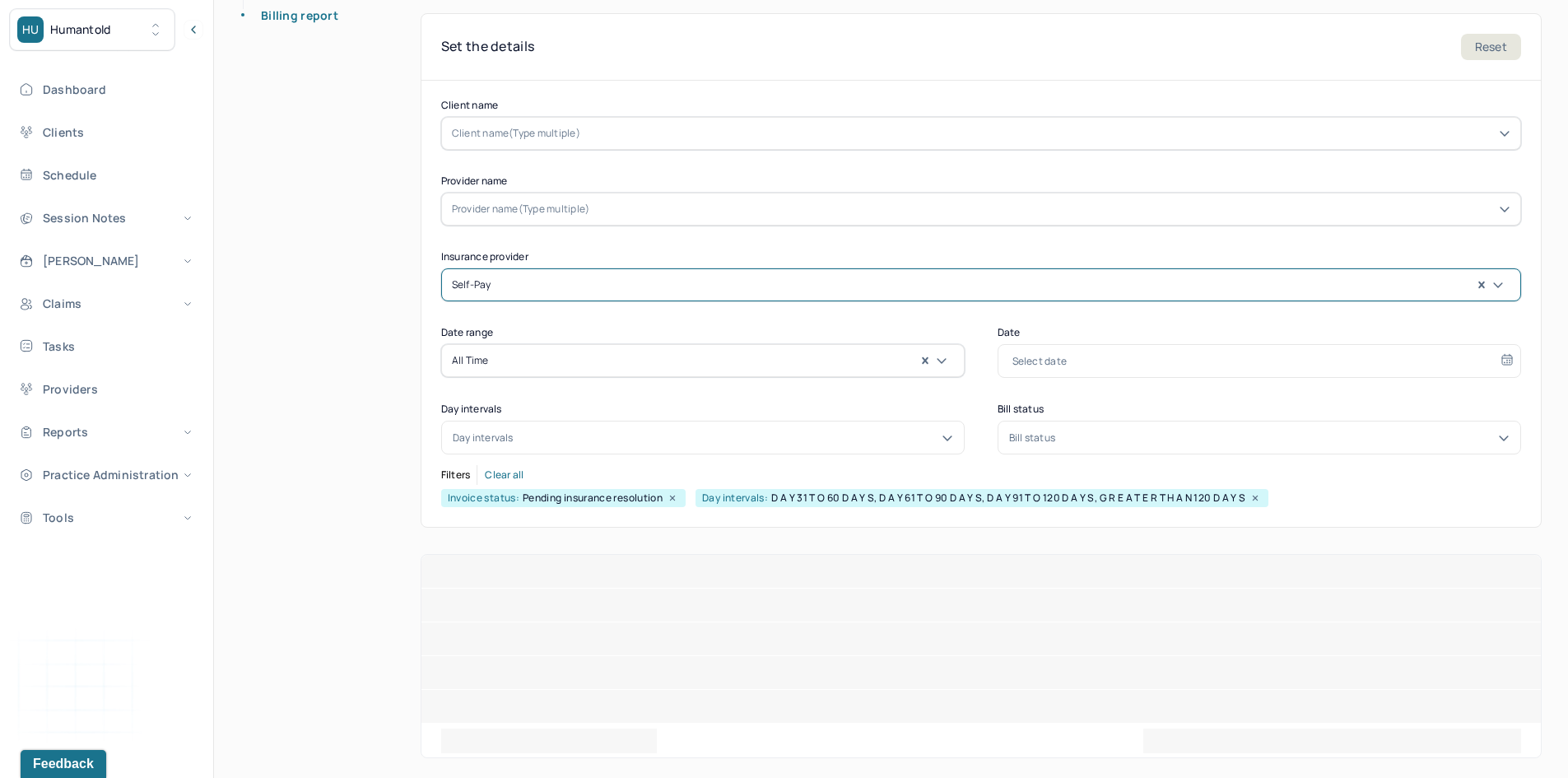 scroll, scrollTop: 204, scrollLeft: 0, axis: vertical 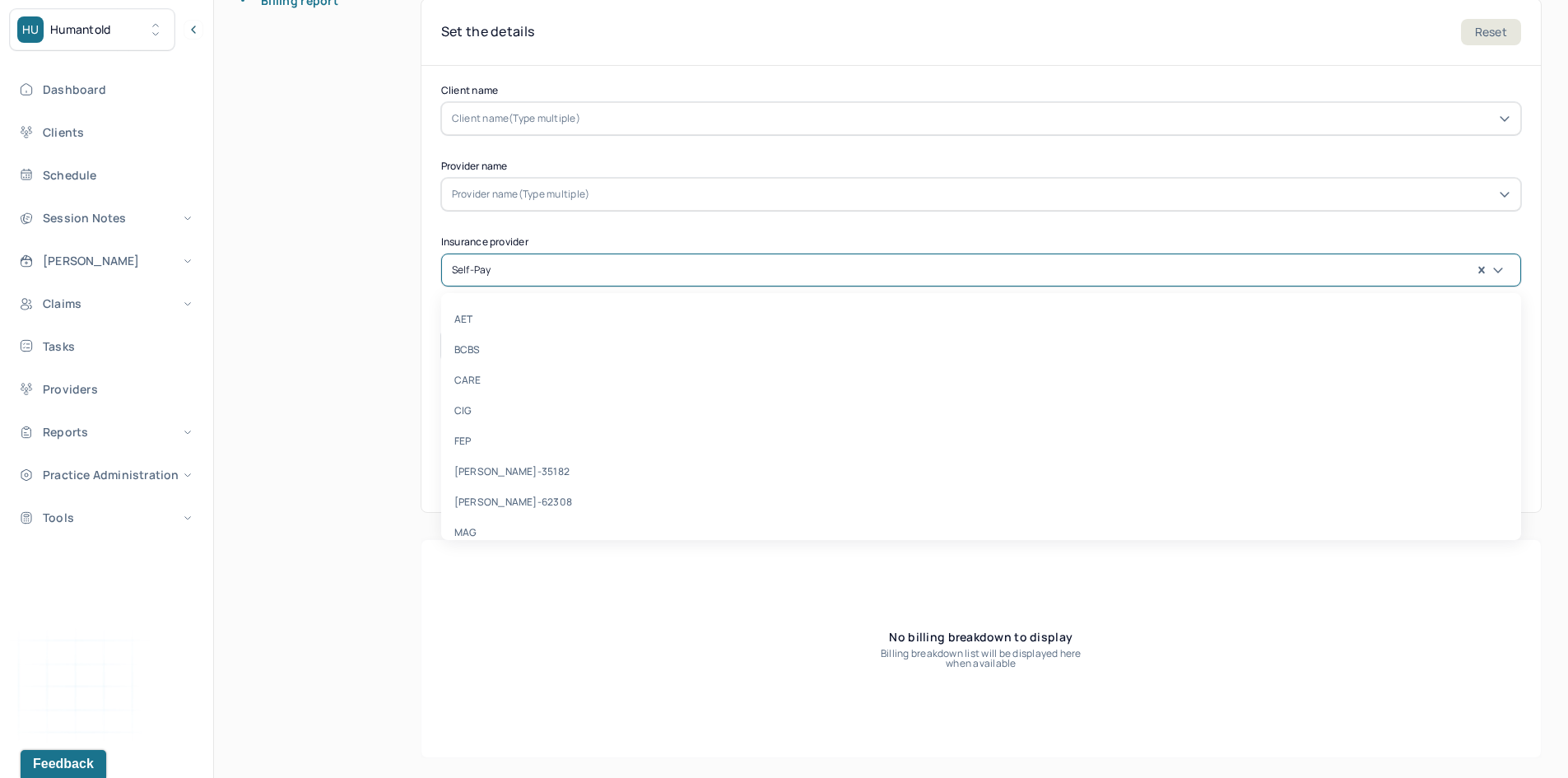 click on "Self-pay" at bounding box center [472, 270] 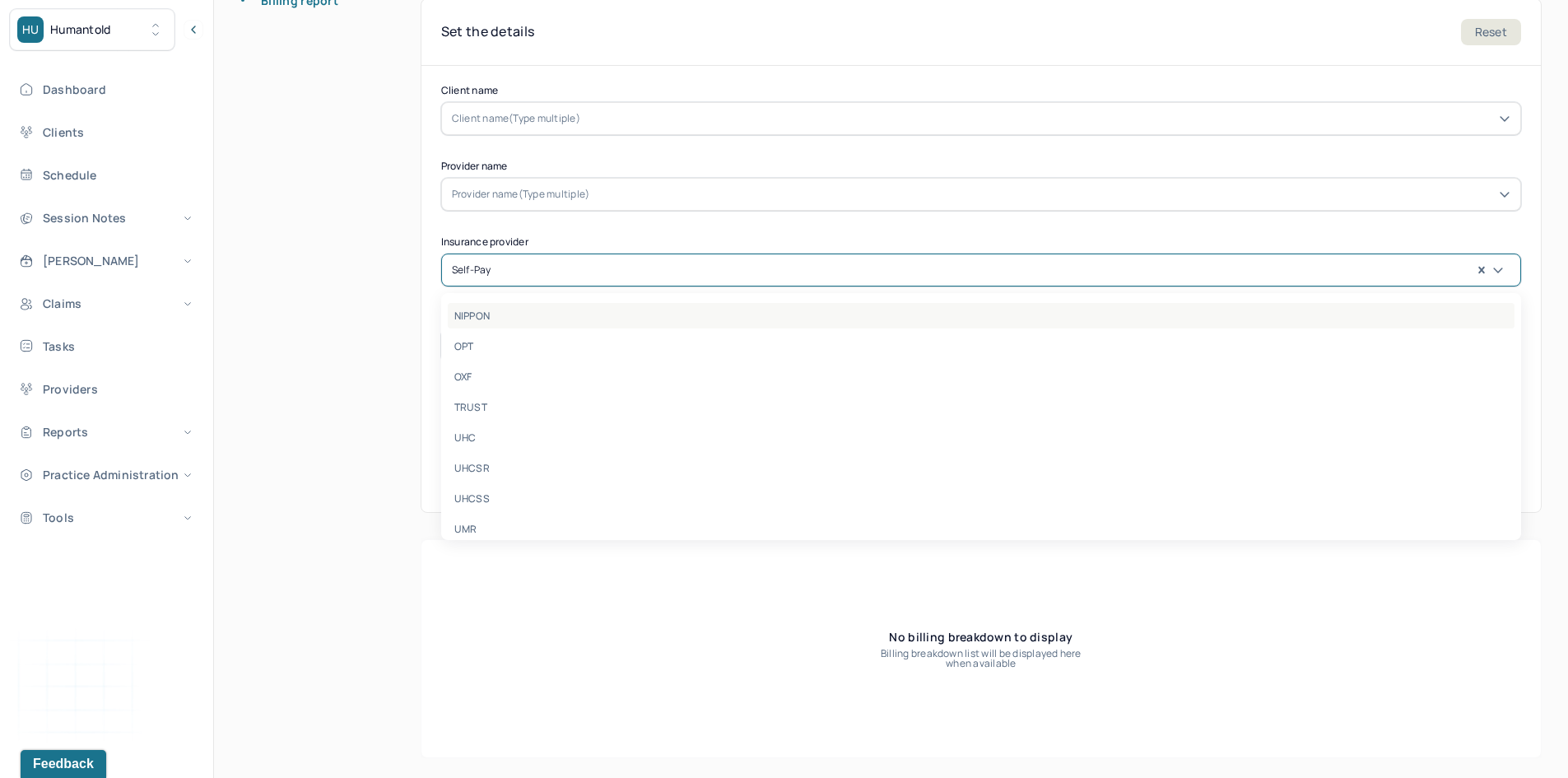 scroll, scrollTop: 329, scrollLeft: 0, axis: vertical 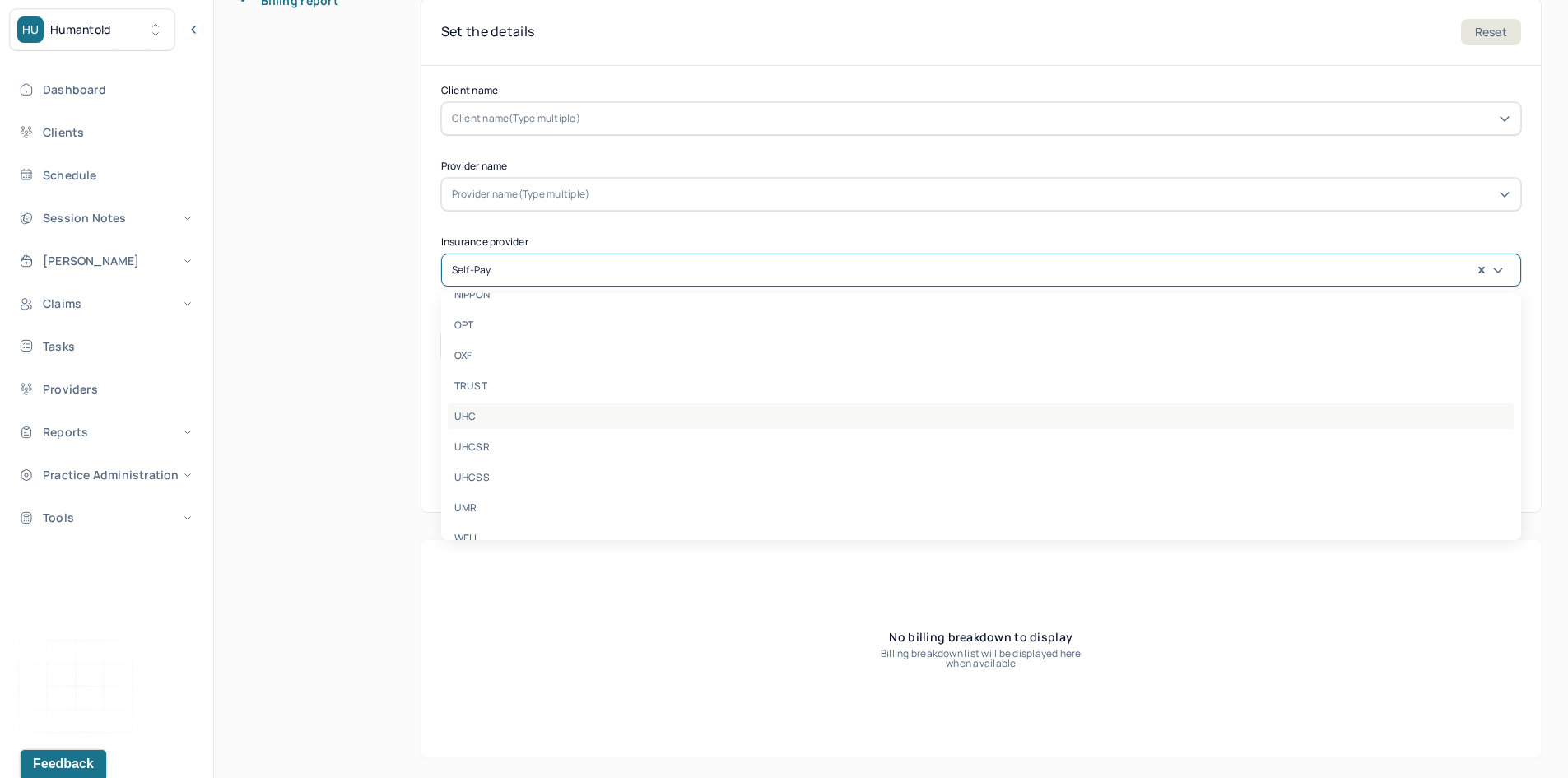 click on "UHC" at bounding box center [981, 416] 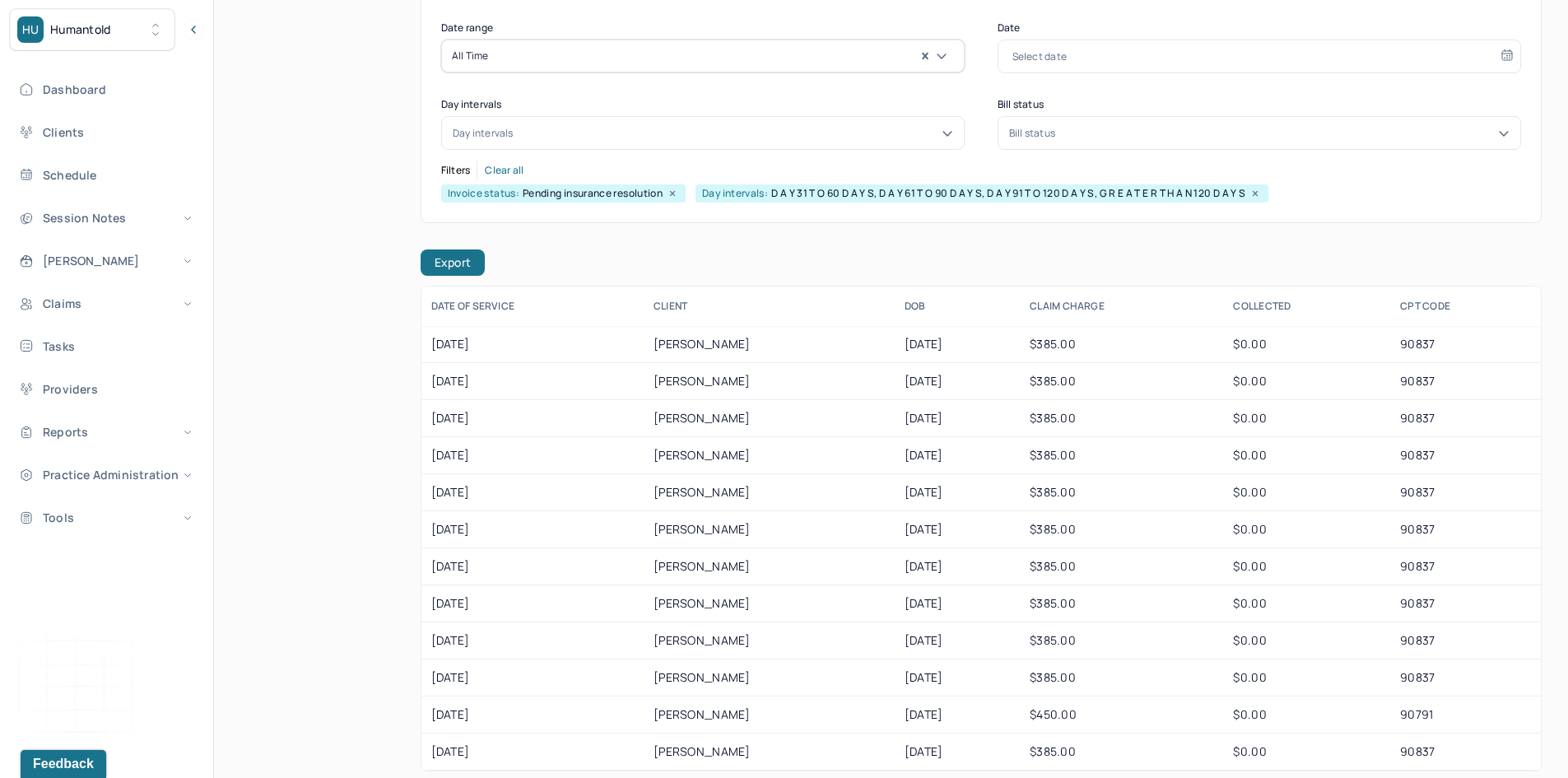 scroll, scrollTop: 507, scrollLeft: 0, axis: vertical 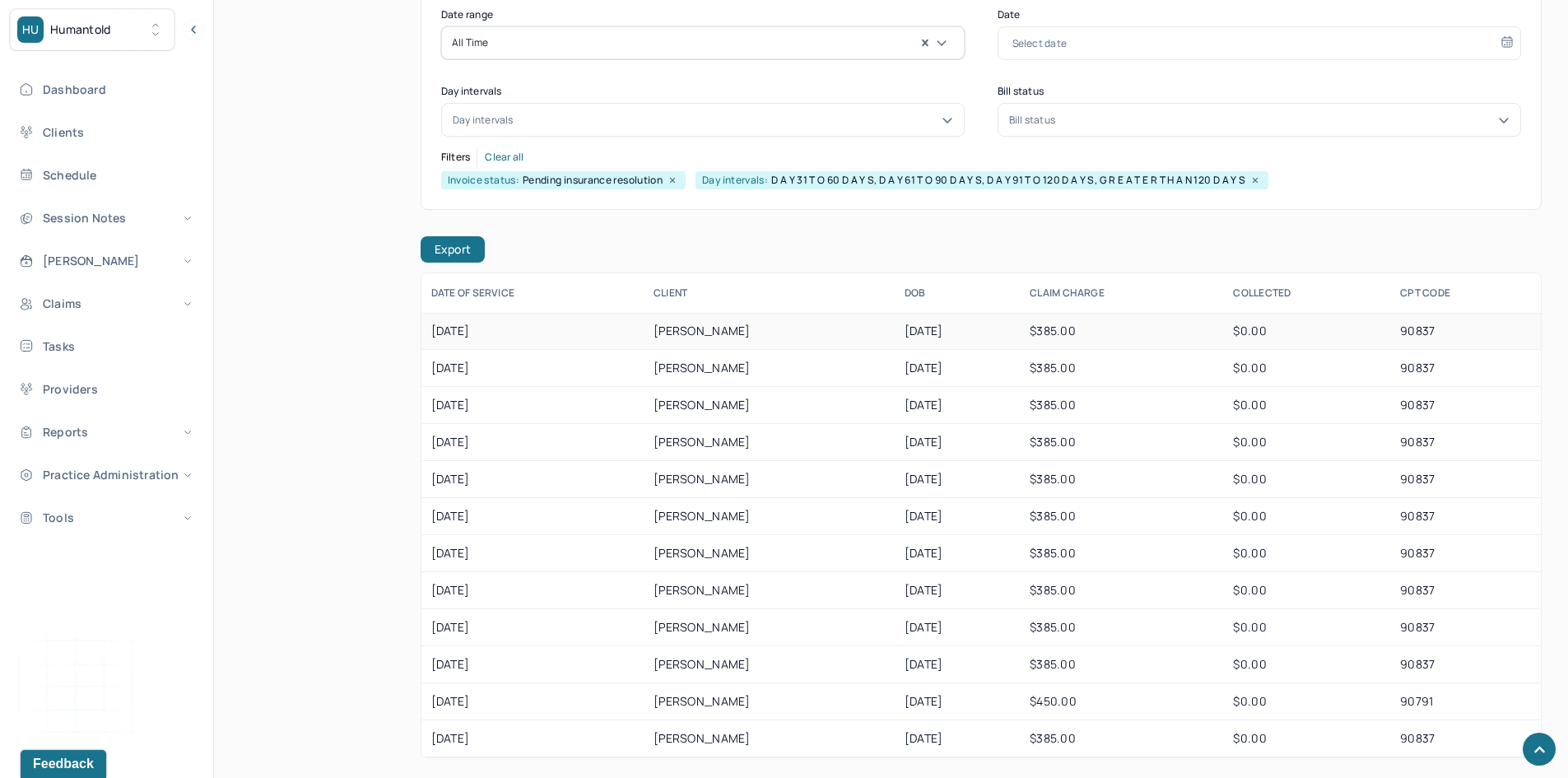 click on "[DATE]" at bounding box center [533, 331] 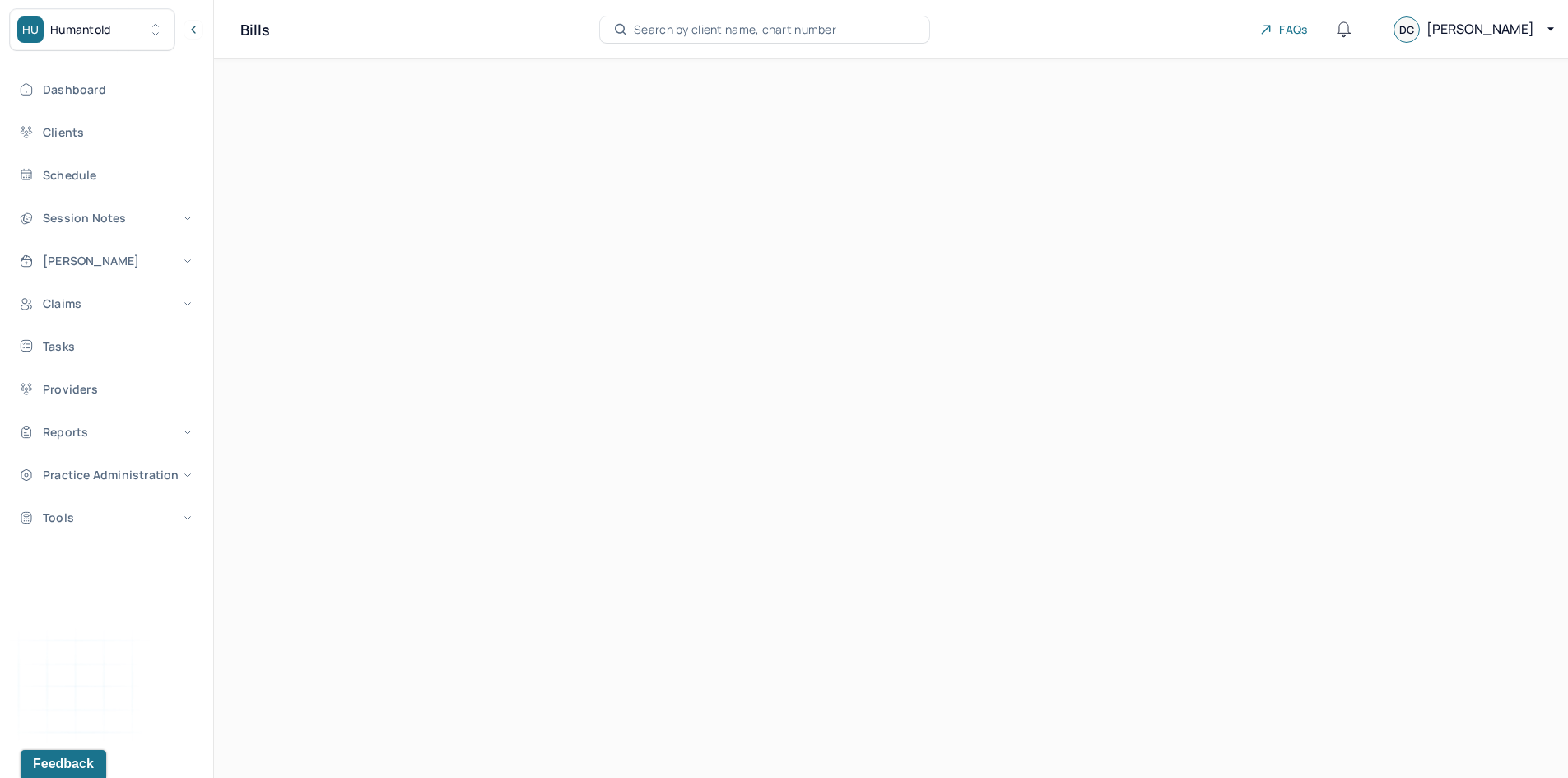 scroll, scrollTop: 0, scrollLeft: 0, axis: both 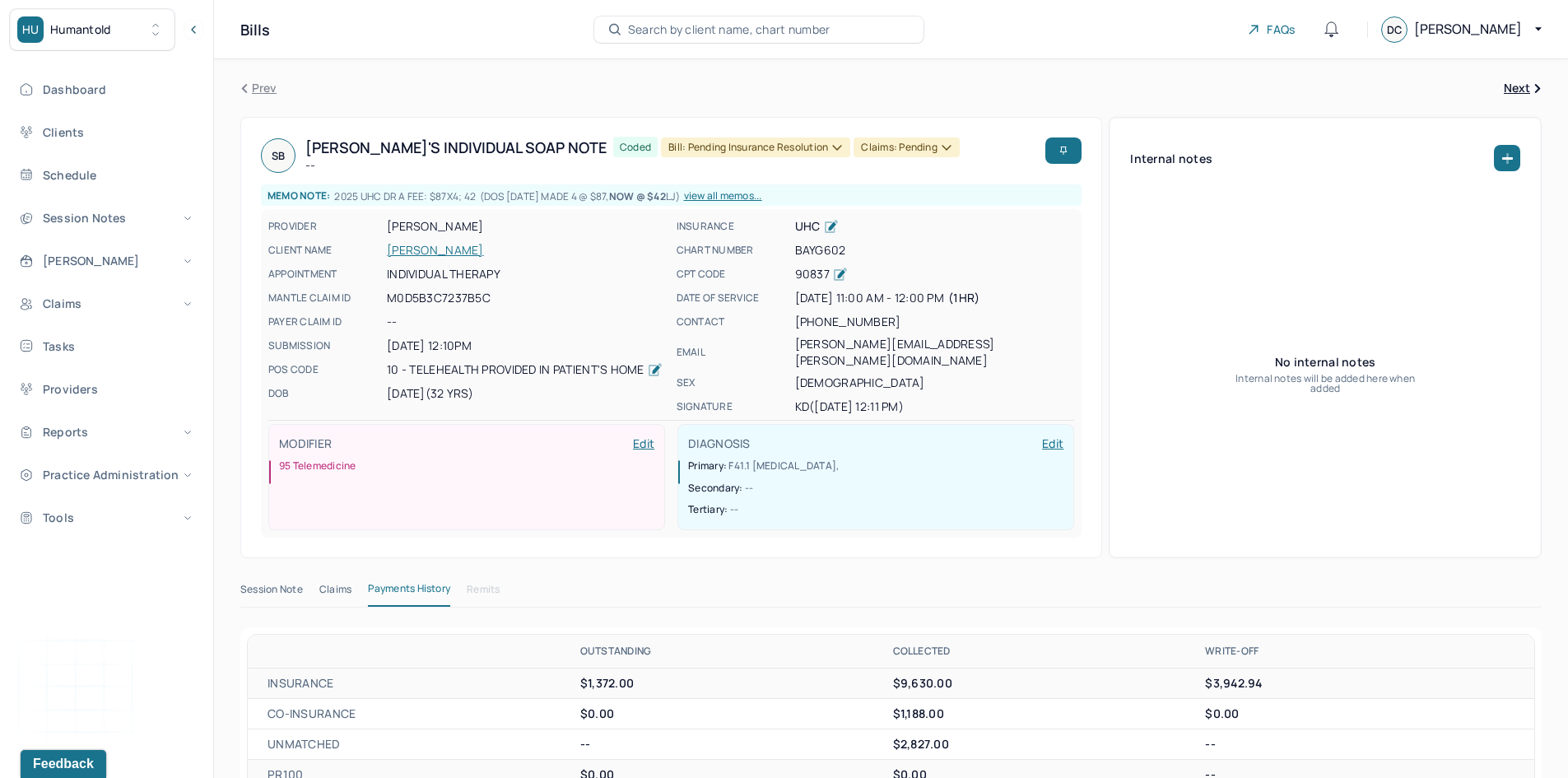 click on "[PERSON_NAME]" at bounding box center (527, 250) 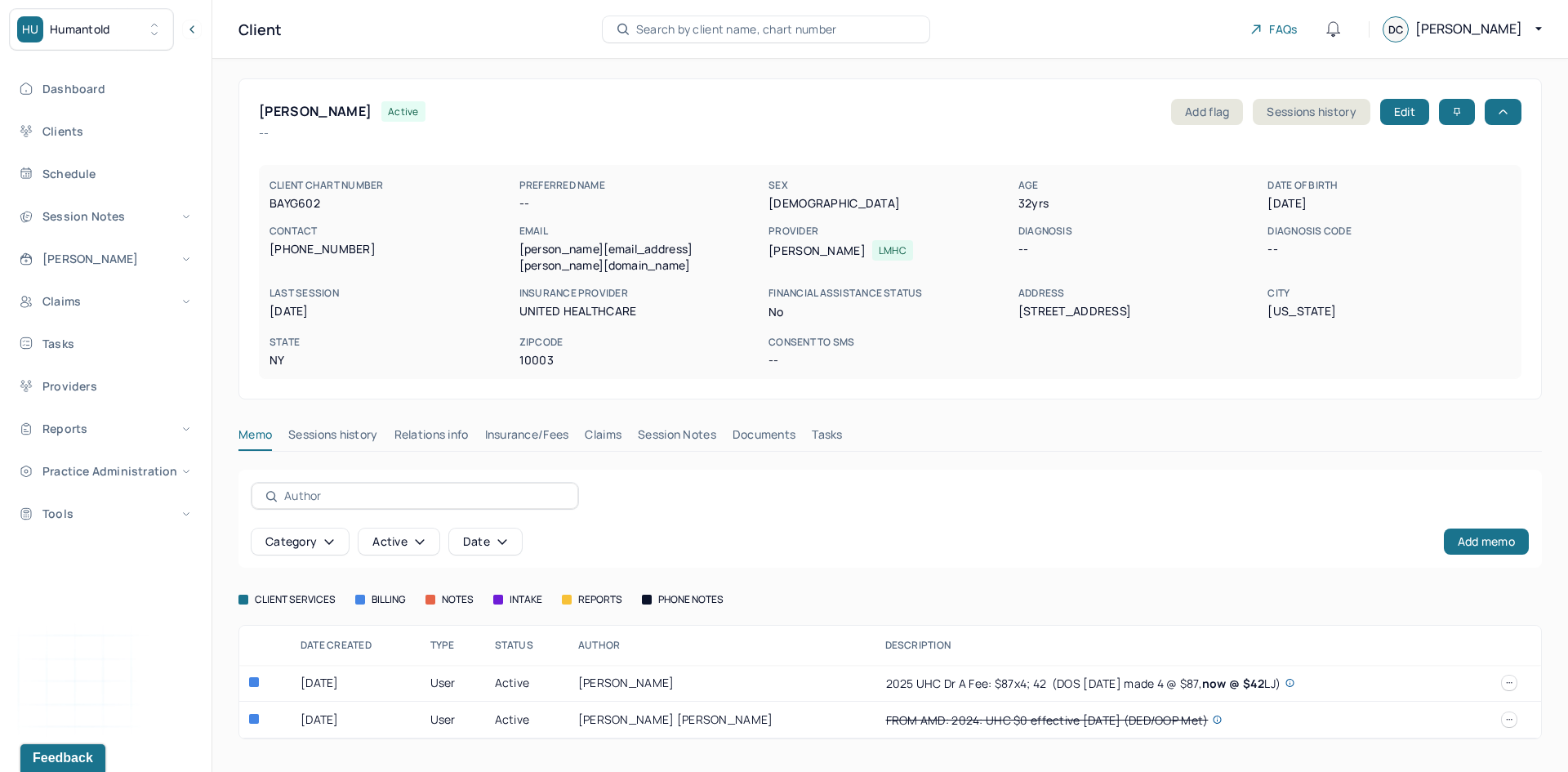 click on "Insurance/Fees" at bounding box center (527, 438) 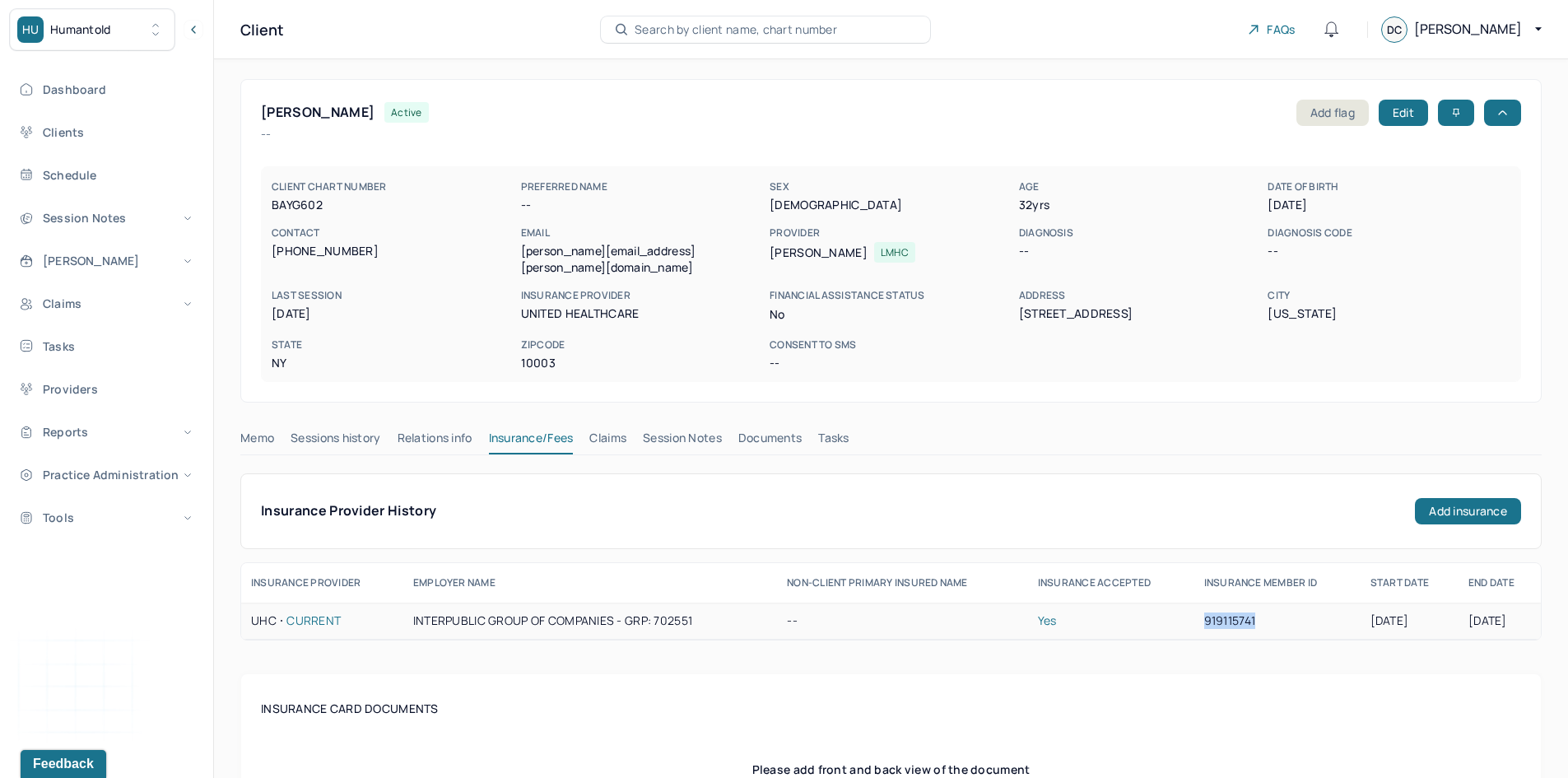 drag, startPoint x: 1254, startPoint y: 607, endPoint x: 1189, endPoint y: 617, distance: 65.76473 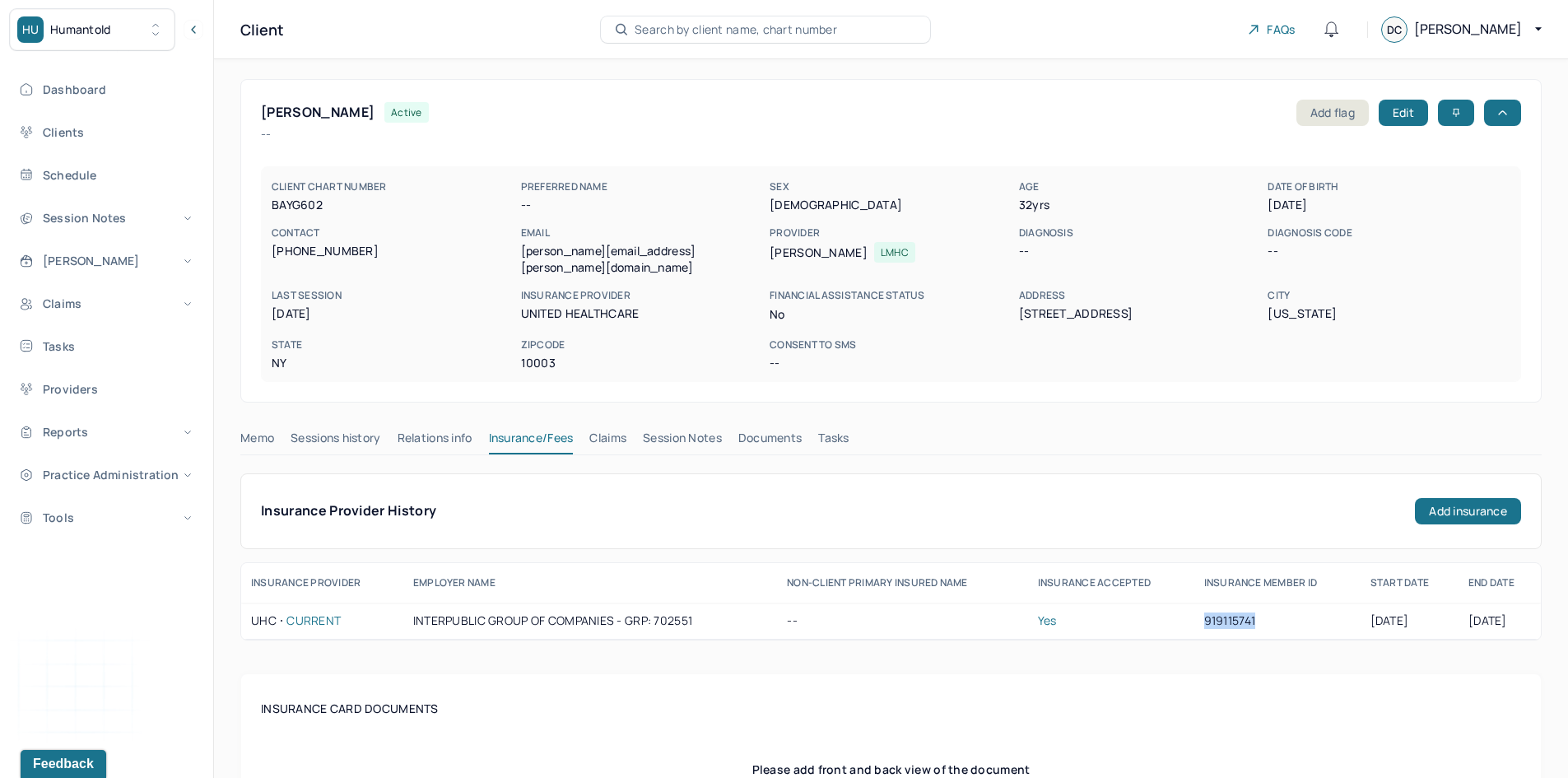 drag, startPoint x: 1336, startPoint y: 203, endPoint x: 1269, endPoint y: 215, distance: 68.06614 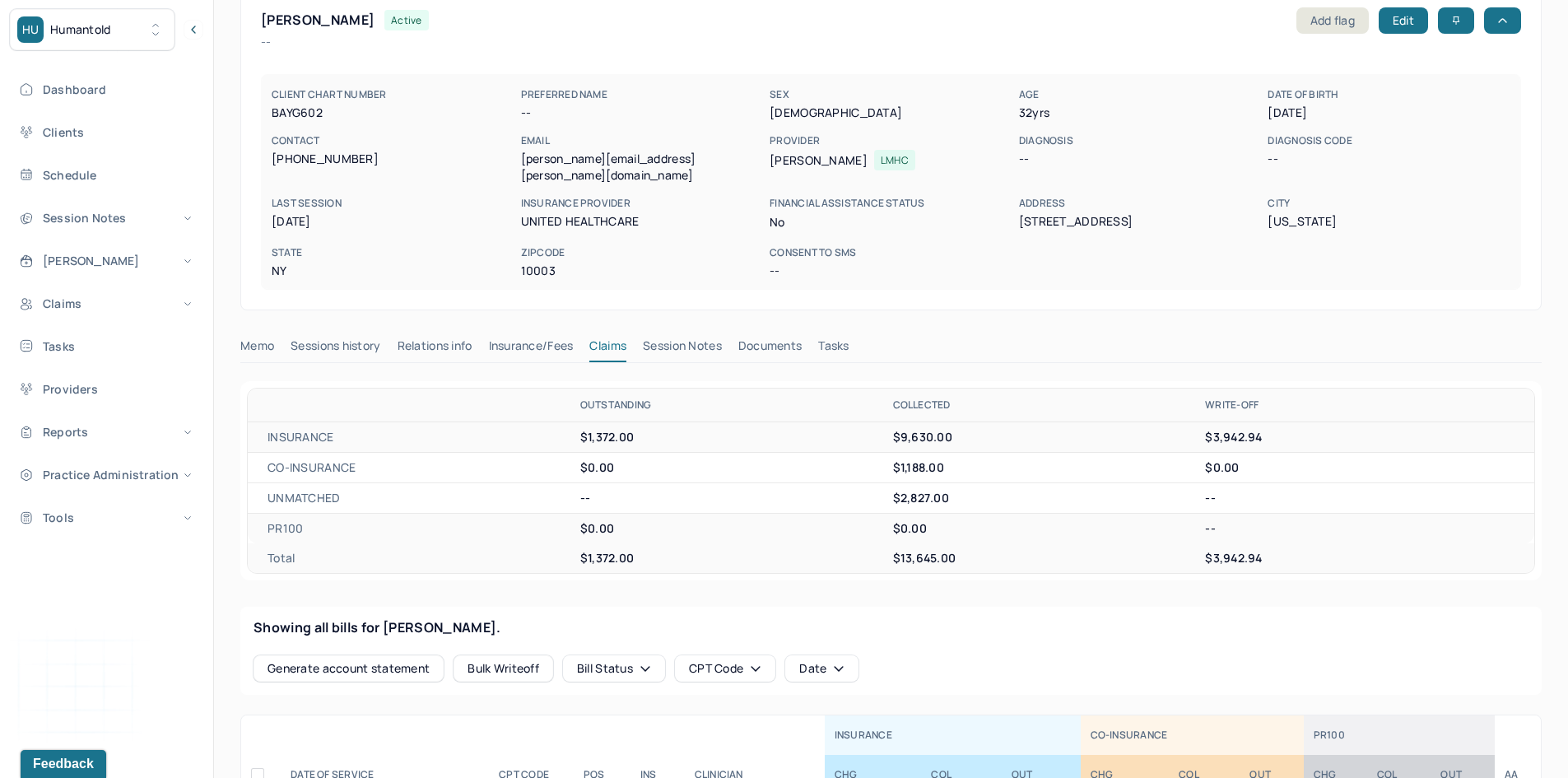 scroll, scrollTop: 329, scrollLeft: 0, axis: vertical 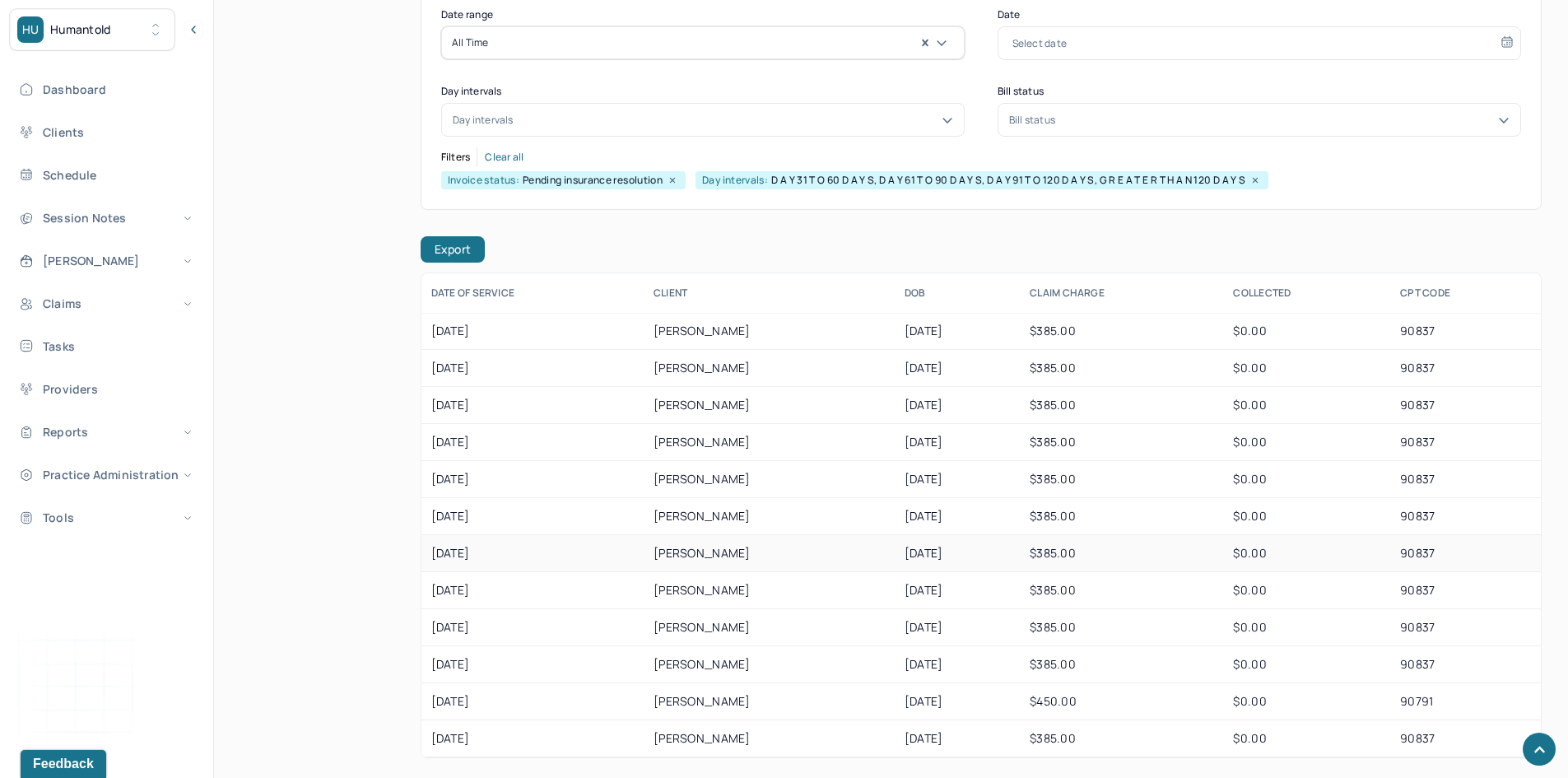 click on "[DATE]" at bounding box center (533, 553) 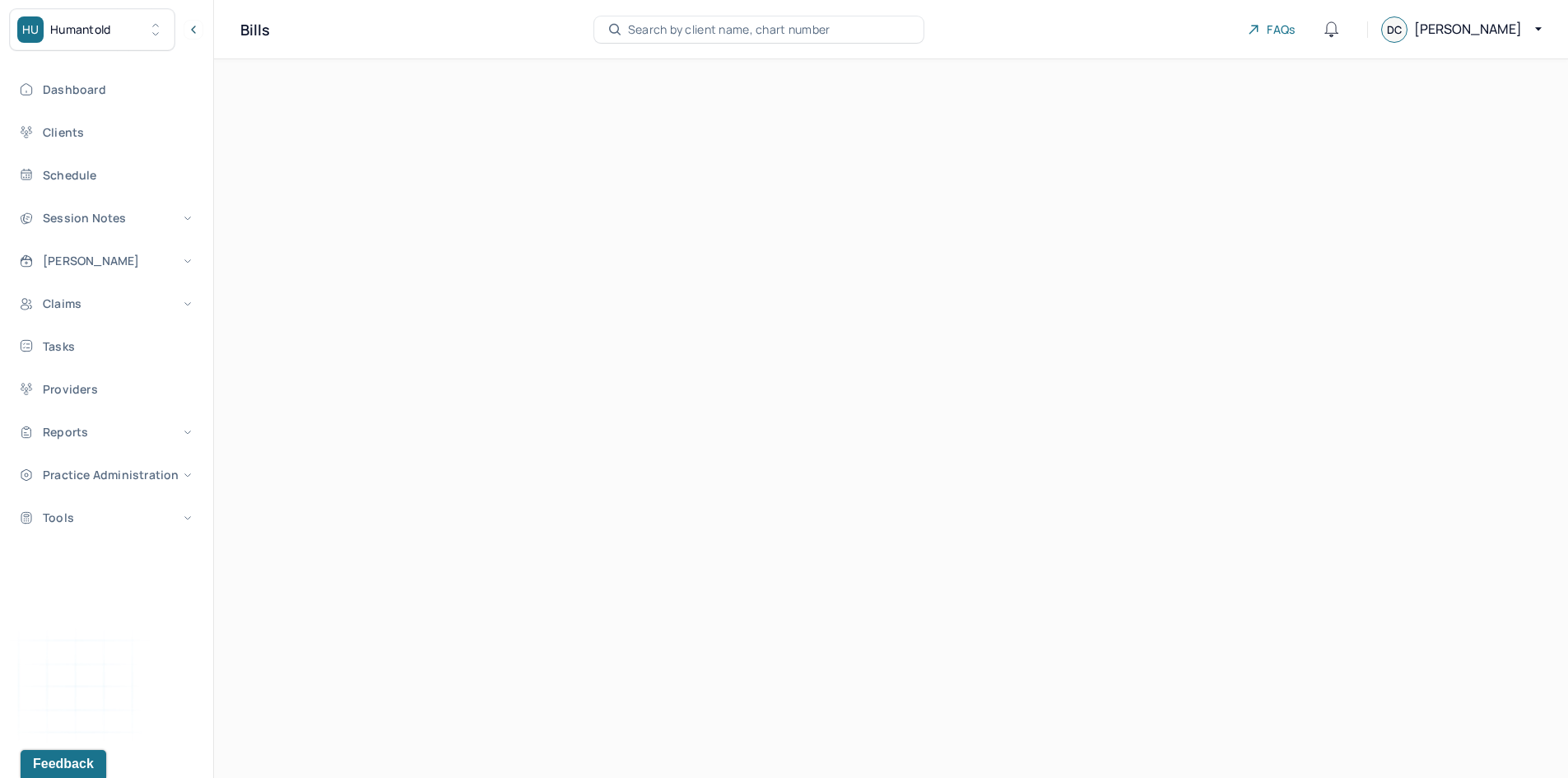 scroll, scrollTop: 0, scrollLeft: 0, axis: both 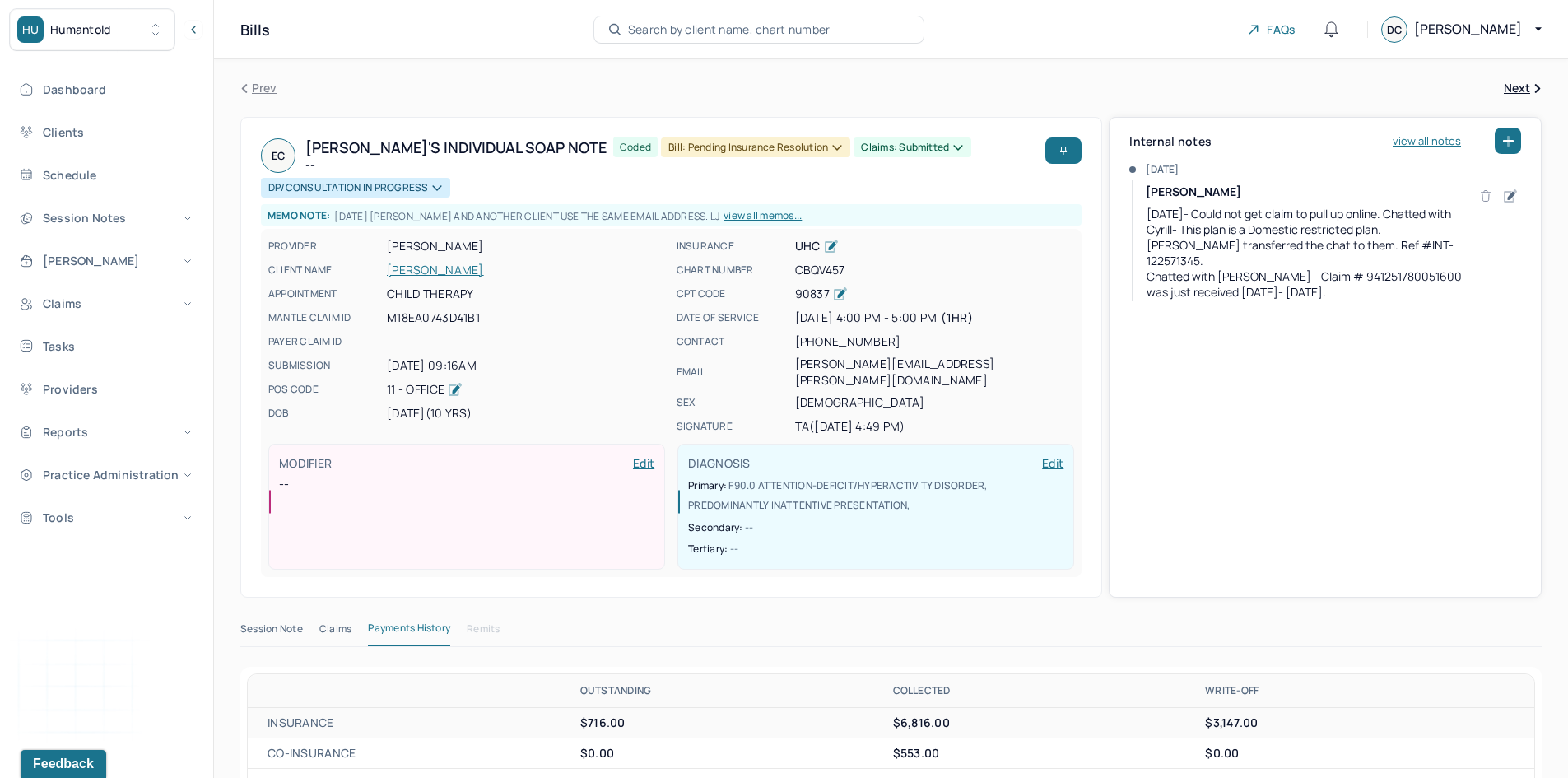 click on "[PERSON_NAME]" at bounding box center (527, 270) 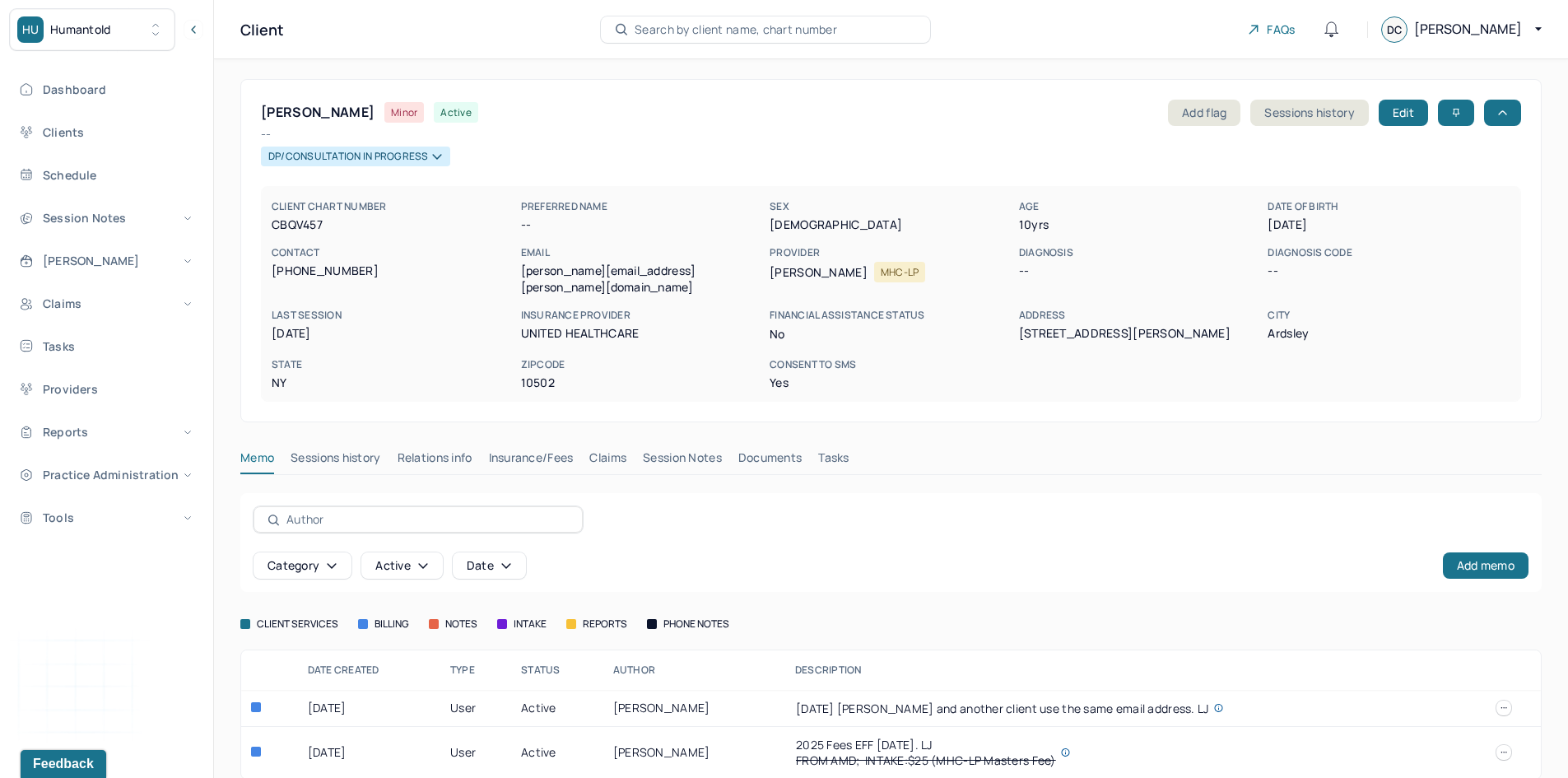 click on "Insurance/Fees" at bounding box center (531, 461) 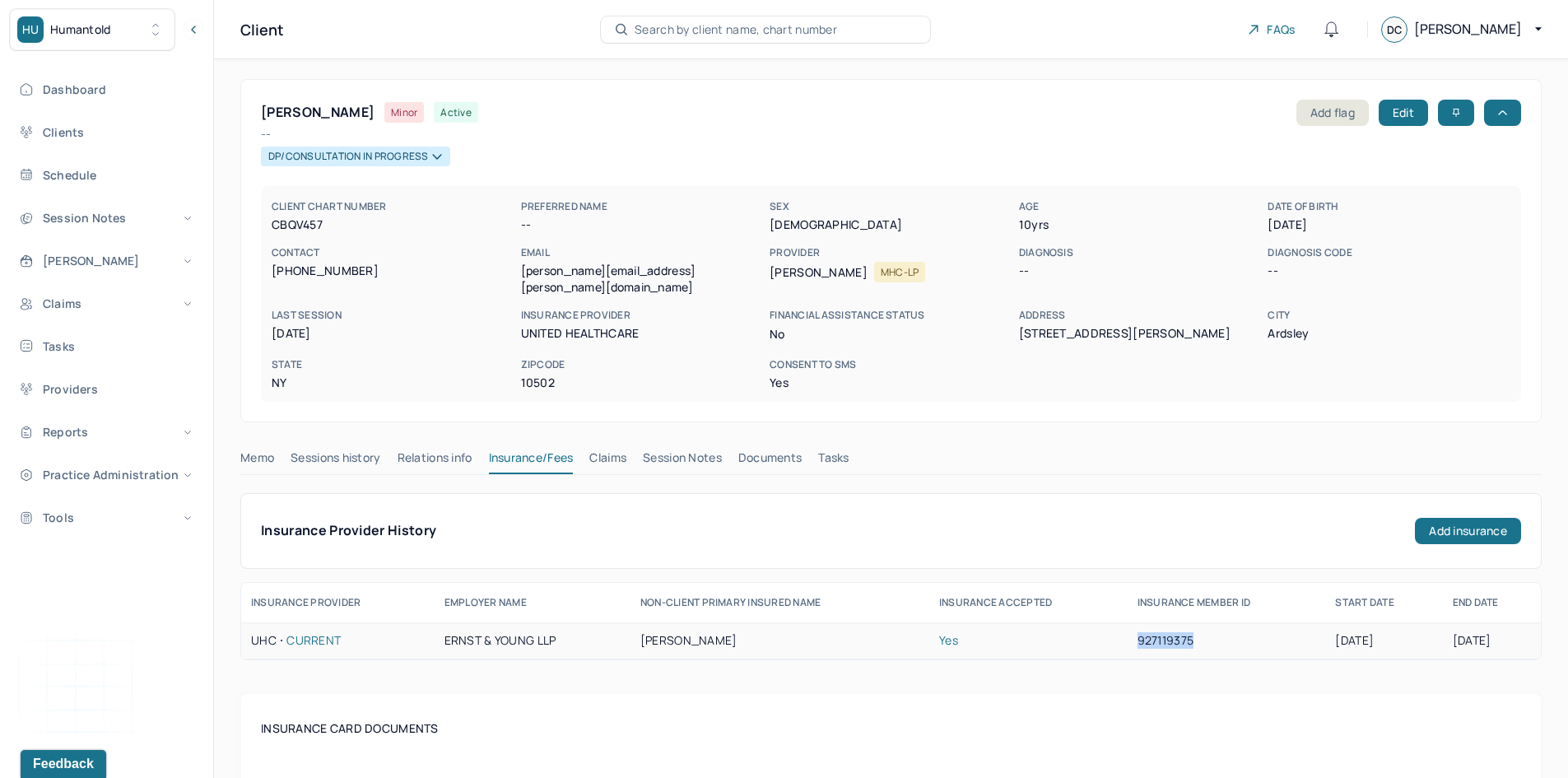 drag, startPoint x: 1179, startPoint y: 628, endPoint x: 1123, endPoint y: 636, distance: 56.56854 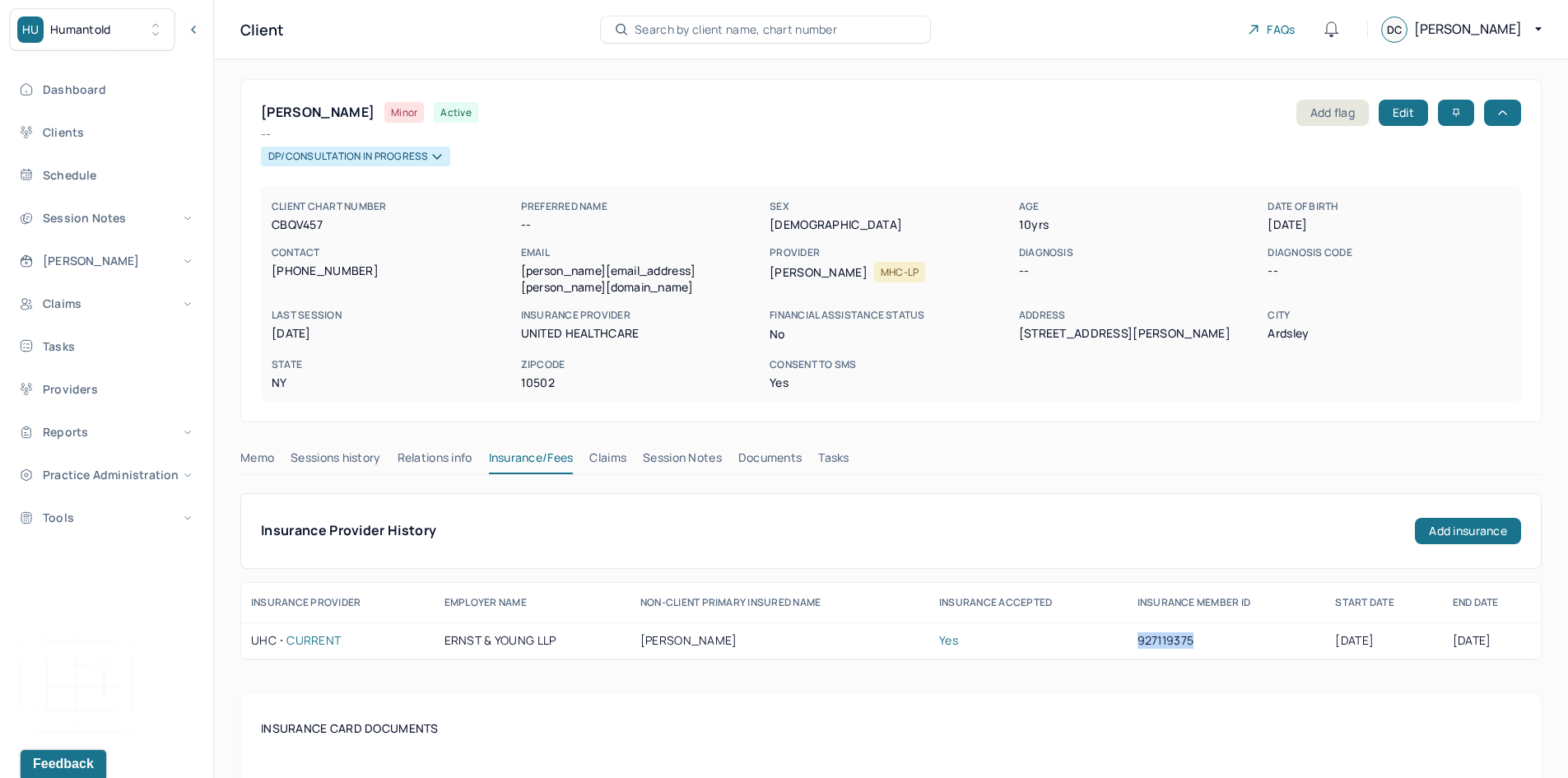 drag, startPoint x: 1331, startPoint y: 220, endPoint x: 1268, endPoint y: 229, distance: 63.63961 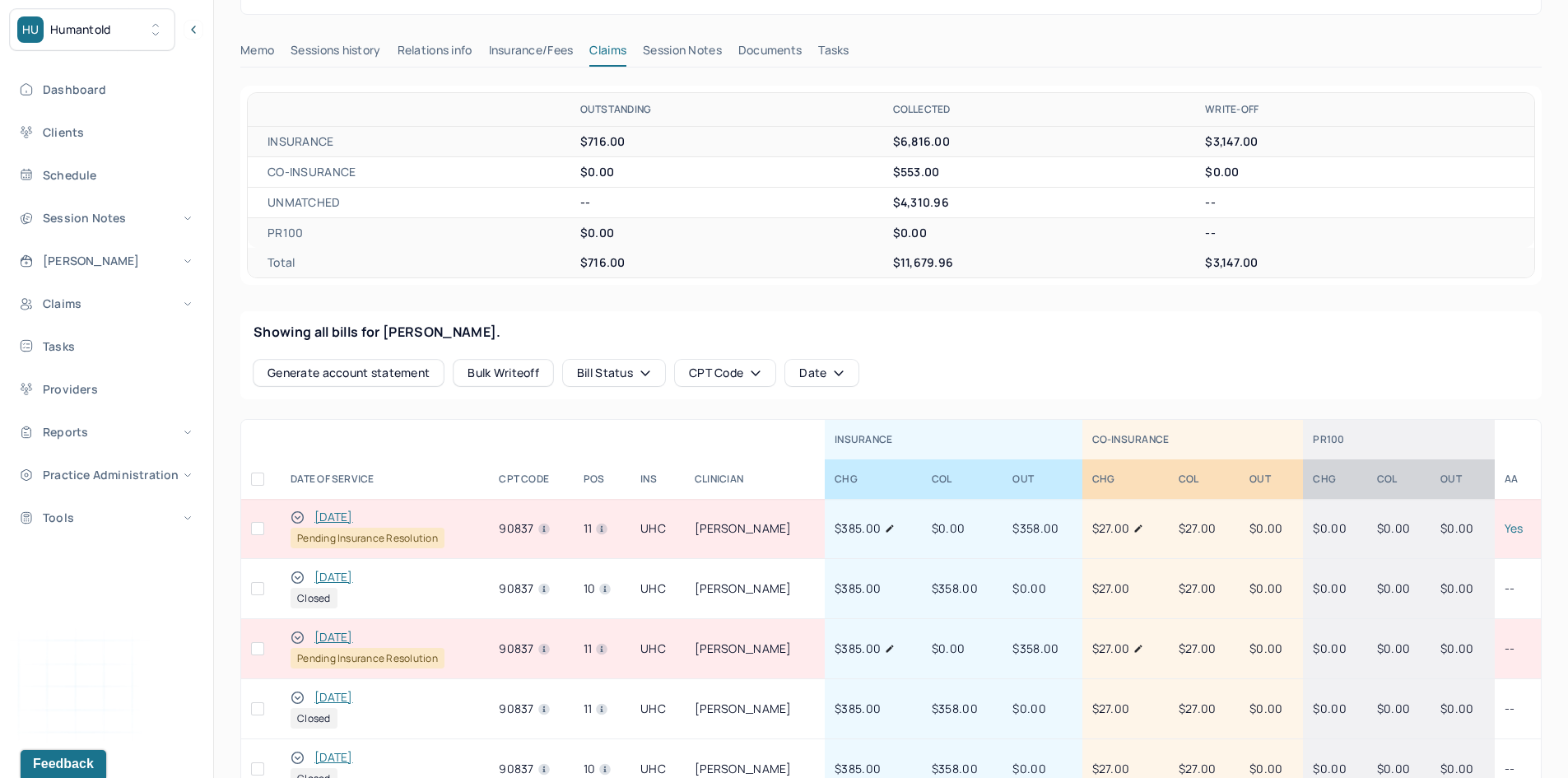 scroll, scrollTop: 412, scrollLeft: 0, axis: vertical 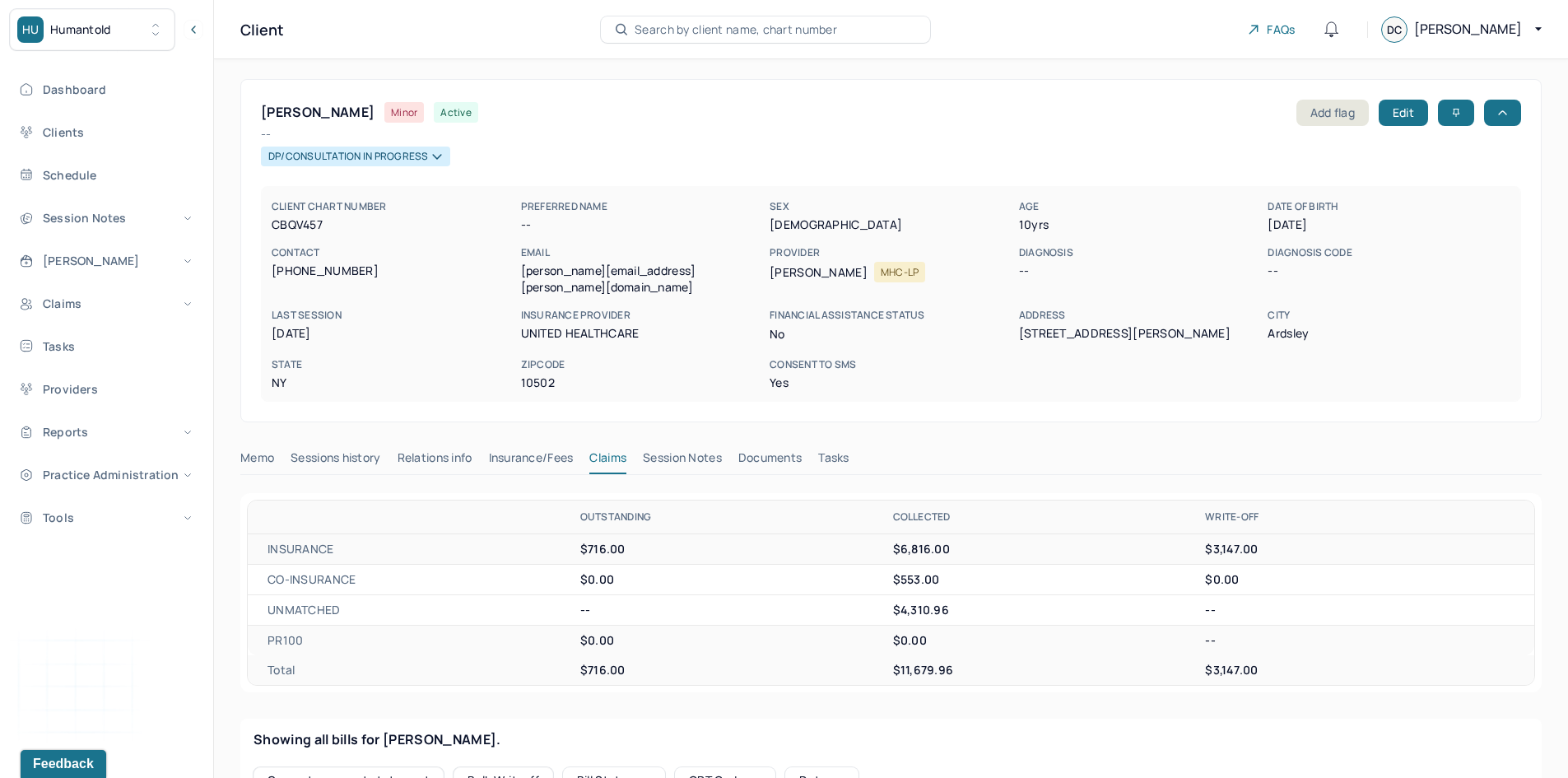 click on "Insurance/Fees" at bounding box center (531, 461) 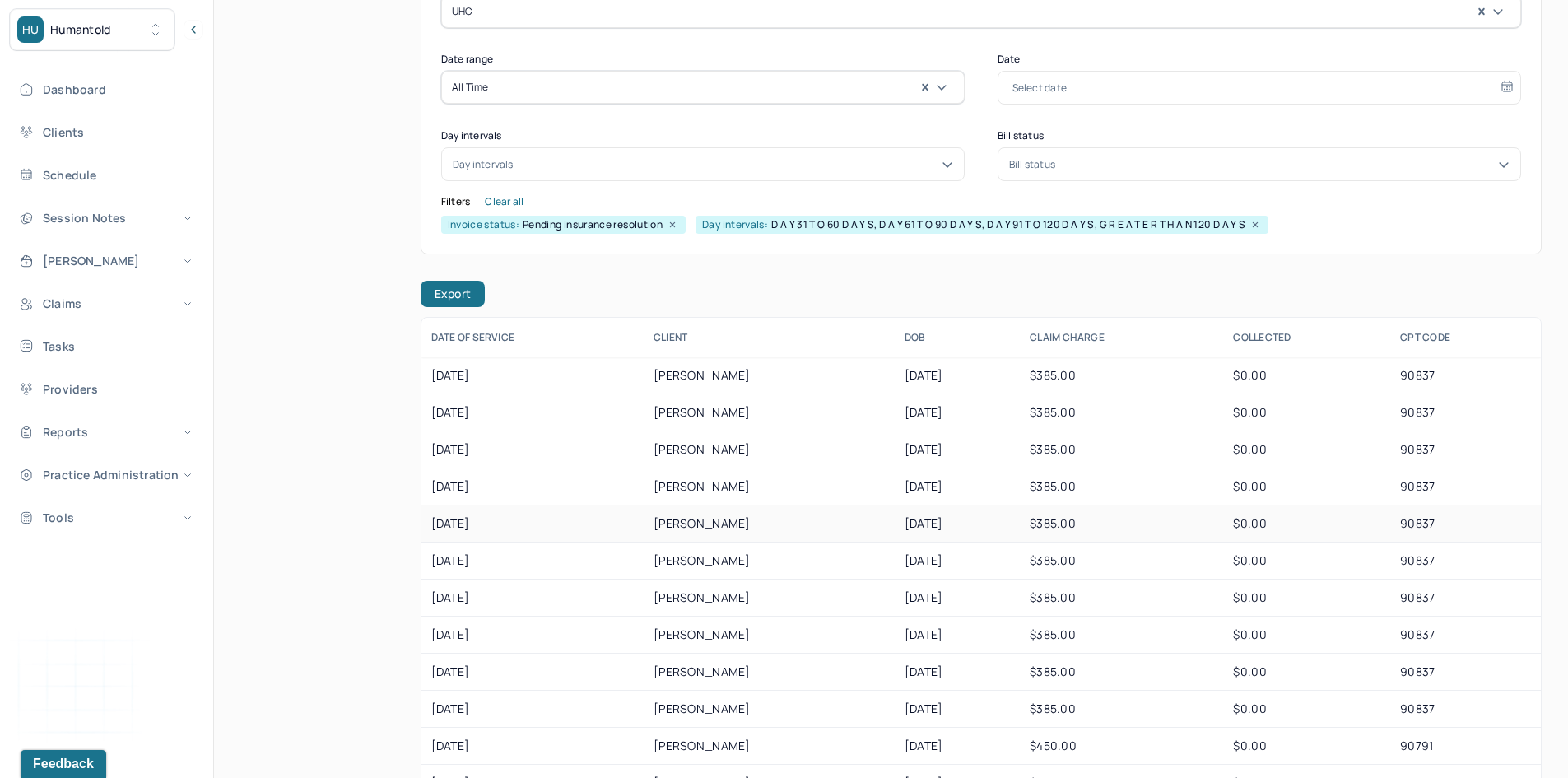 scroll, scrollTop: 507, scrollLeft: 0, axis: vertical 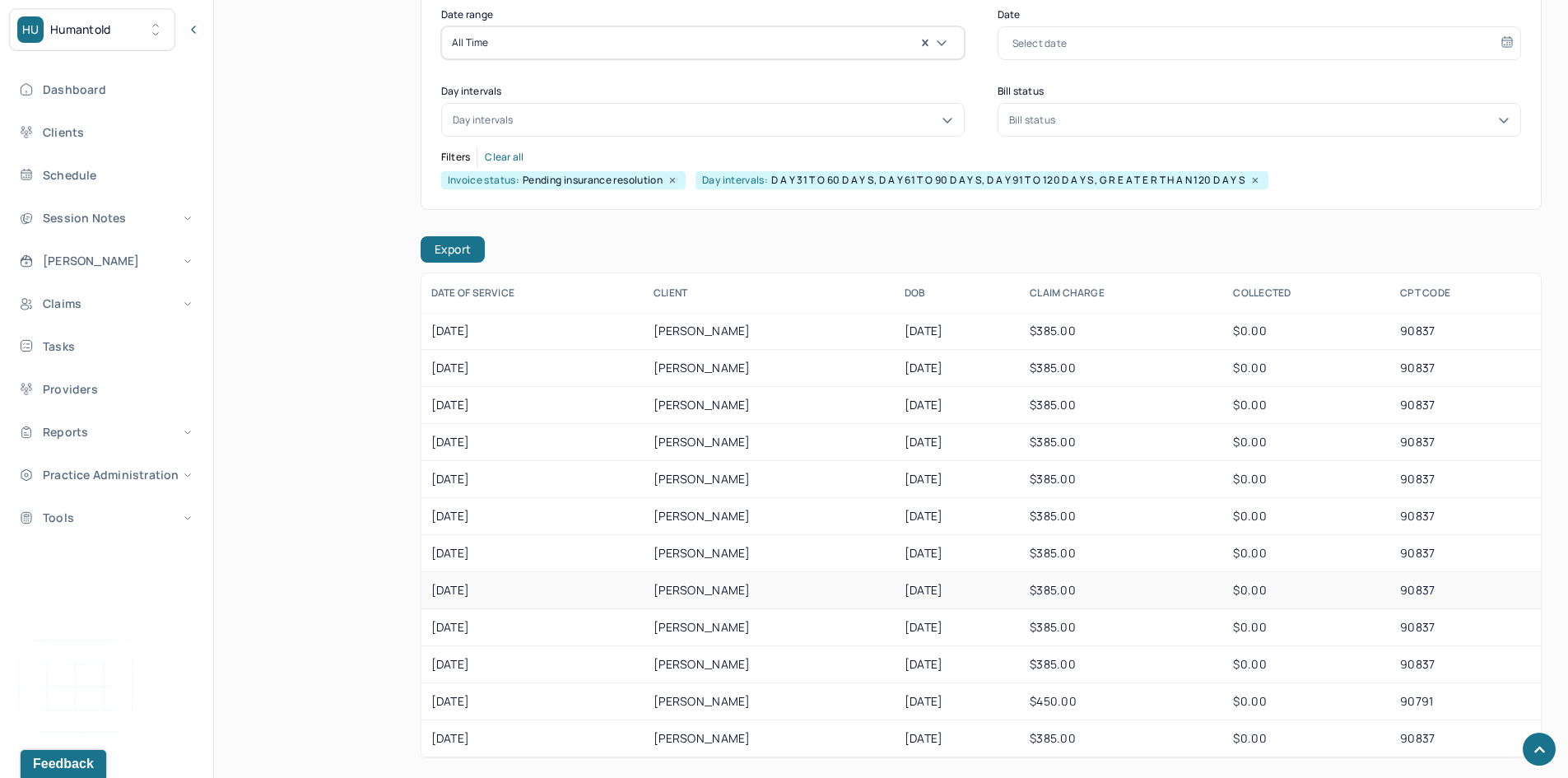 click on "[PERSON_NAME]" at bounding box center [769, 590] 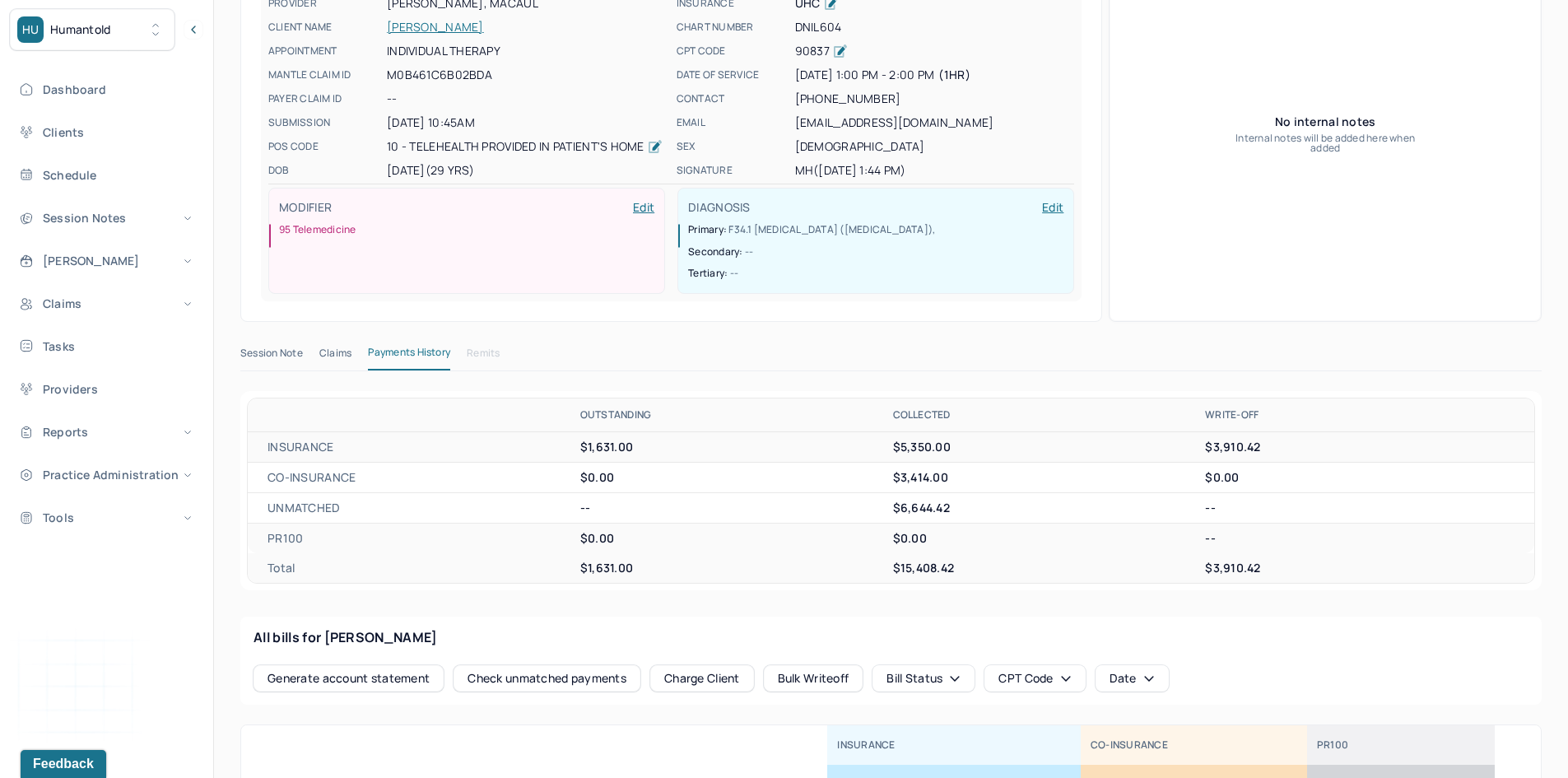 scroll, scrollTop: 247, scrollLeft: 0, axis: vertical 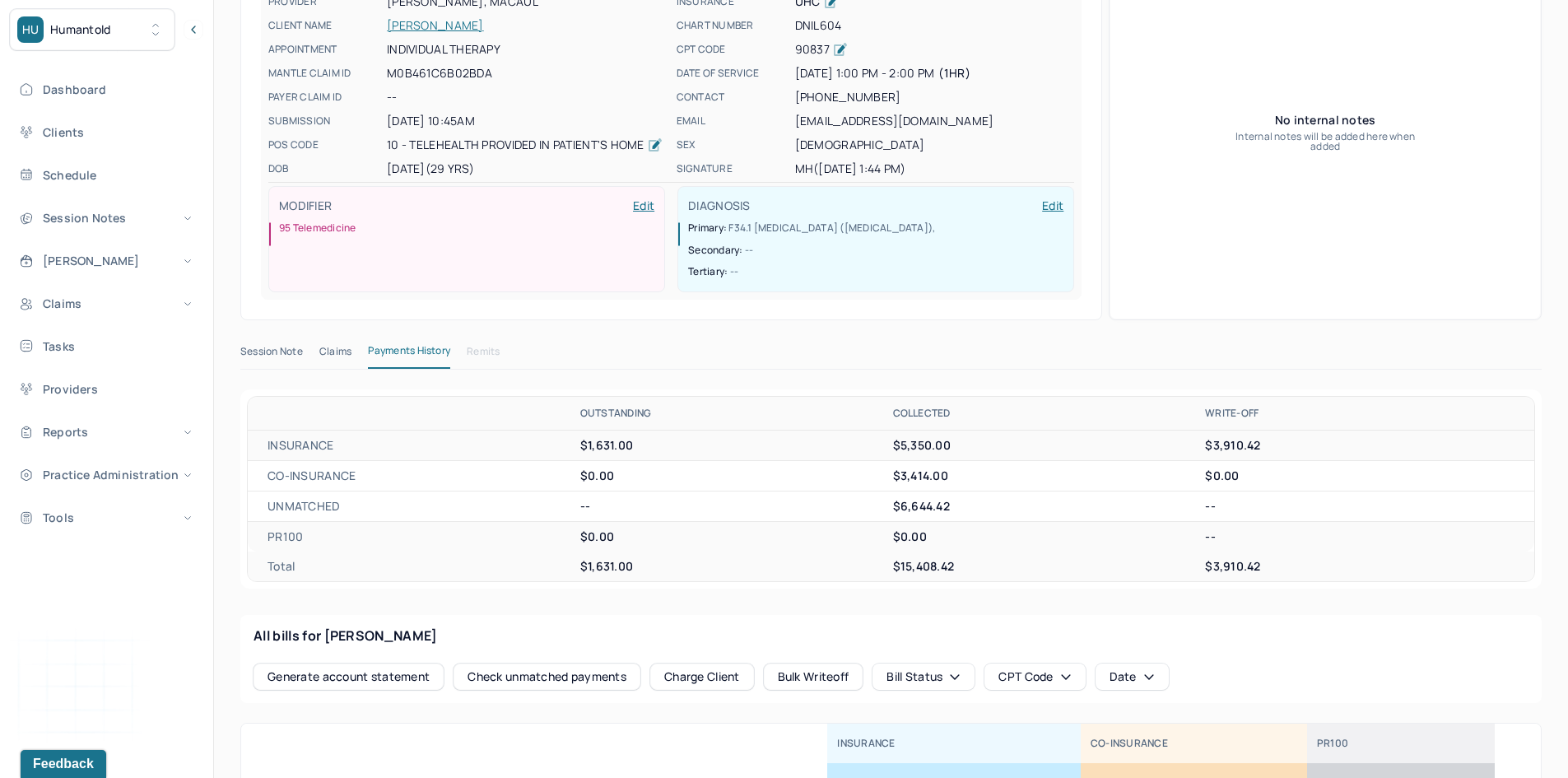 click on "[PERSON_NAME]" at bounding box center (527, 26) 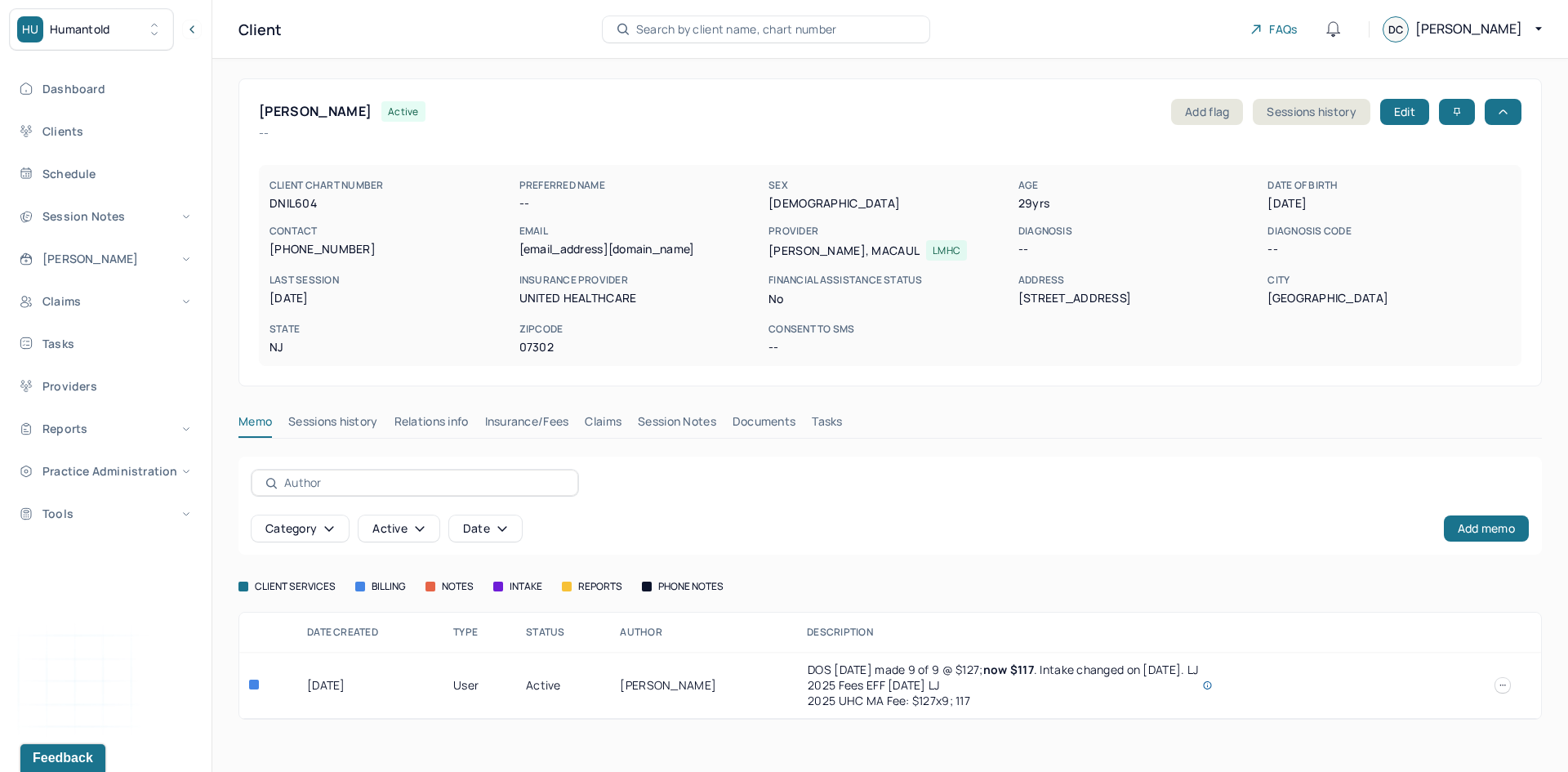 click on "Insurance/Fees" at bounding box center (527, 425) 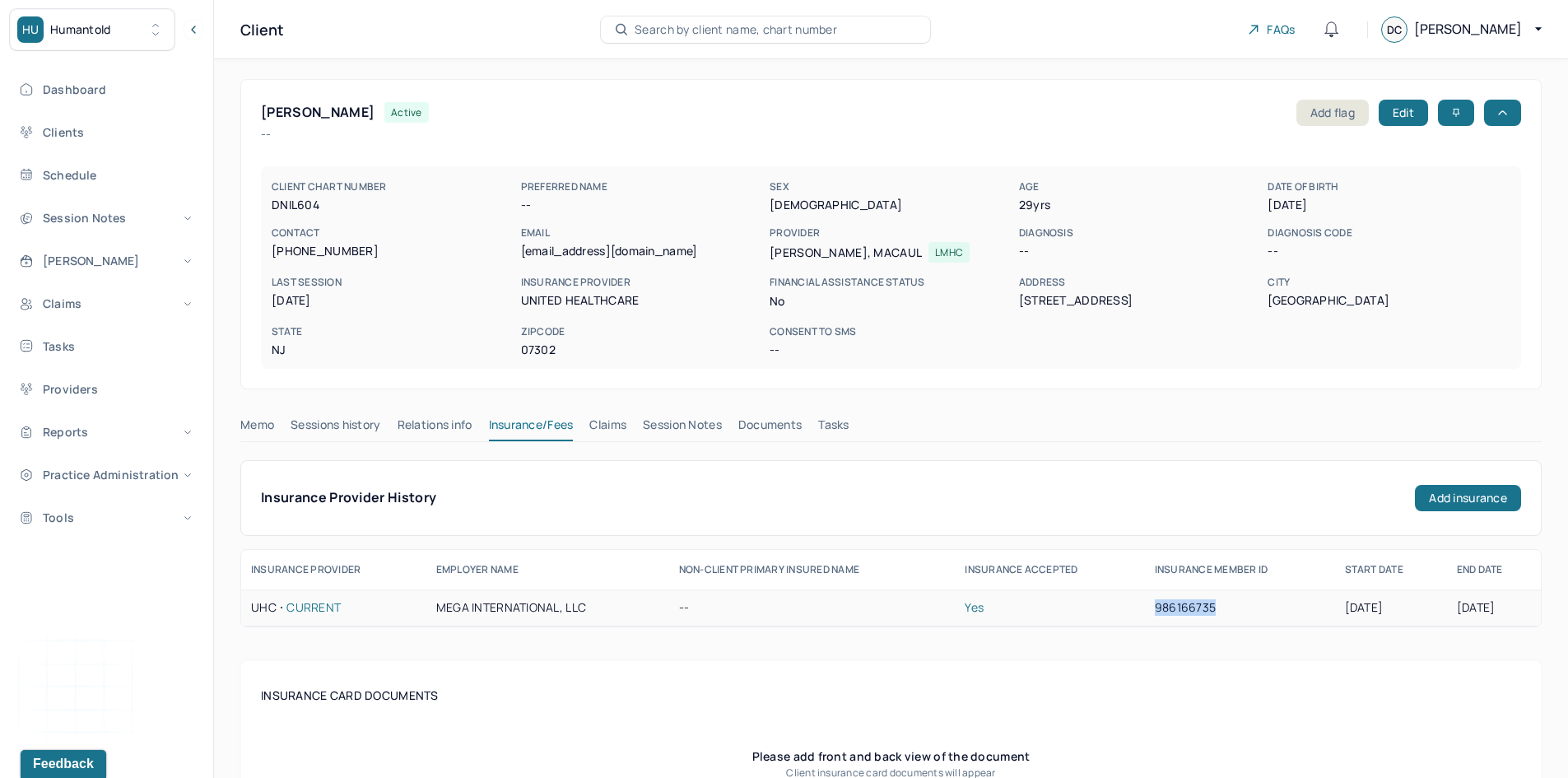 drag, startPoint x: 1199, startPoint y: 606, endPoint x: 1135, endPoint y: 619, distance: 65.306967 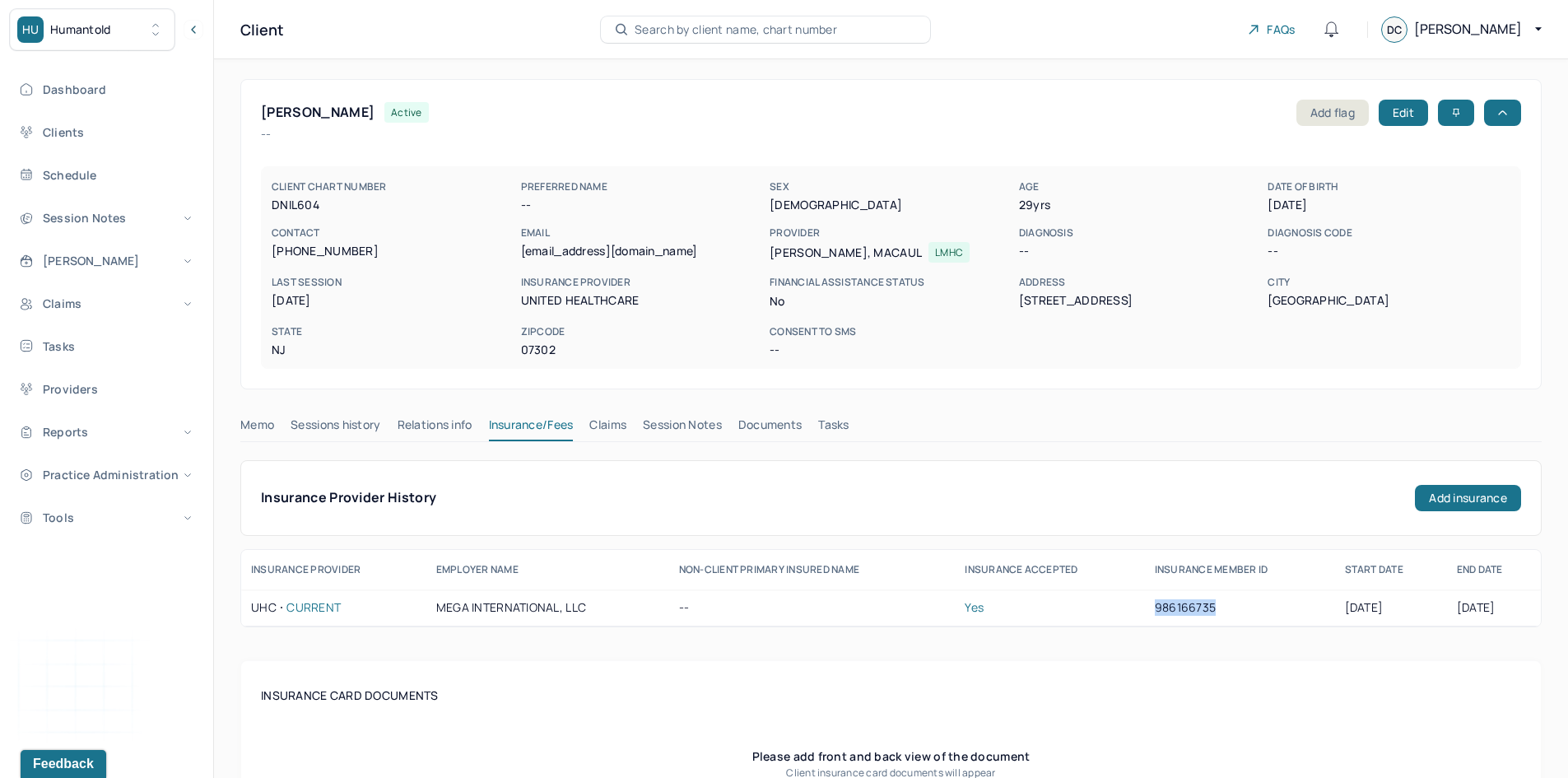 drag, startPoint x: 1333, startPoint y: 206, endPoint x: 1269, endPoint y: 207, distance: 64.007812 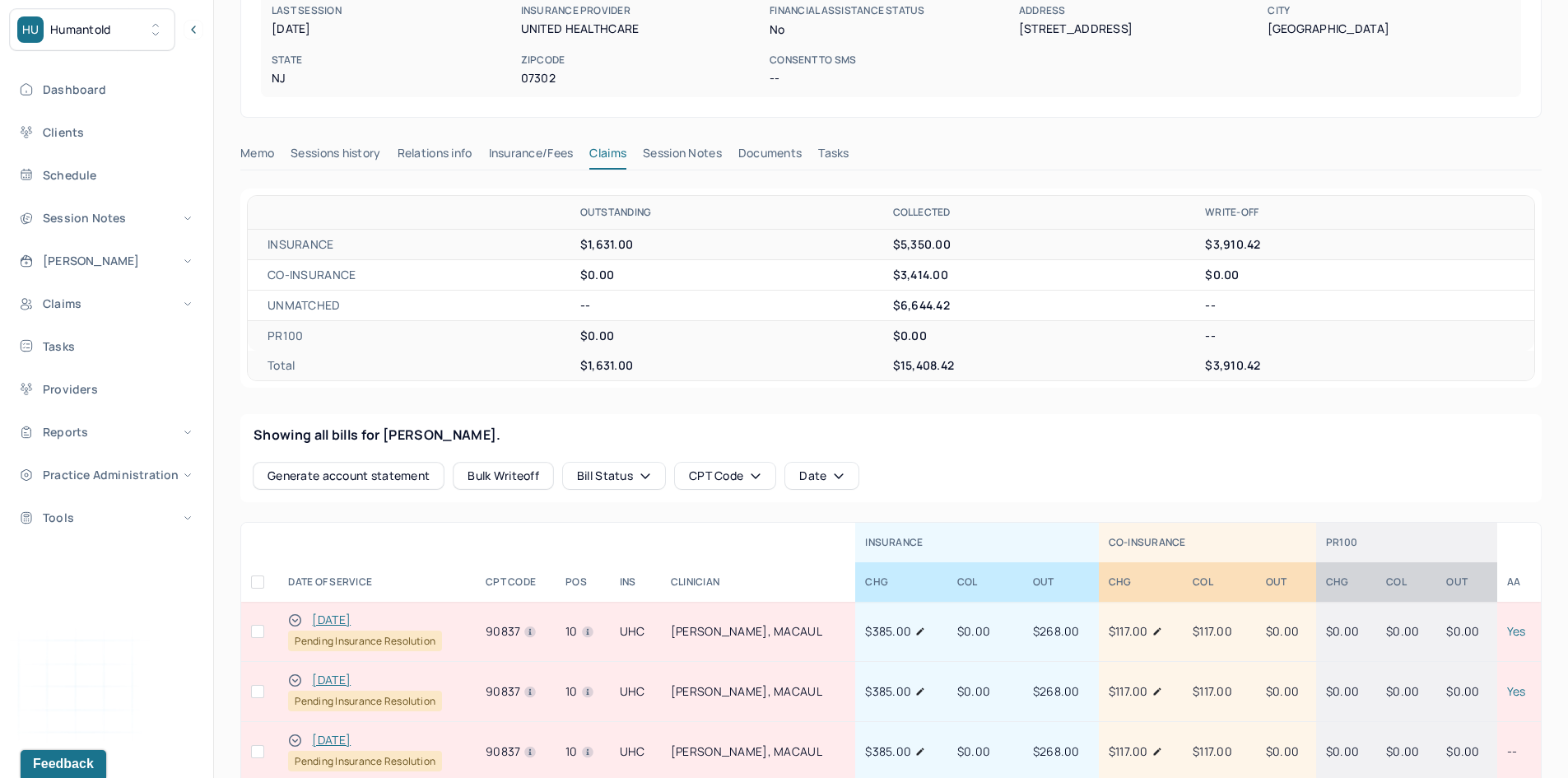 scroll, scrollTop: 329, scrollLeft: 0, axis: vertical 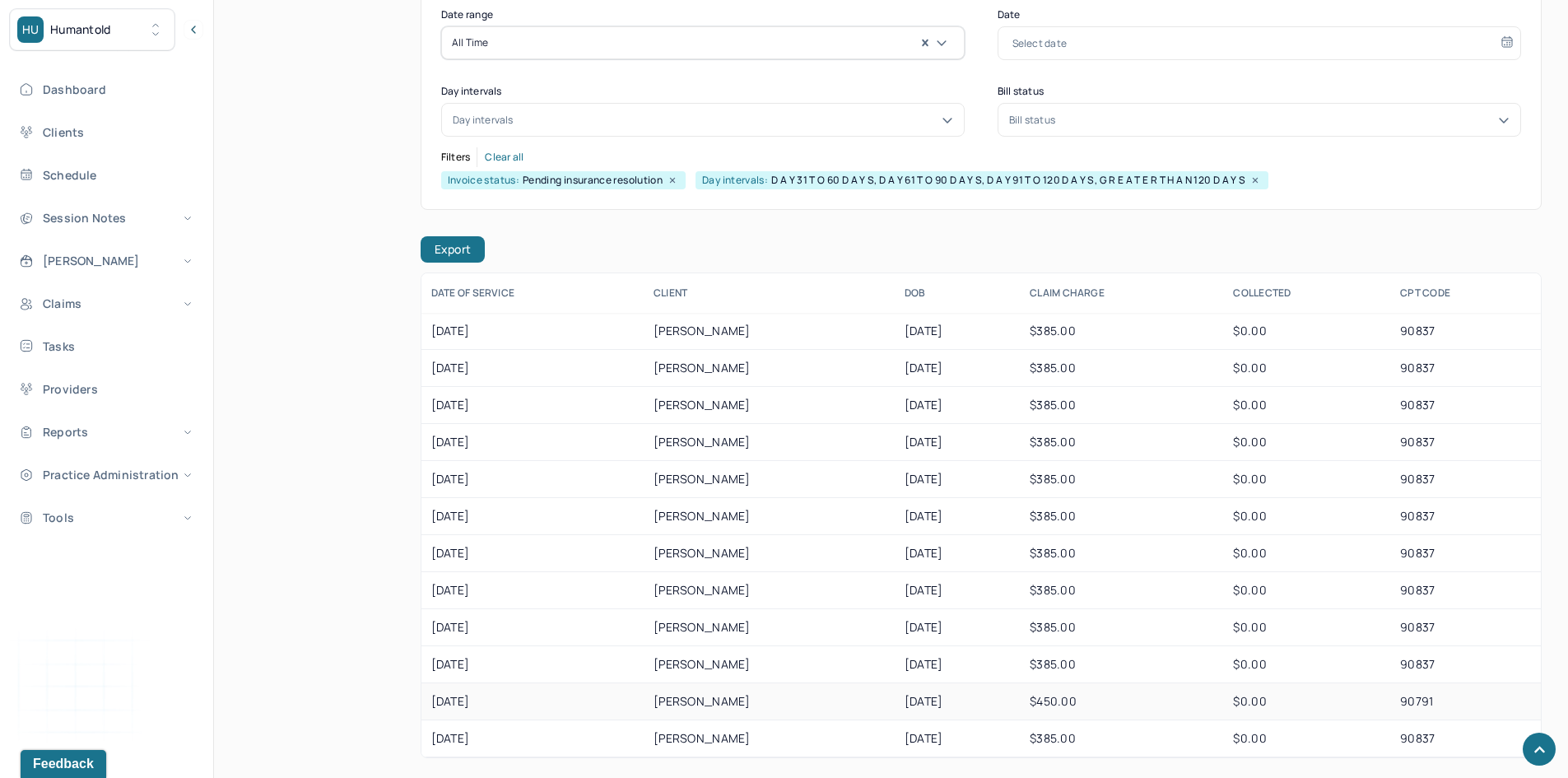 click on "LAUDAT, SHANA" at bounding box center (769, 701) 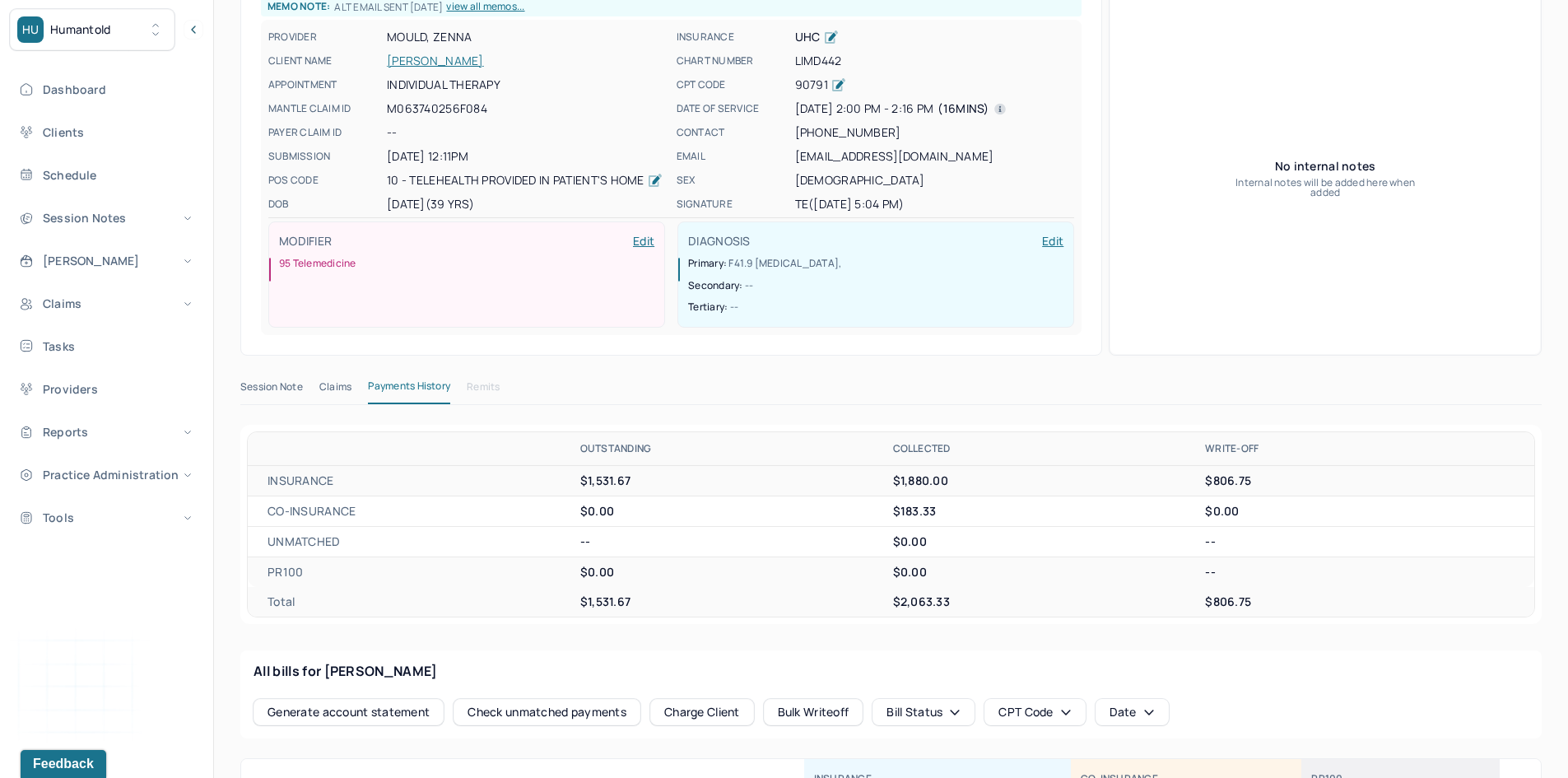 scroll, scrollTop: 247, scrollLeft: 0, axis: vertical 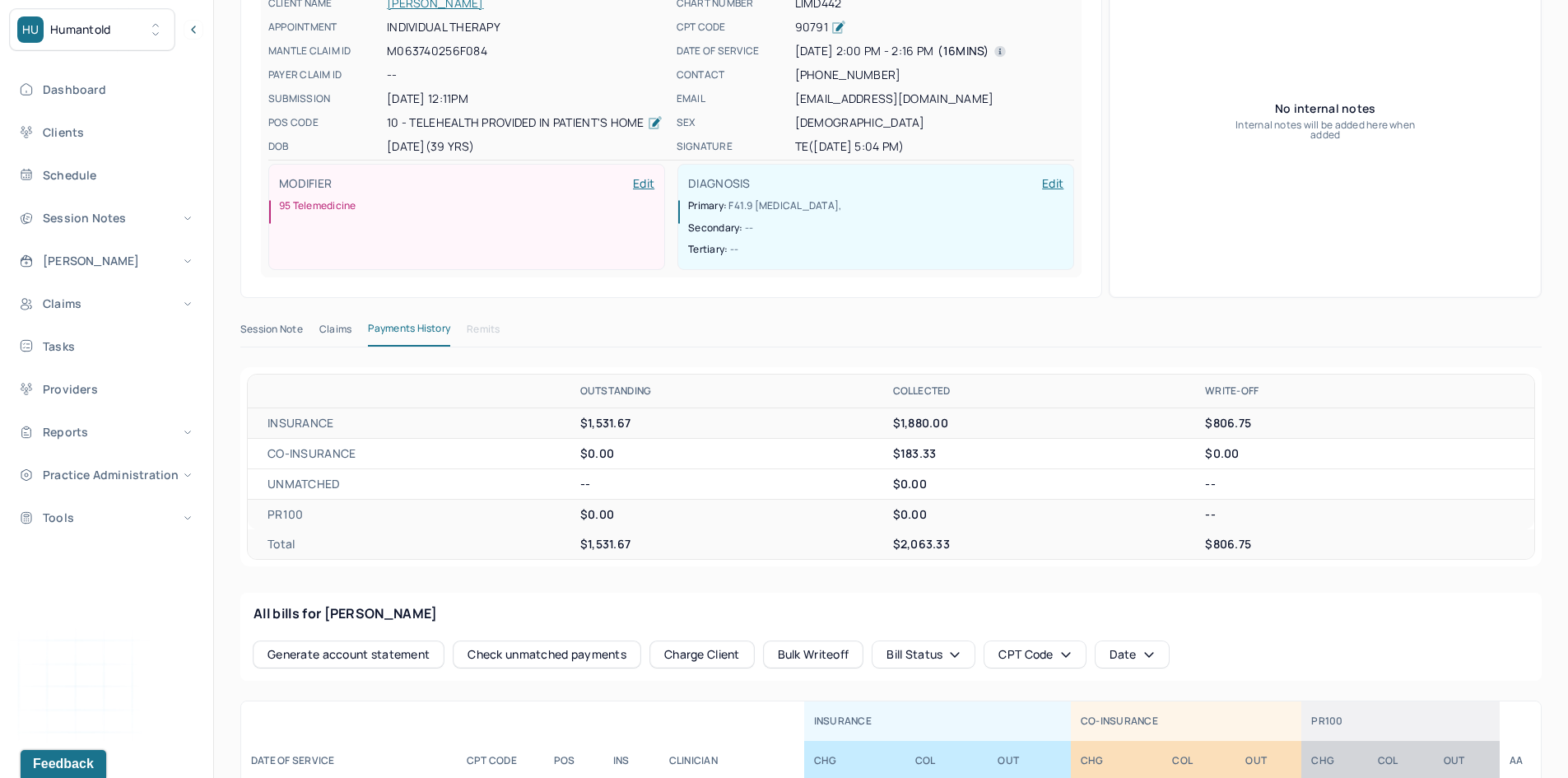 click on "LAUDAT, SHANA" at bounding box center [527, 3] 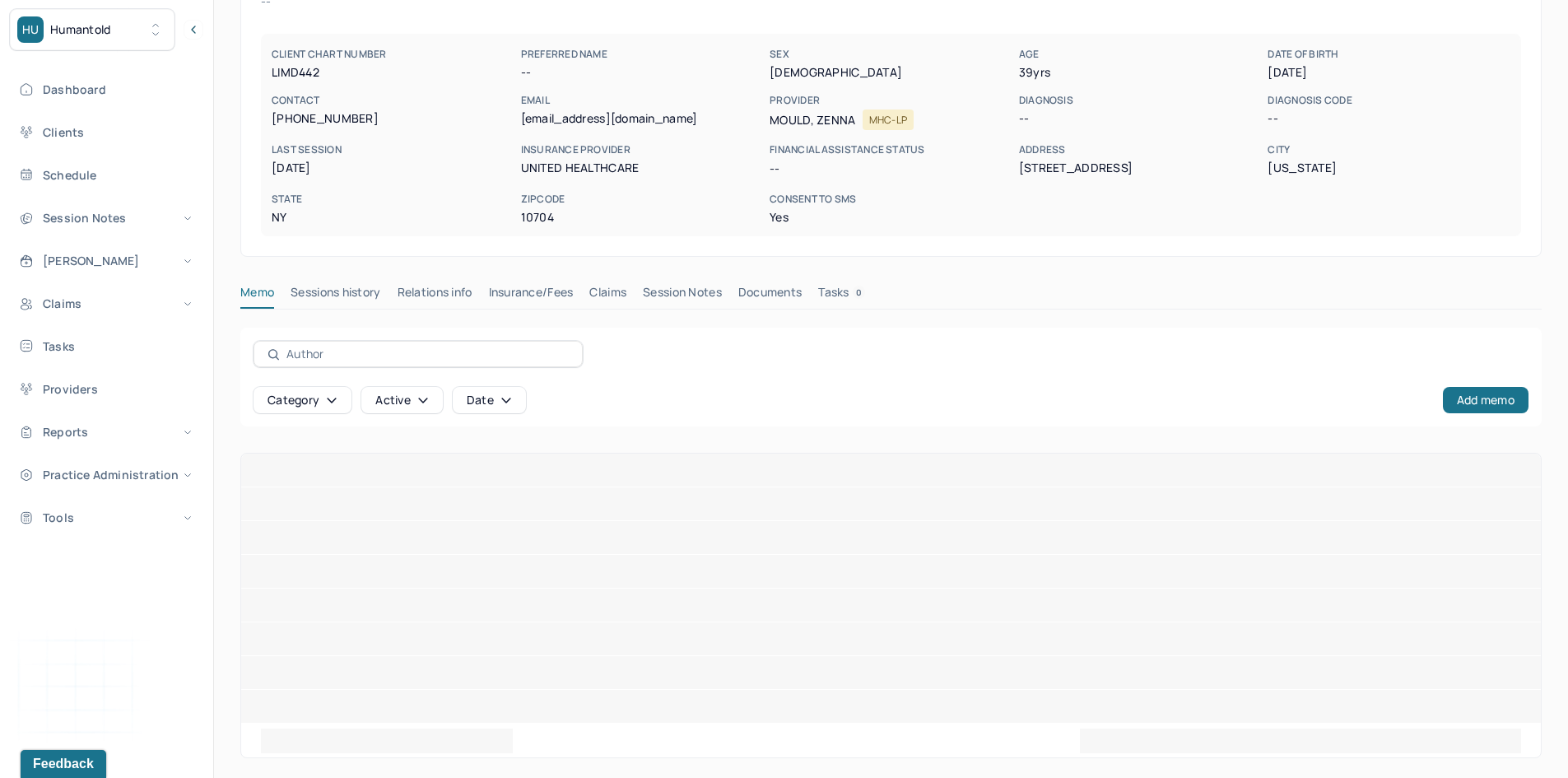 scroll, scrollTop: 0, scrollLeft: 0, axis: both 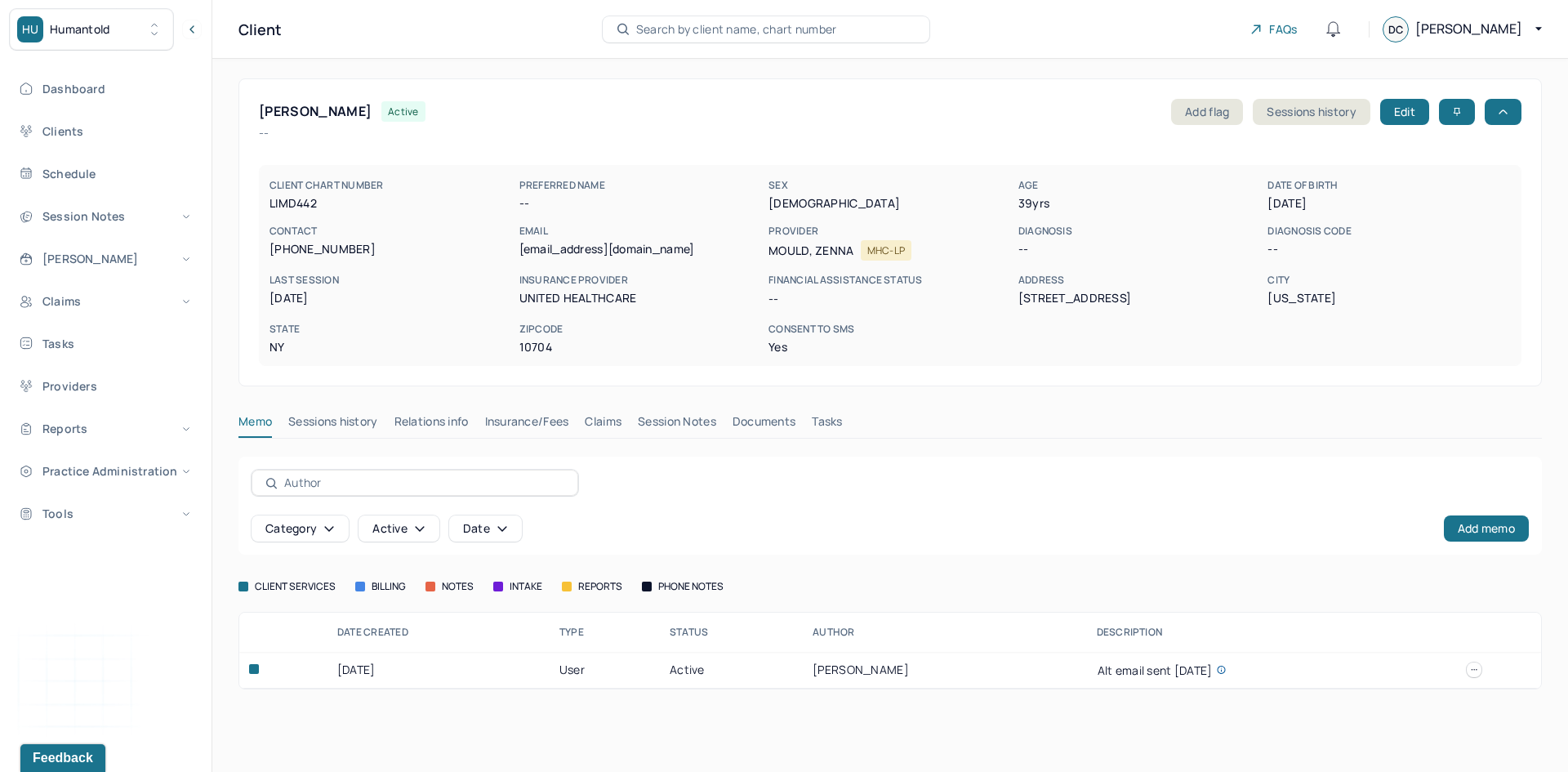 click on "Insurance/Fees" at bounding box center (527, 425) 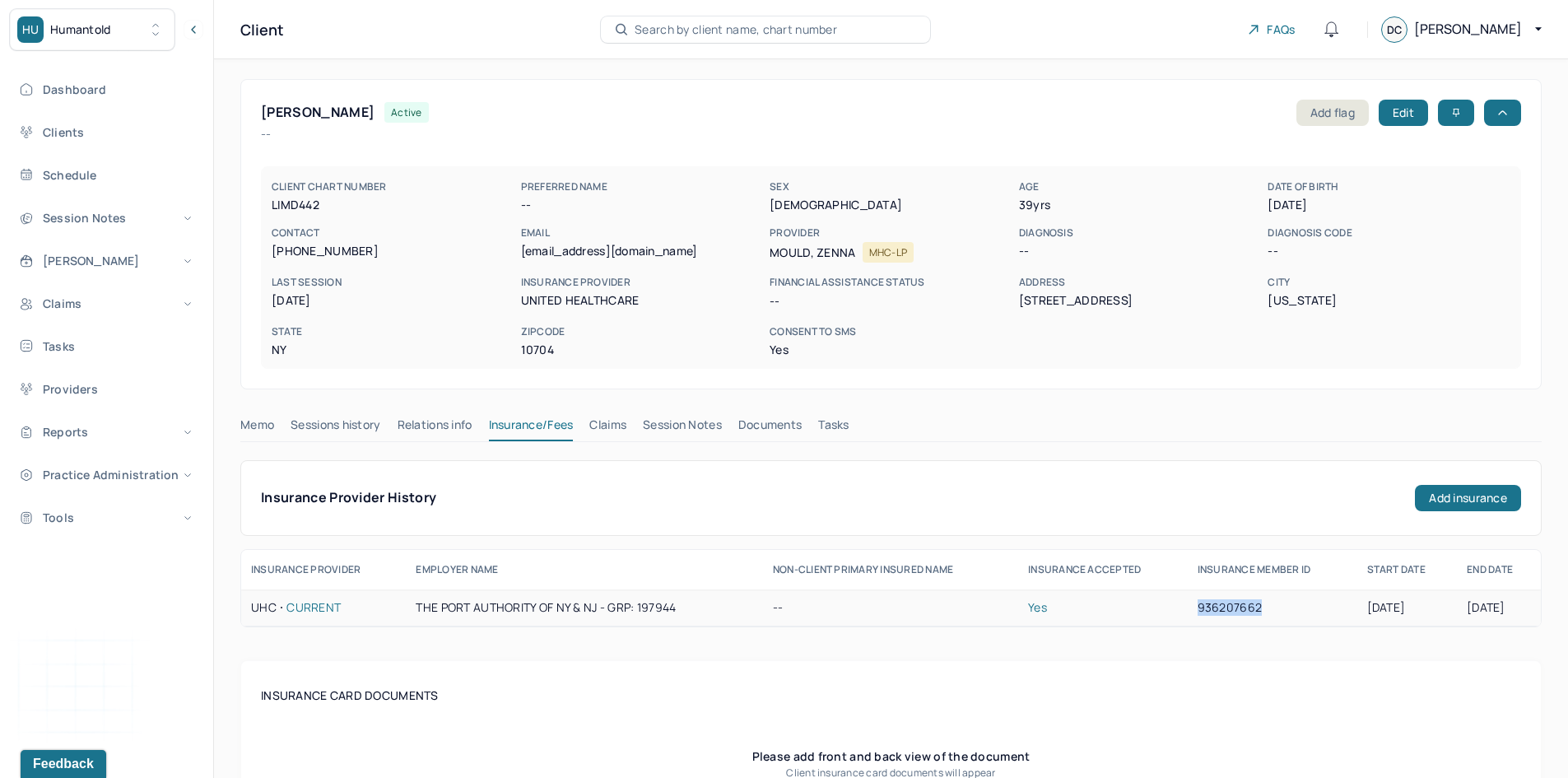 drag, startPoint x: 1254, startPoint y: 606, endPoint x: 1179, endPoint y: 612, distance: 75.23962 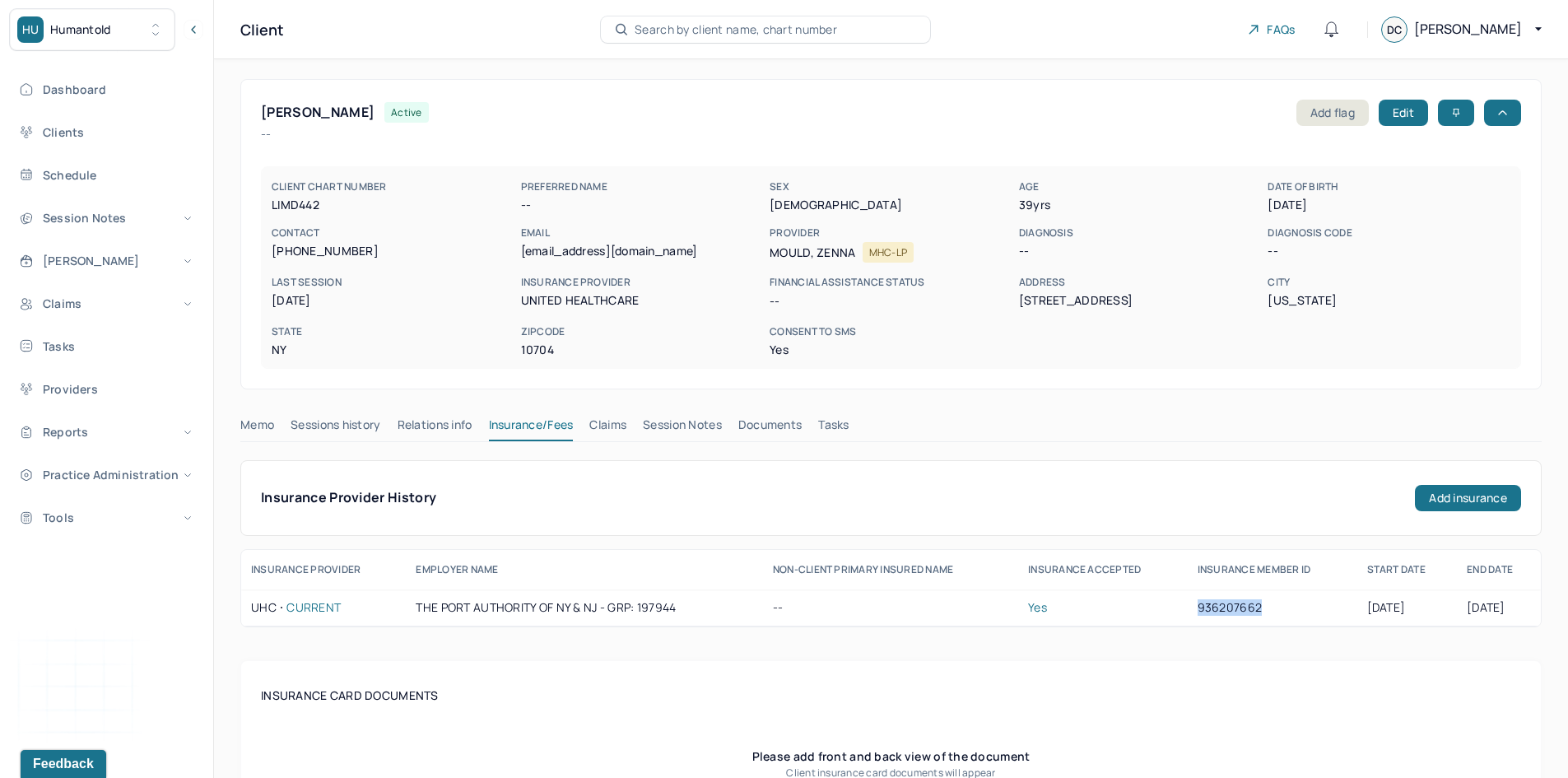 drag, startPoint x: 1327, startPoint y: 203, endPoint x: 1270, endPoint y: 214, distance: 58.0517 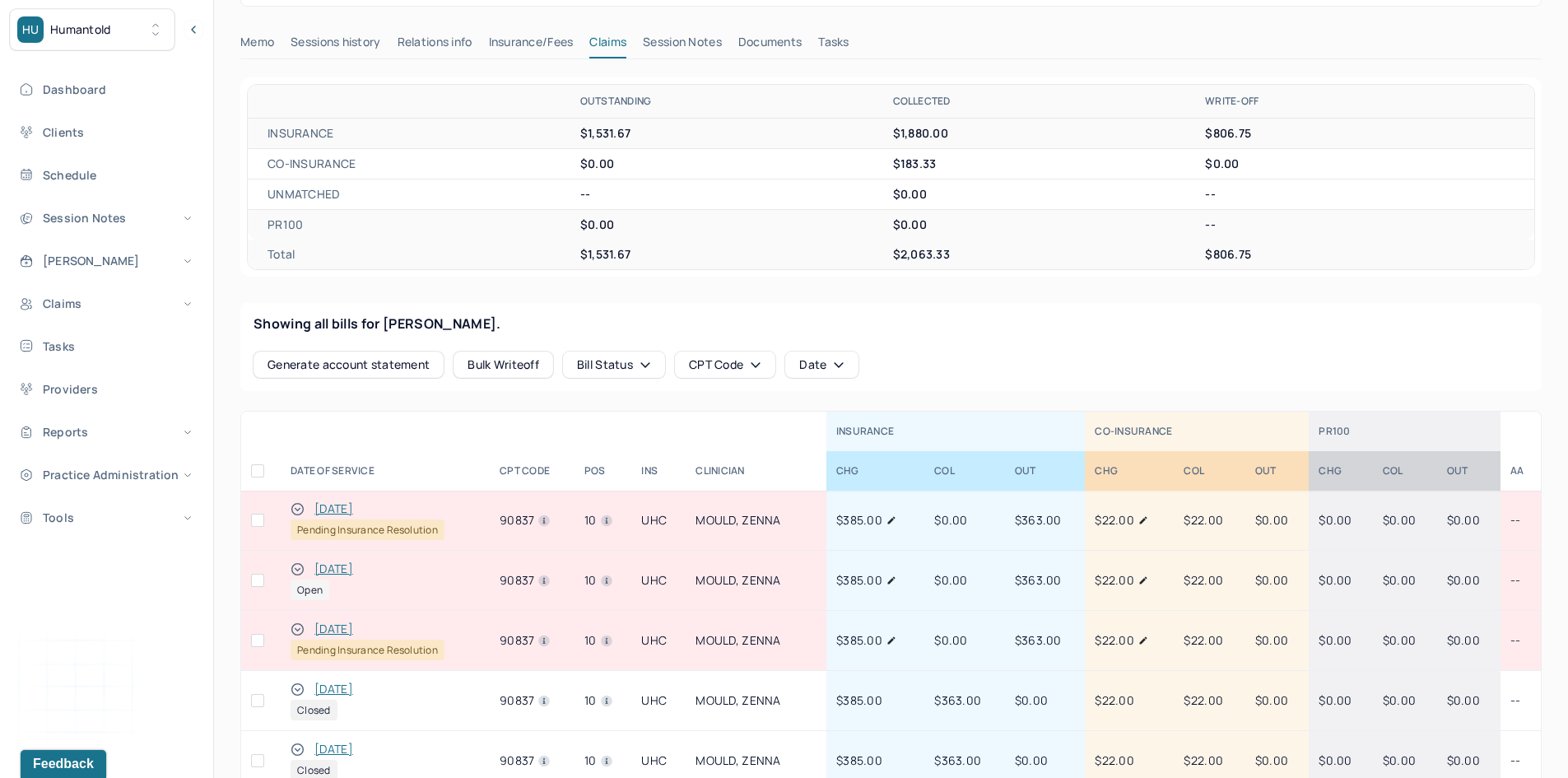 scroll, scrollTop: 412, scrollLeft: 0, axis: vertical 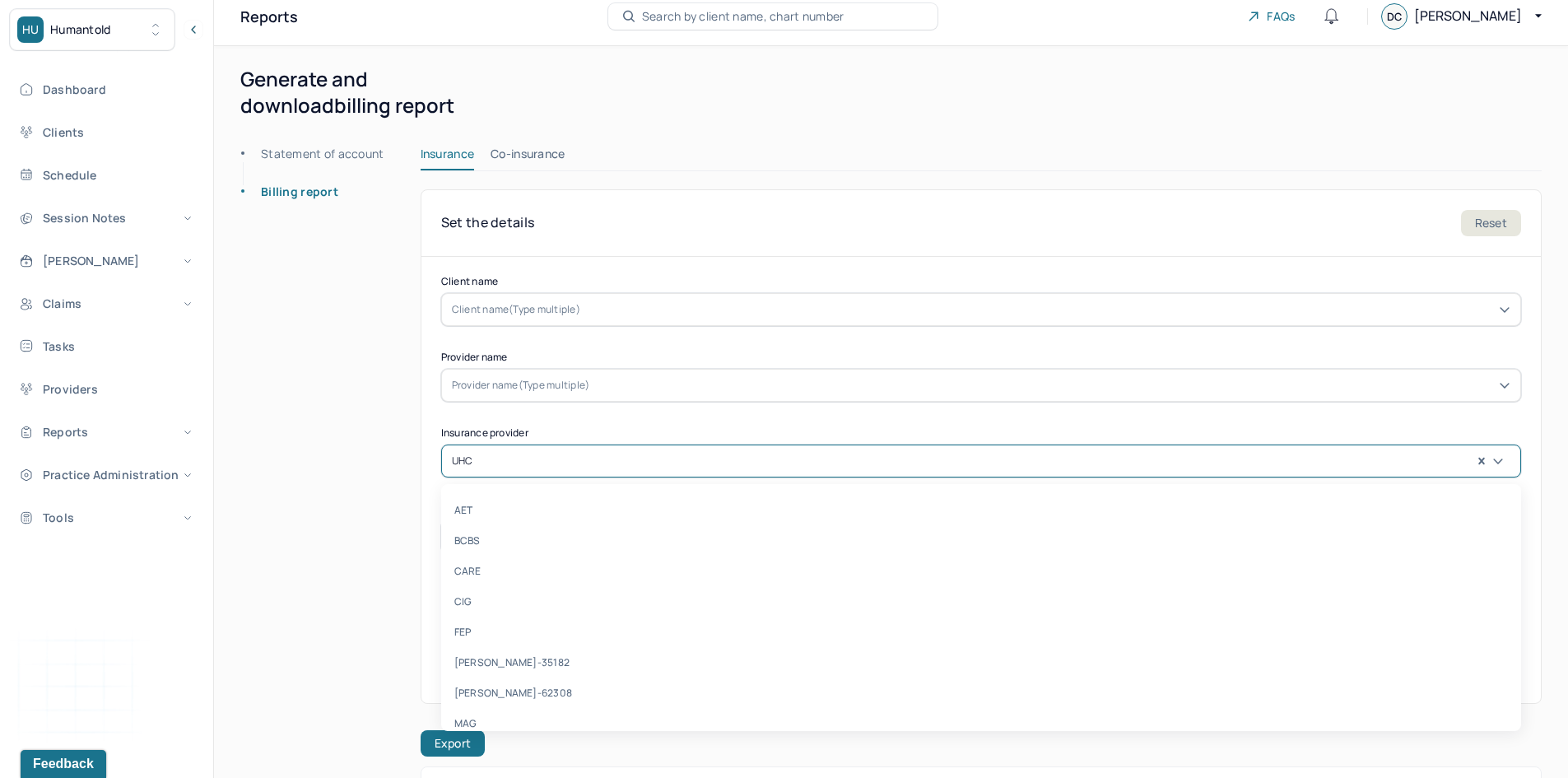 click at bounding box center (993, 461) 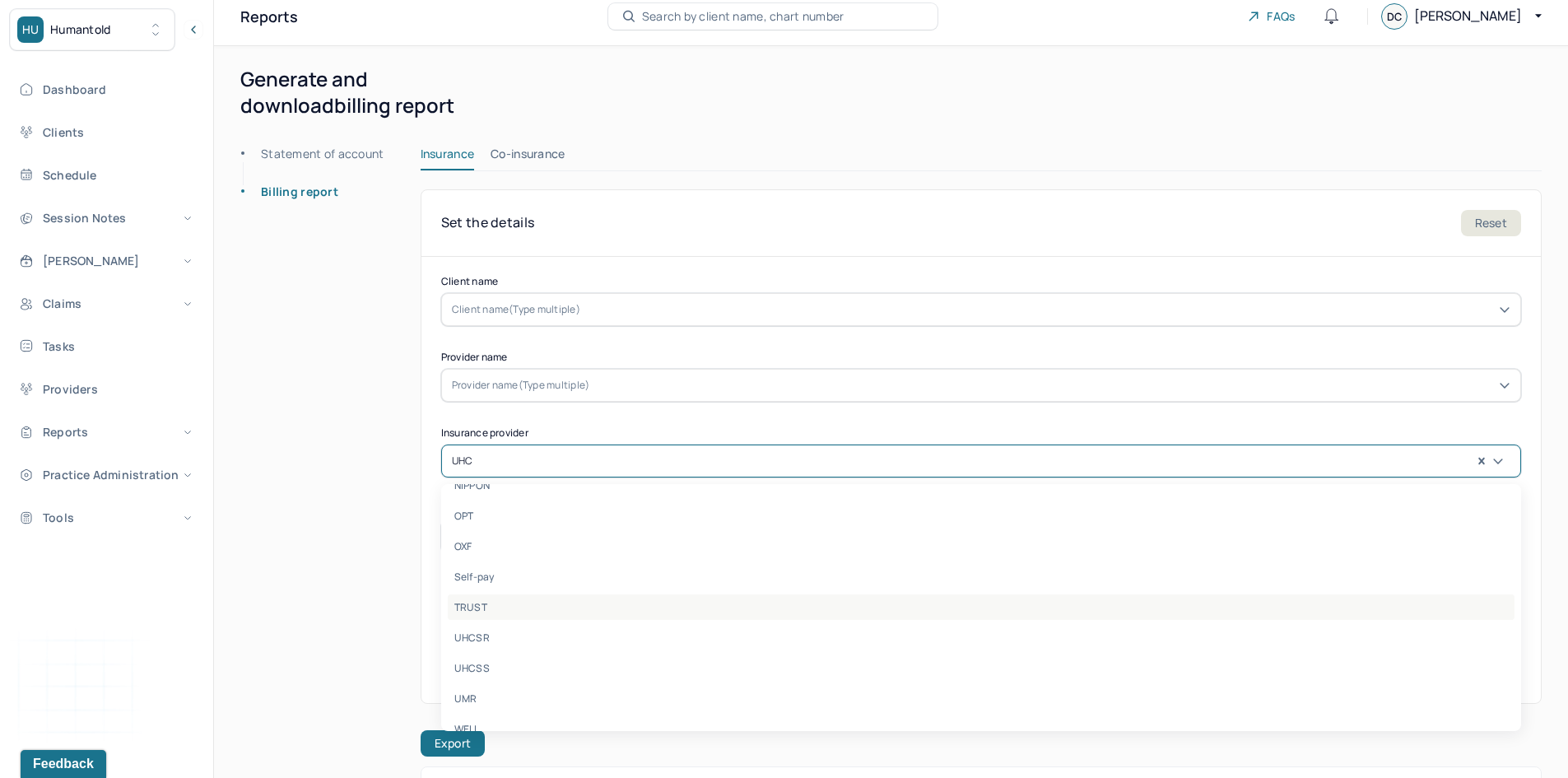 scroll, scrollTop: 353, scrollLeft: 0, axis: vertical 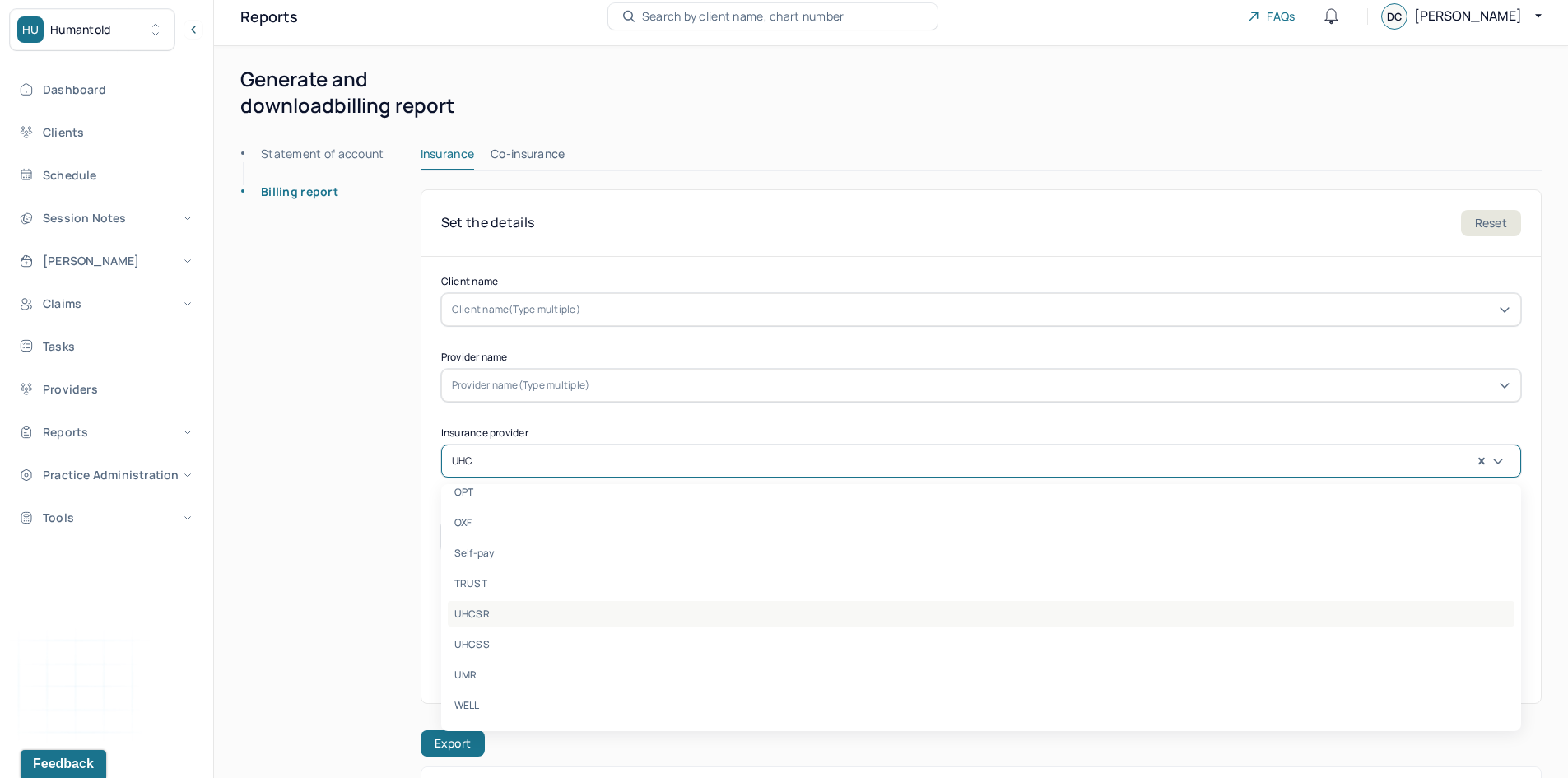 click on "UHCSR" at bounding box center (981, 613) 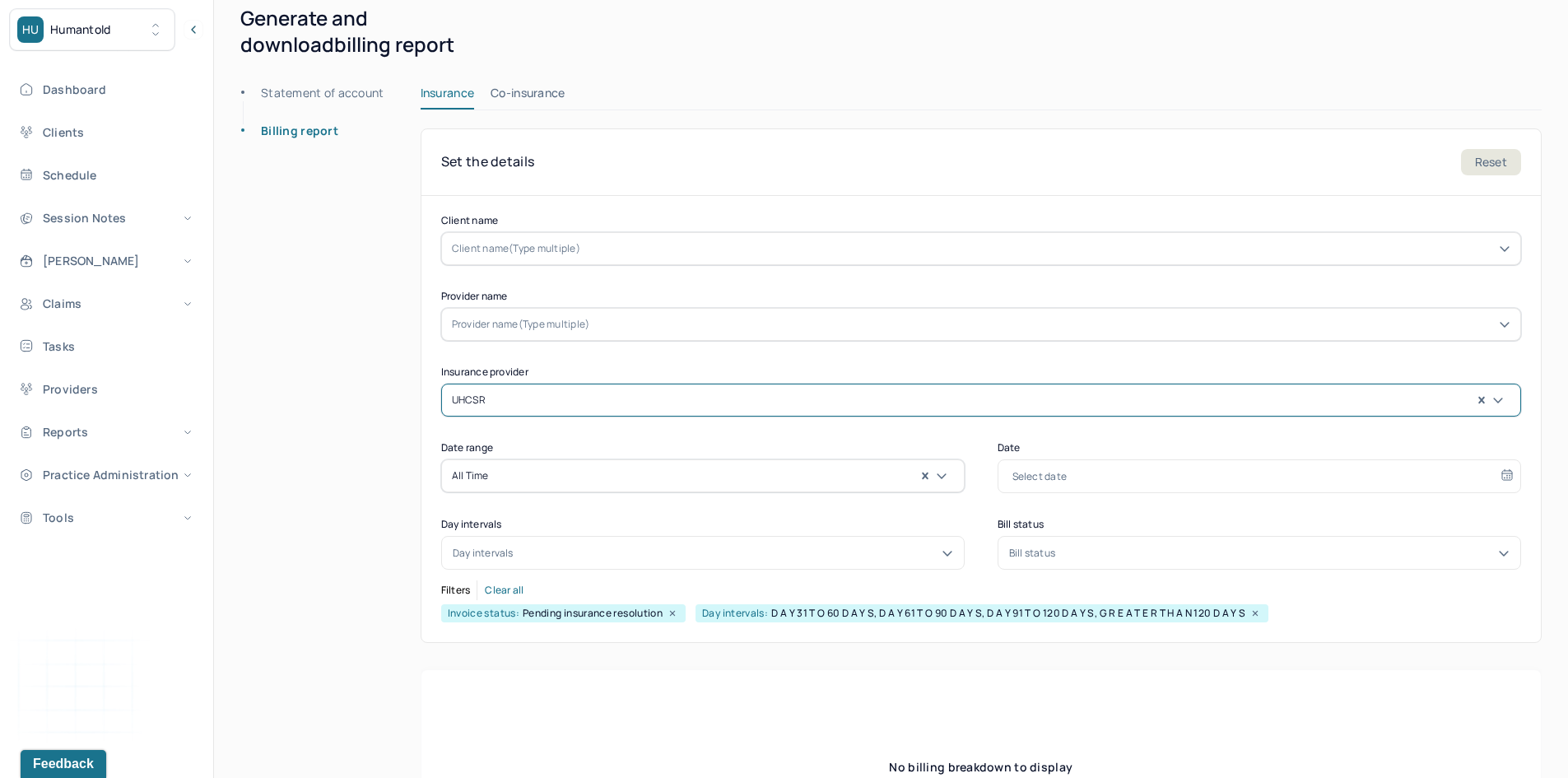 scroll, scrollTop: 204, scrollLeft: 0, axis: vertical 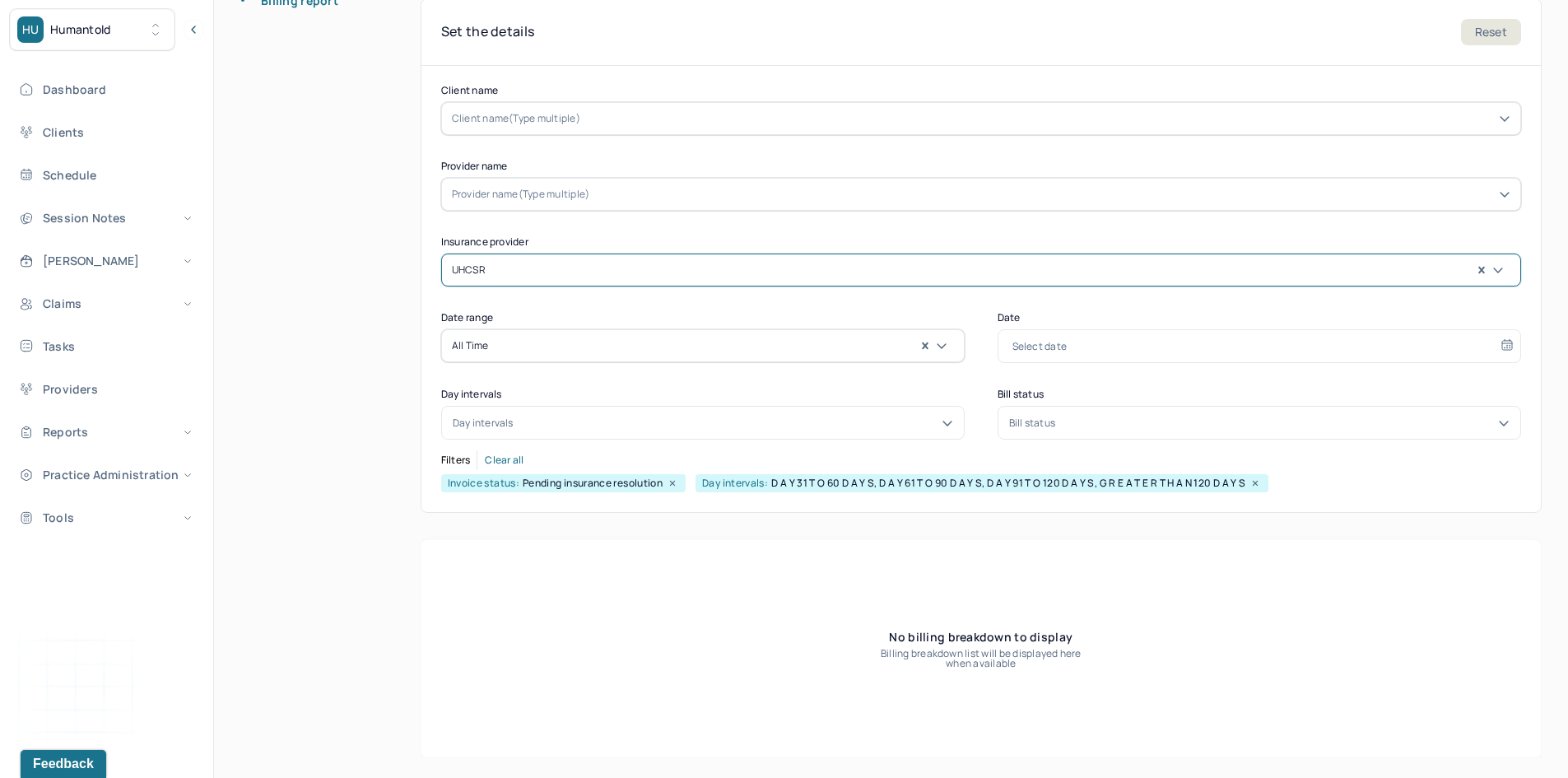 click at bounding box center [491, 270] 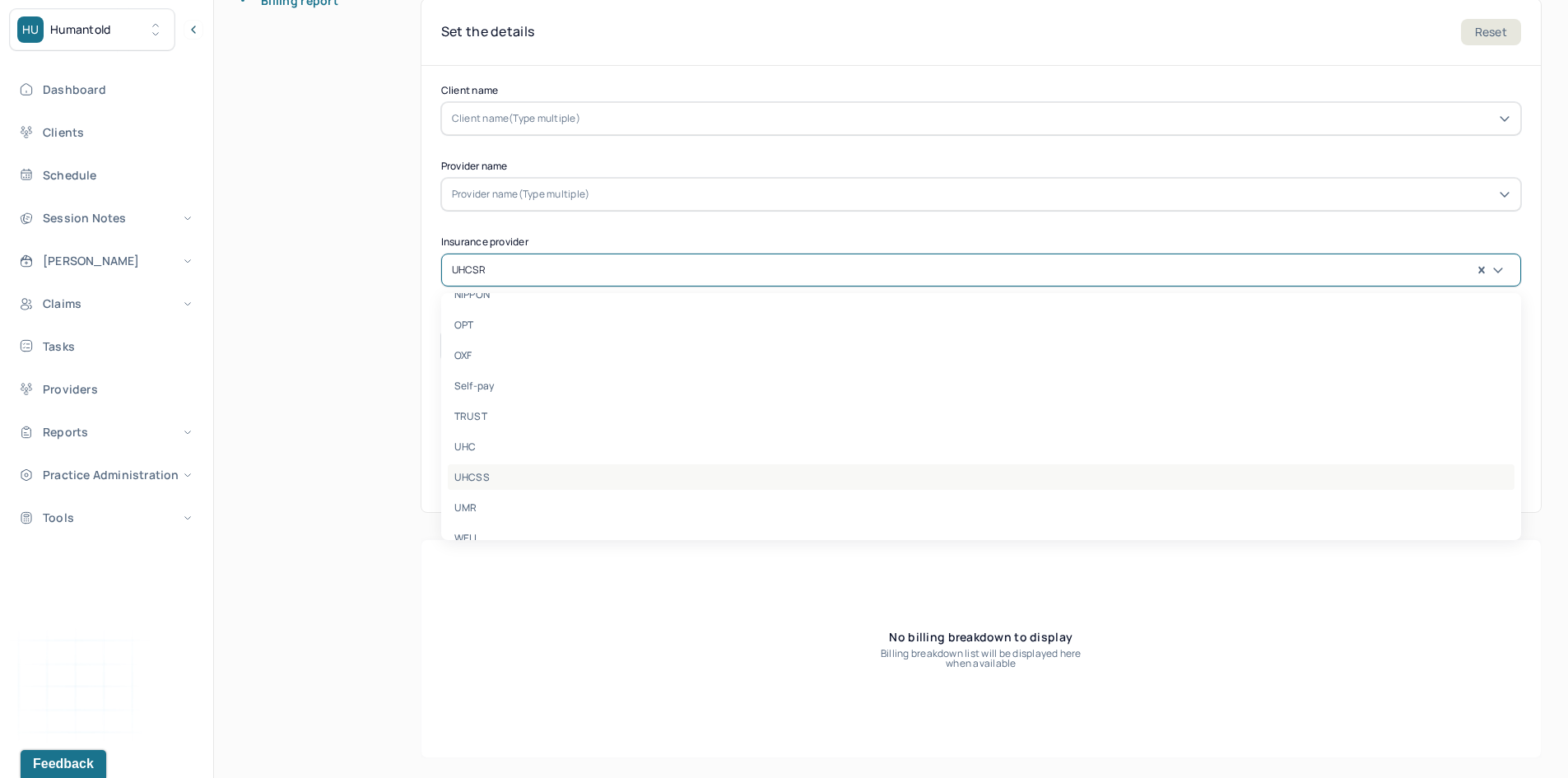 scroll, scrollTop: 353, scrollLeft: 0, axis: vertical 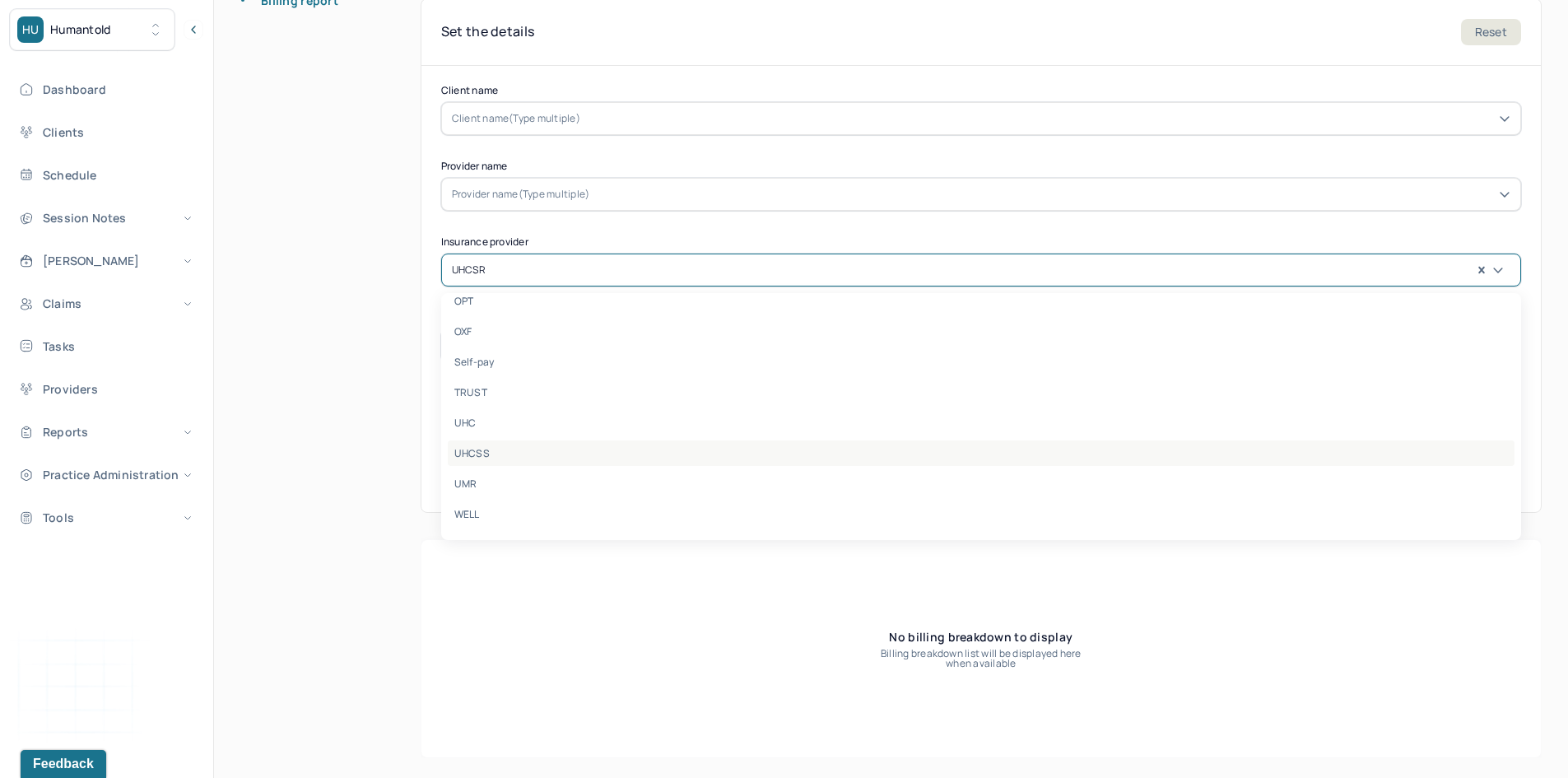 click on "UHCSS" at bounding box center (981, 453) 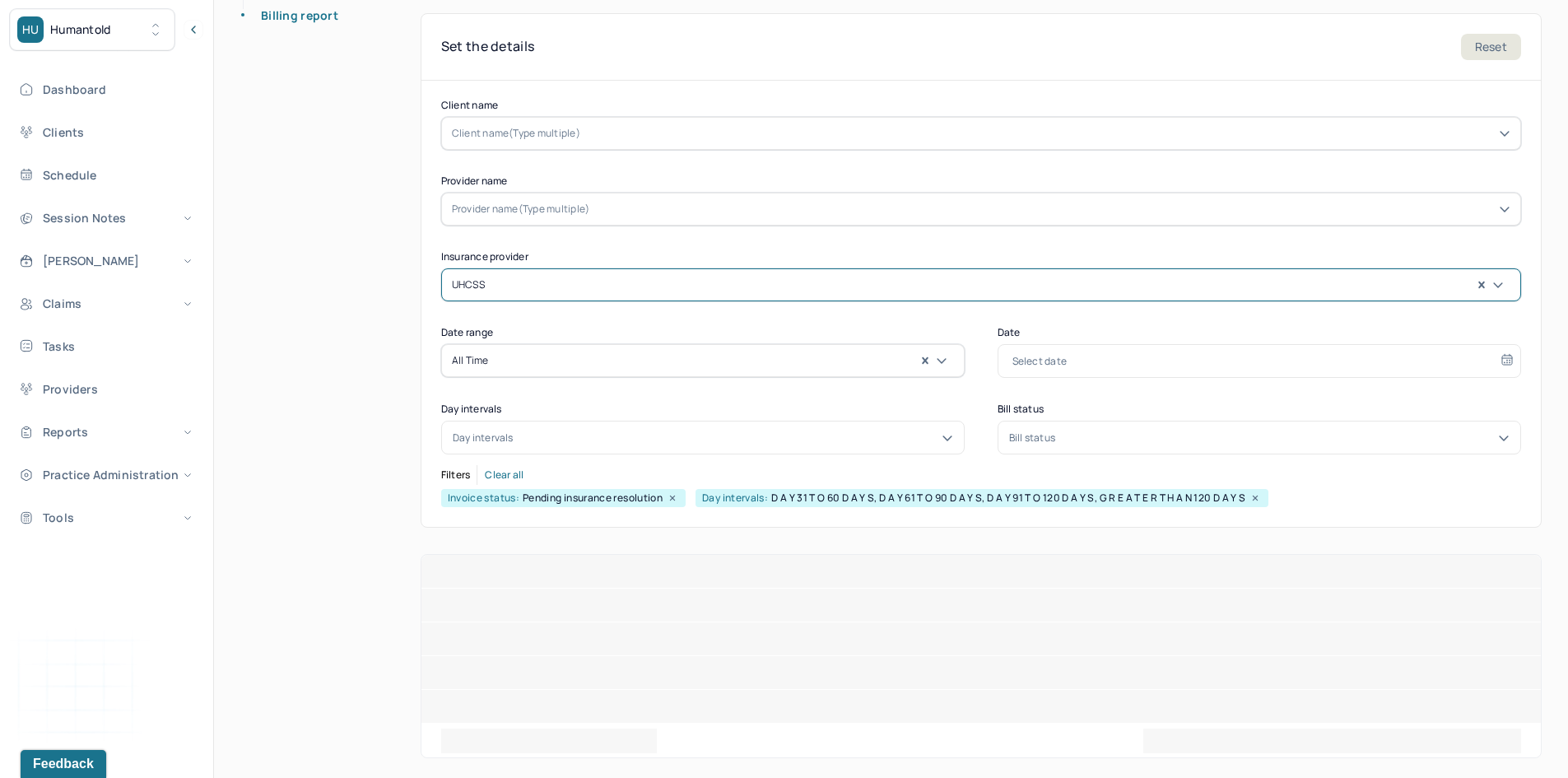 scroll, scrollTop: 204, scrollLeft: 0, axis: vertical 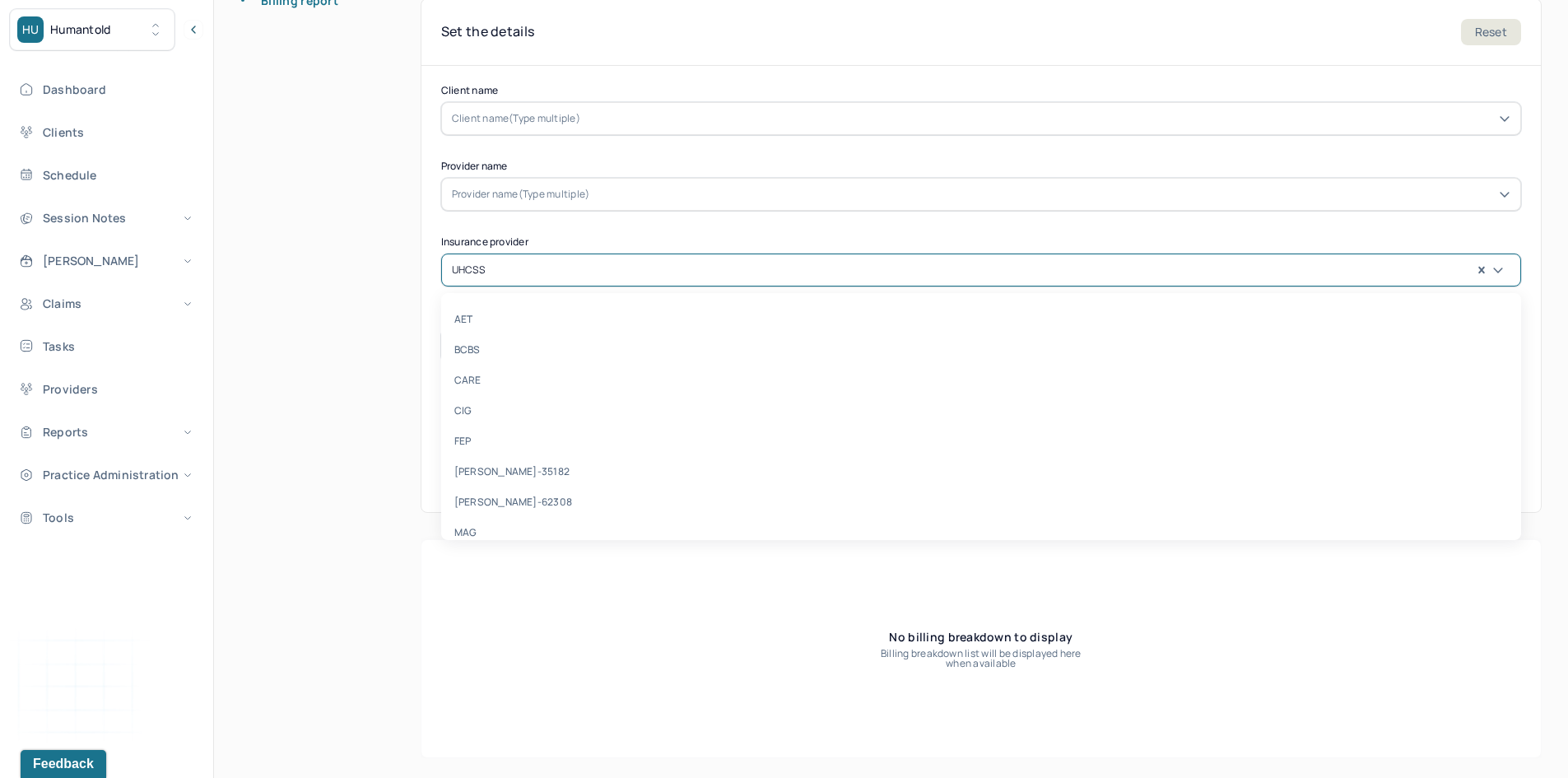 click at bounding box center (999, 270) 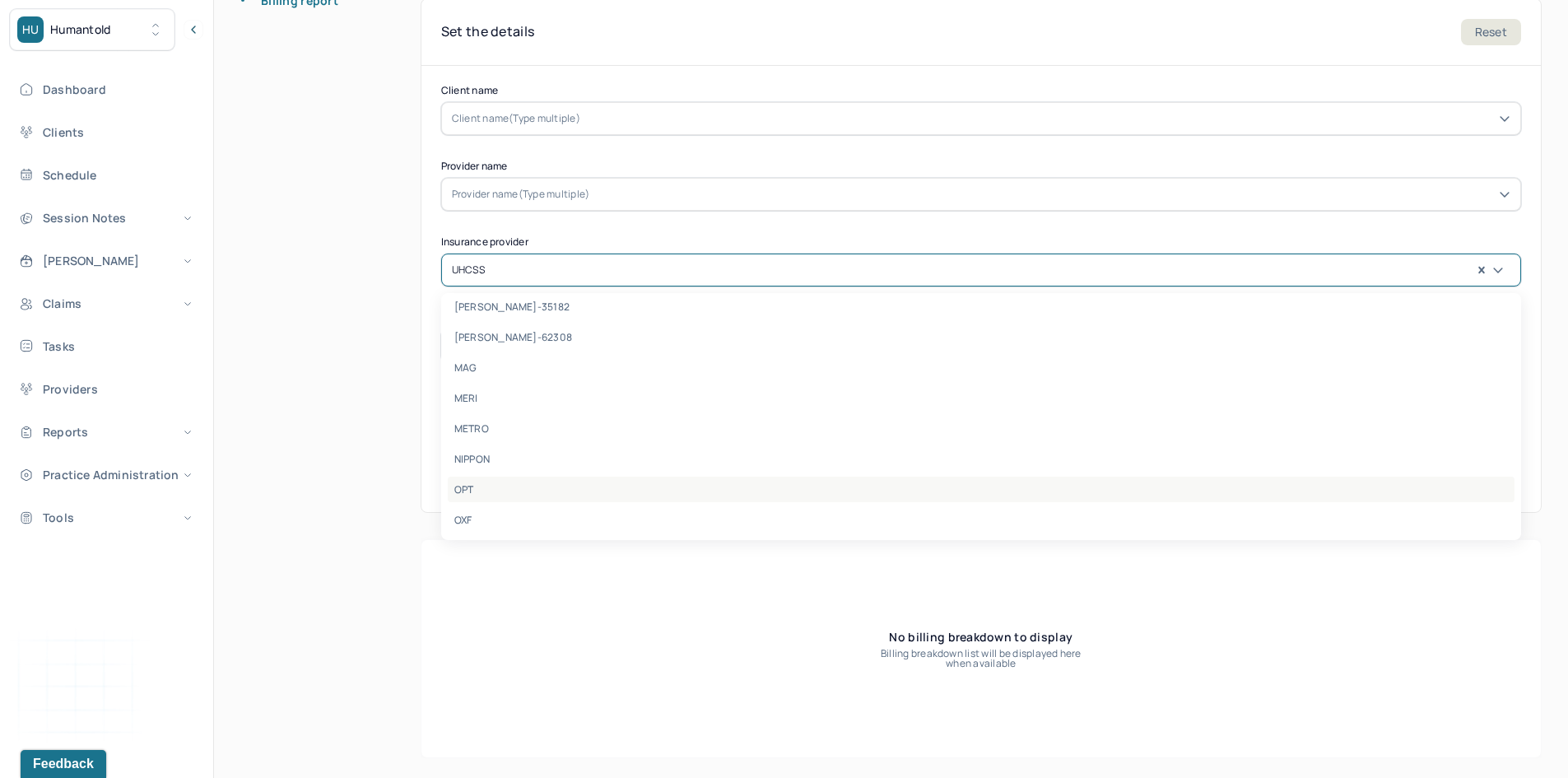 scroll, scrollTop: 353, scrollLeft: 0, axis: vertical 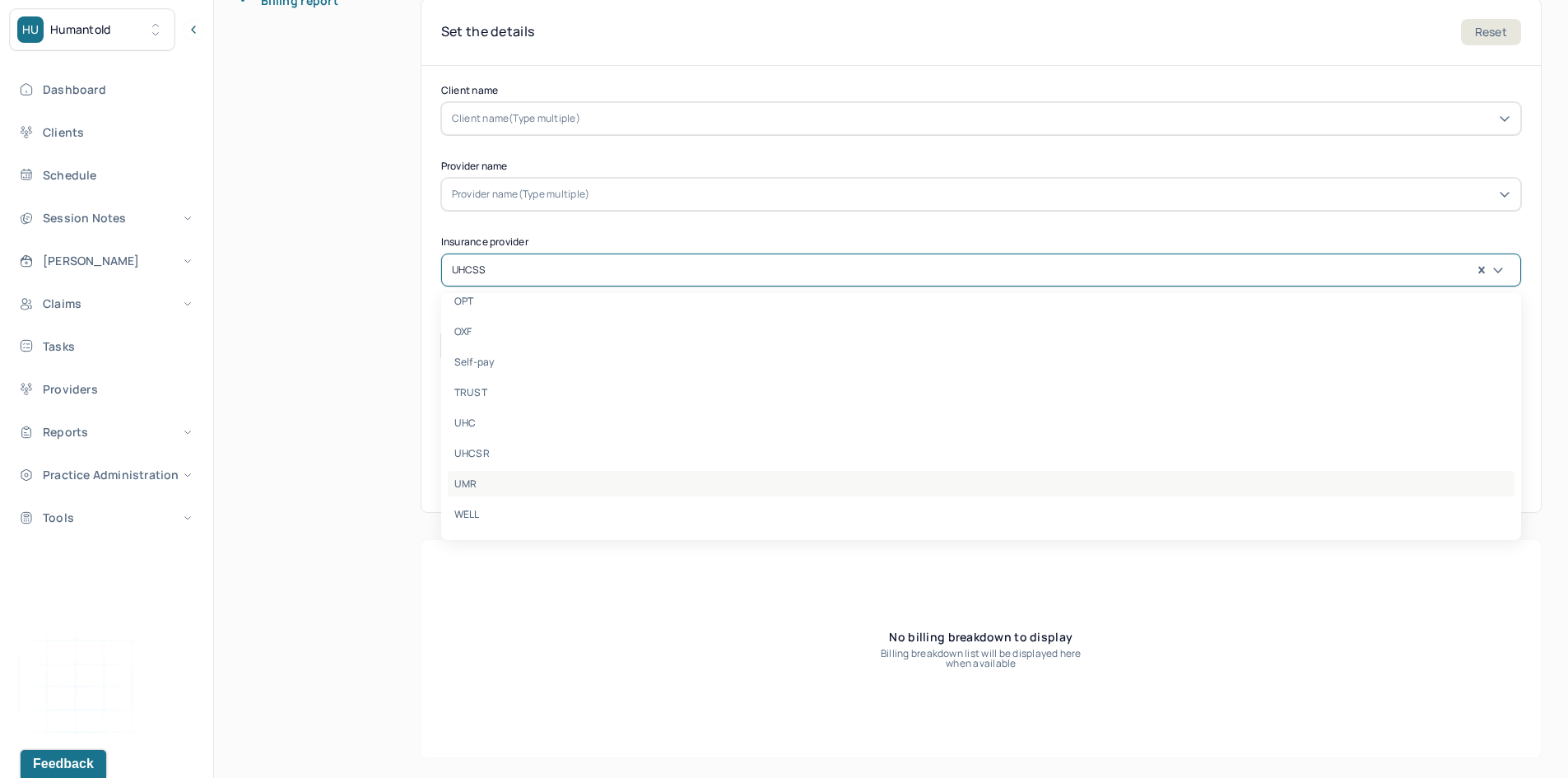 click on "UMR" at bounding box center (981, 483) 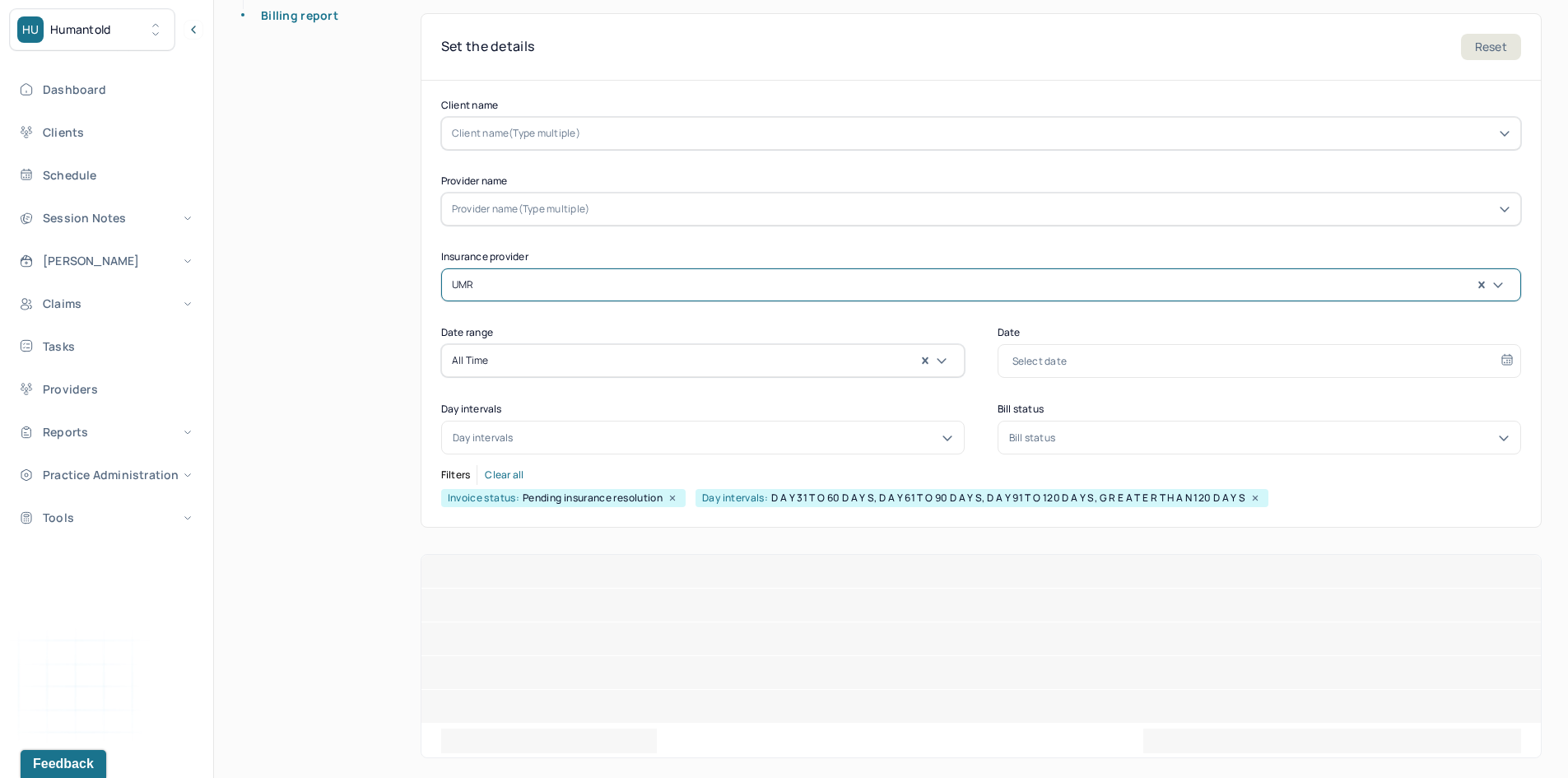 scroll, scrollTop: 204, scrollLeft: 0, axis: vertical 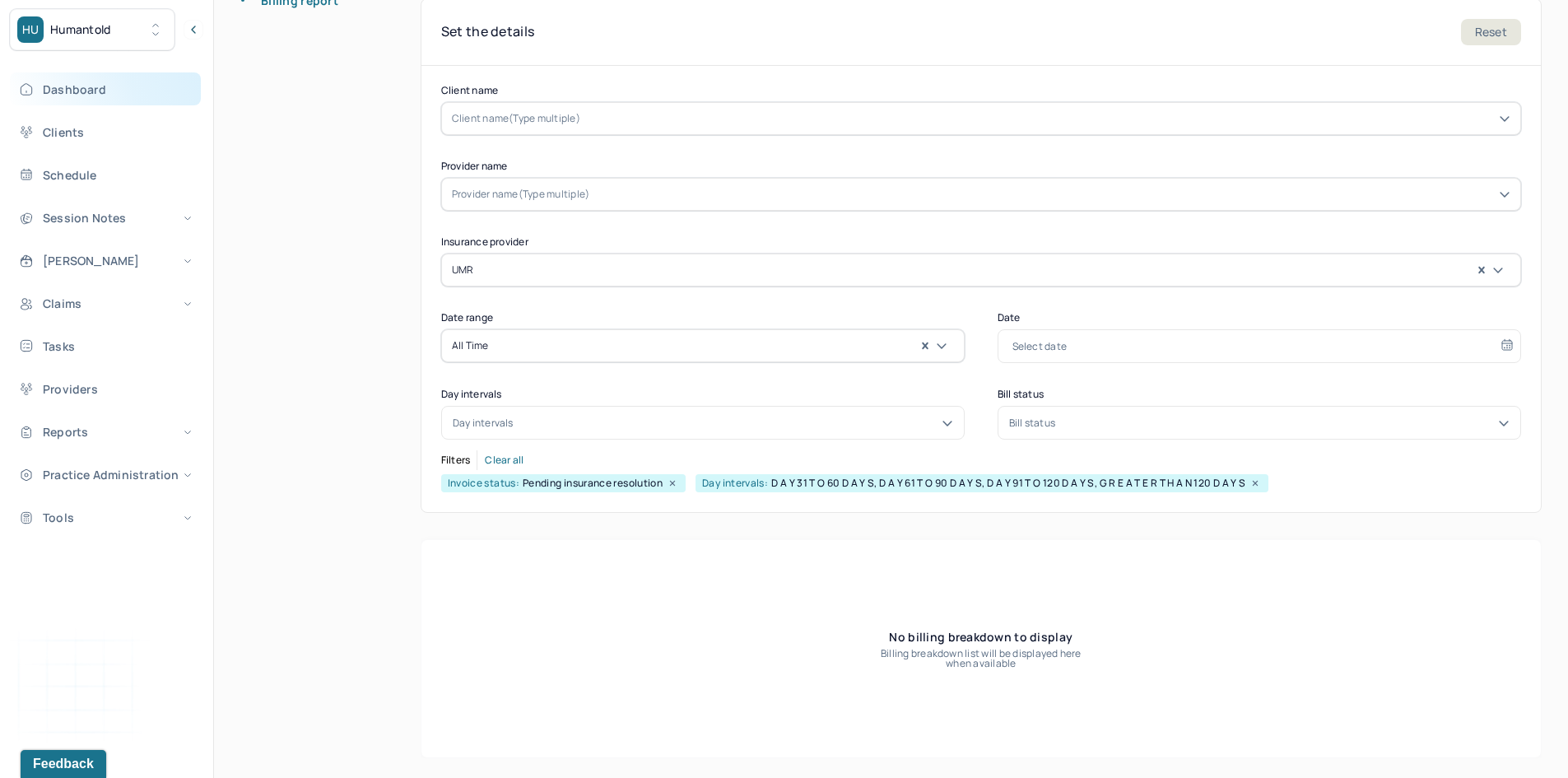 click on "Dashboard" at bounding box center (105, 89) 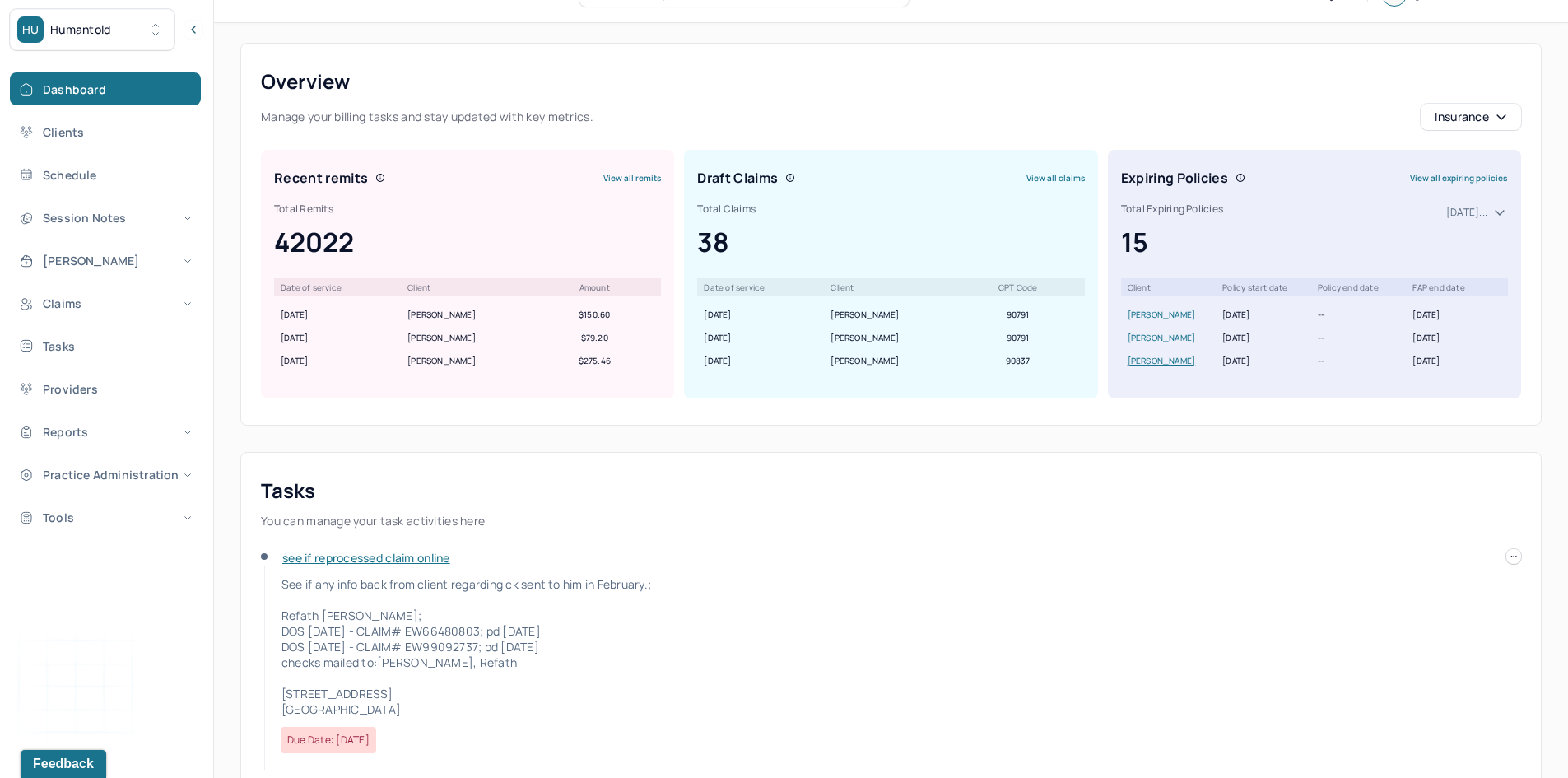 scroll, scrollTop: 0, scrollLeft: 0, axis: both 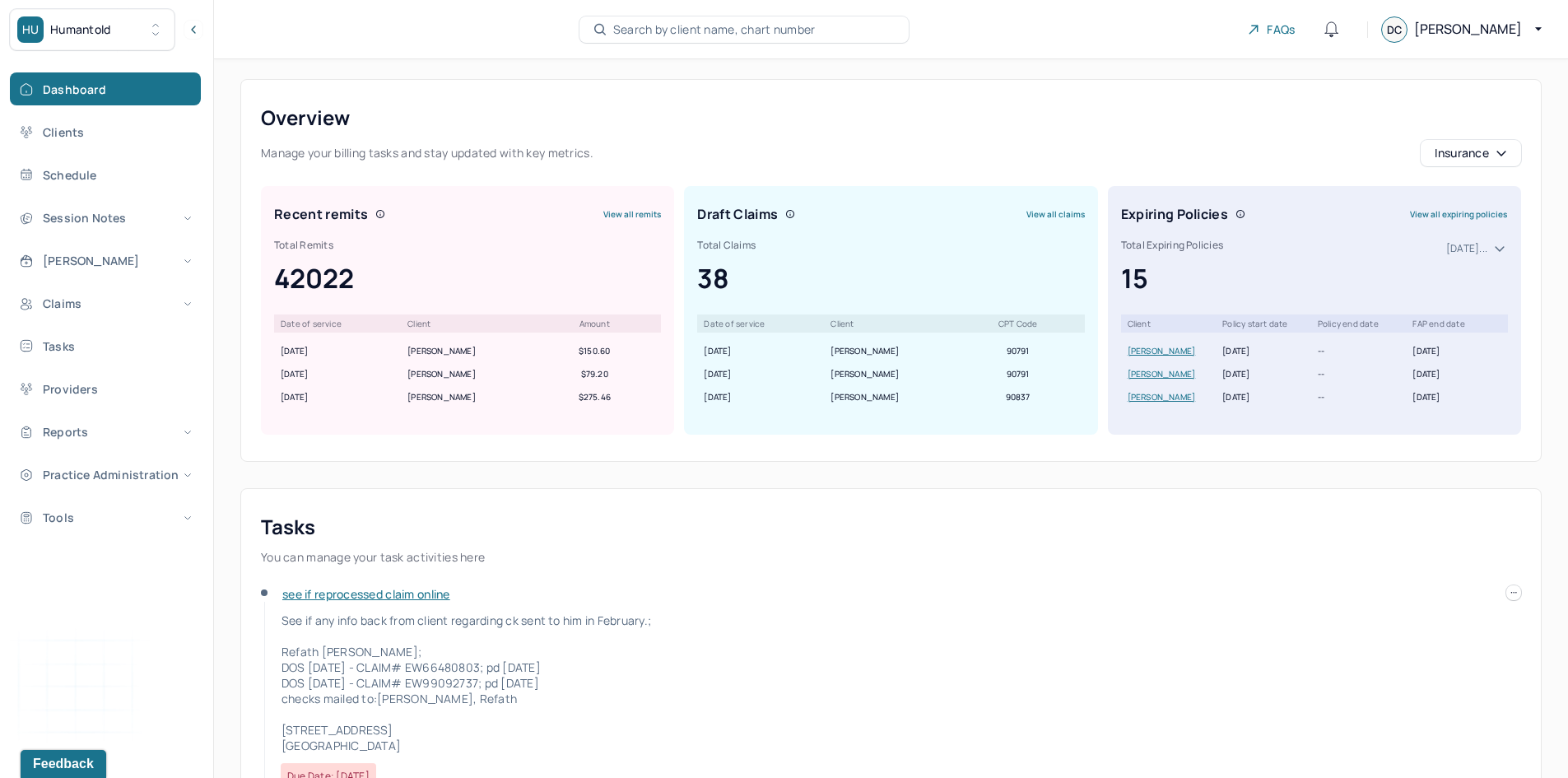 click on "Search by client name, chart number" at bounding box center [714, 30] 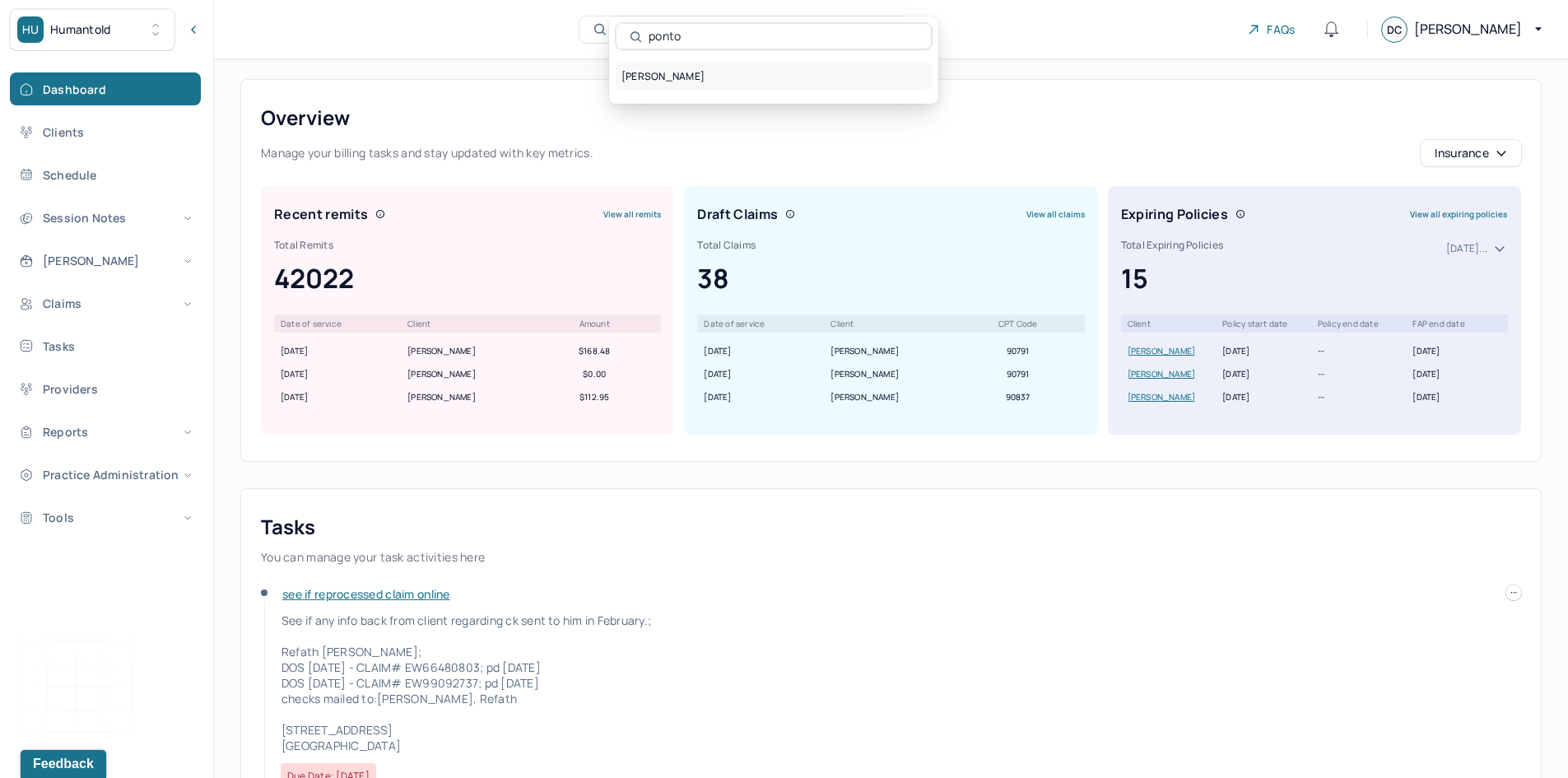 type on "ponto" 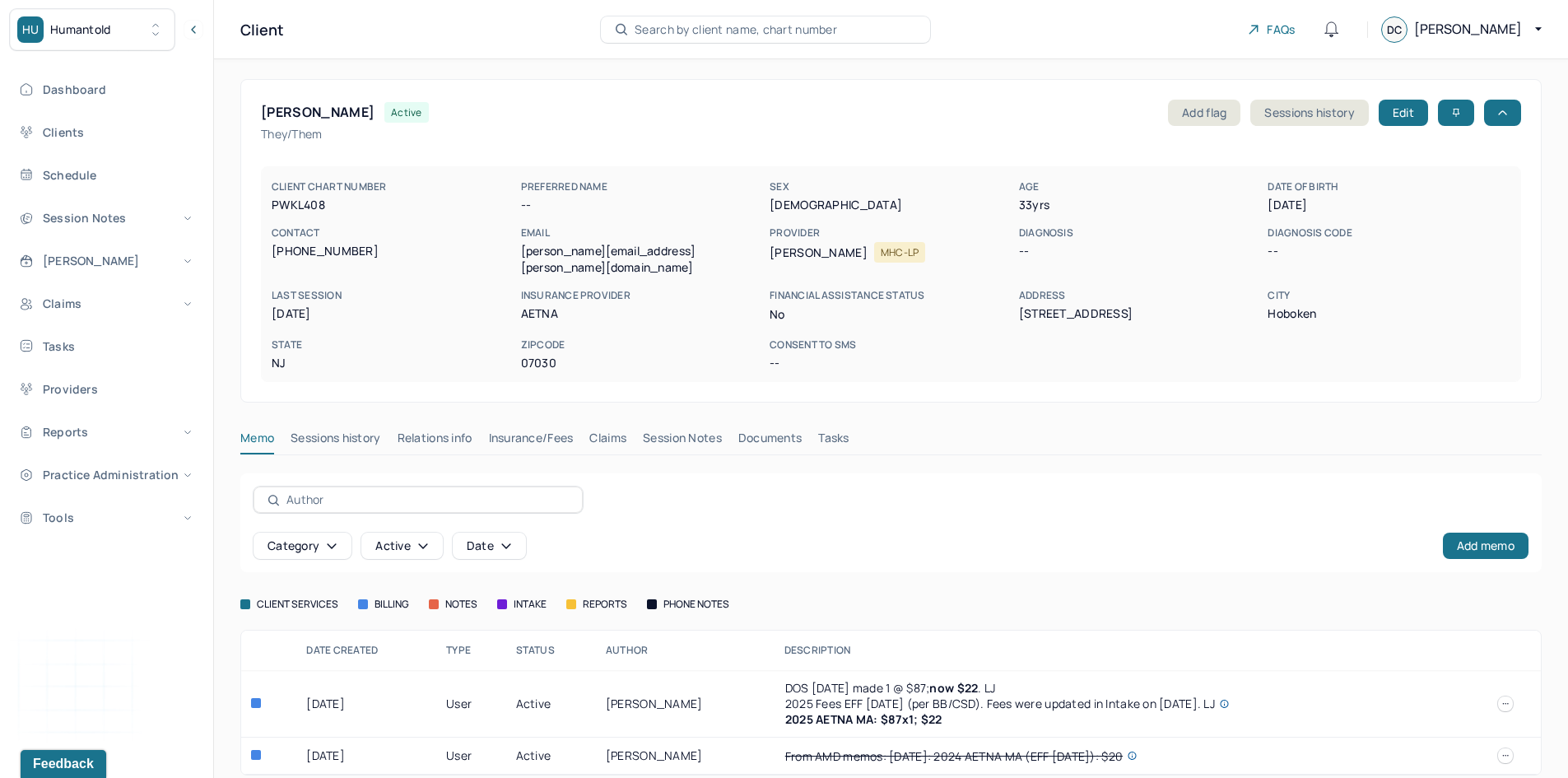scroll, scrollTop: 4, scrollLeft: 0, axis: vertical 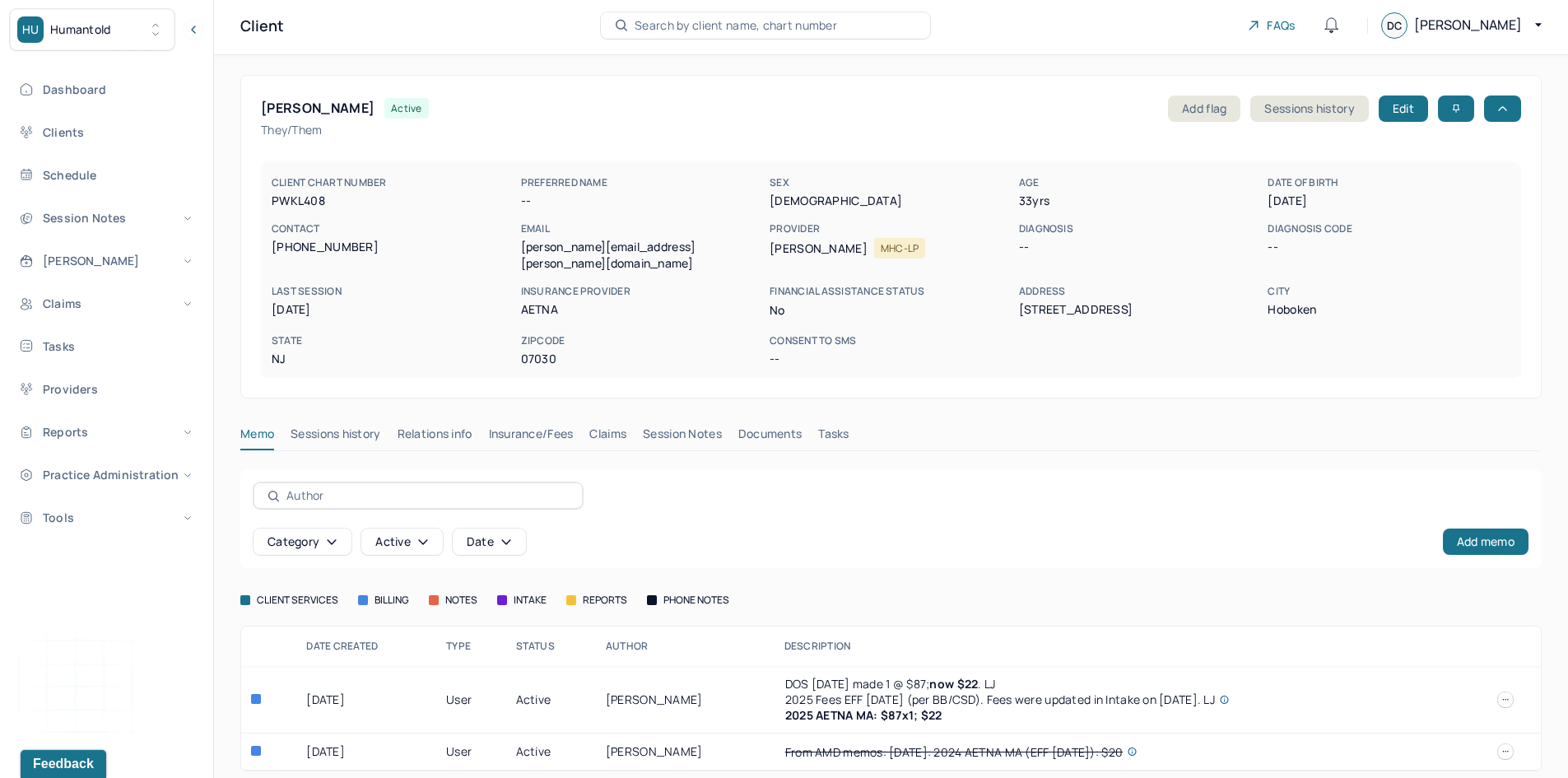 click on "Insurance/Fees" at bounding box center [531, 437] 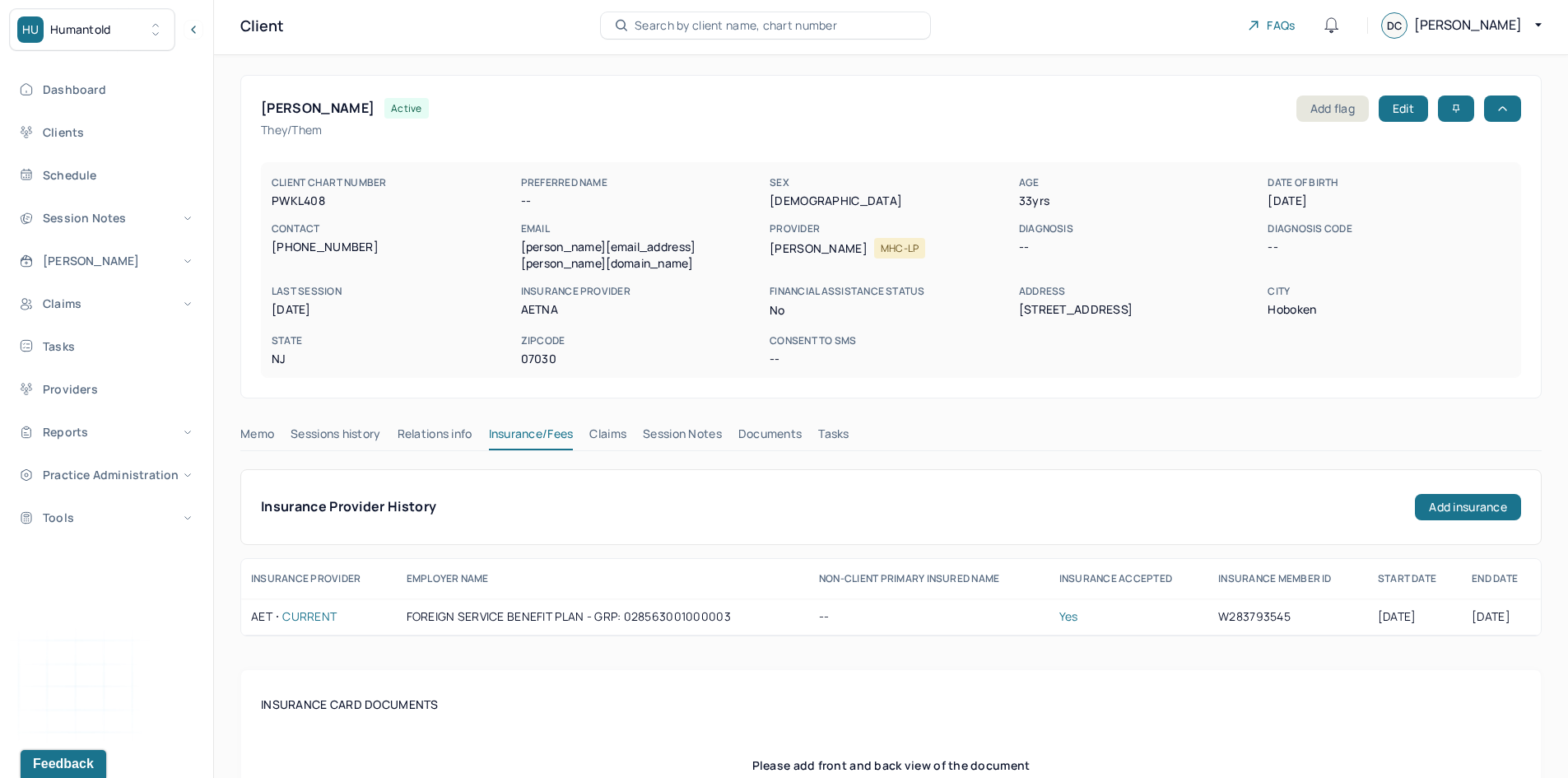 click on "Claims" at bounding box center (607, 437) 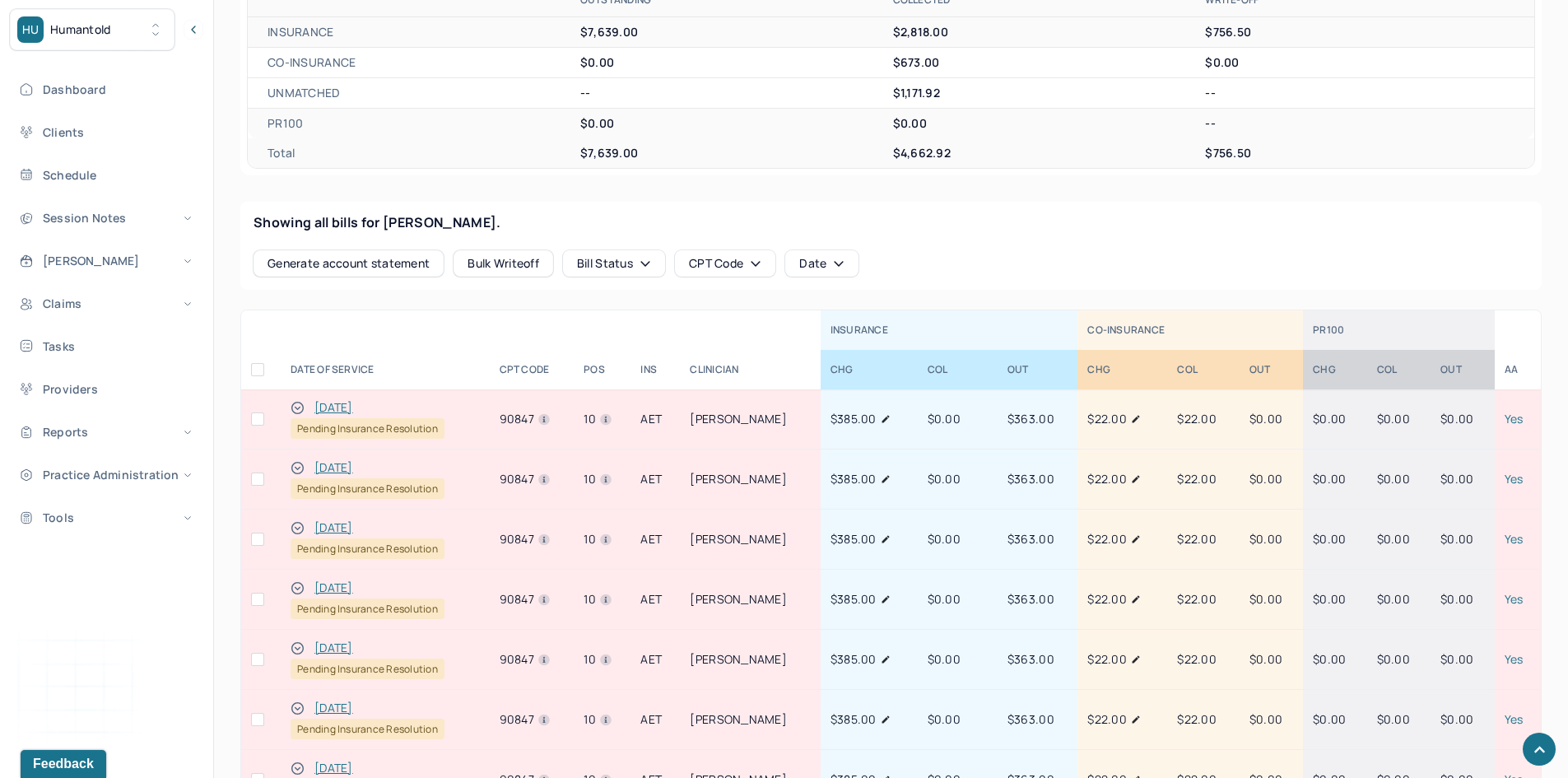 scroll, scrollTop: 745, scrollLeft: 0, axis: vertical 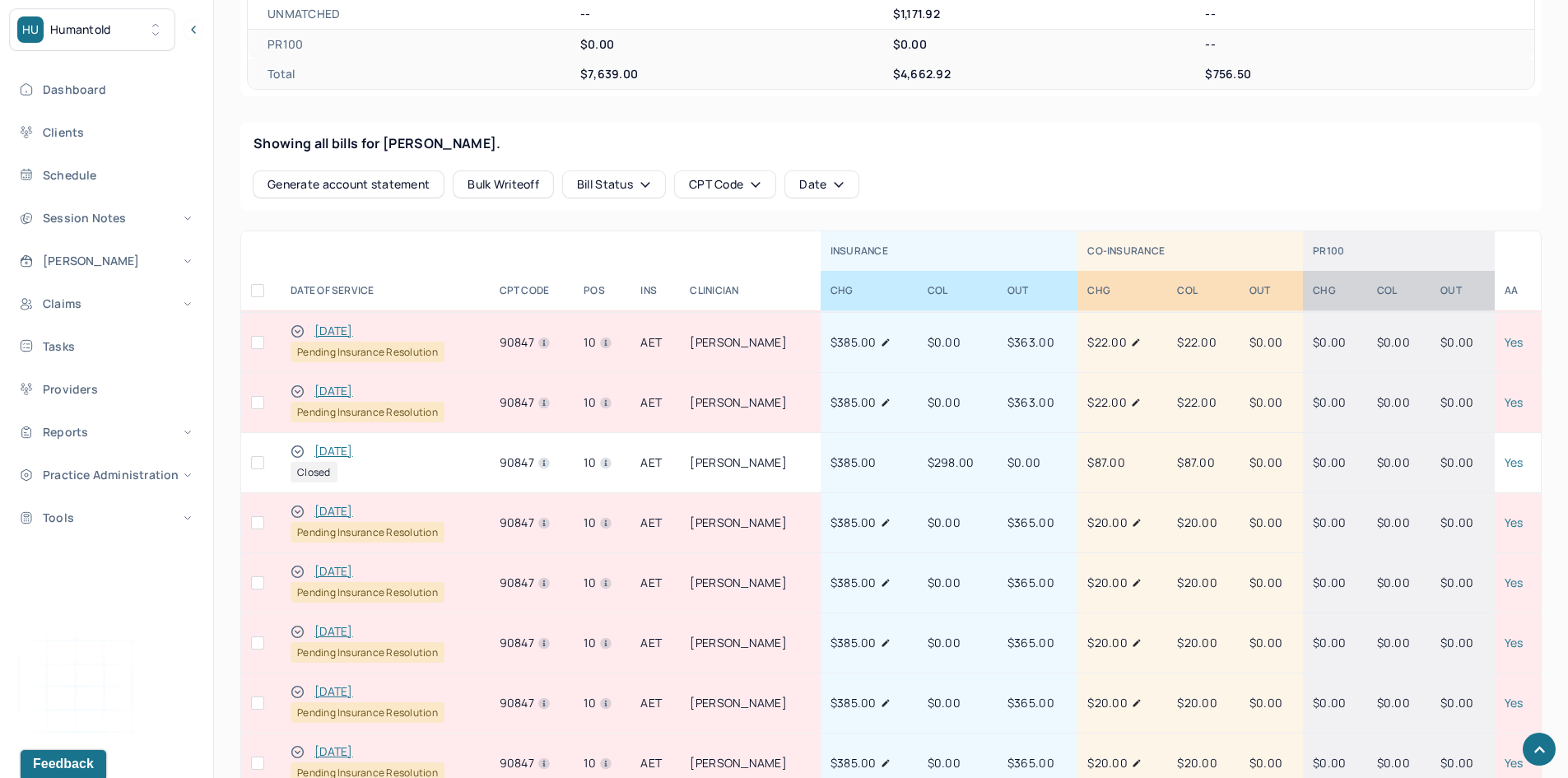click 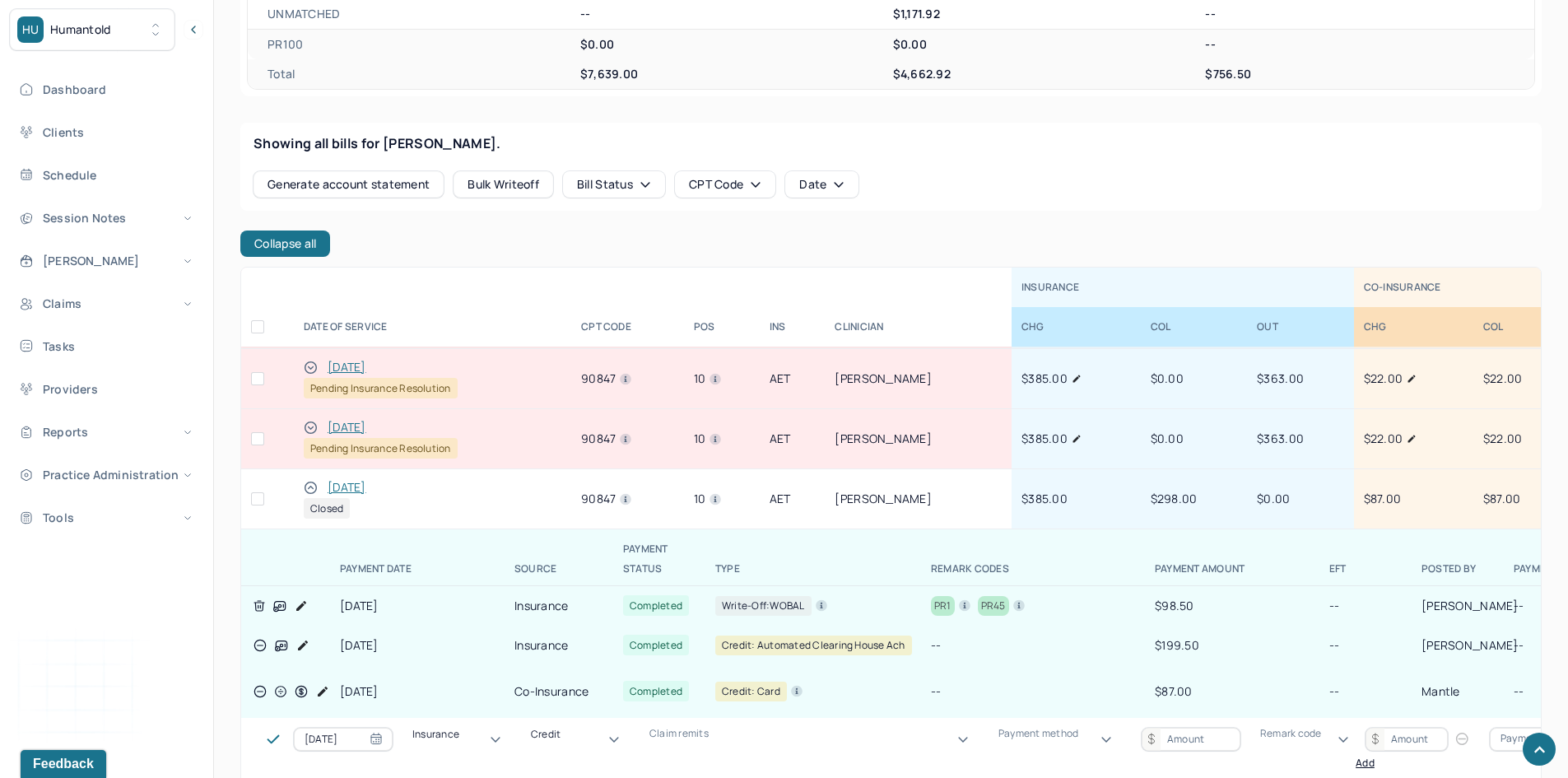 click 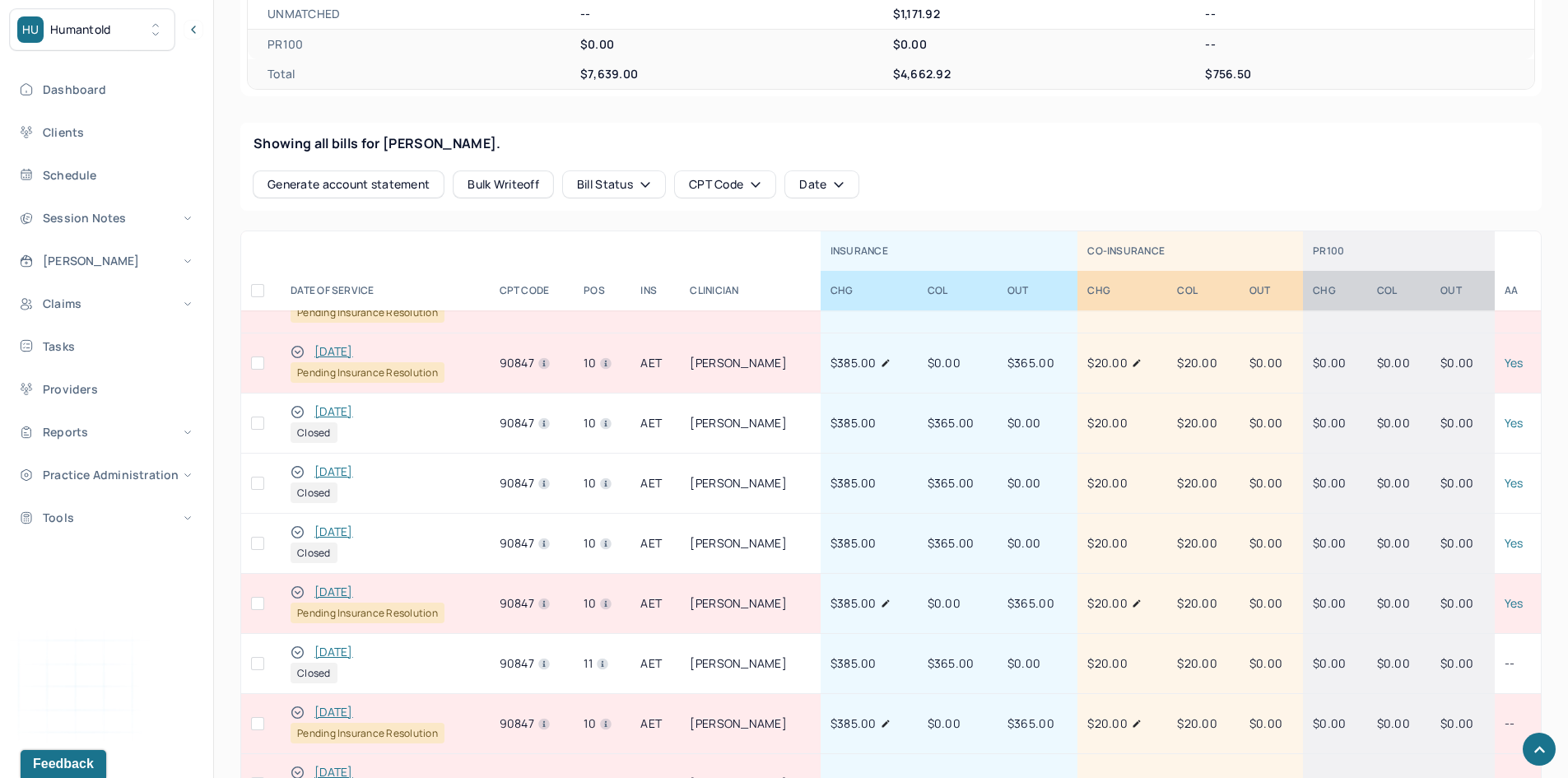 scroll, scrollTop: 1070, scrollLeft: 0, axis: vertical 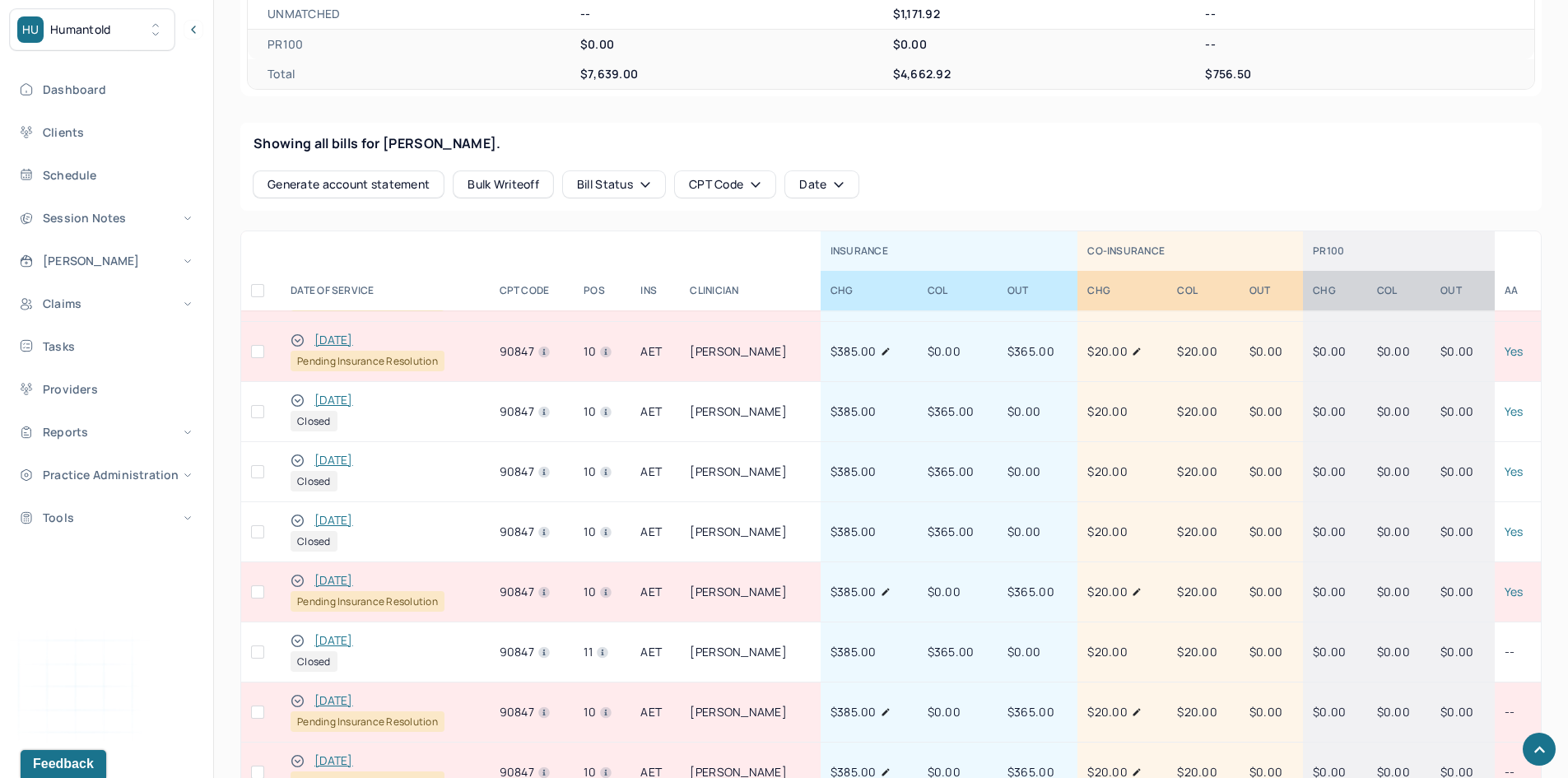 click 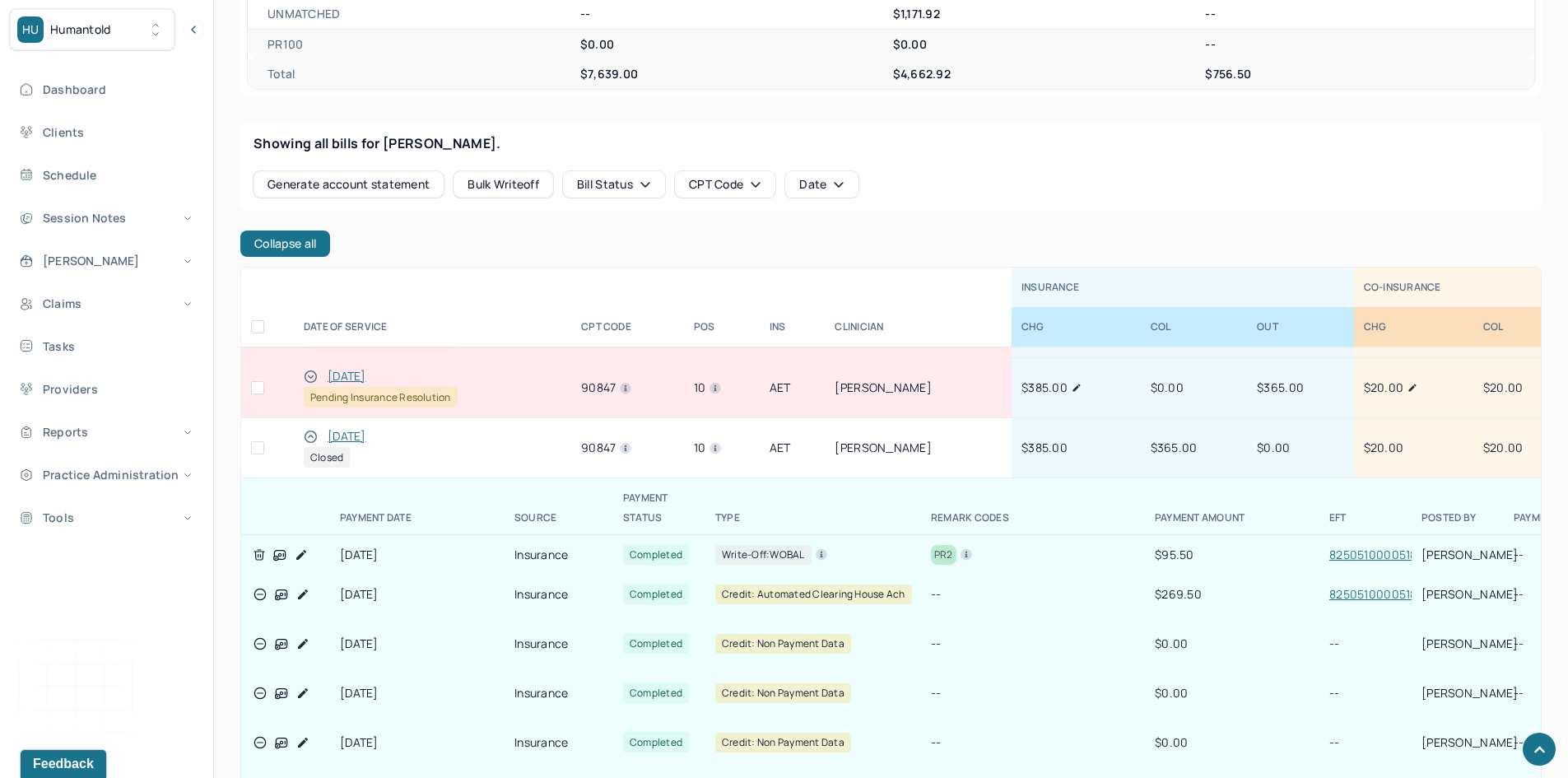 click on "825051000051854" at bounding box center (1380, 554) 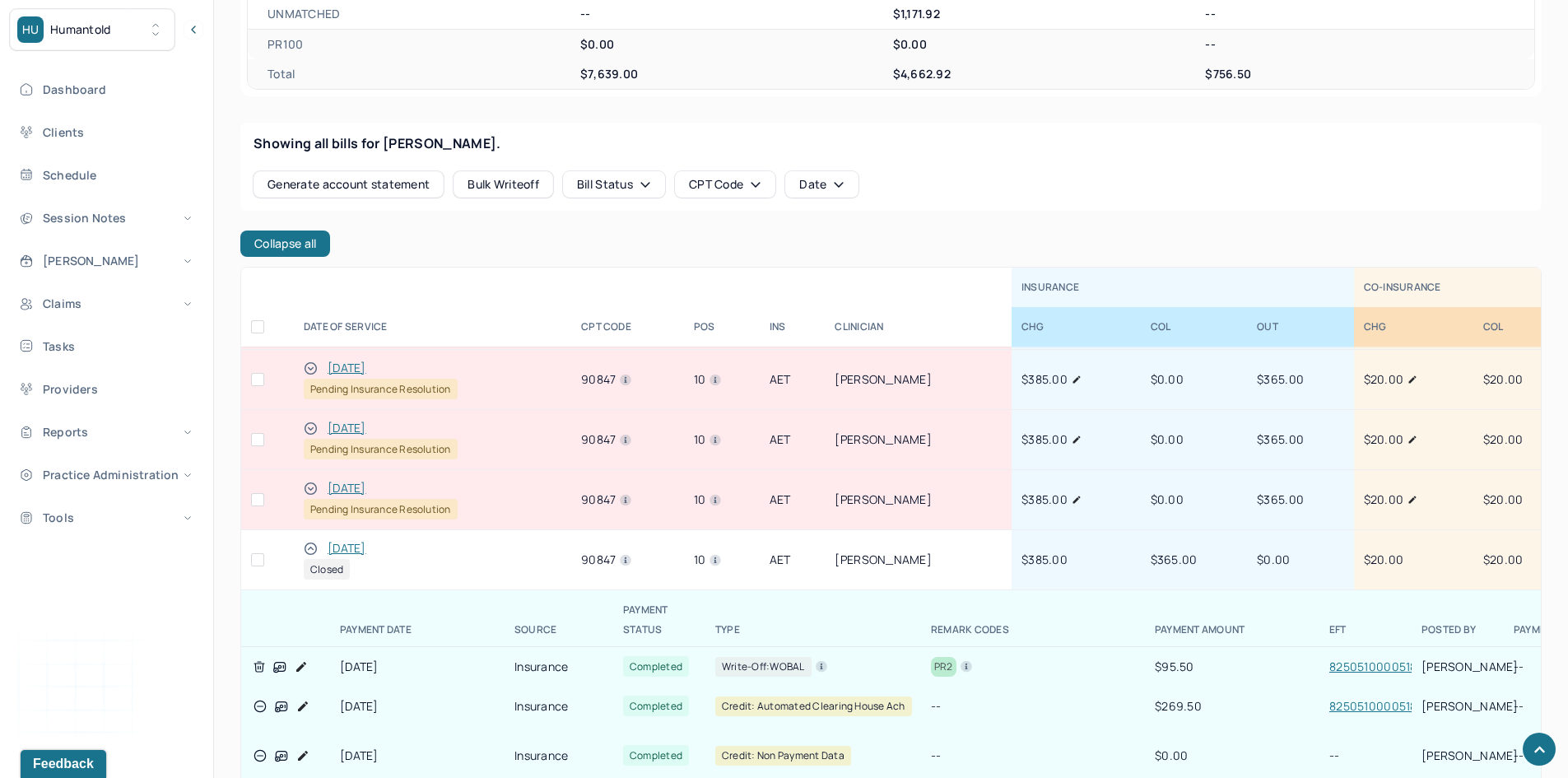 scroll, scrollTop: 988, scrollLeft: 0, axis: vertical 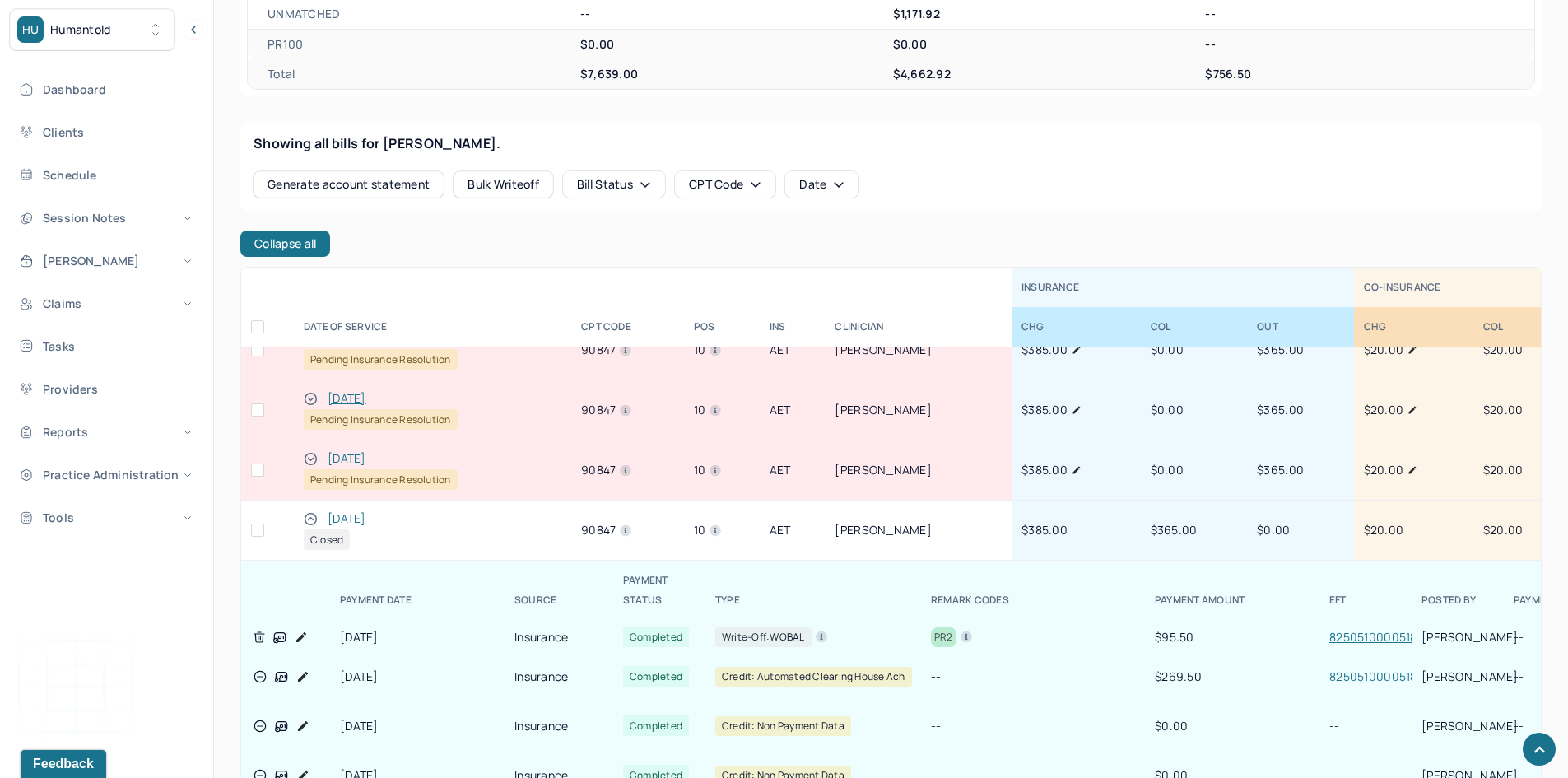 click 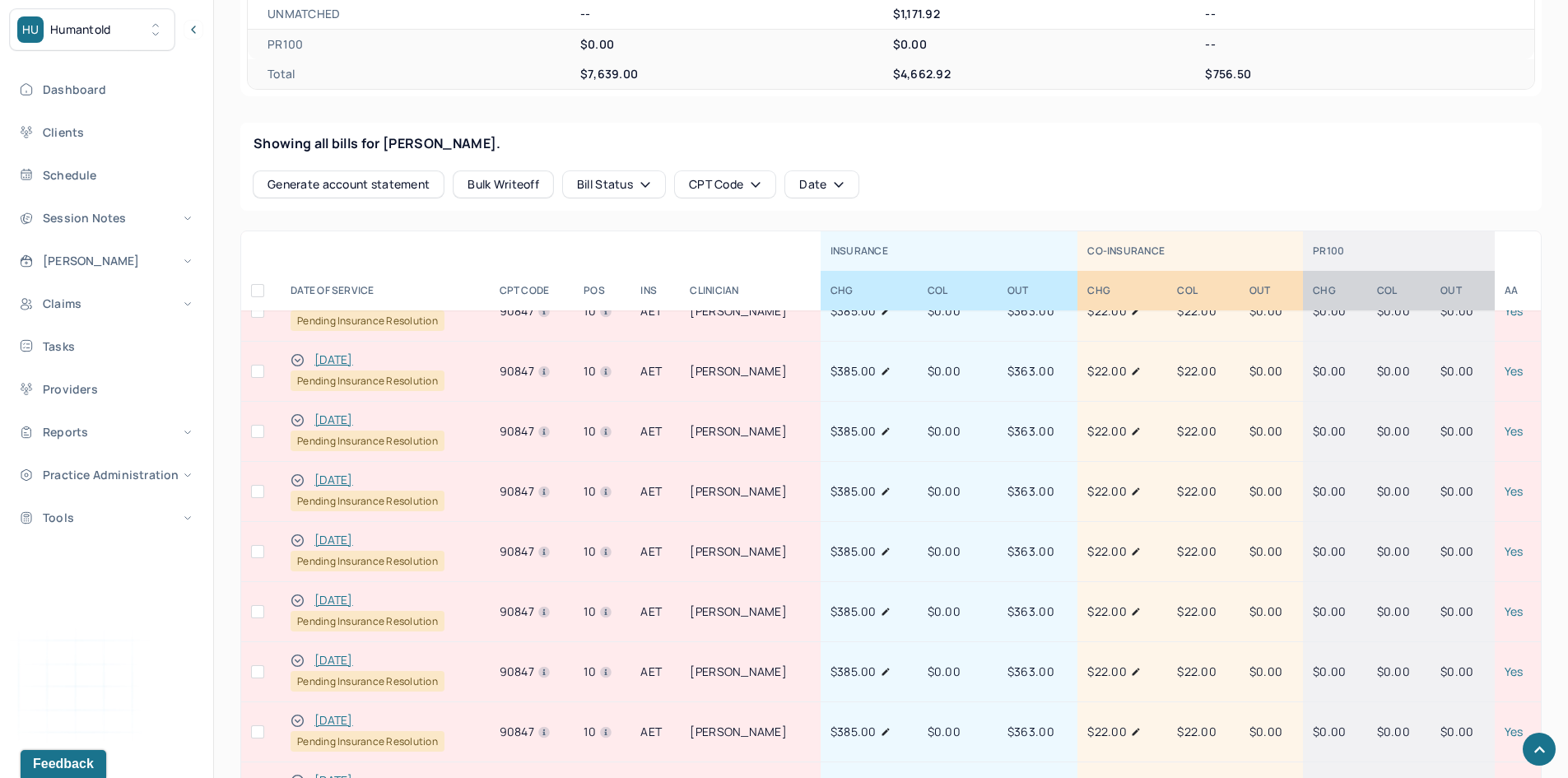 scroll, scrollTop: 0, scrollLeft: 0, axis: both 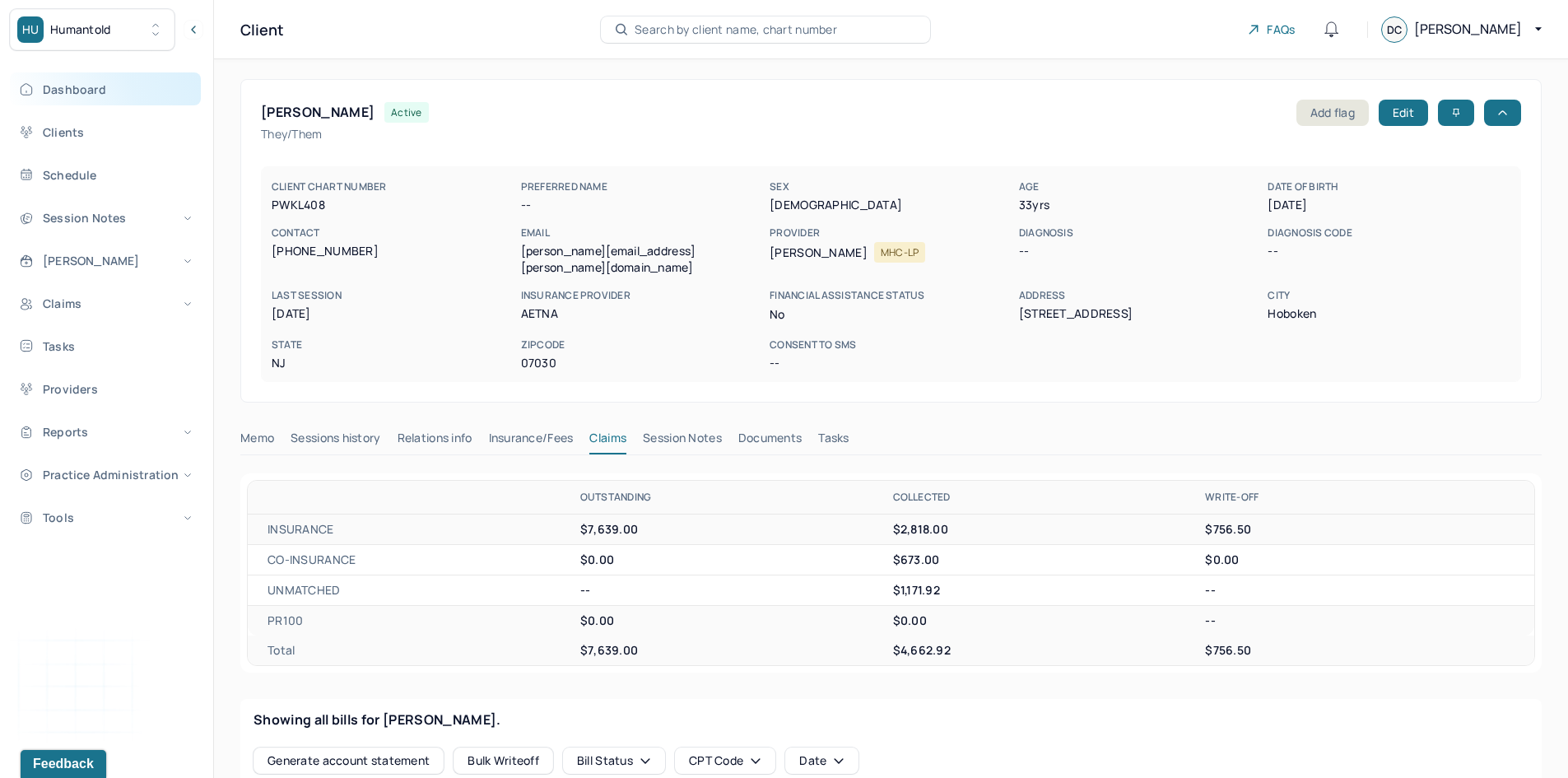 click on "Dashboard" at bounding box center (105, 89) 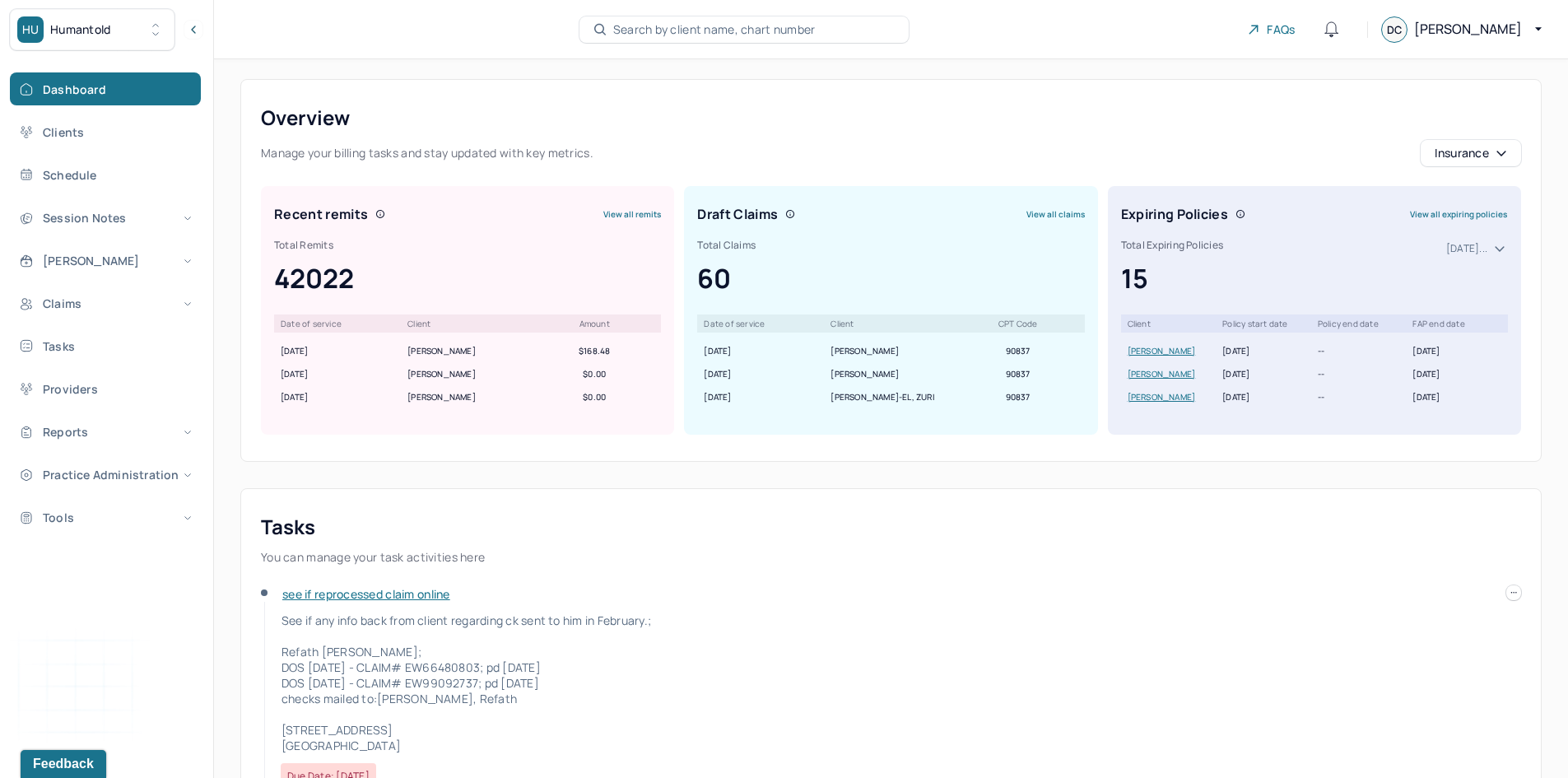click on "View all claims" at bounding box center [1055, 214] 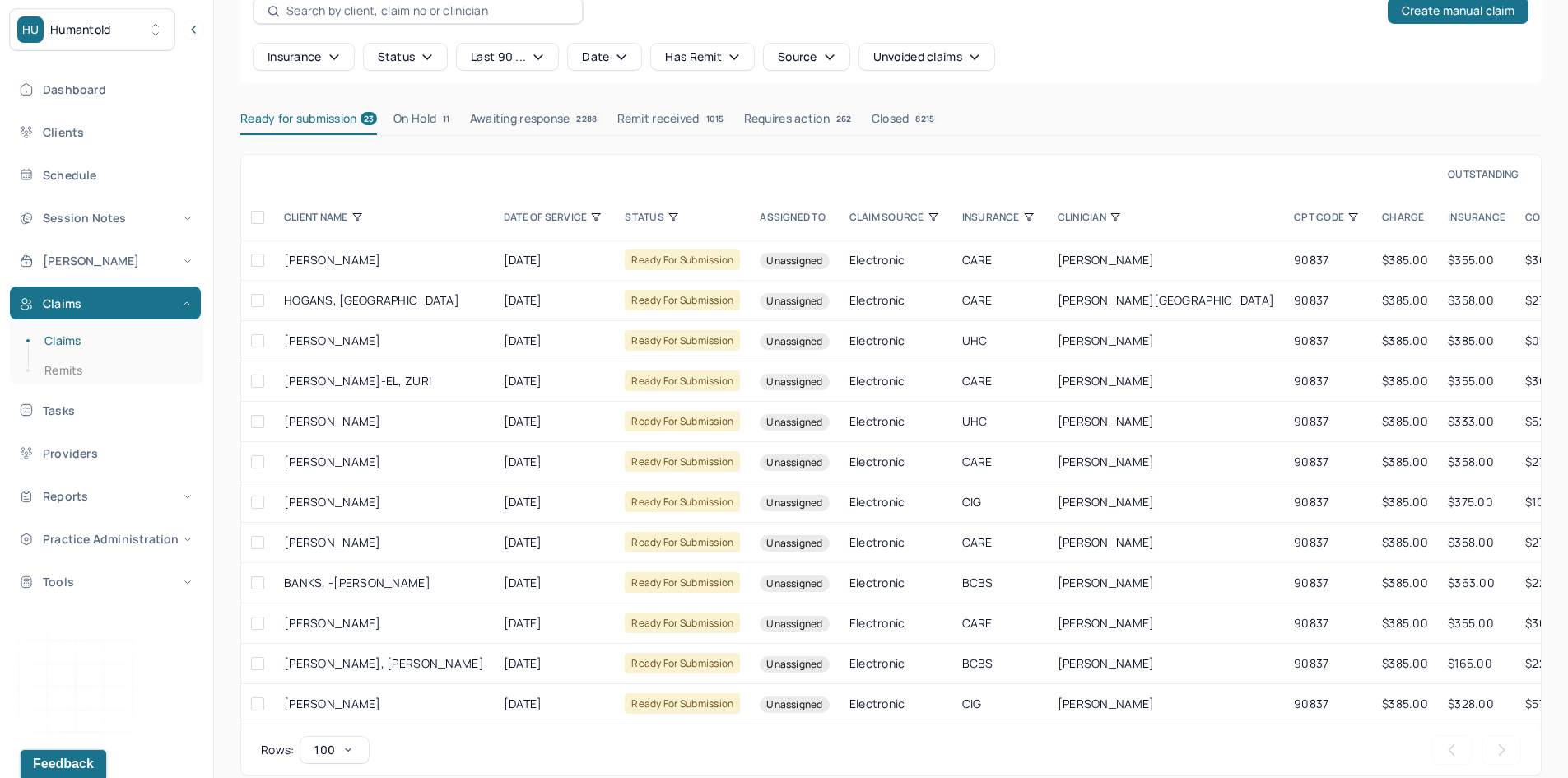 scroll, scrollTop: 113, scrollLeft: 0, axis: vertical 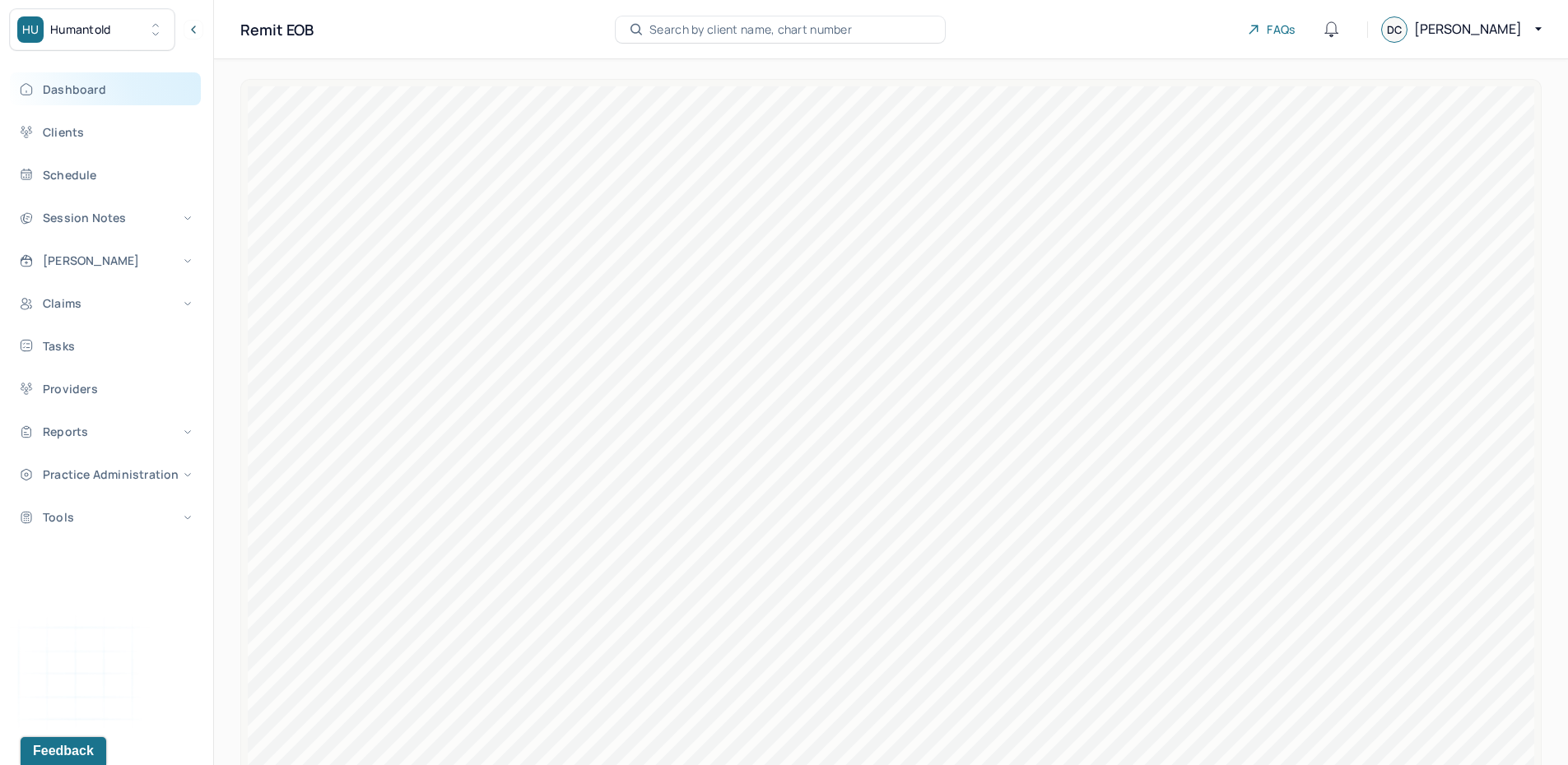 click on "Dashboard" at bounding box center [105, 89] 